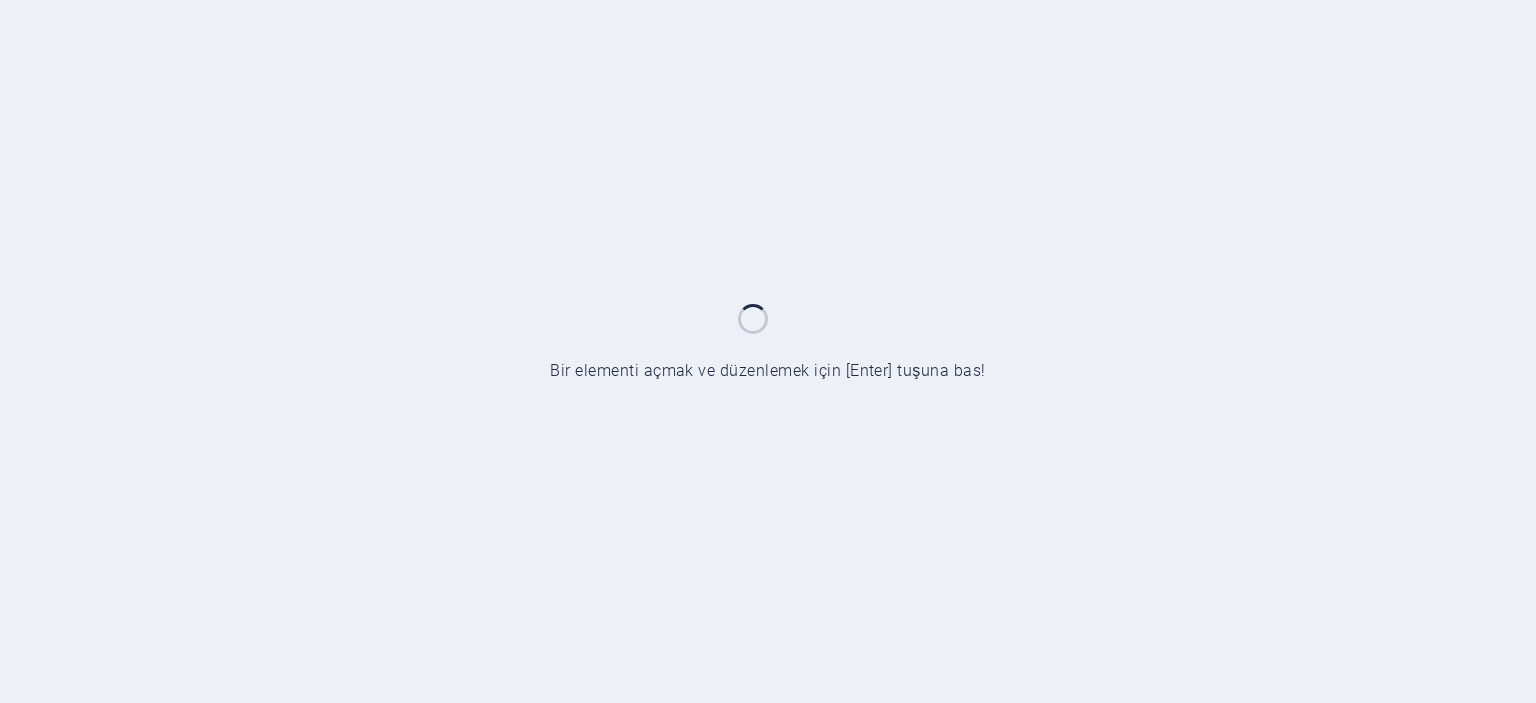 scroll, scrollTop: 0, scrollLeft: 0, axis: both 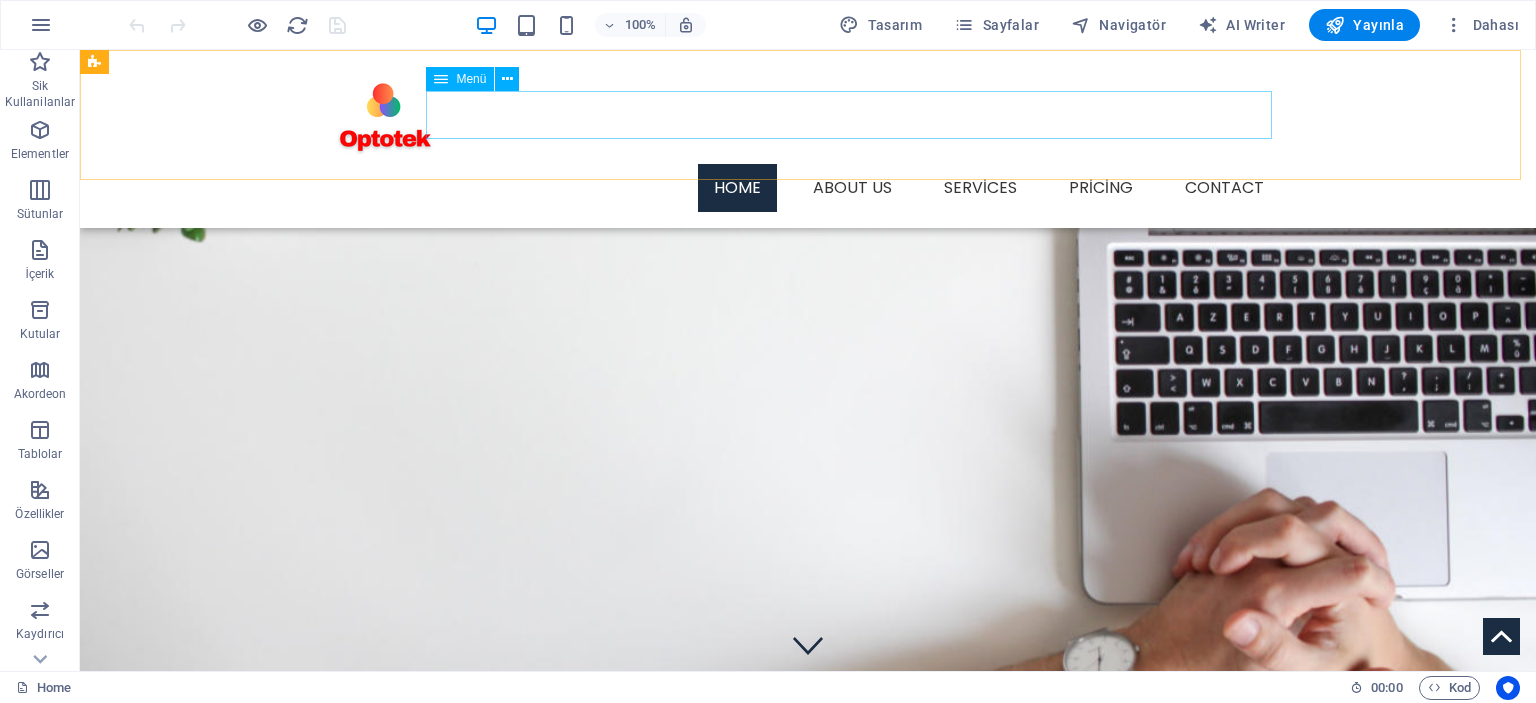 click on "Home About us Services Pricing Contact" at bounding box center [808, 188] 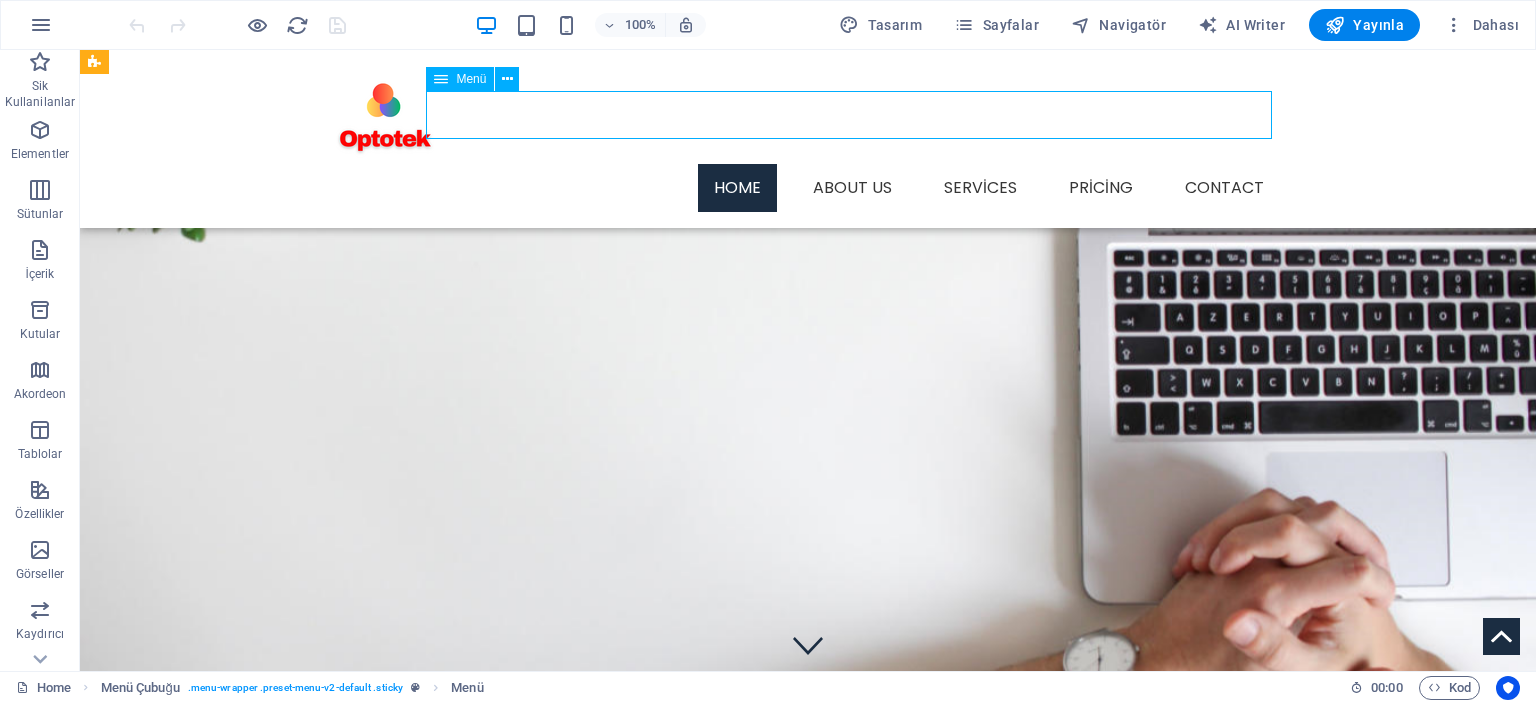 click on "Home About us Services Pricing Contact" at bounding box center [808, 188] 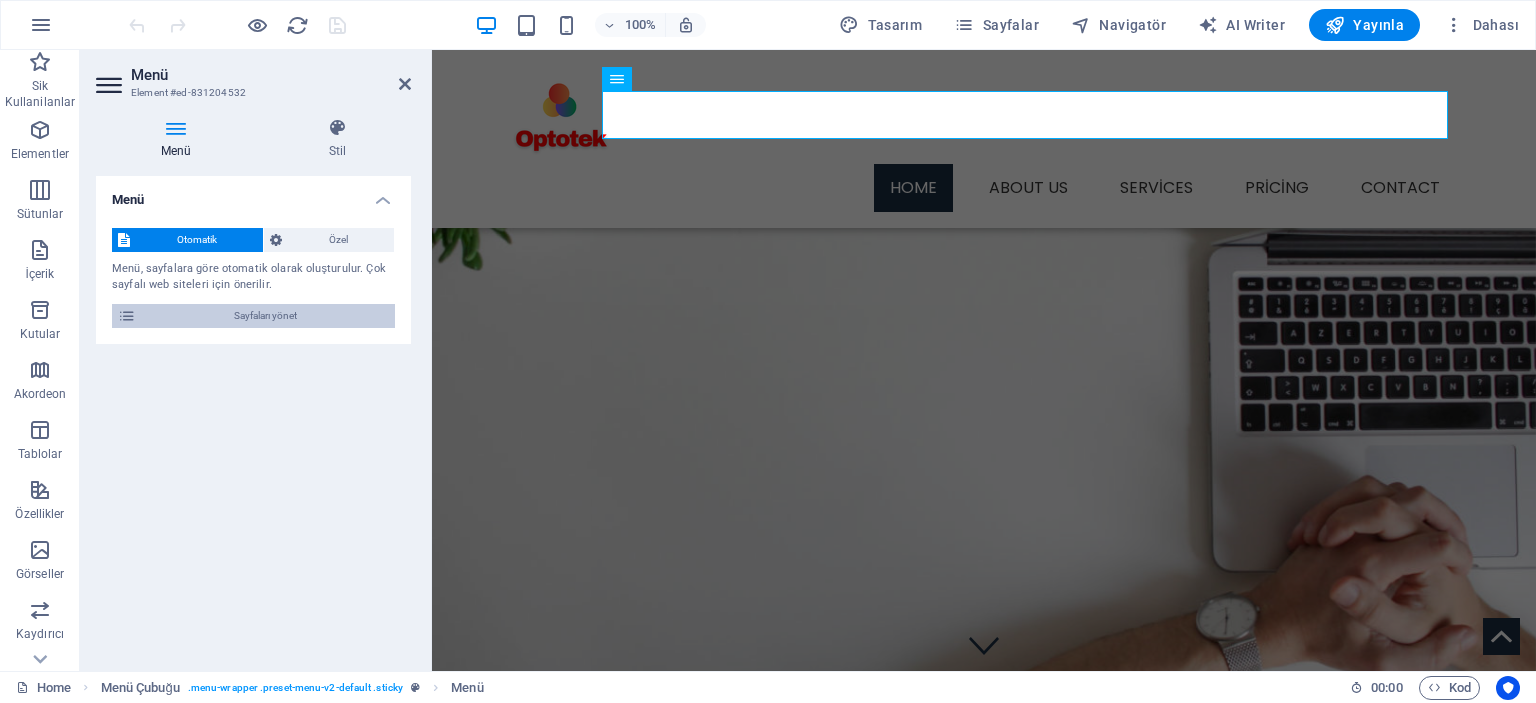 click on "Sayfaları yönet" at bounding box center (265, 316) 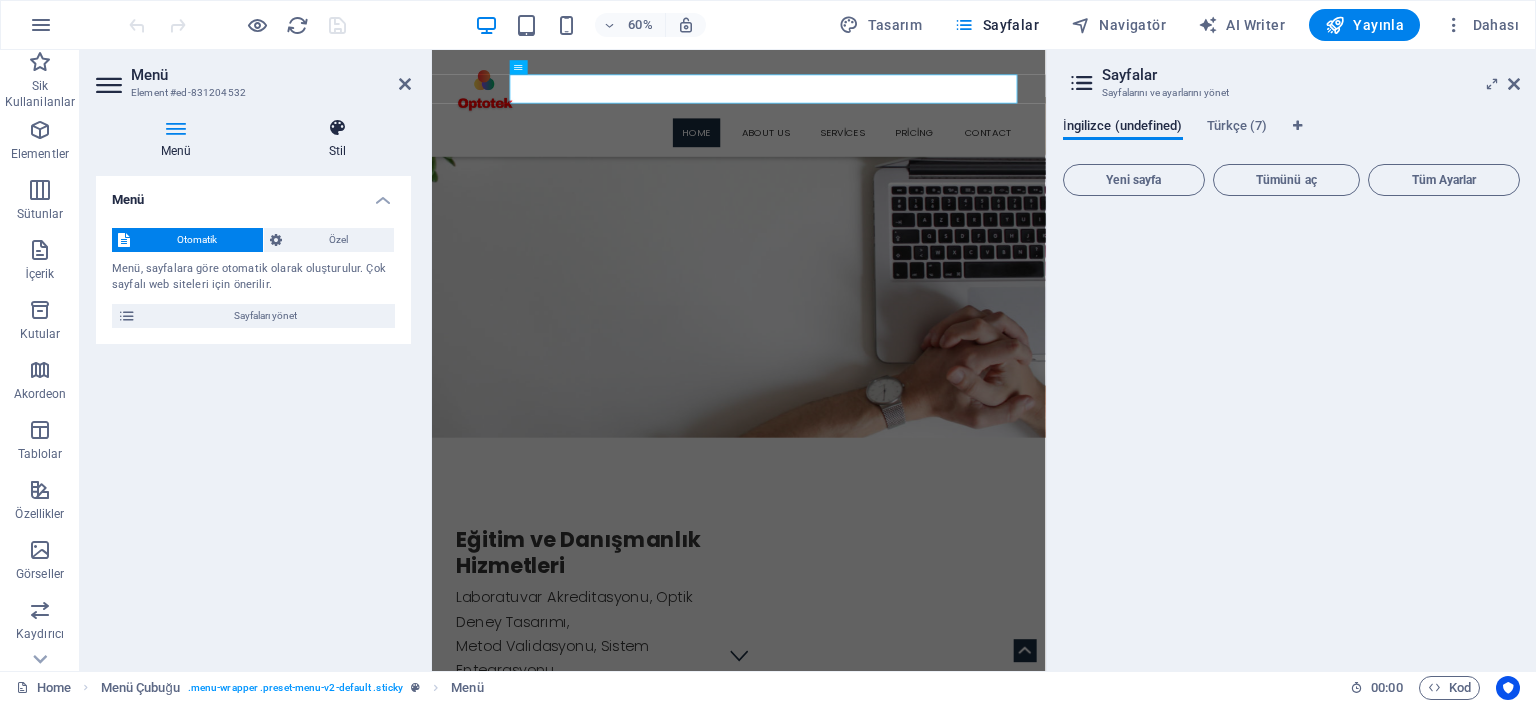 click at bounding box center [337, 128] 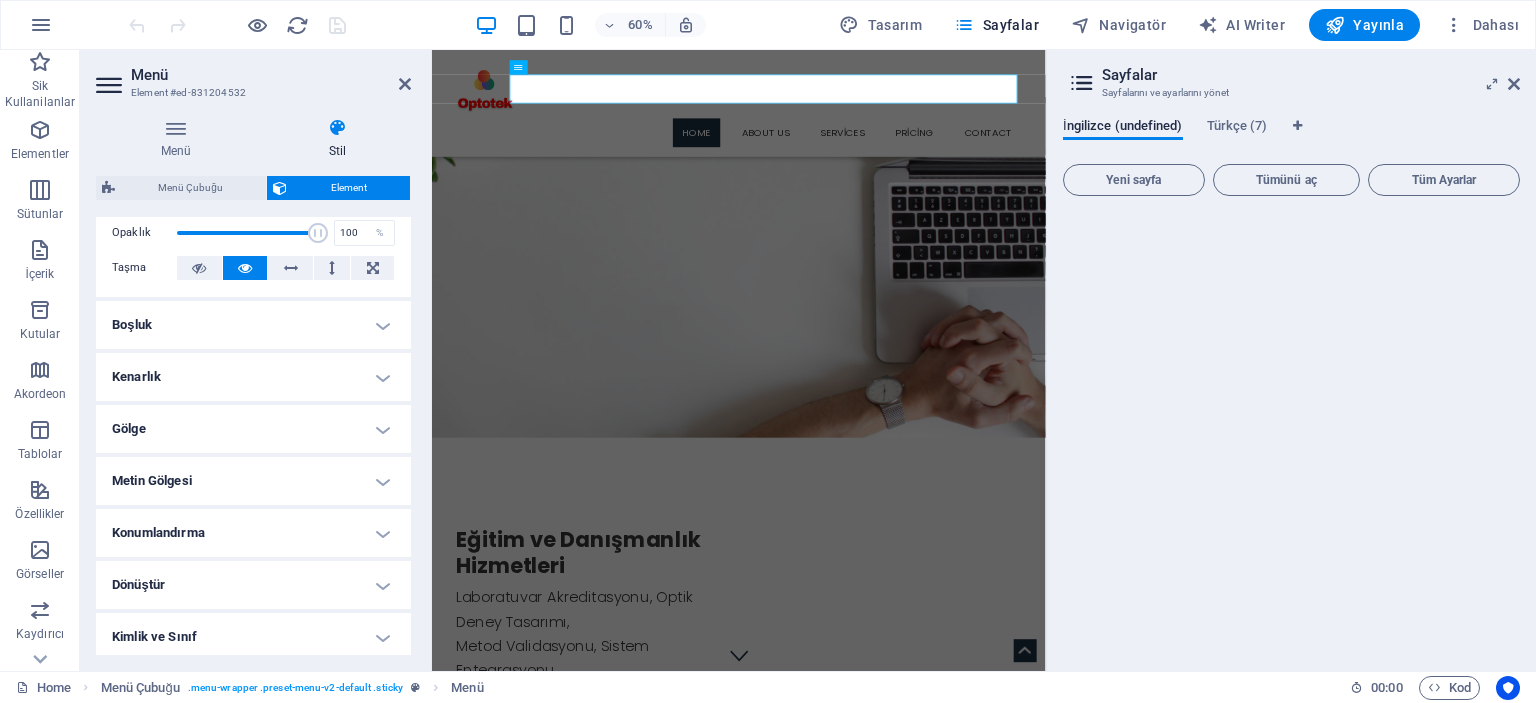 scroll, scrollTop: 400, scrollLeft: 0, axis: vertical 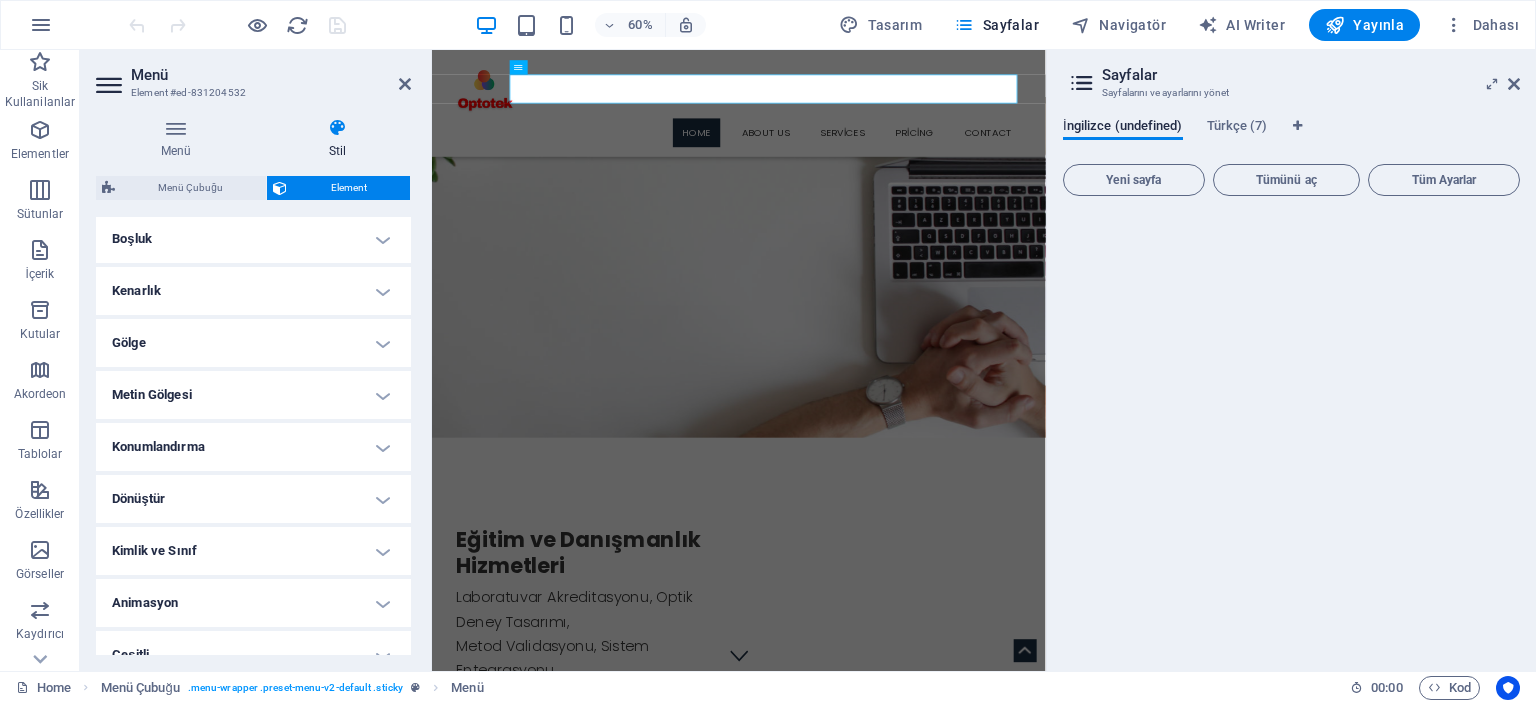click on "Boşluk" at bounding box center (253, 239) 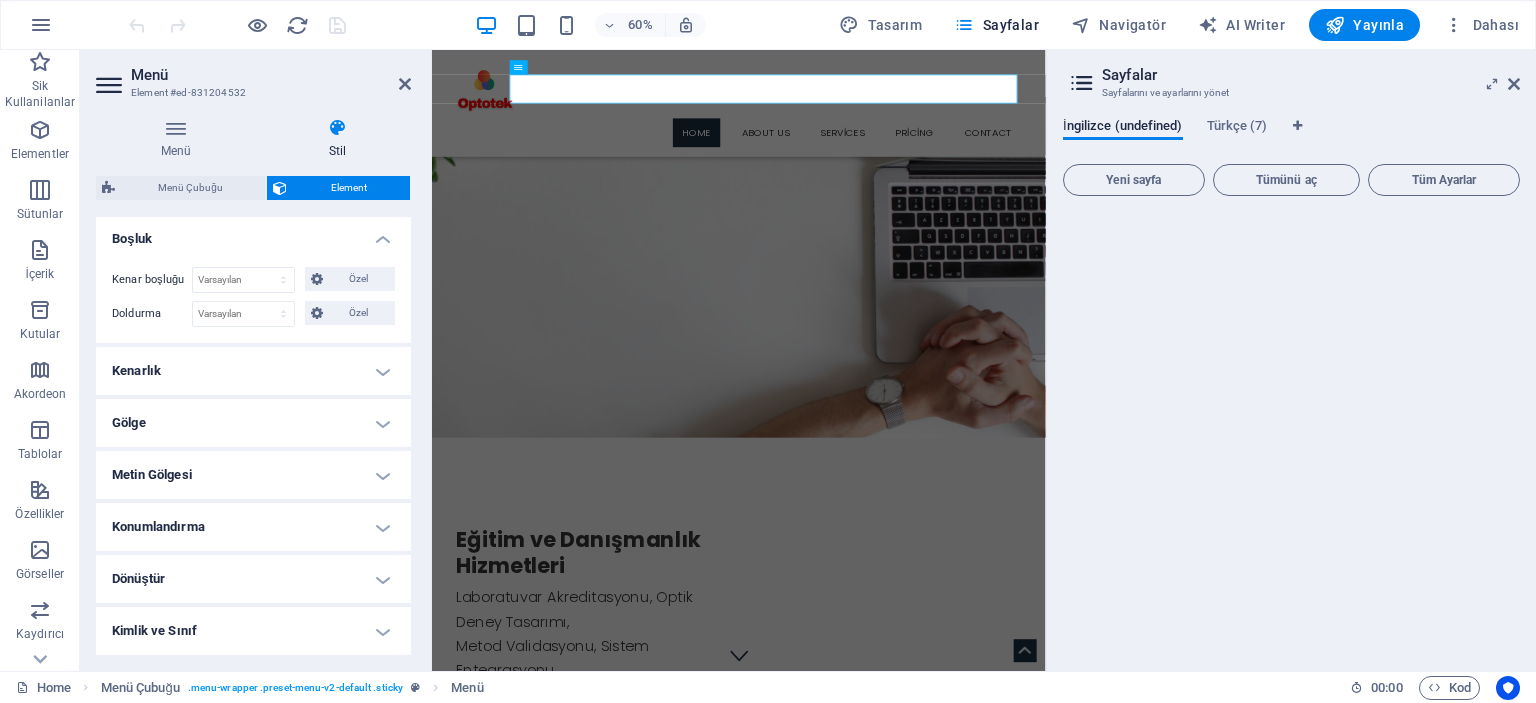 click on "Boşluk" at bounding box center (253, 233) 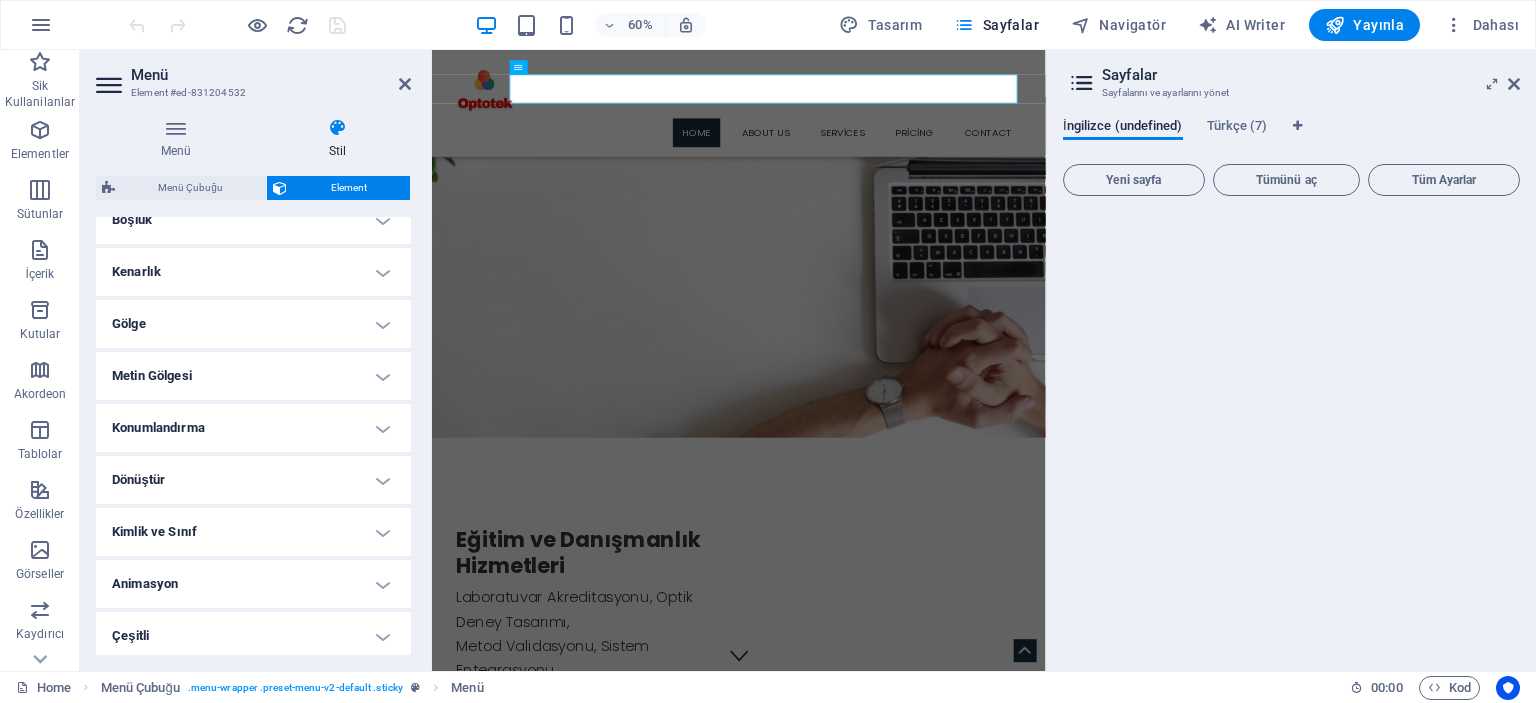 scroll, scrollTop: 423, scrollLeft: 0, axis: vertical 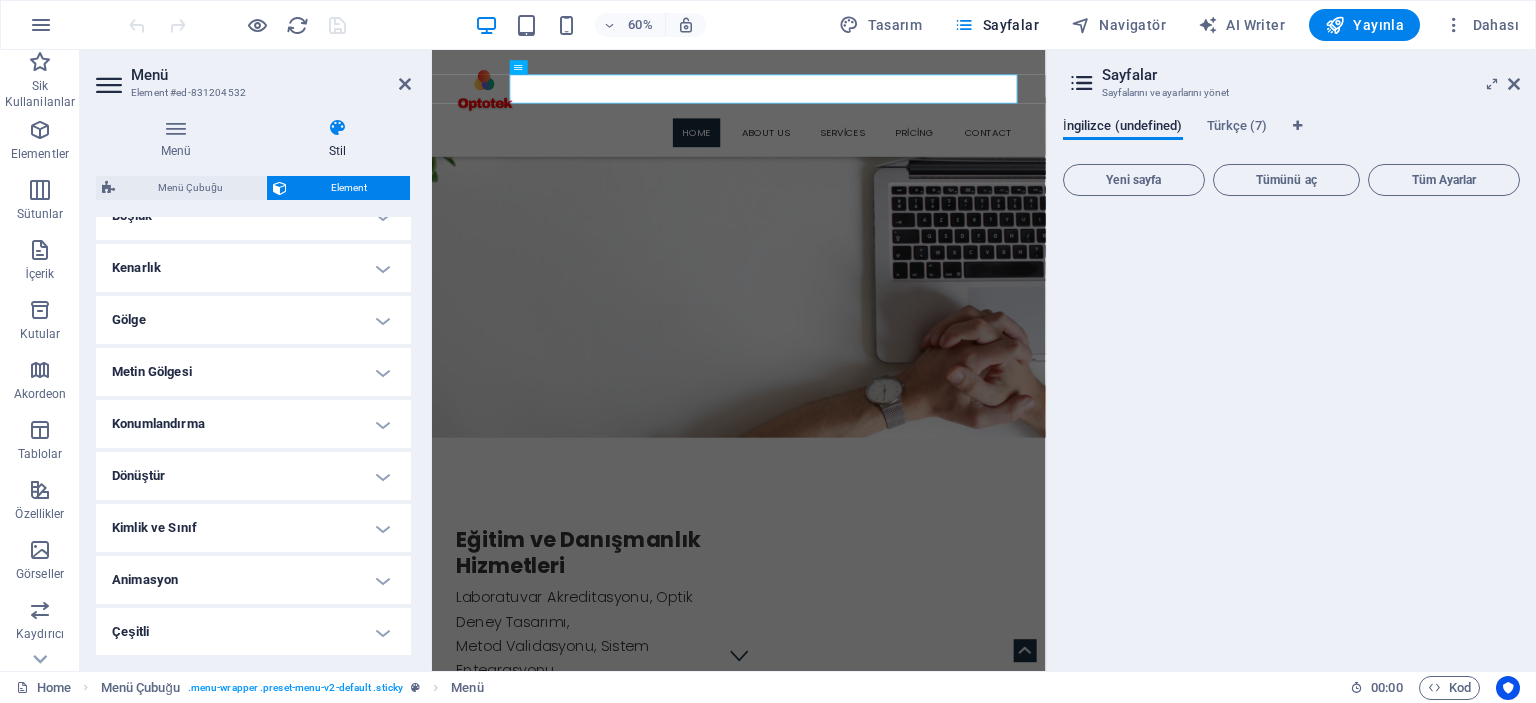 click on "Konumlandırma" at bounding box center [253, 424] 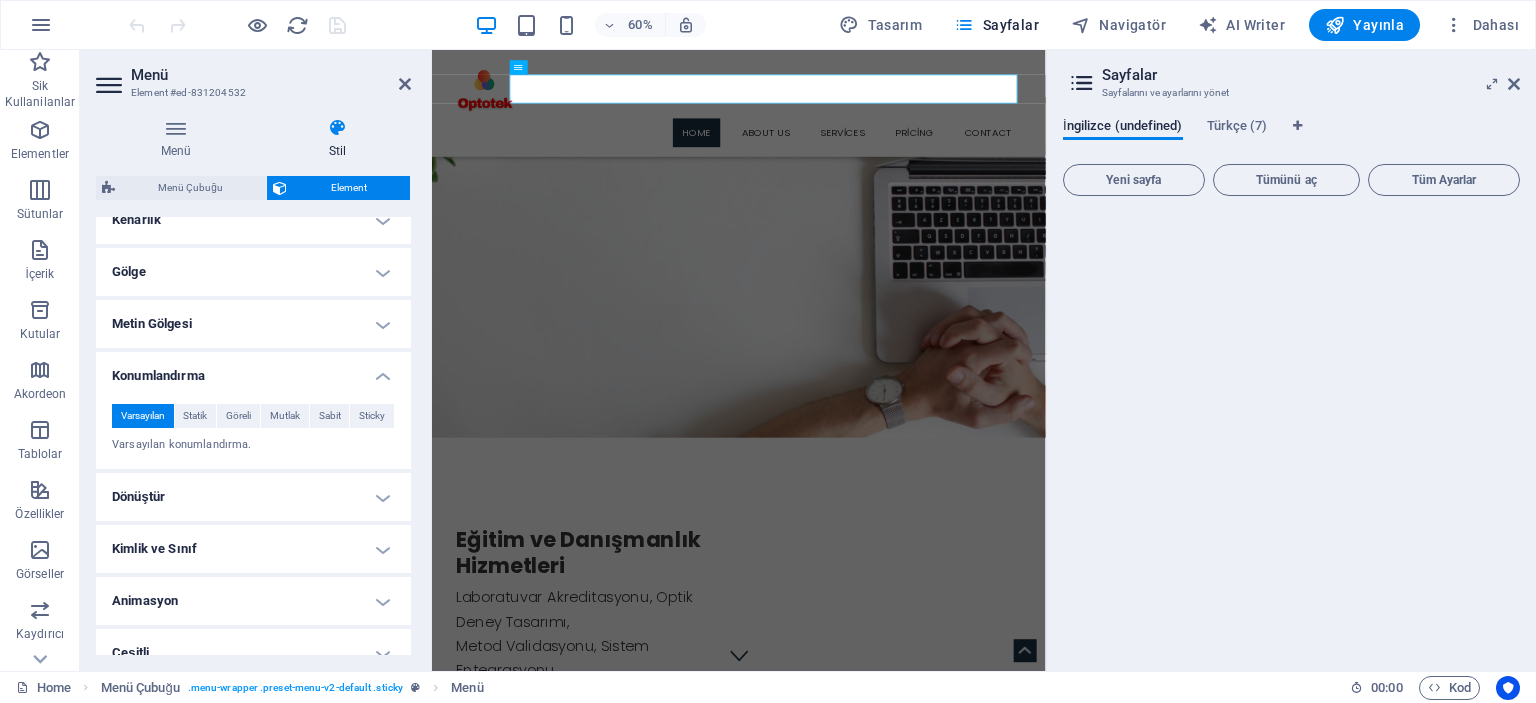 scroll, scrollTop: 492, scrollLeft: 0, axis: vertical 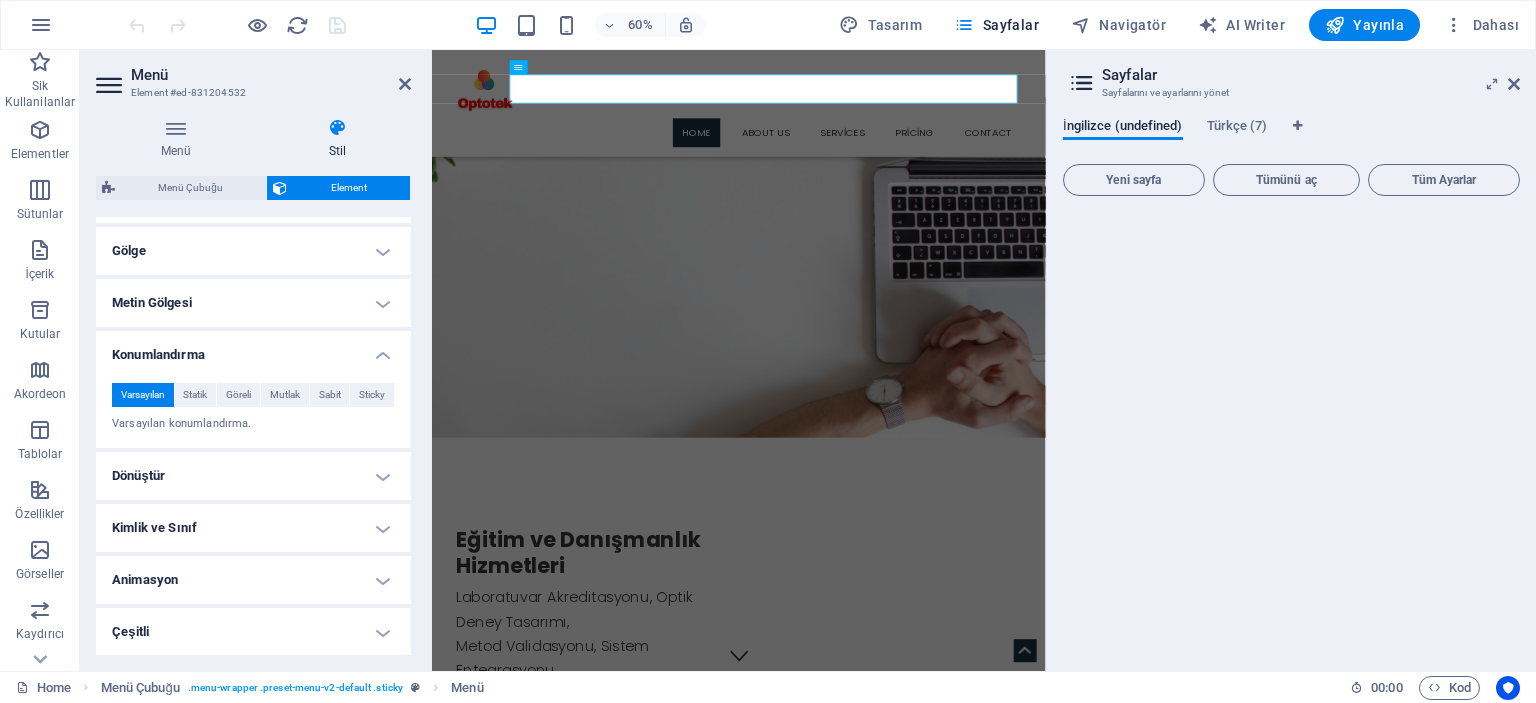 click on "Dönüştür" at bounding box center (253, 476) 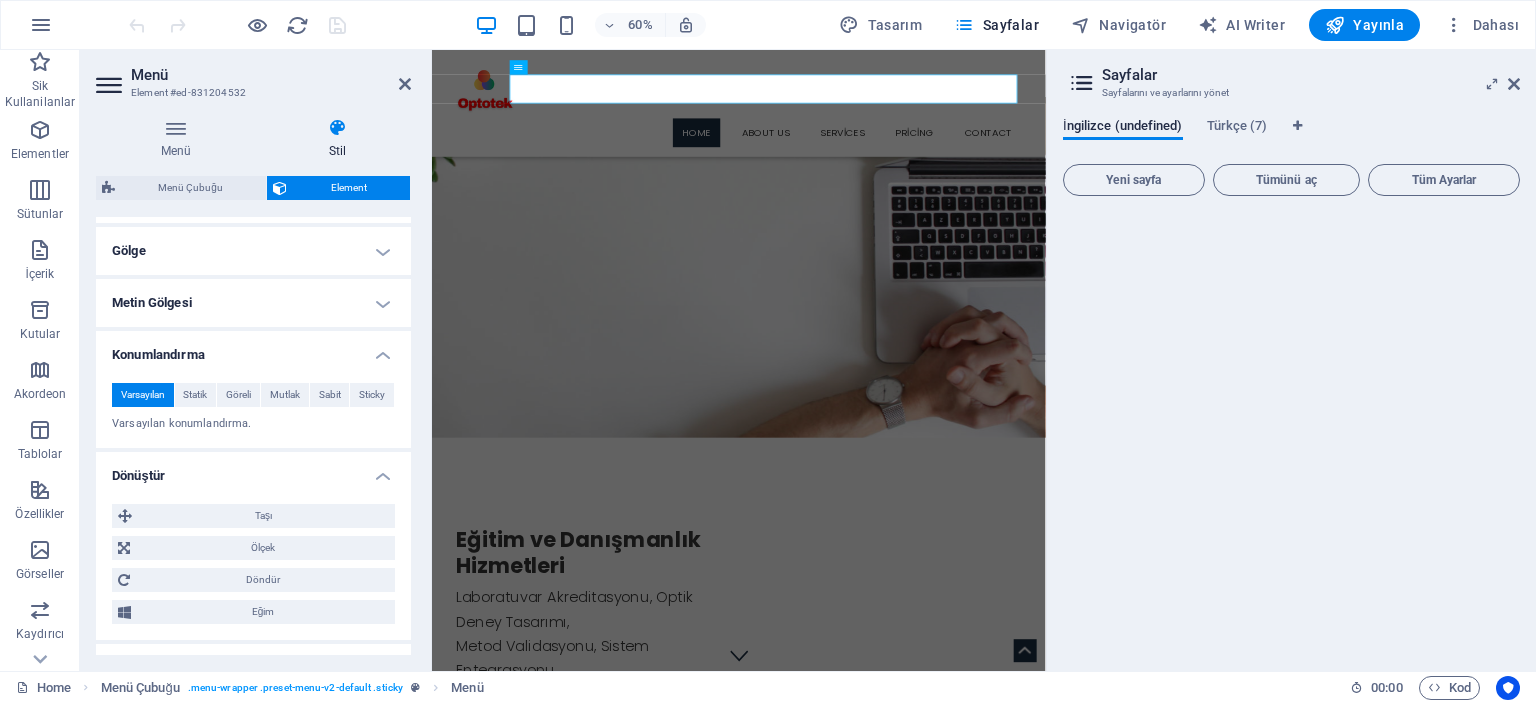 click on "Dönüştür" at bounding box center (253, 470) 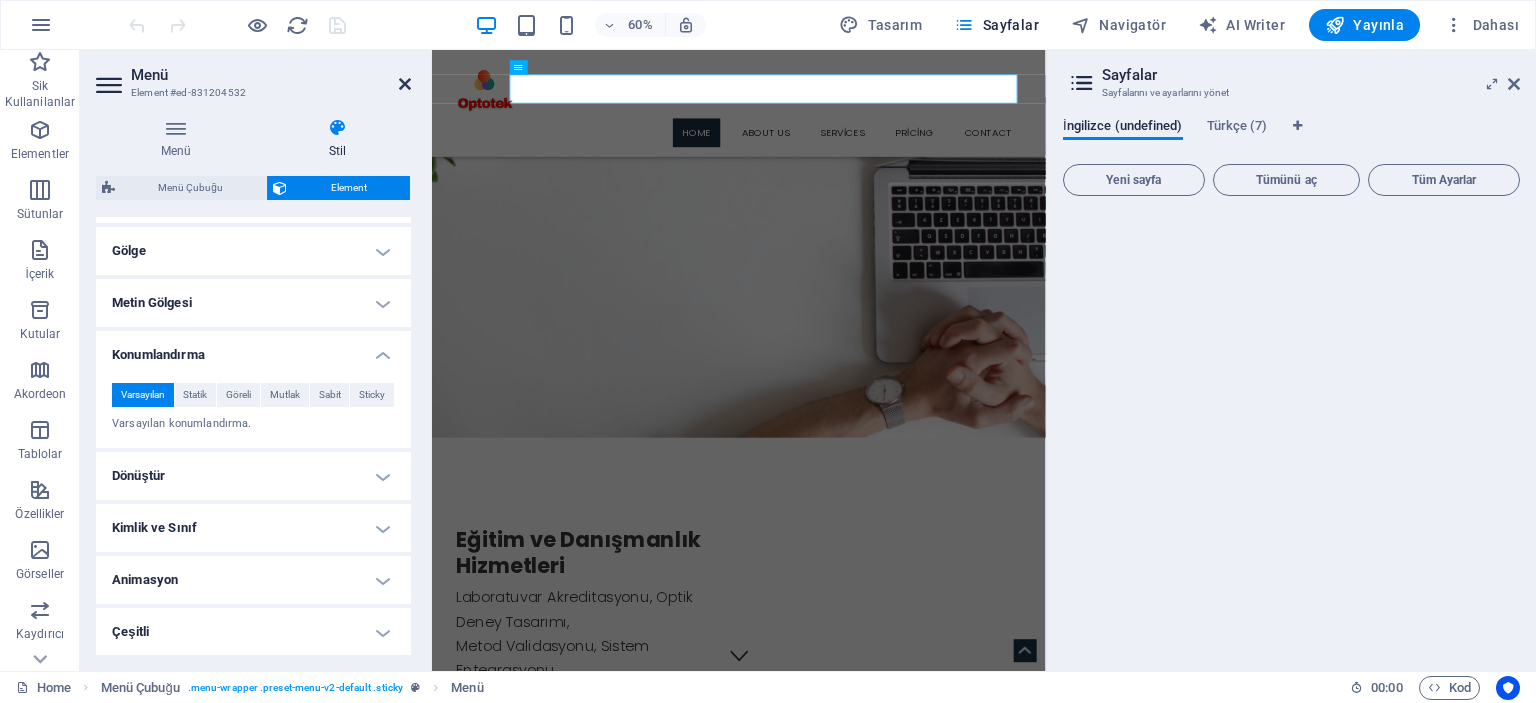 click at bounding box center (405, 84) 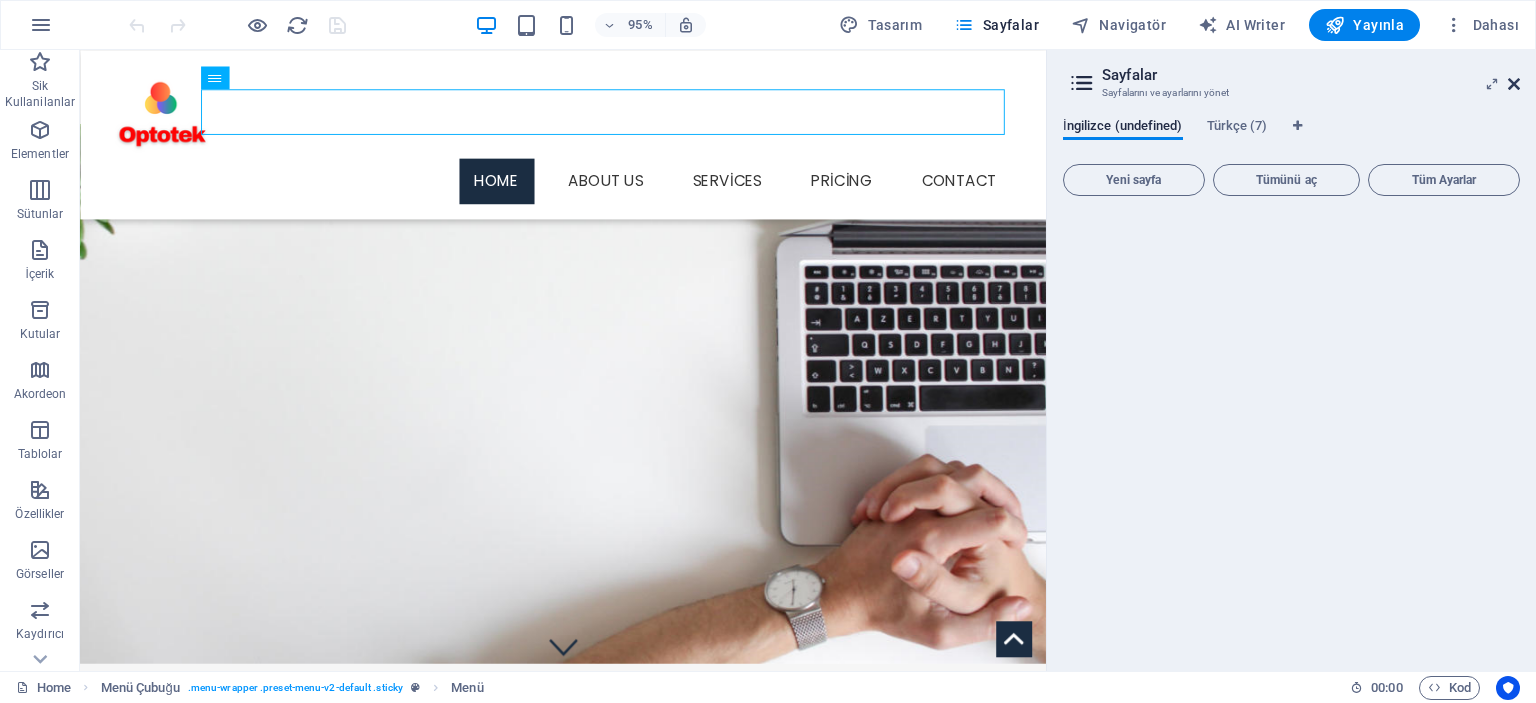 click at bounding box center [1514, 84] 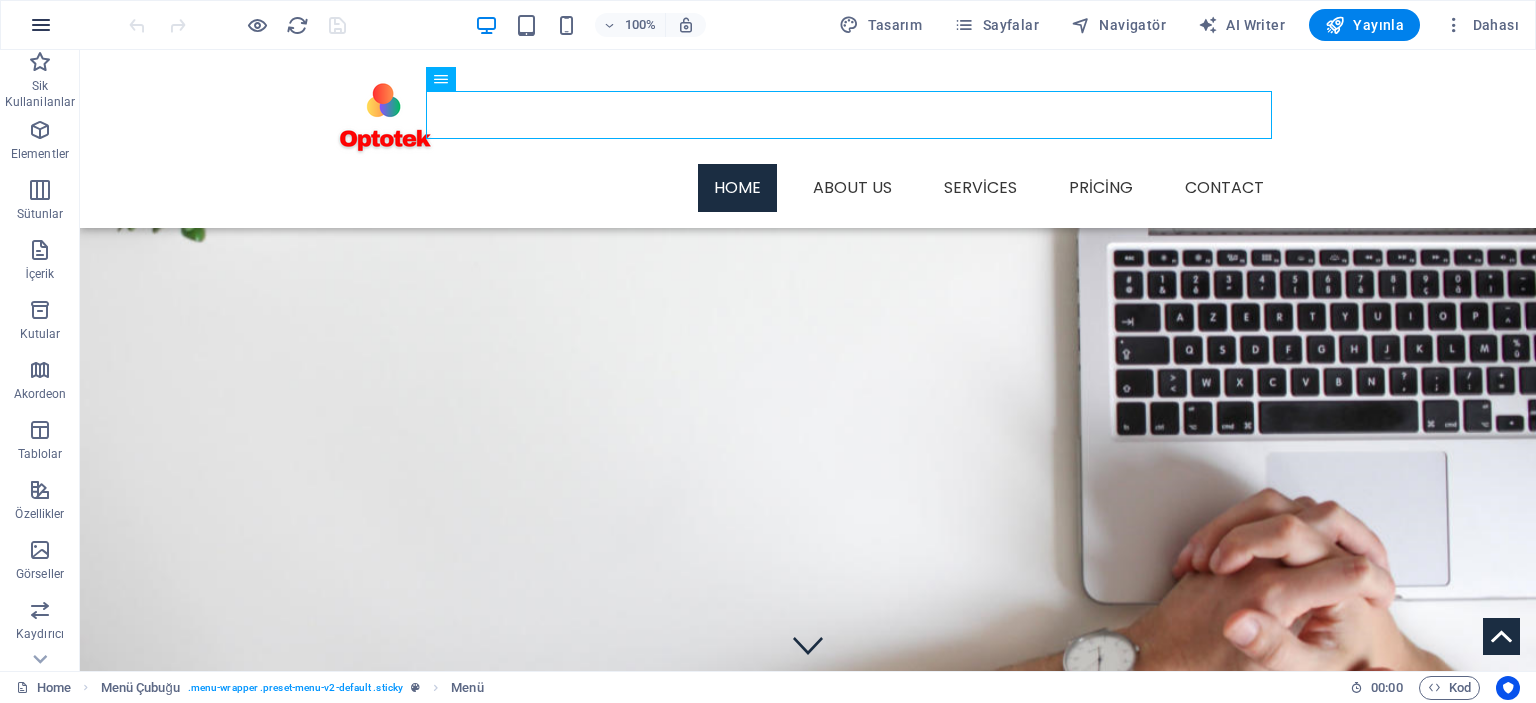 click at bounding box center (41, 25) 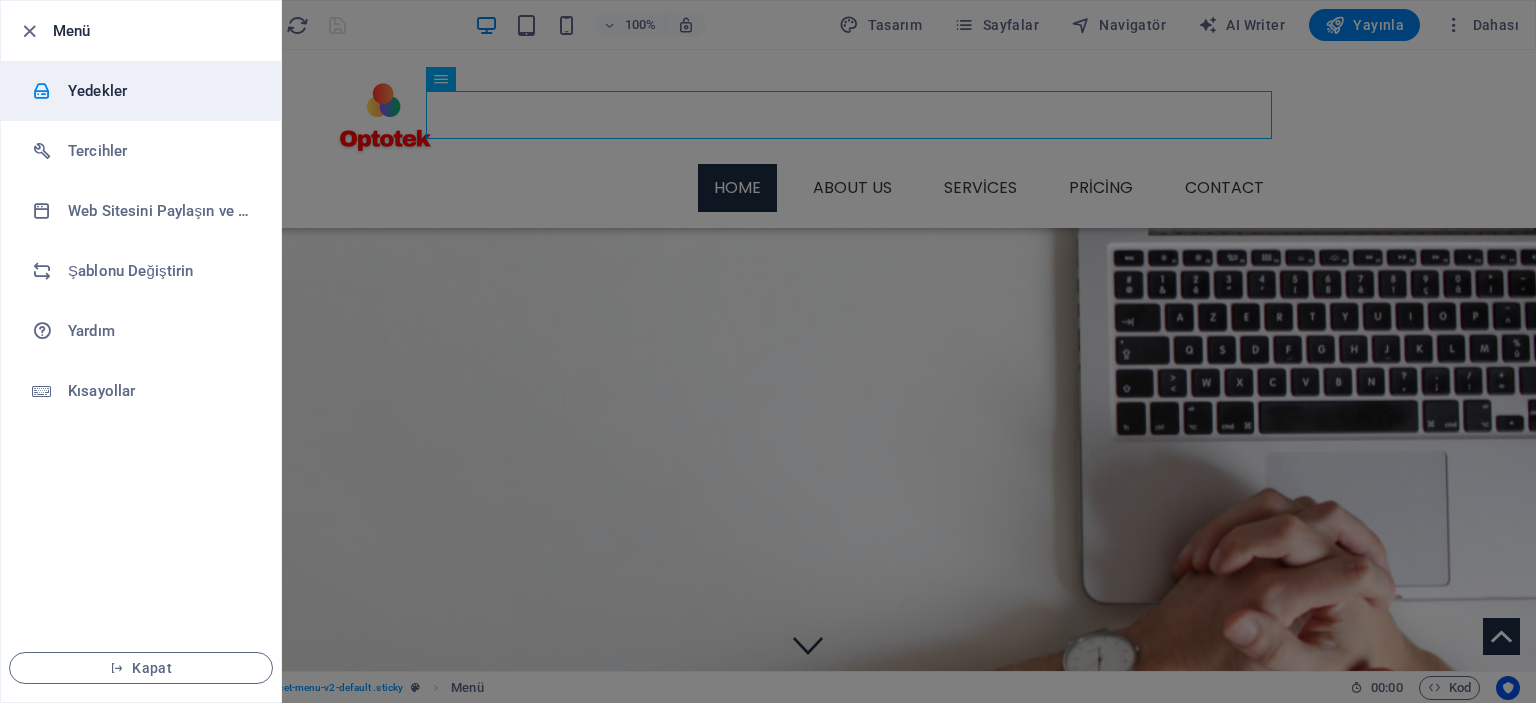 click on "Yedekler" at bounding box center [141, 91] 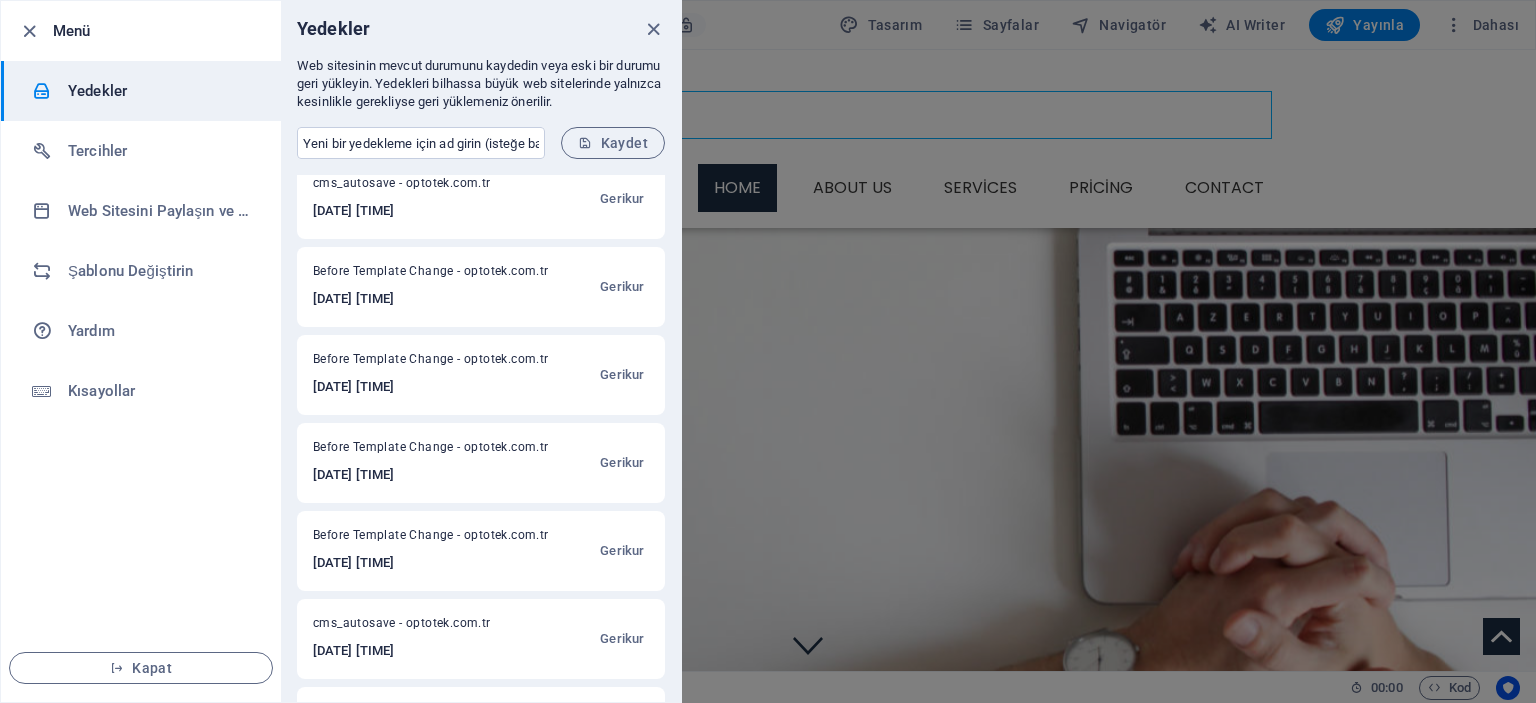 scroll, scrollTop: 0, scrollLeft: 0, axis: both 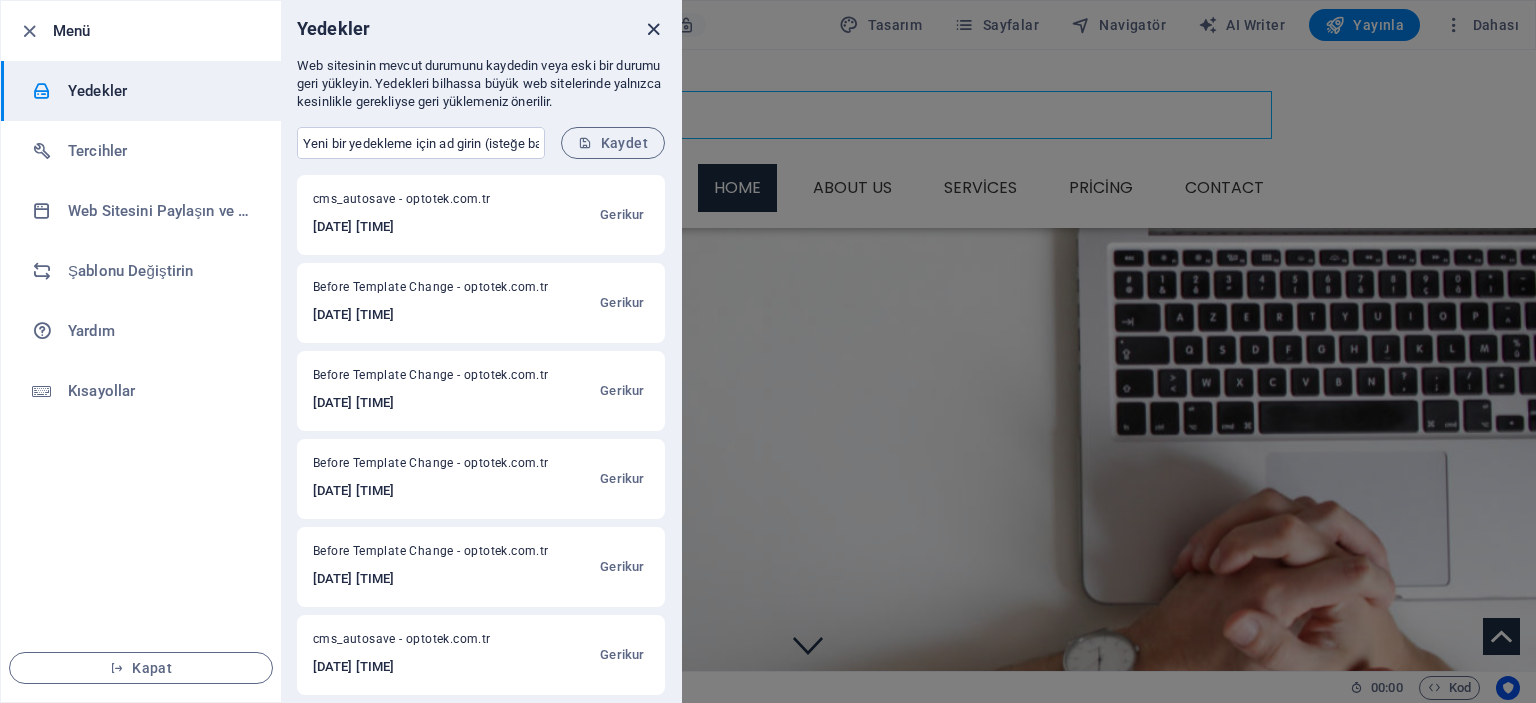 click at bounding box center (653, 29) 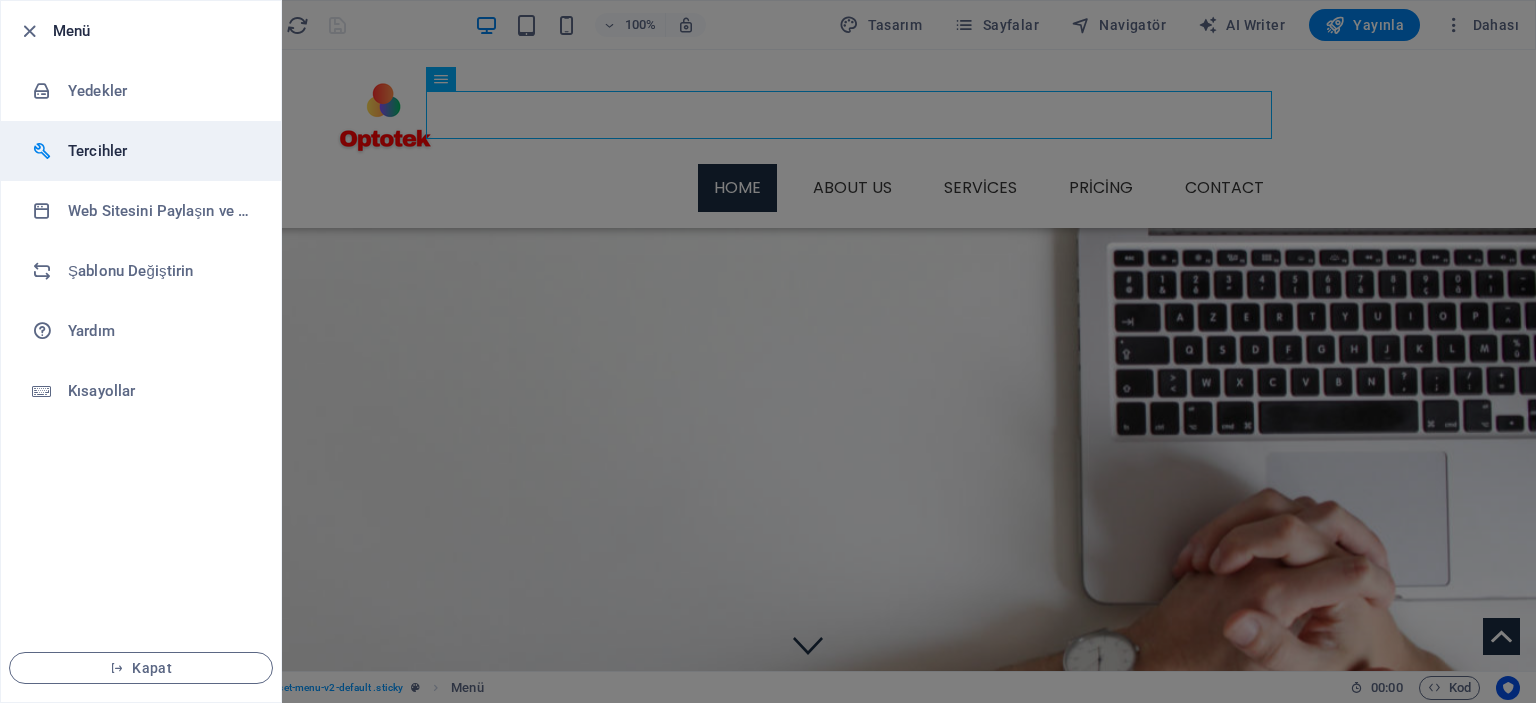 click on "Tercihler" at bounding box center [160, 151] 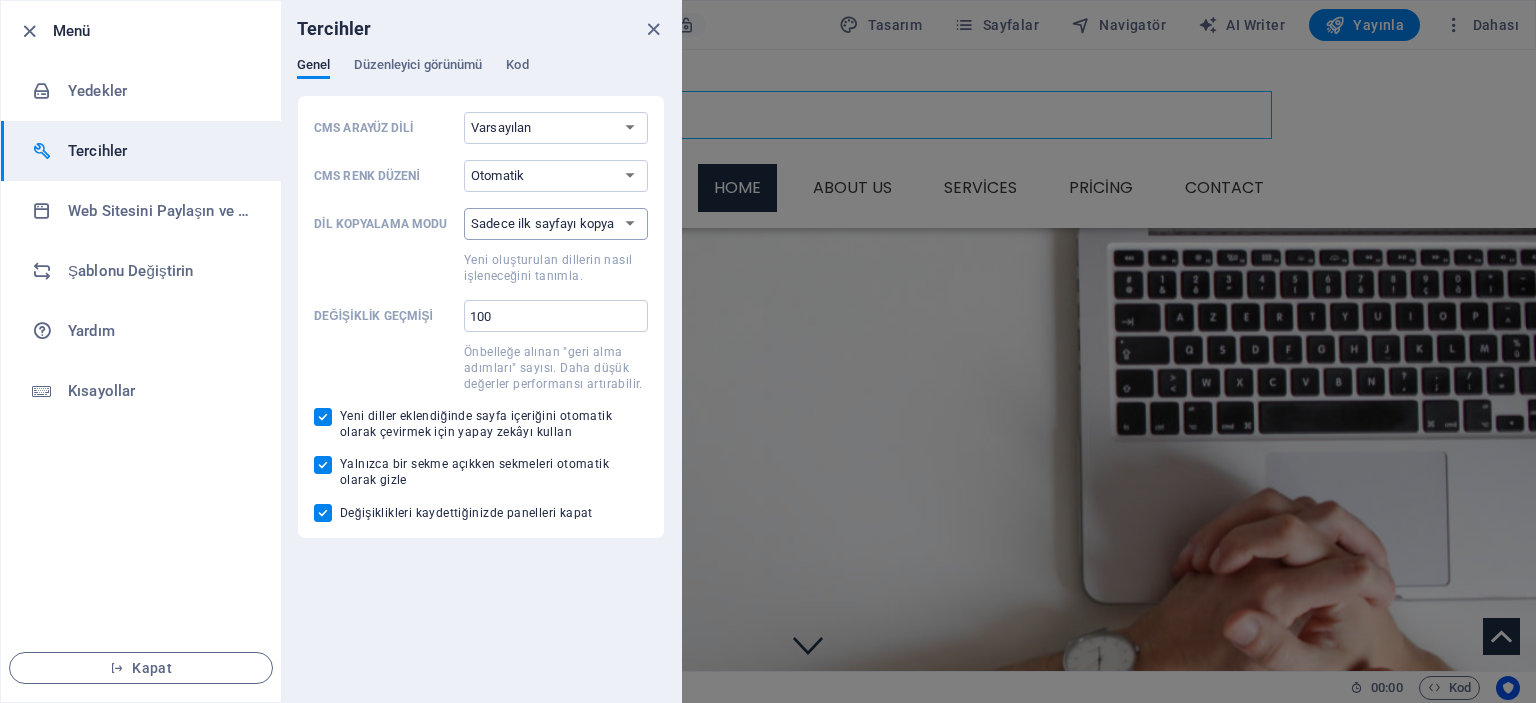 click on "Sadece ilk sayfayı kopyala Tüm sayfaları kopyala" at bounding box center (556, 224) 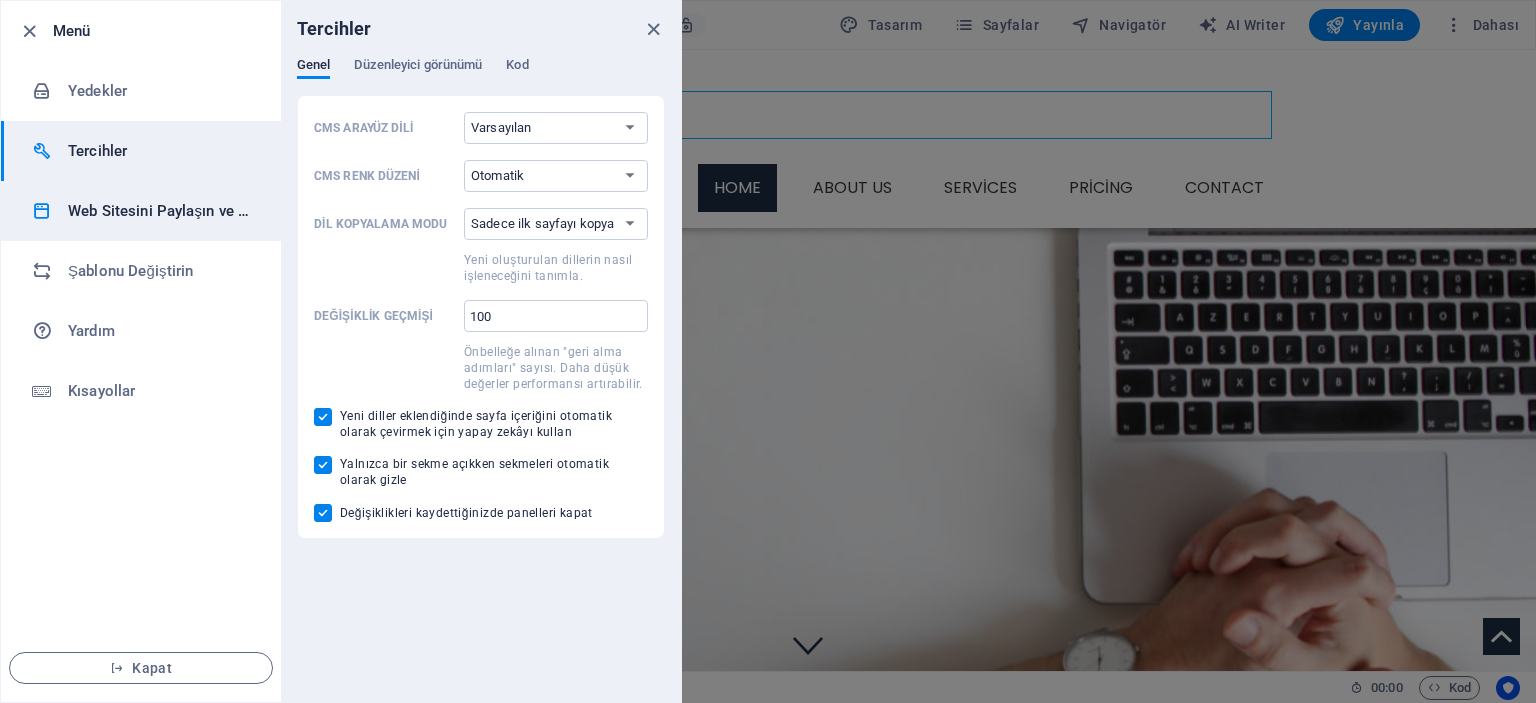 click on "Web Sitesini Paylaşın ve Kopyalayın" at bounding box center (141, 211) 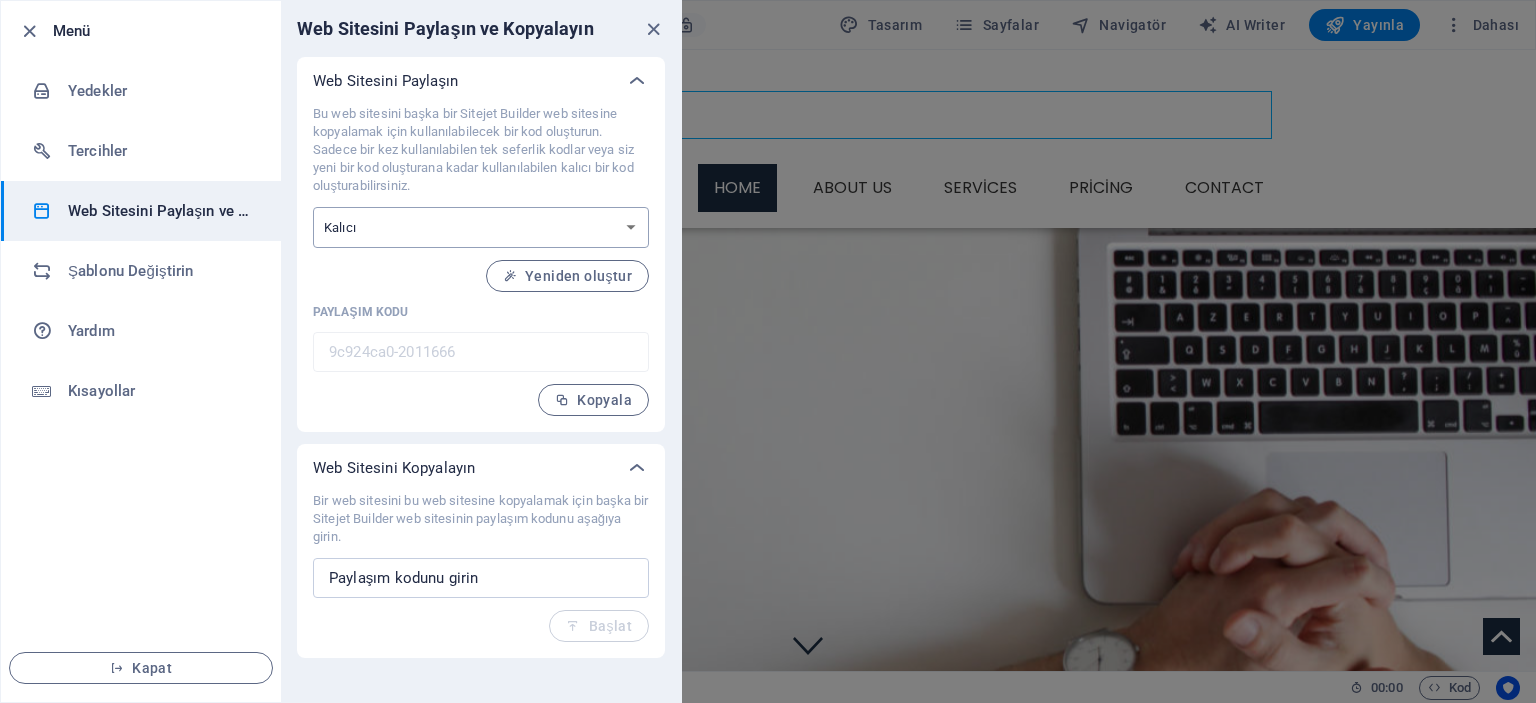click on "Tek seferlik Kalıcı" at bounding box center [481, 227] 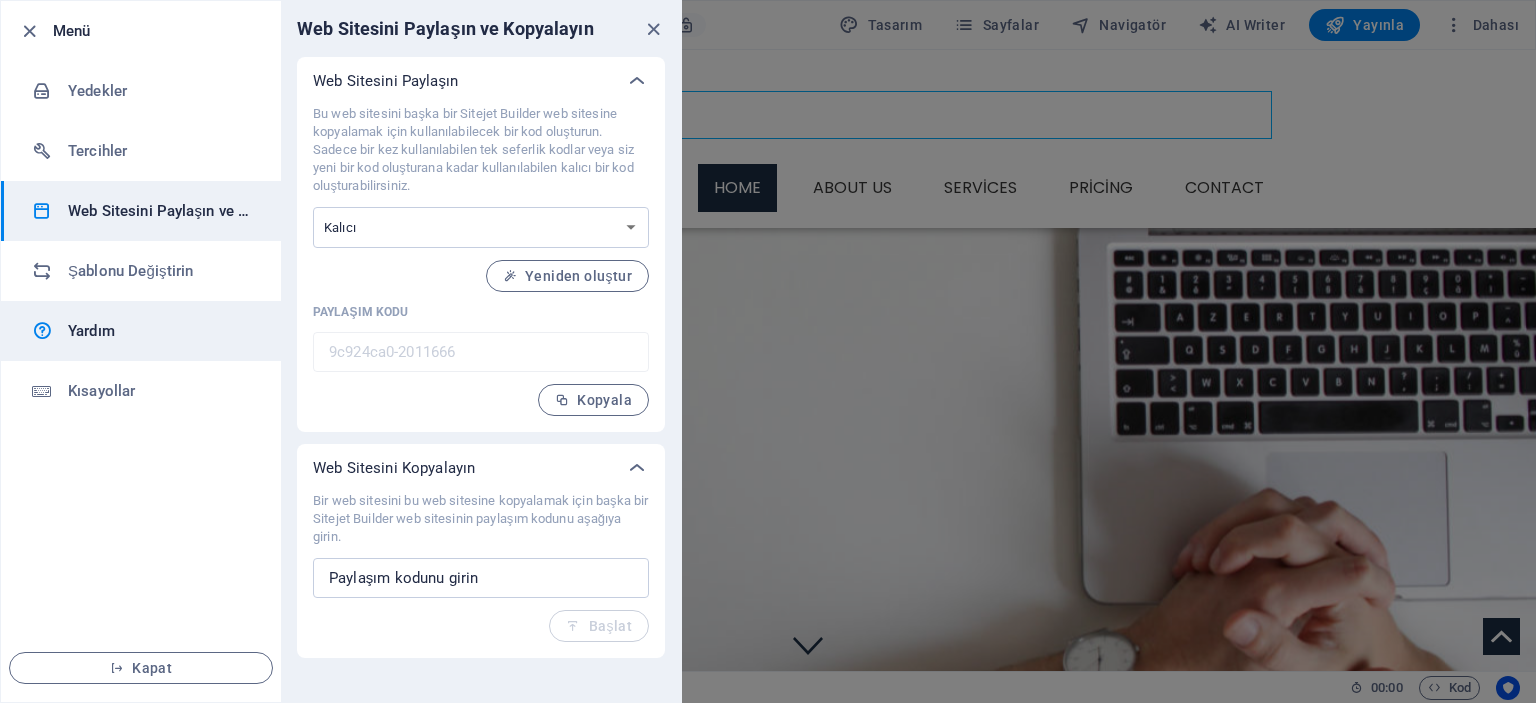 click on "Yardım" at bounding box center (160, 331) 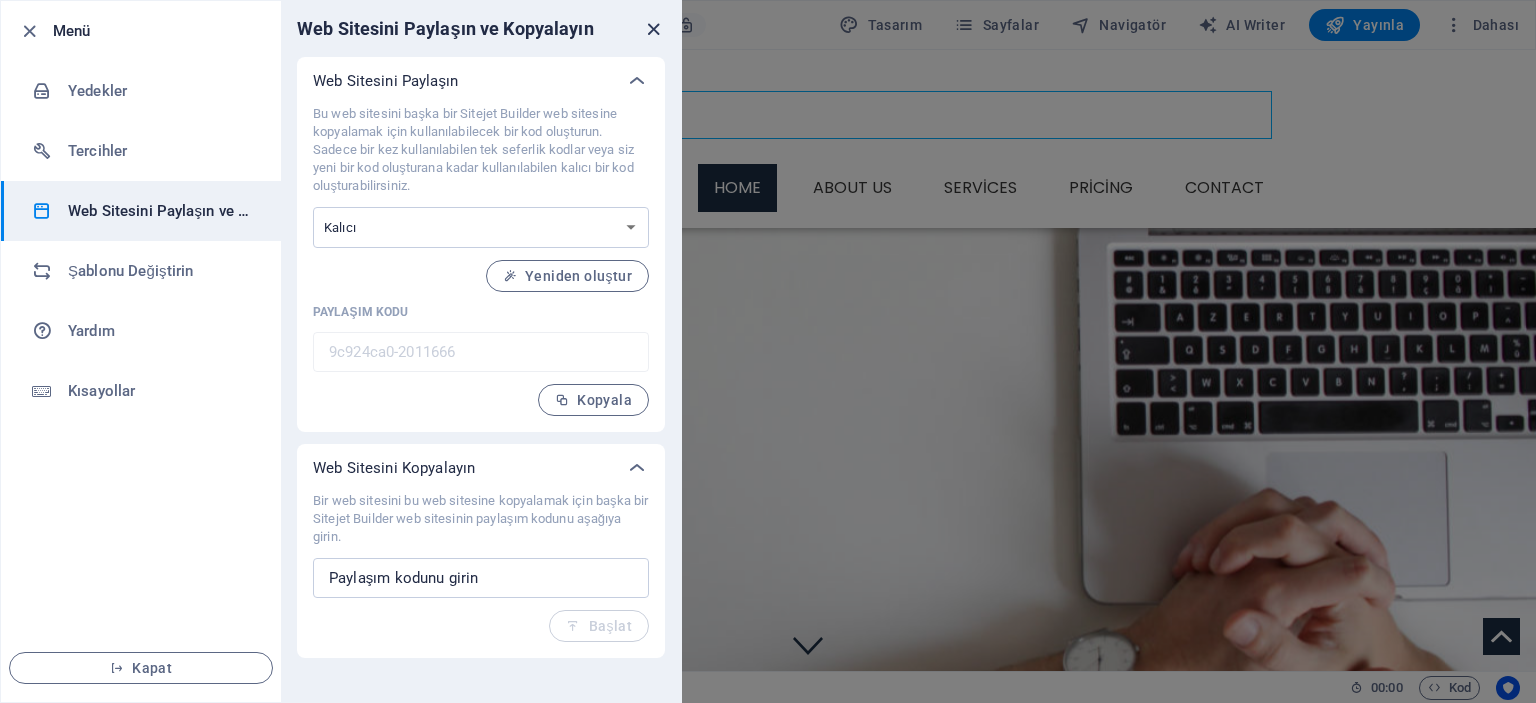 click at bounding box center [653, 29] 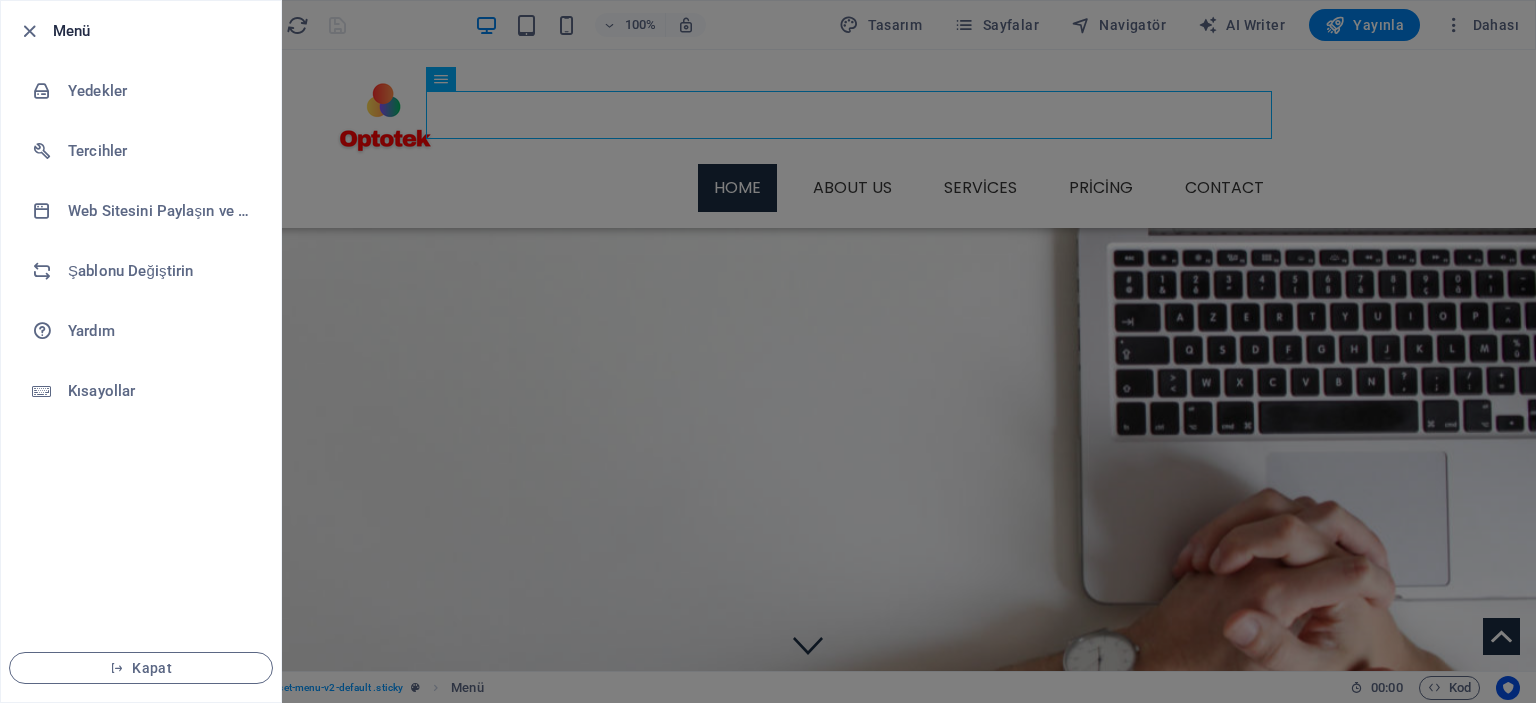 click at bounding box center (768, 351) 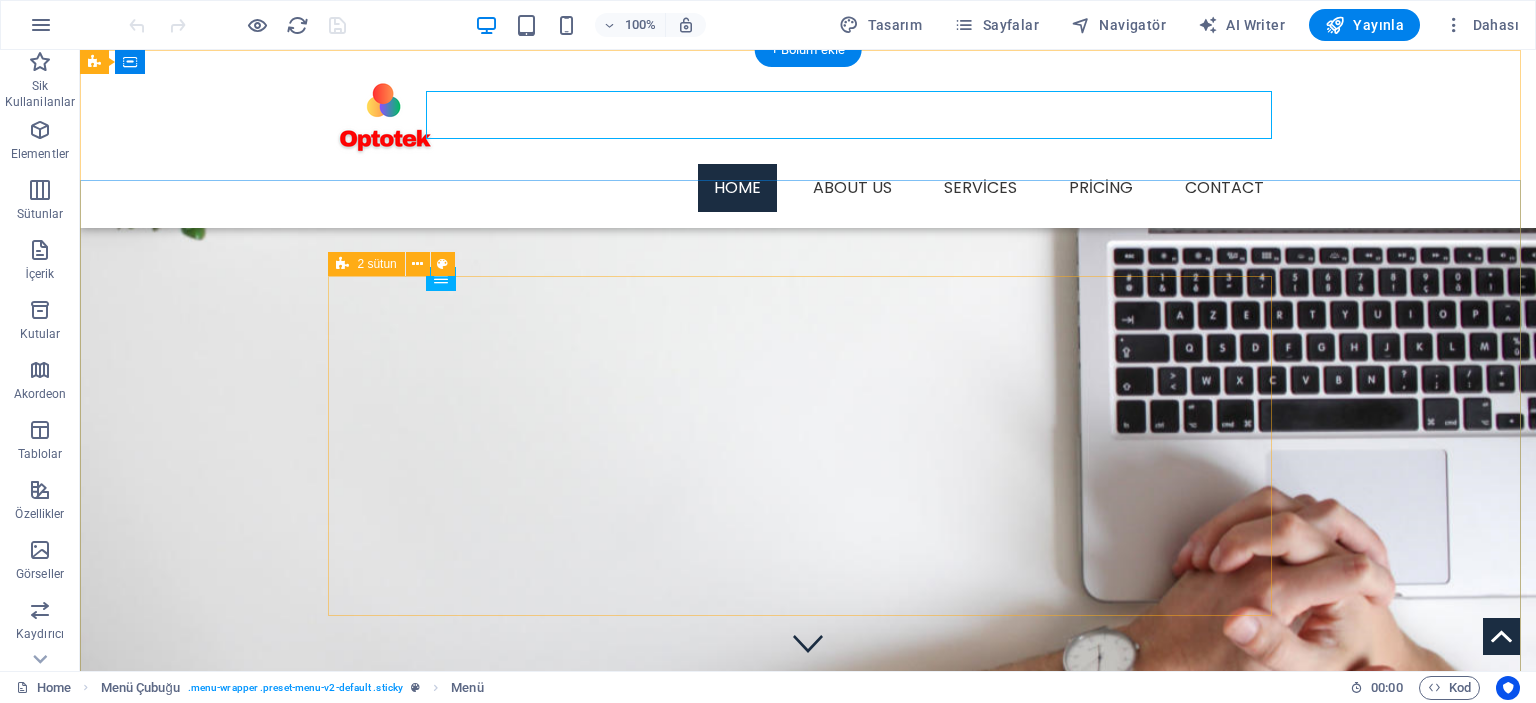 scroll, scrollTop: 0, scrollLeft: 0, axis: both 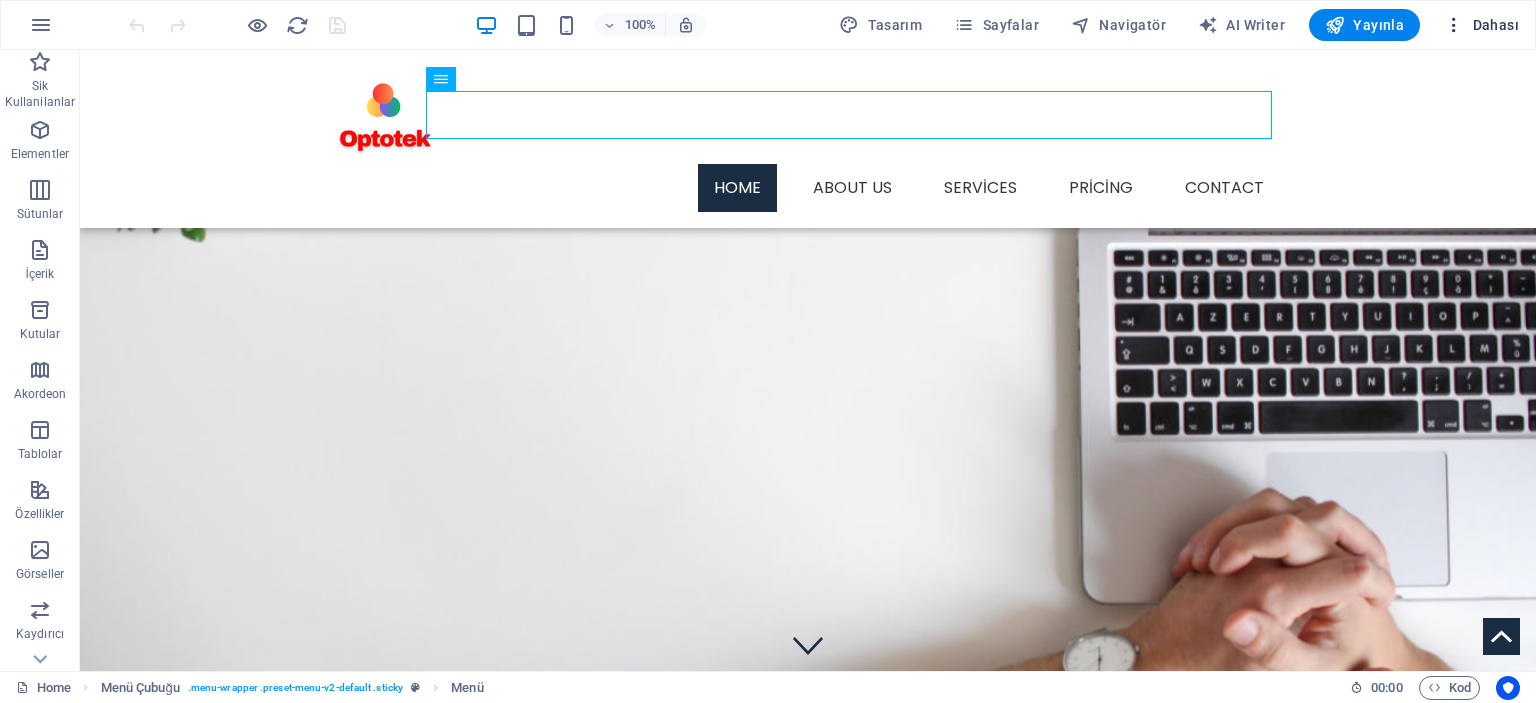 click on "Dahası" at bounding box center [1481, 25] 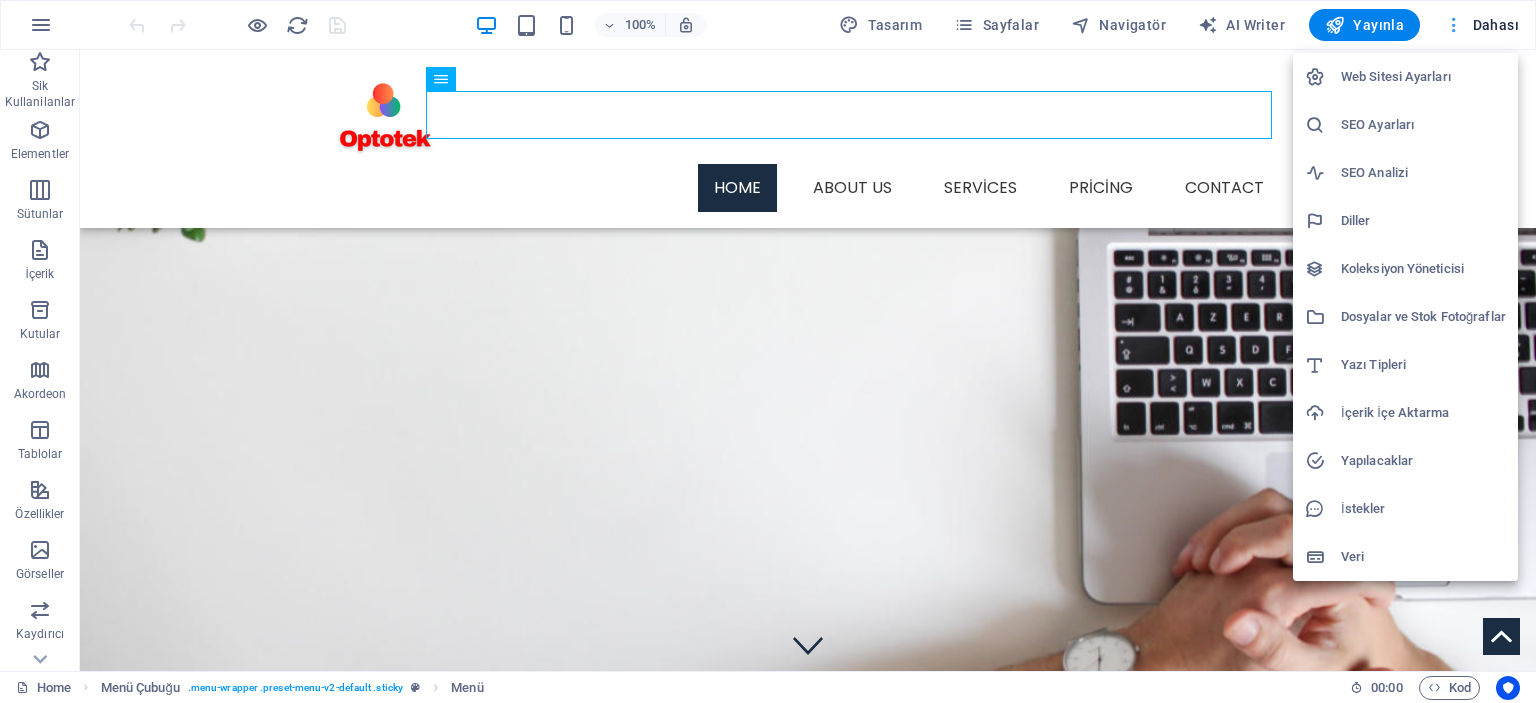 click at bounding box center (768, 351) 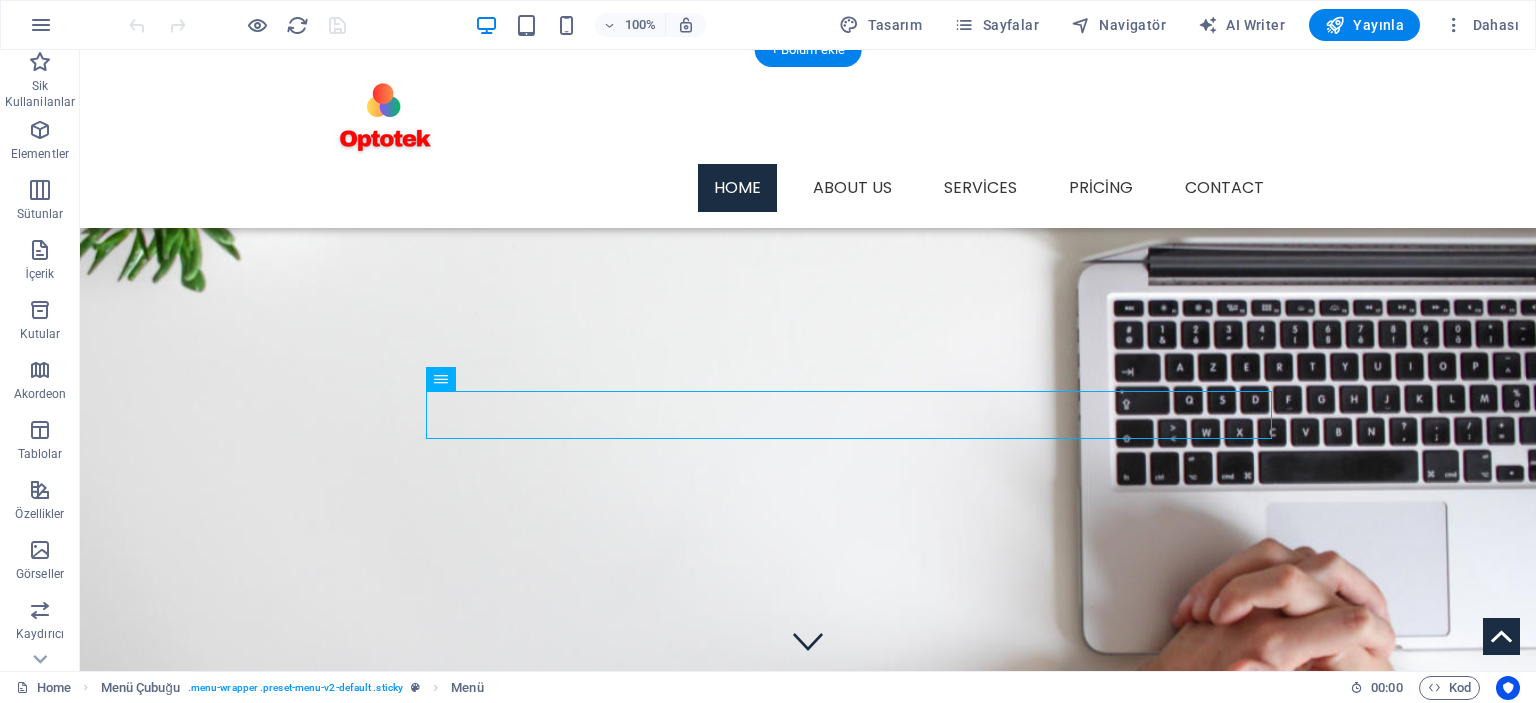 scroll, scrollTop: 0, scrollLeft: 0, axis: both 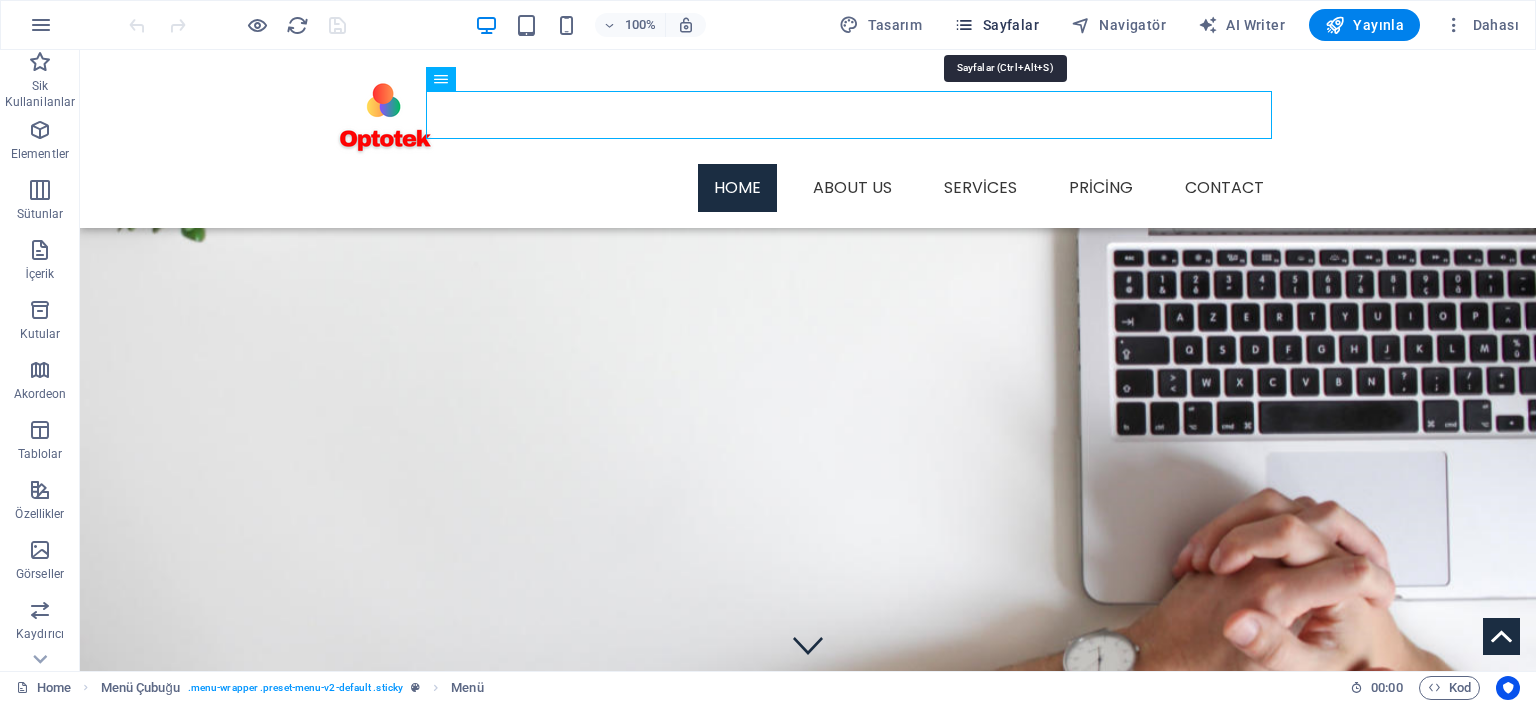 click on "Sayfalar" at bounding box center [996, 25] 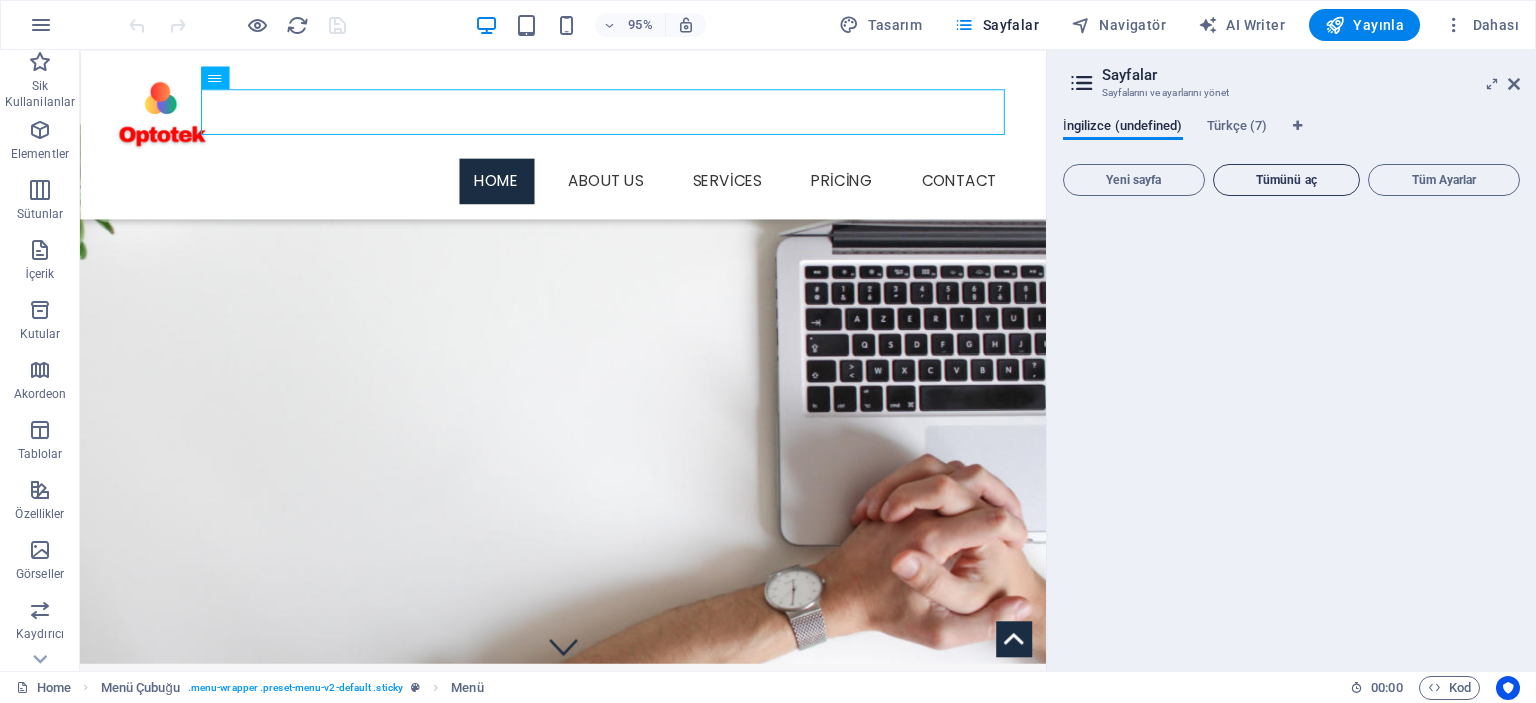 click on "Tümünü aç" at bounding box center [1287, 180] 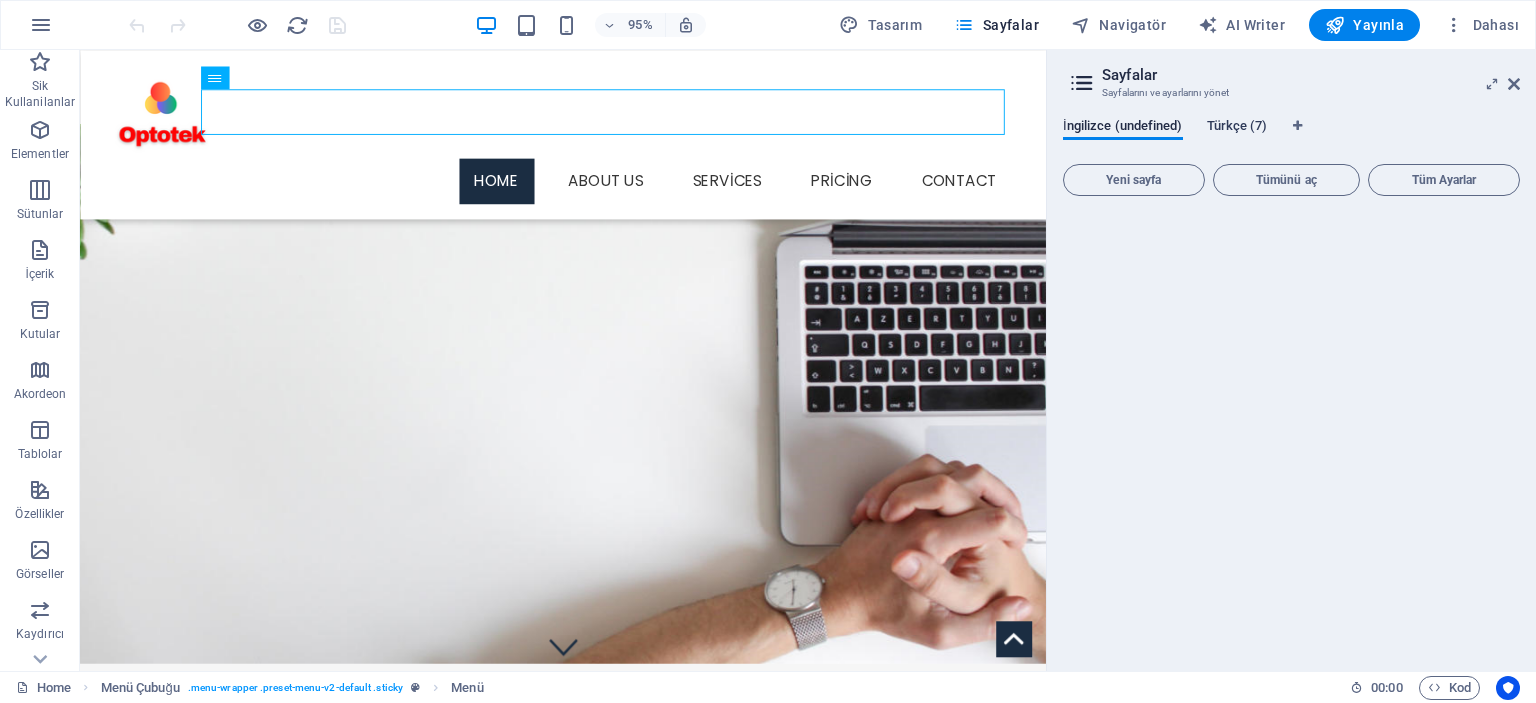 click on "Türkçe (7)" at bounding box center (1237, 128) 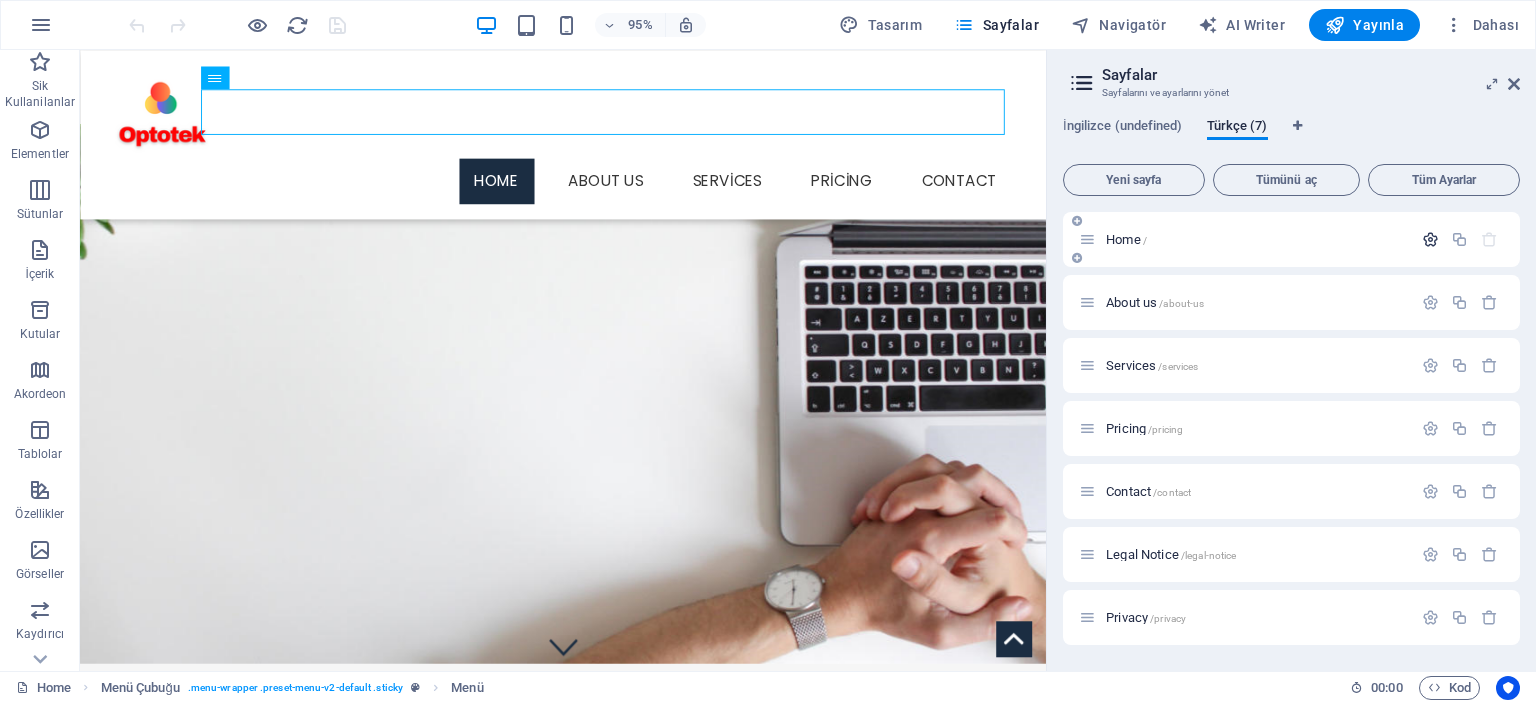 click at bounding box center (1430, 239) 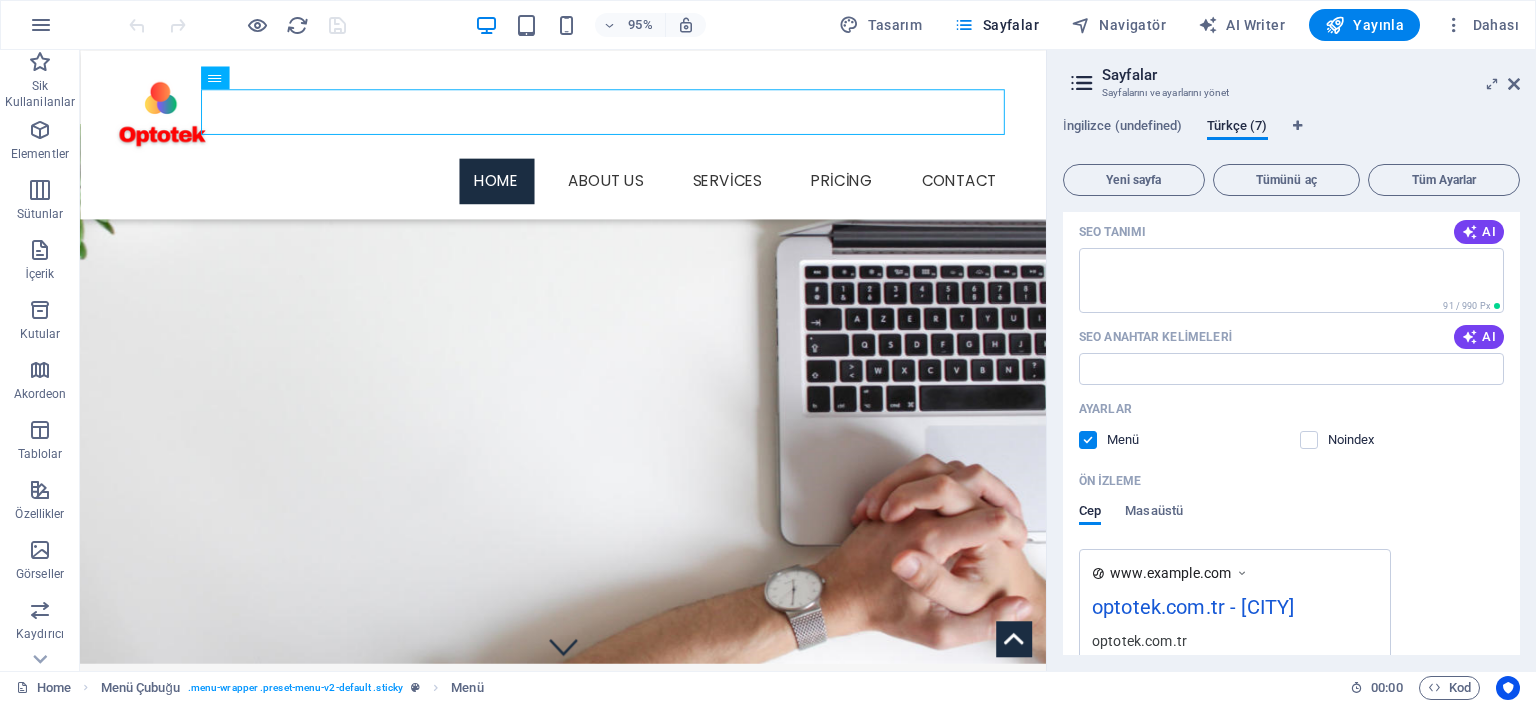 scroll, scrollTop: 300, scrollLeft: 0, axis: vertical 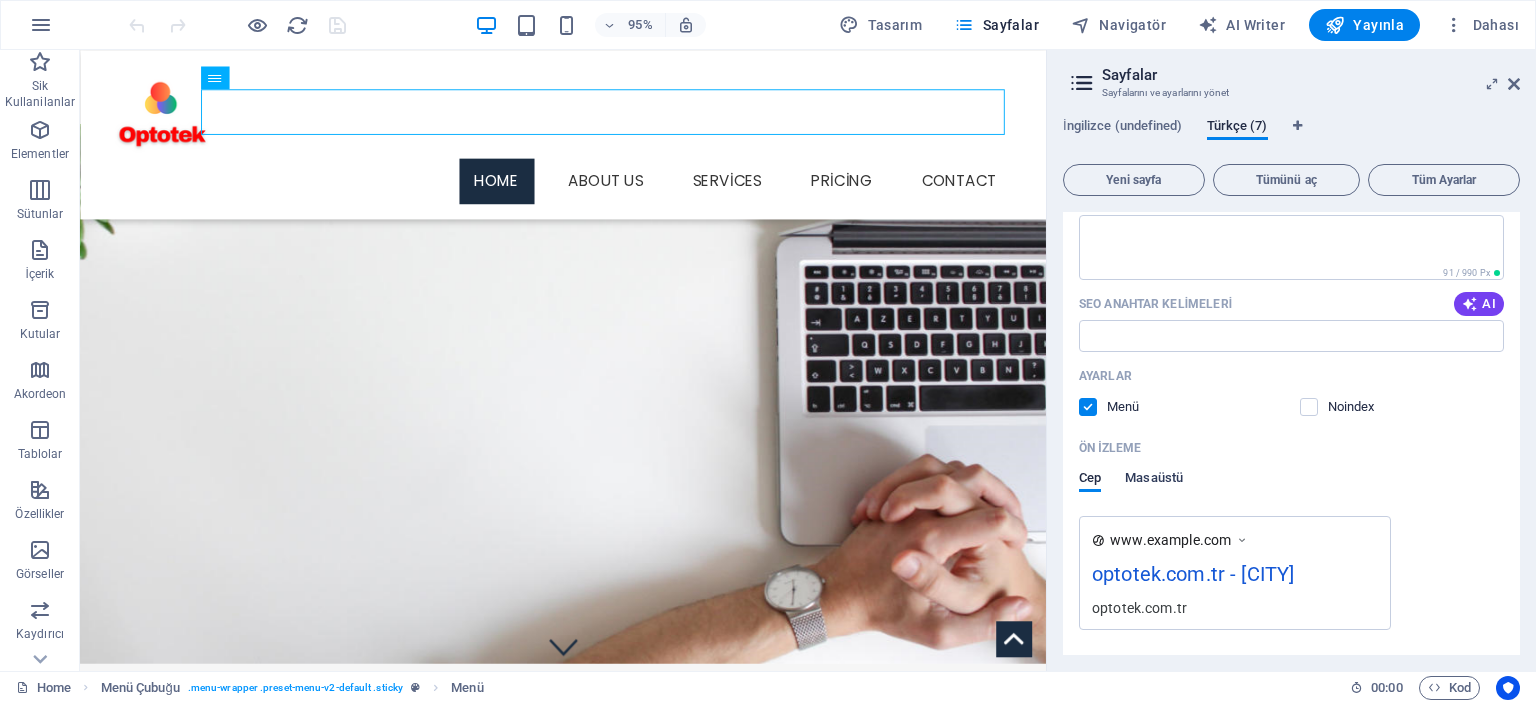 click on "Masaüstü" at bounding box center [1154, 480] 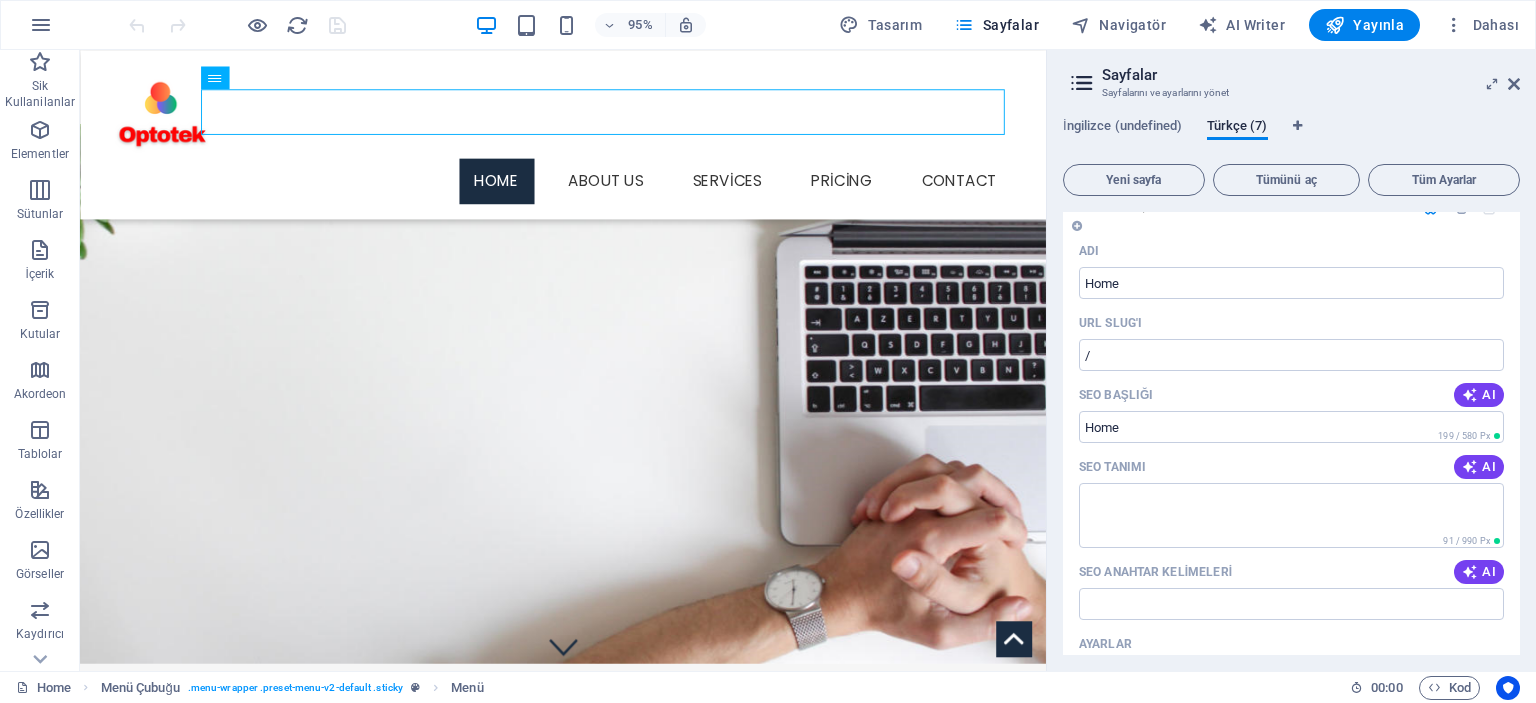 scroll, scrollTop: 0, scrollLeft: 0, axis: both 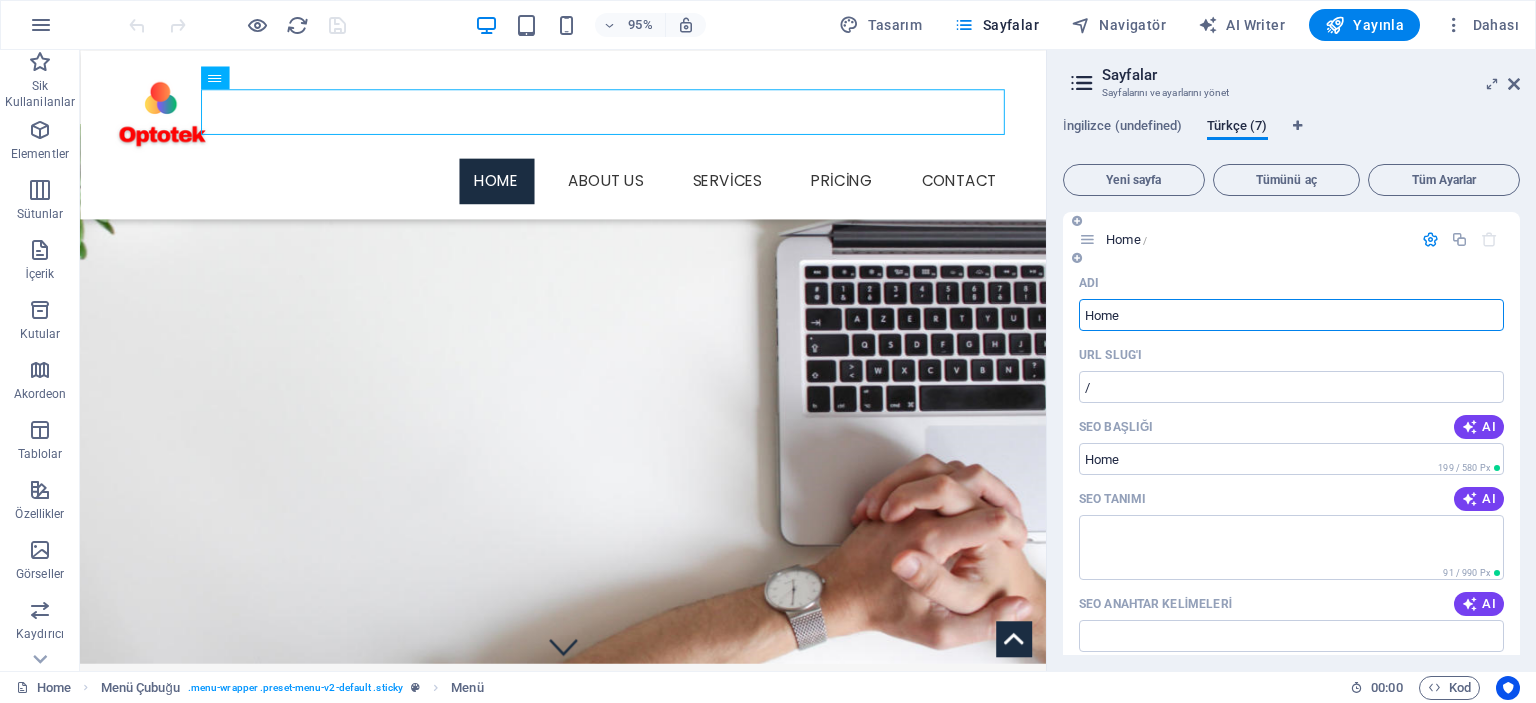 click on "Home" at bounding box center [1291, 315] 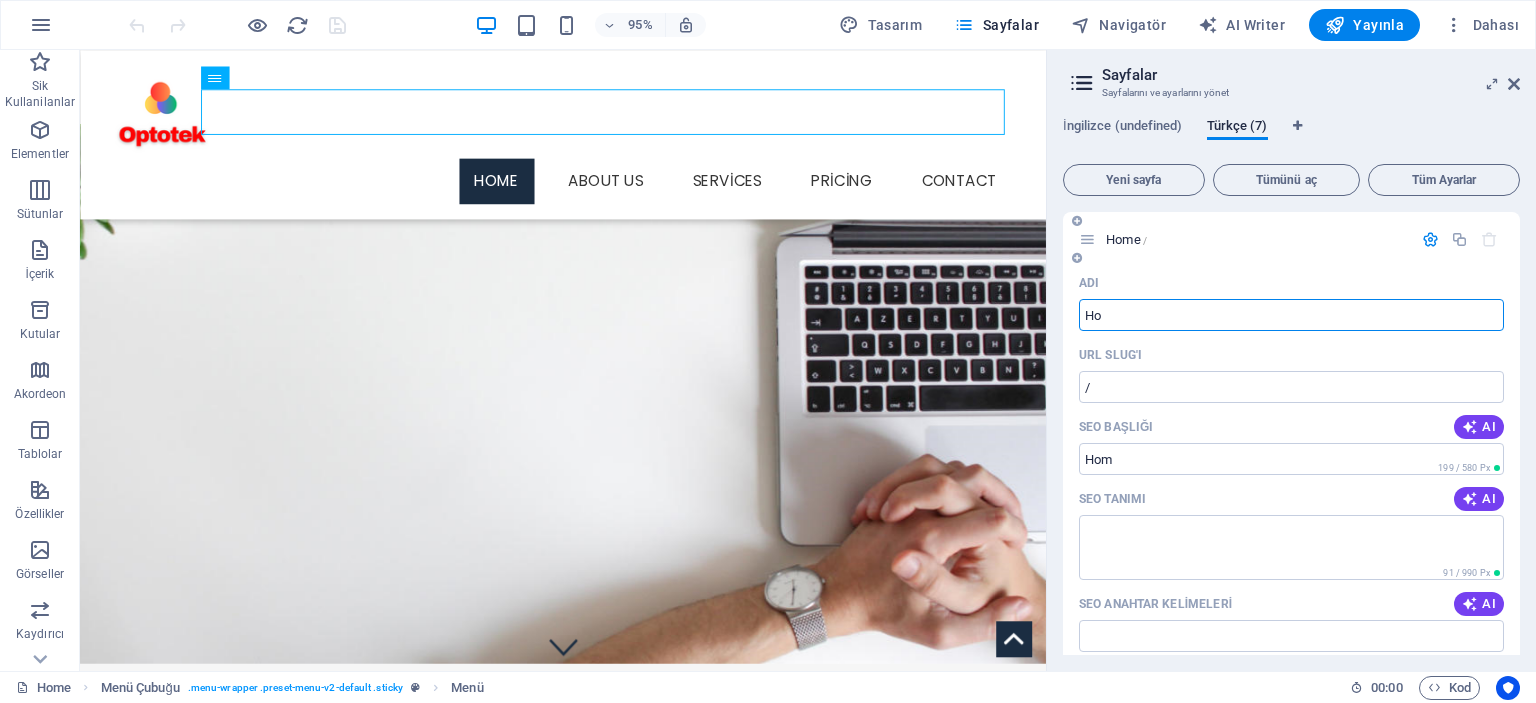type on "H" 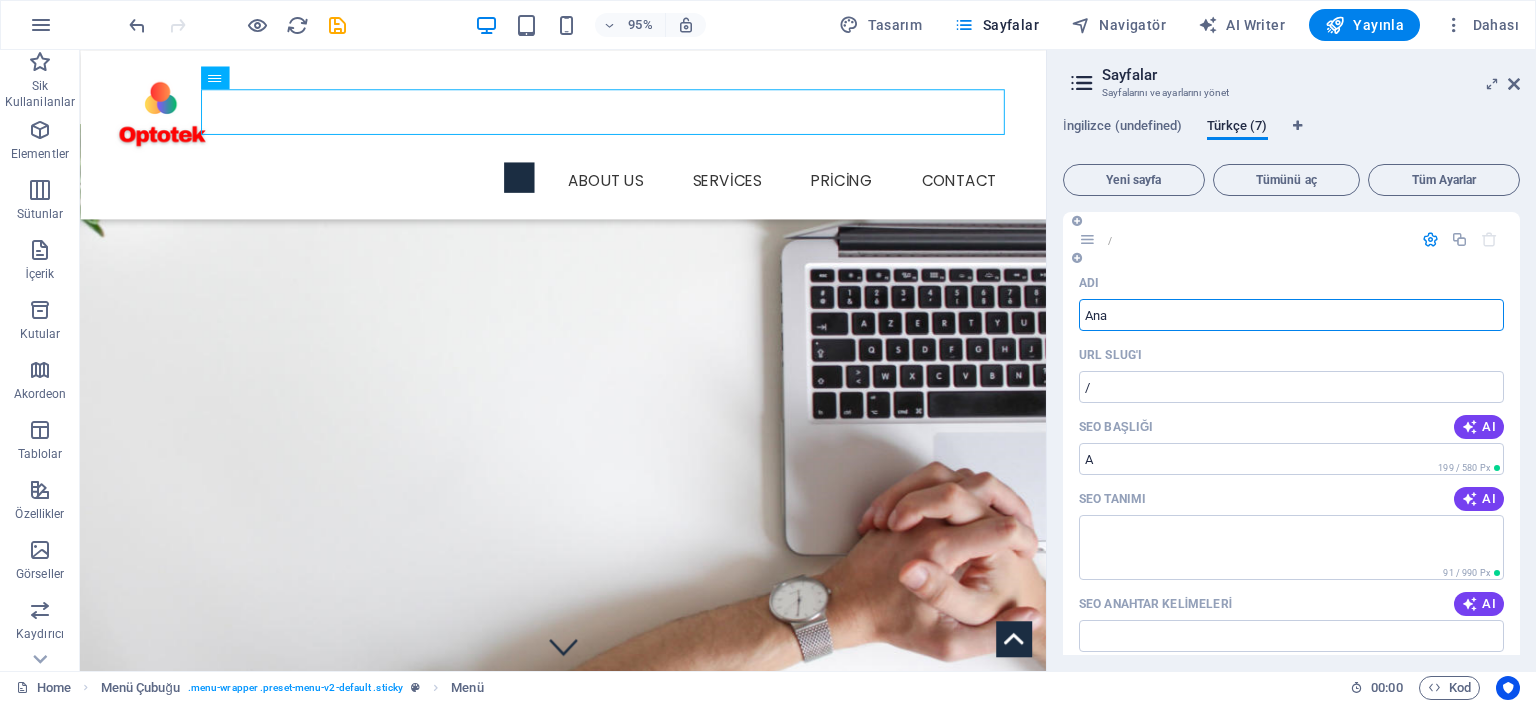 type on "Anas" 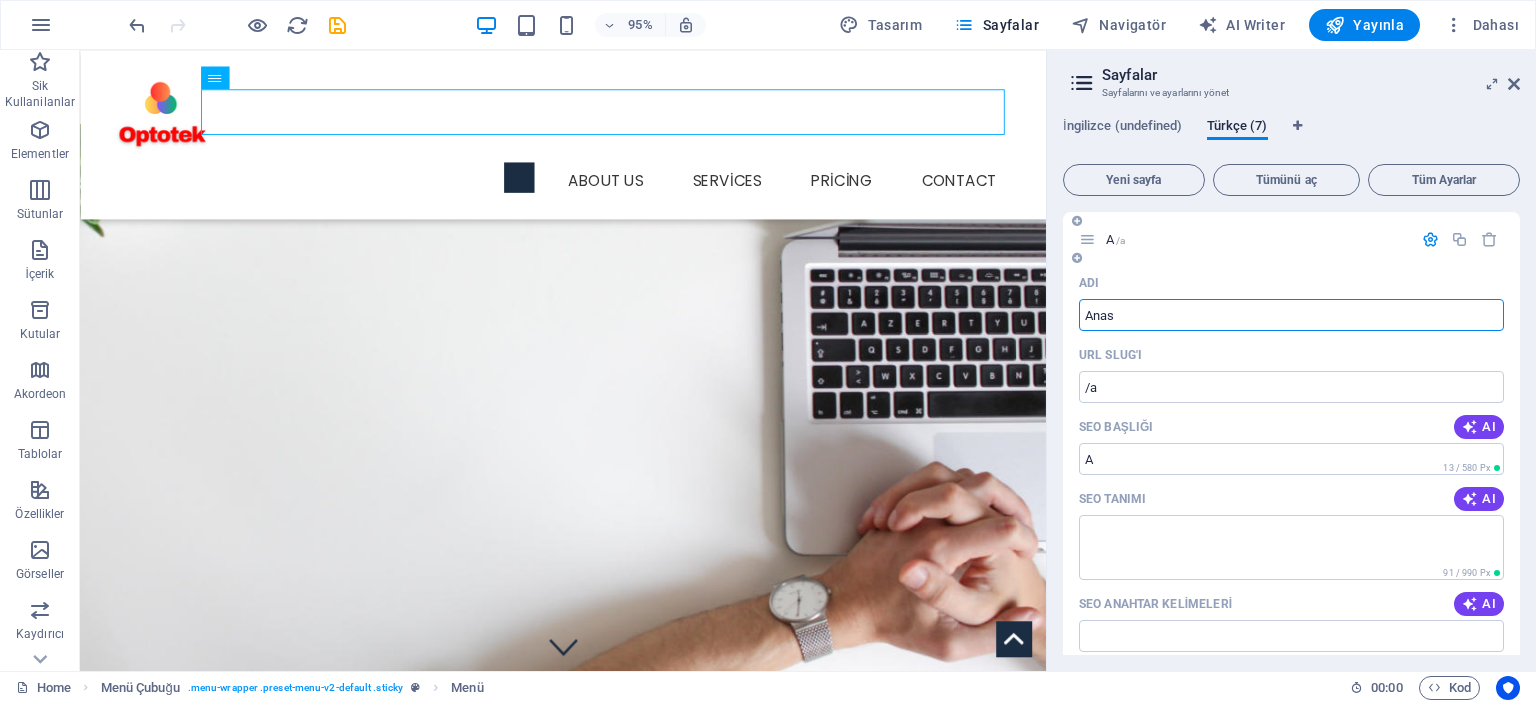type on "/a" 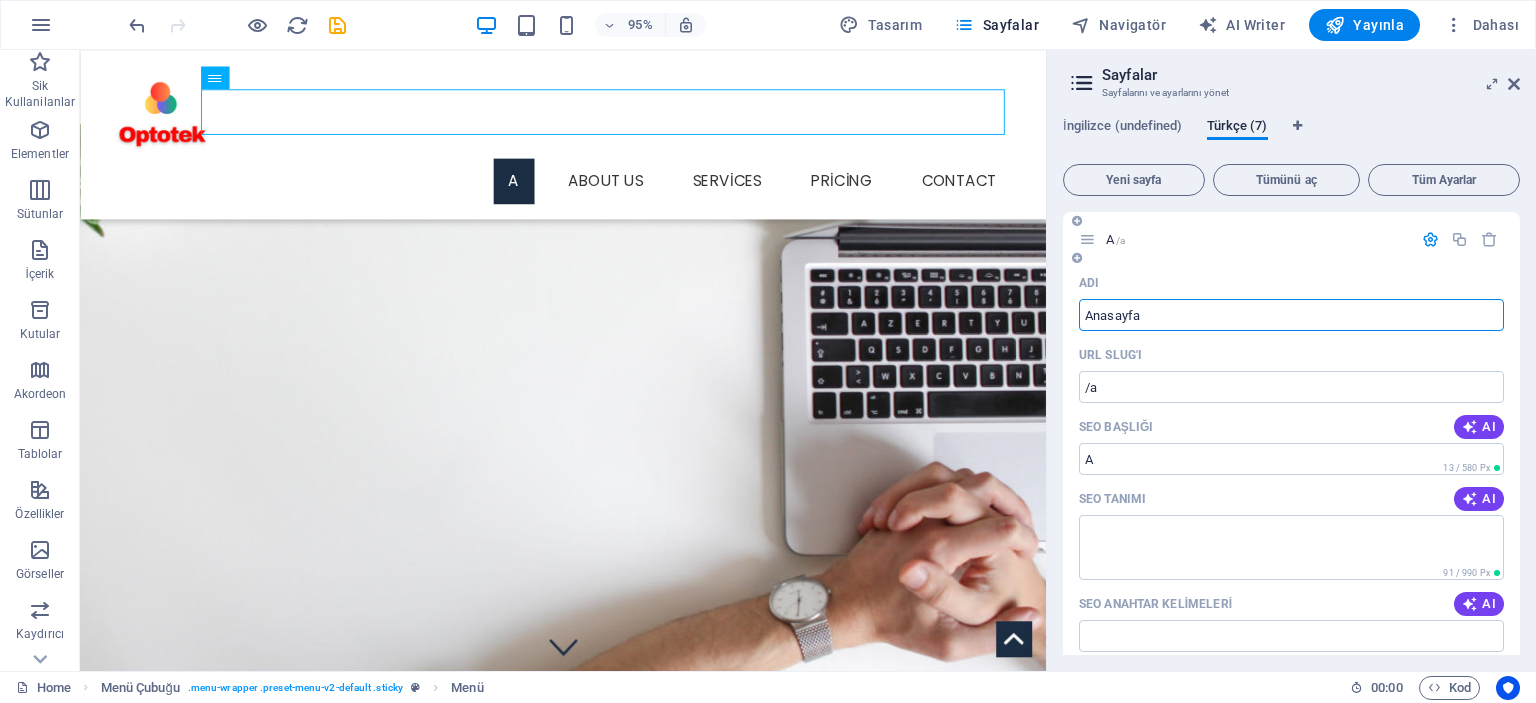 type on "Anasayfa" 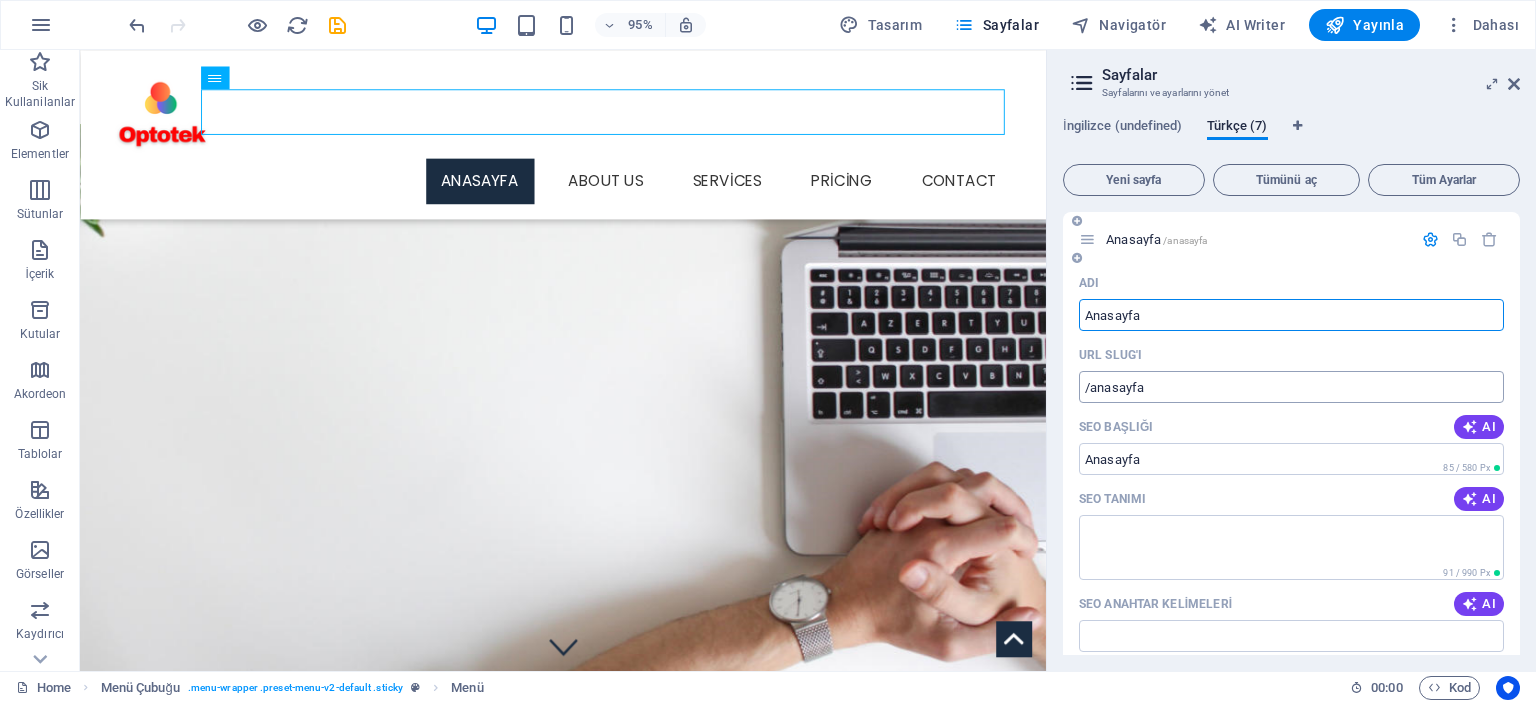 type on "Anasayfa" 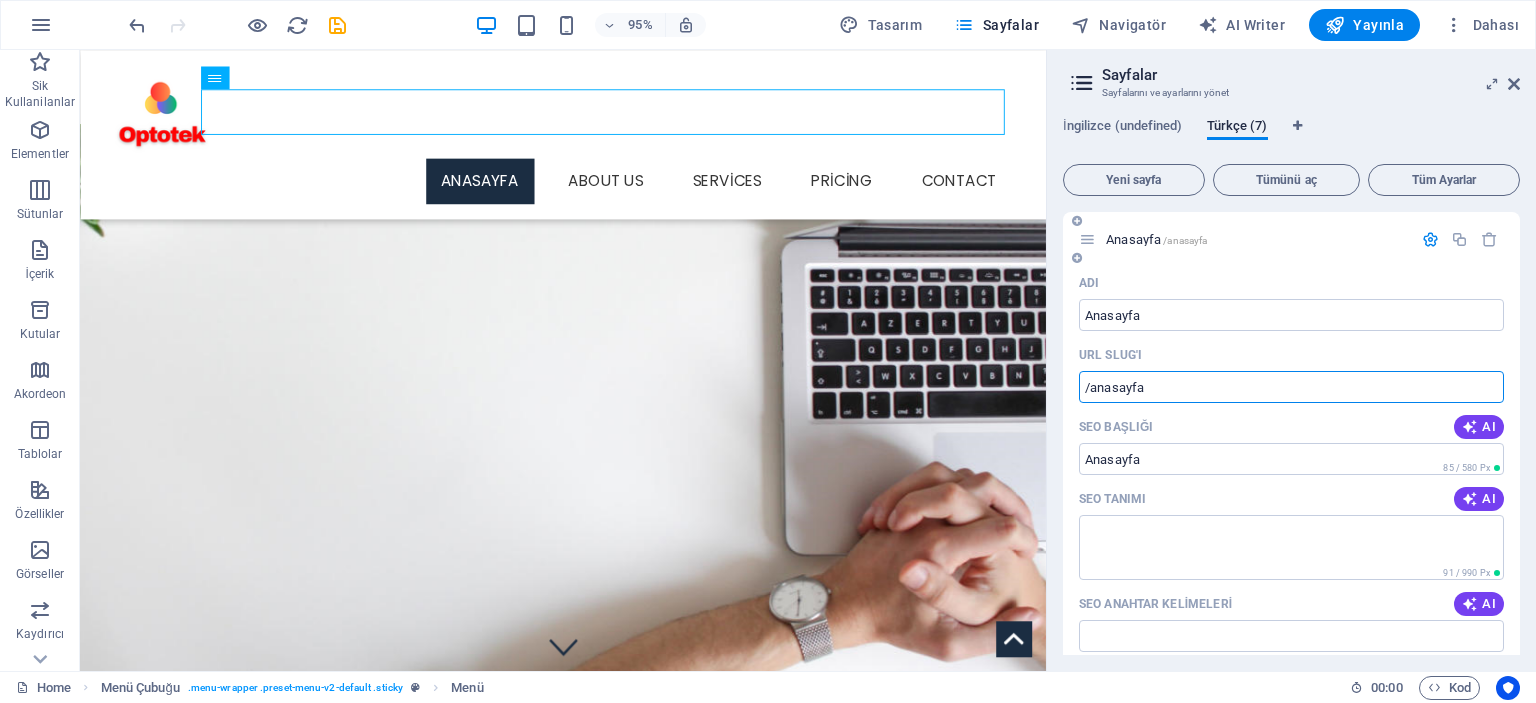 click on "/anasayfa" at bounding box center (1291, 387) 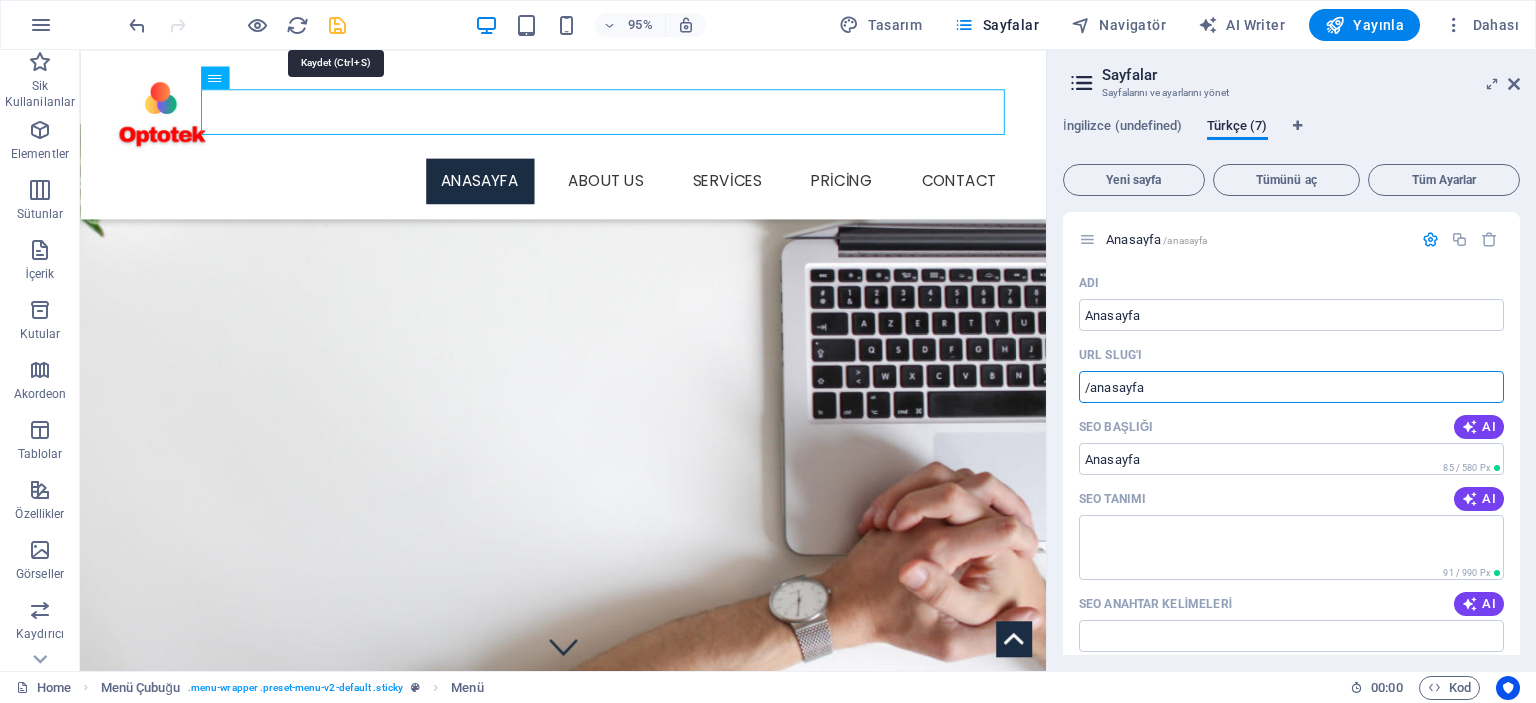 click at bounding box center (337, 25) 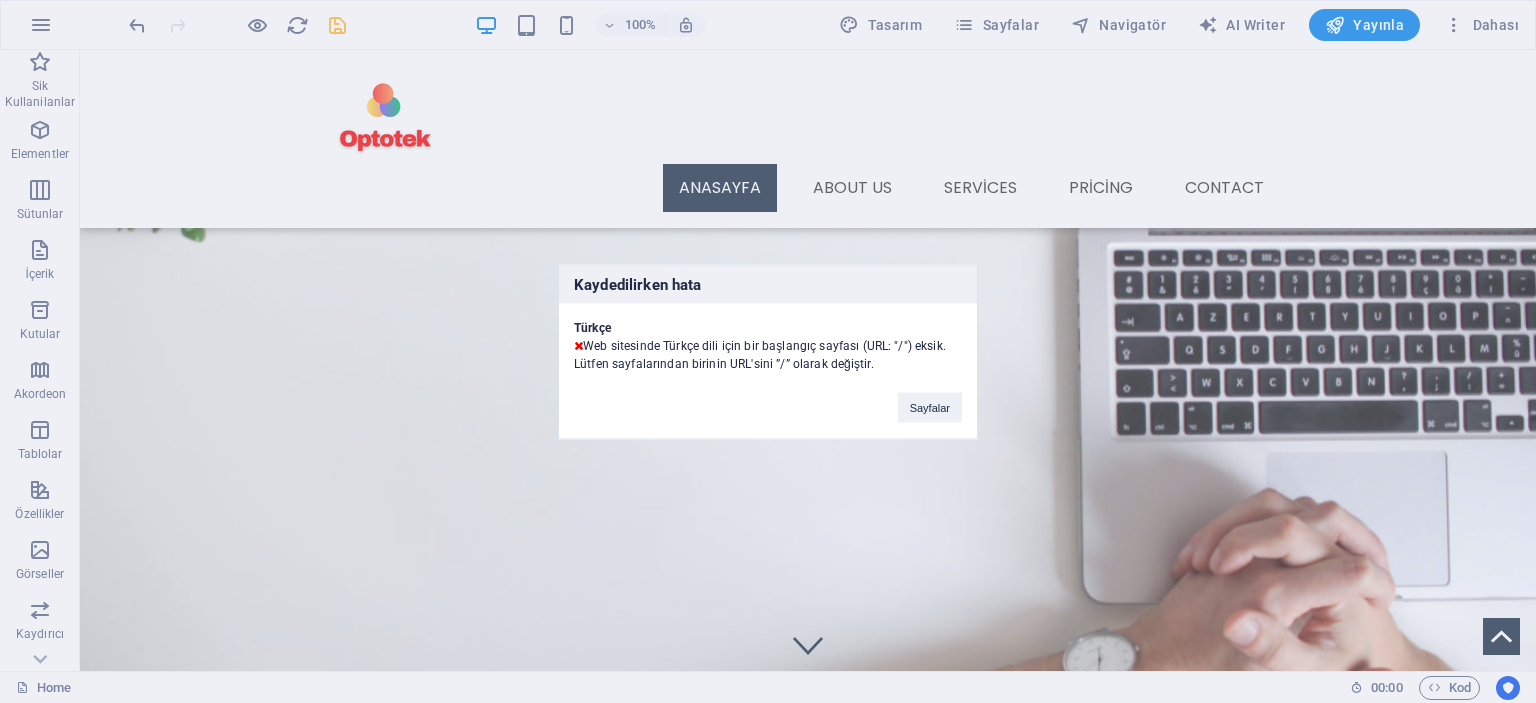 drag, startPoint x: 587, startPoint y: 341, endPoint x: 877, endPoint y: 363, distance: 290.83328 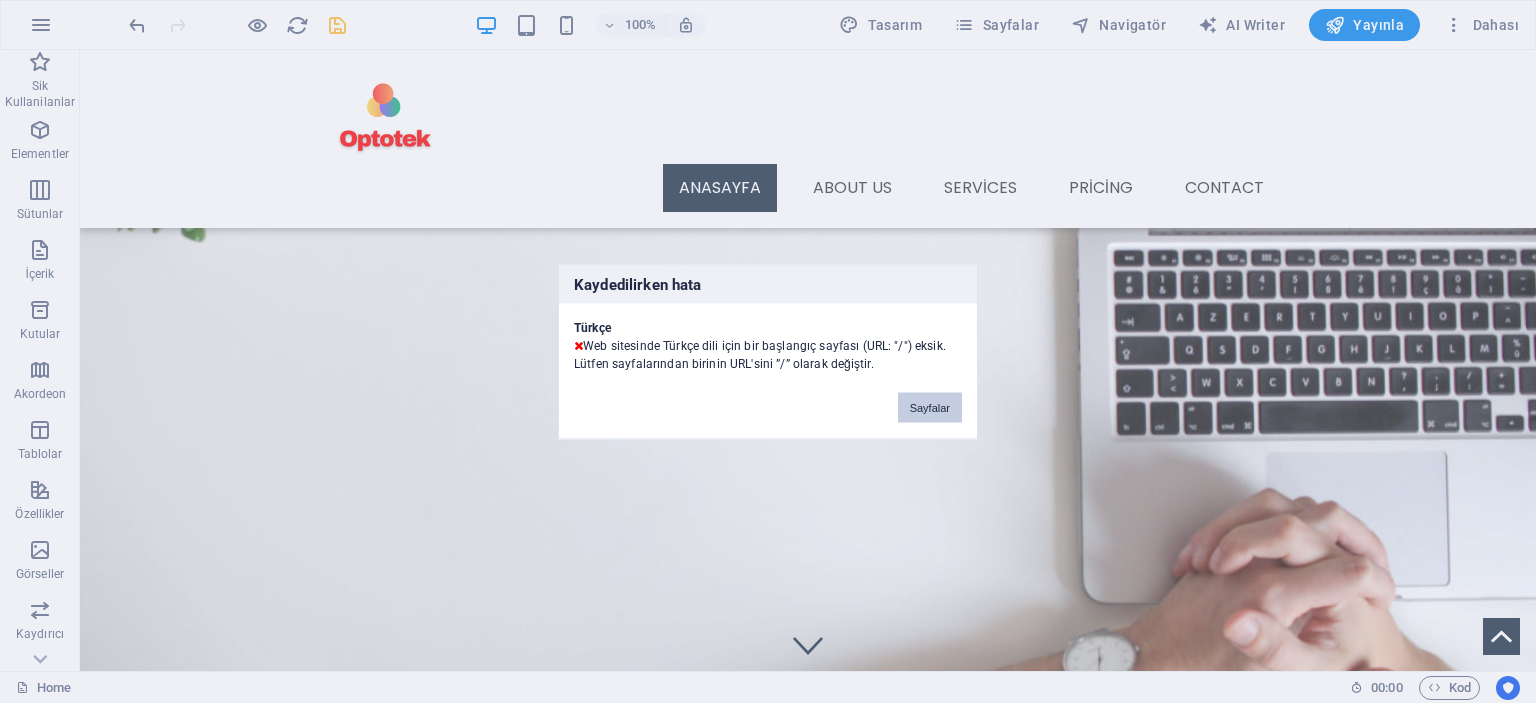 click on "Sayfalar" at bounding box center (930, 407) 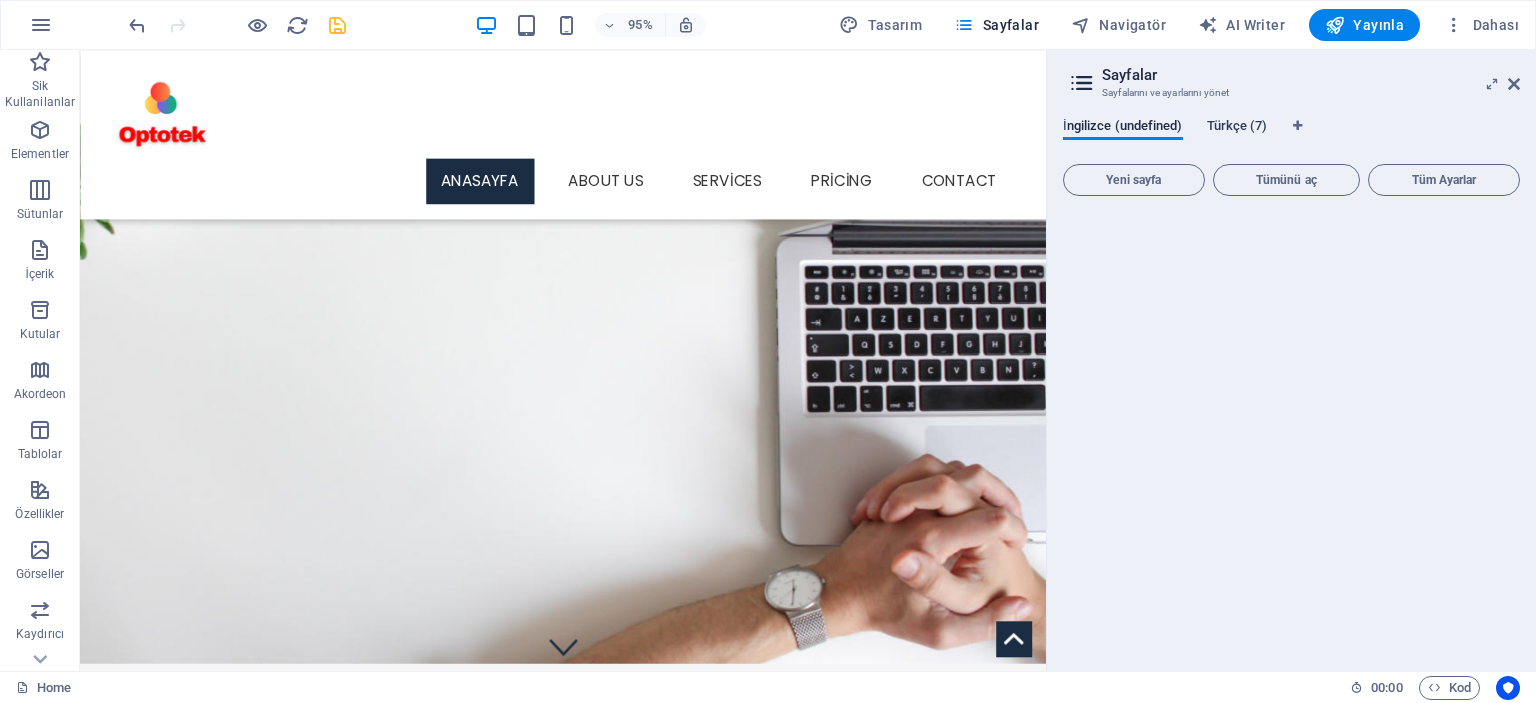click on "Türkçe (7)" at bounding box center (1237, 128) 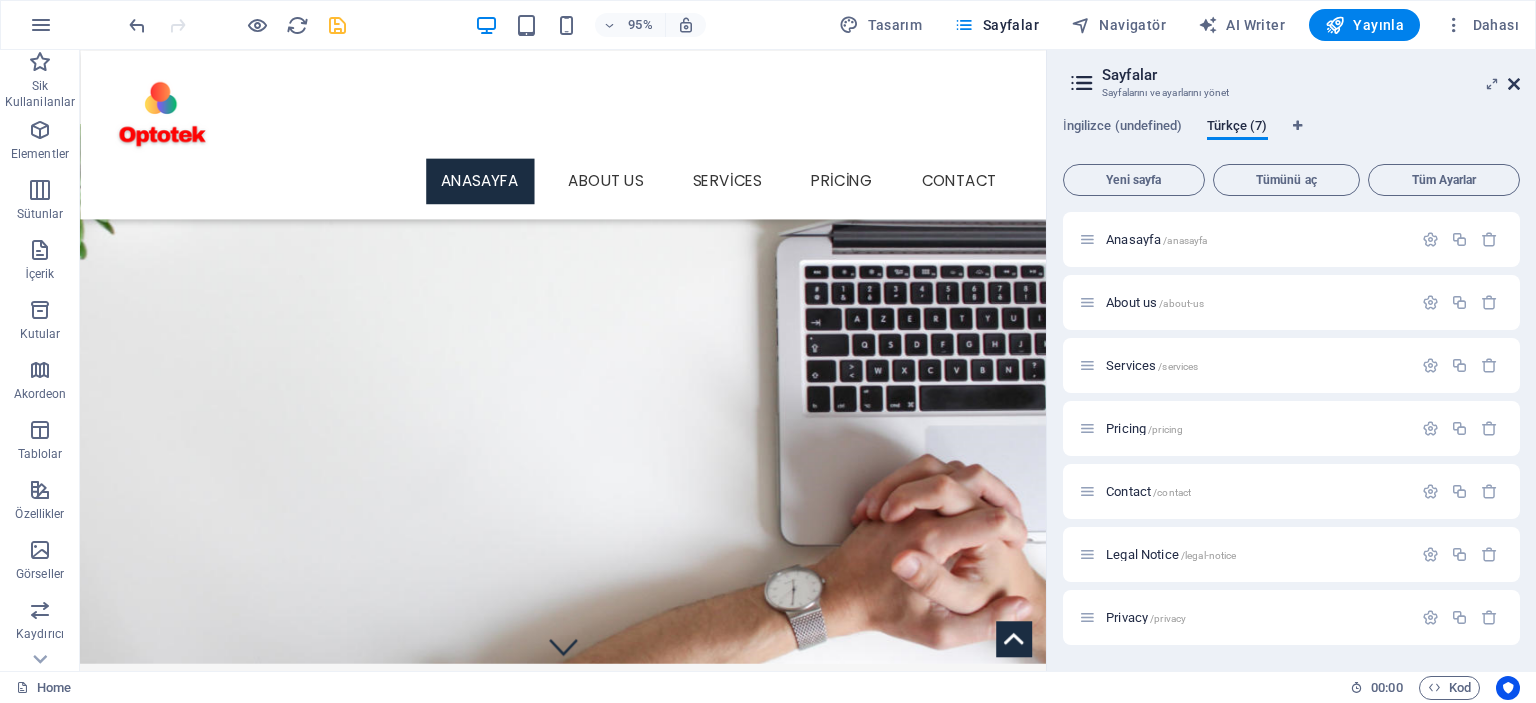 click at bounding box center (1514, 84) 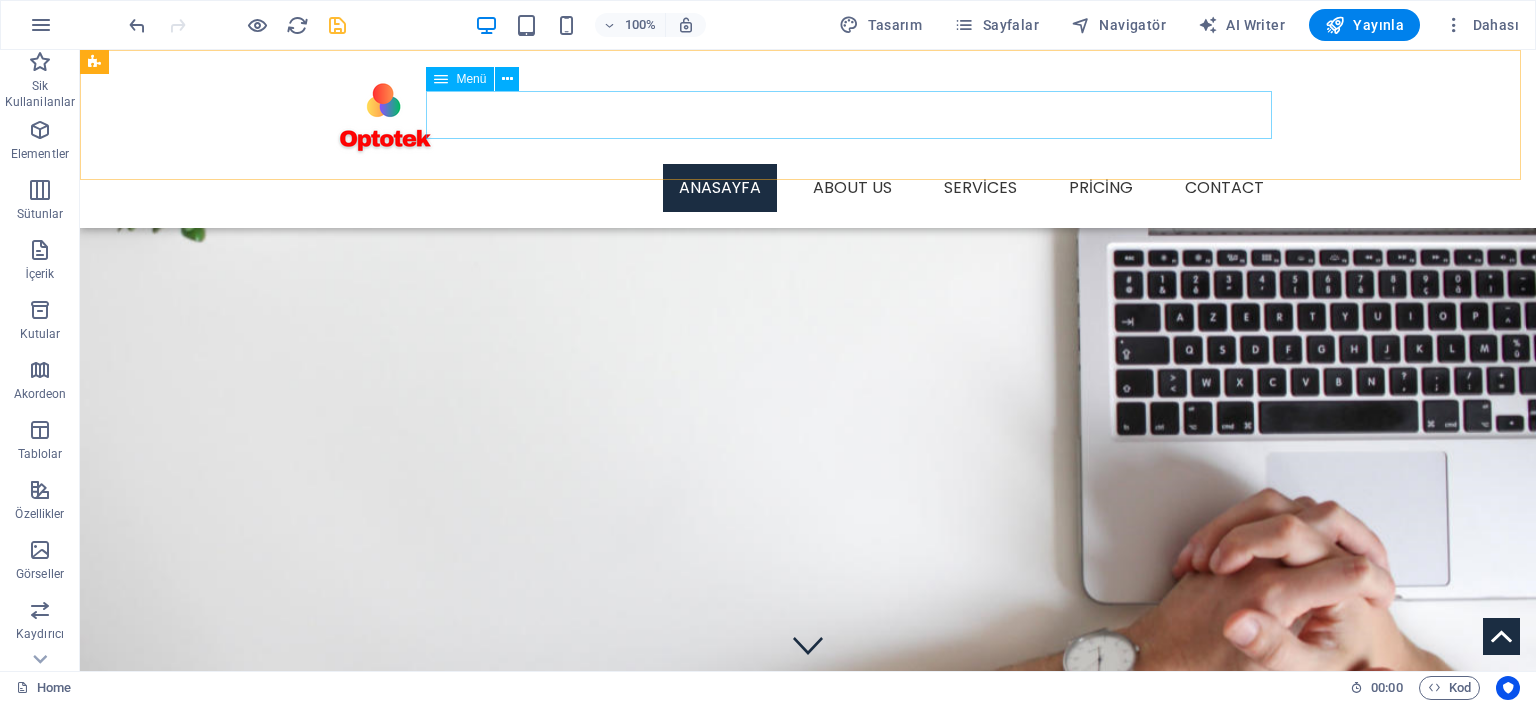click on "Anasayfa About us Services Pricing Contact" at bounding box center [808, 188] 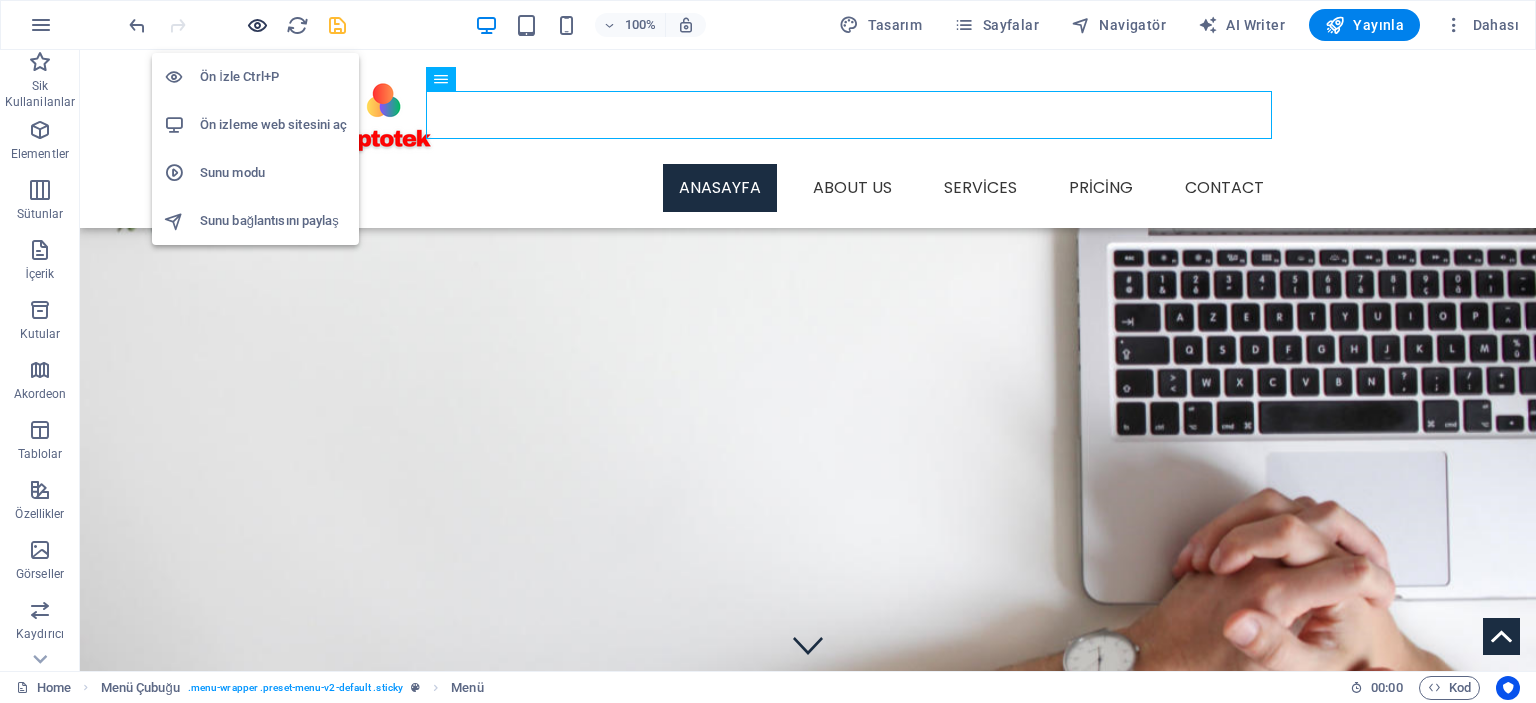 click at bounding box center (257, 25) 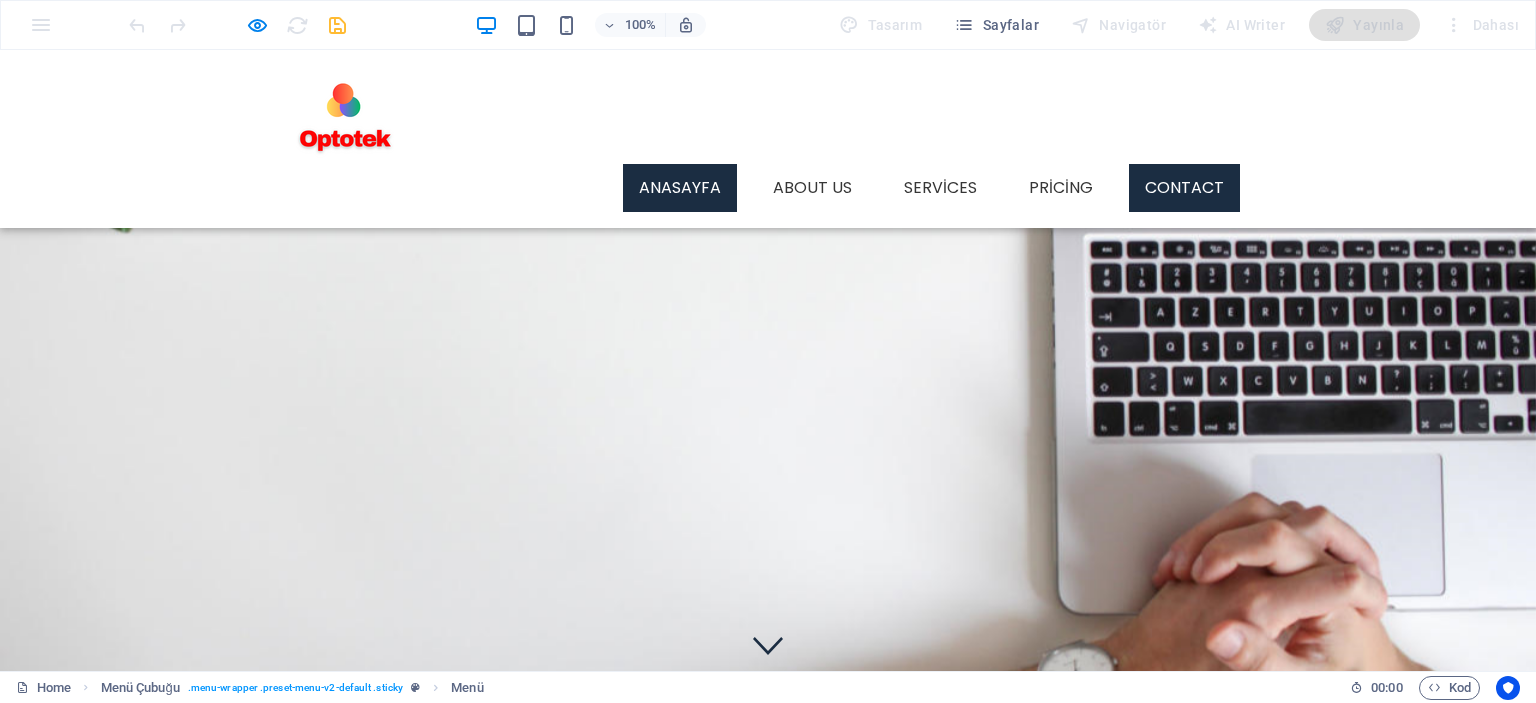 click on "Contact" at bounding box center [1184, 188] 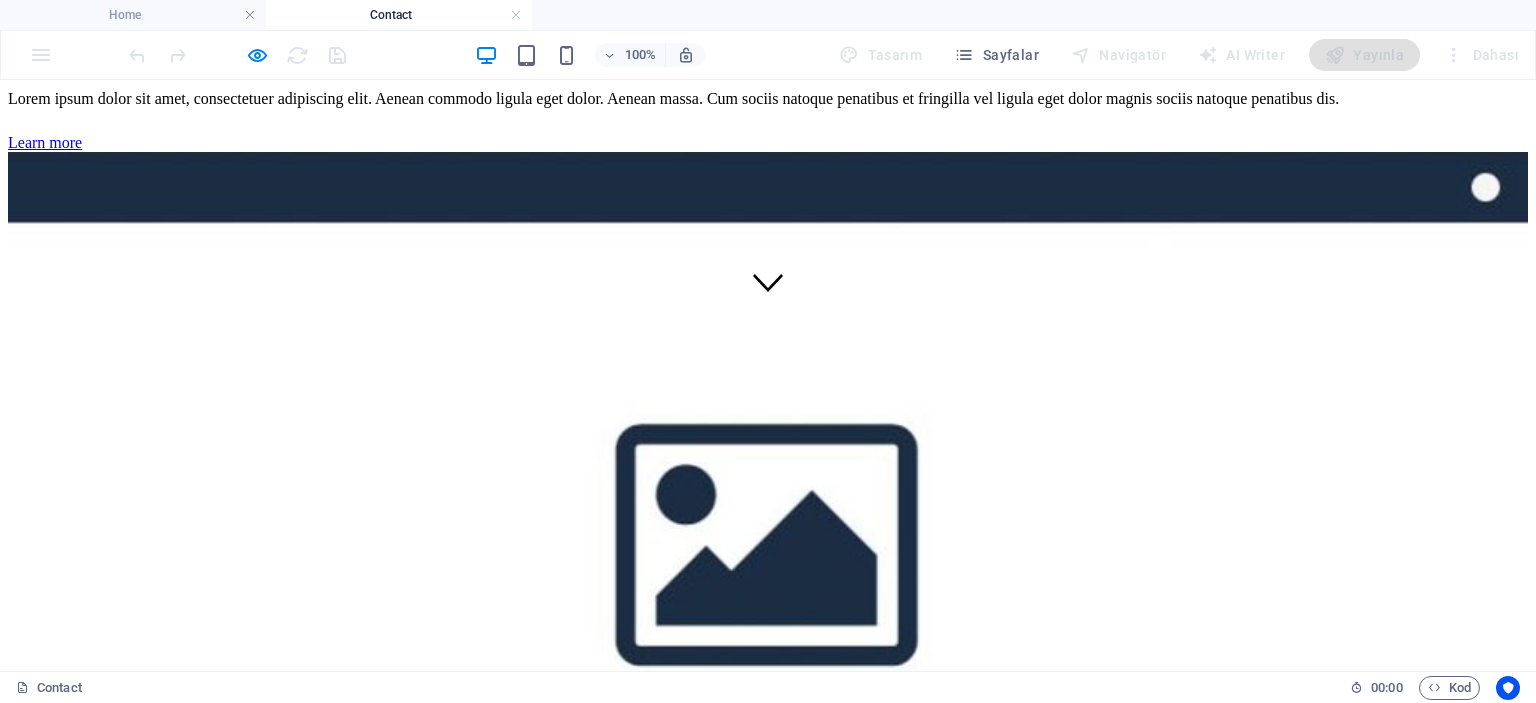 scroll, scrollTop: 0, scrollLeft: 0, axis: both 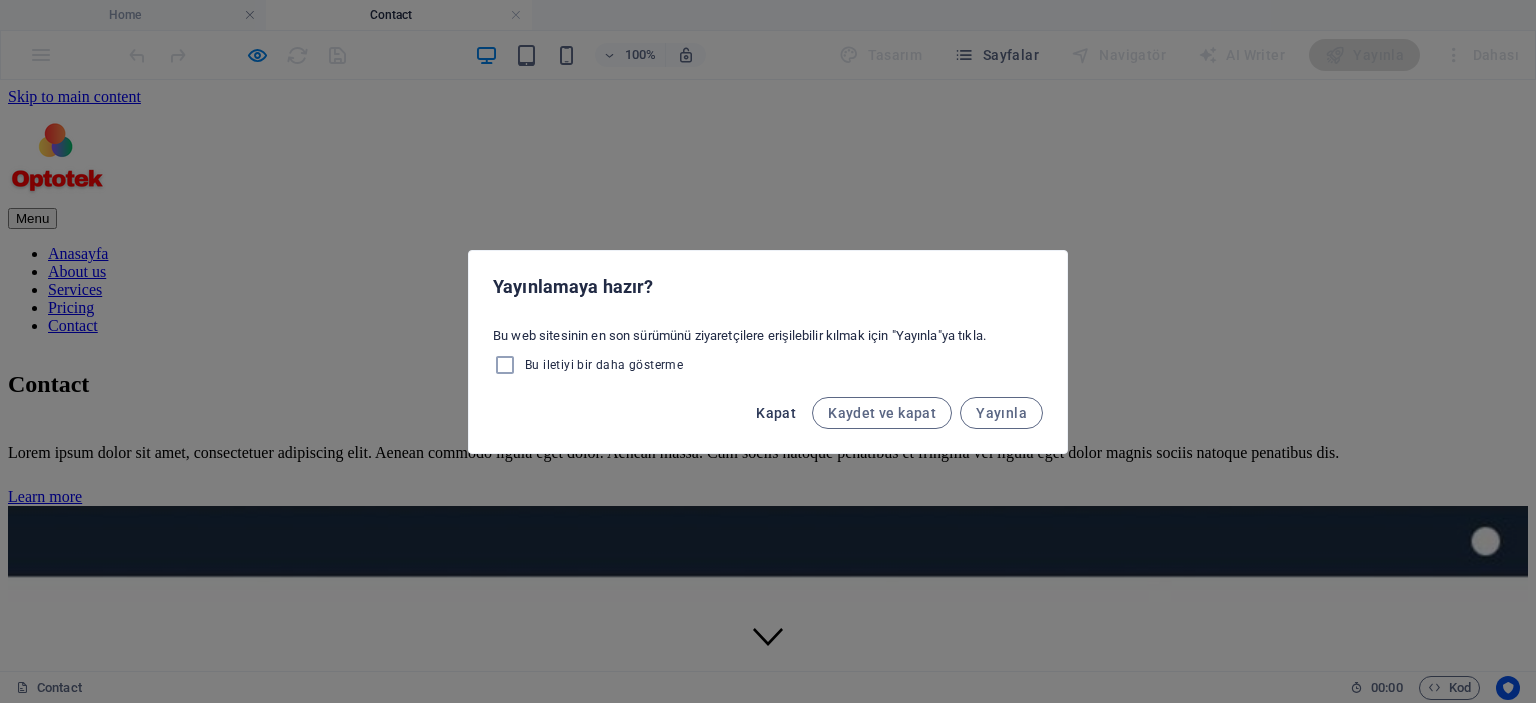 click on "Kapat" at bounding box center [776, 413] 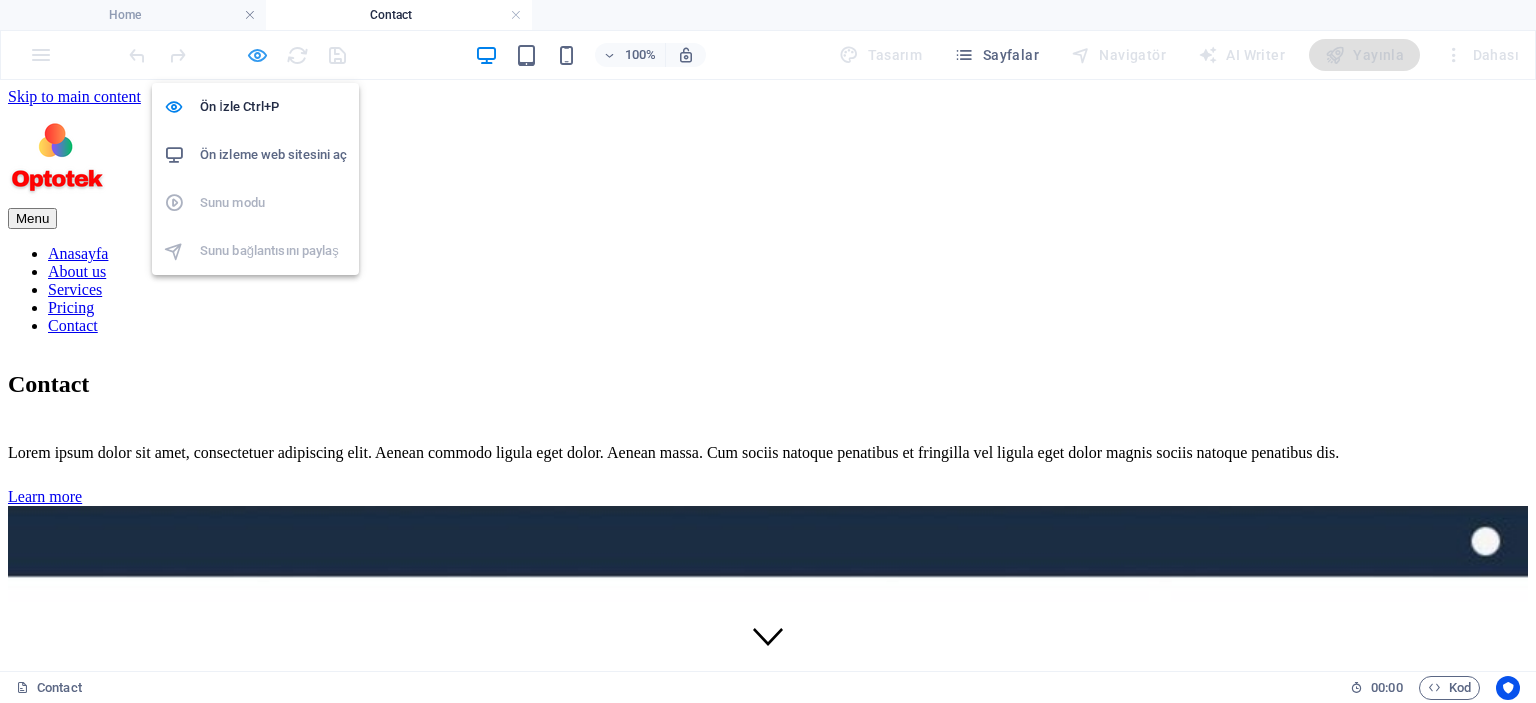 click at bounding box center (257, 55) 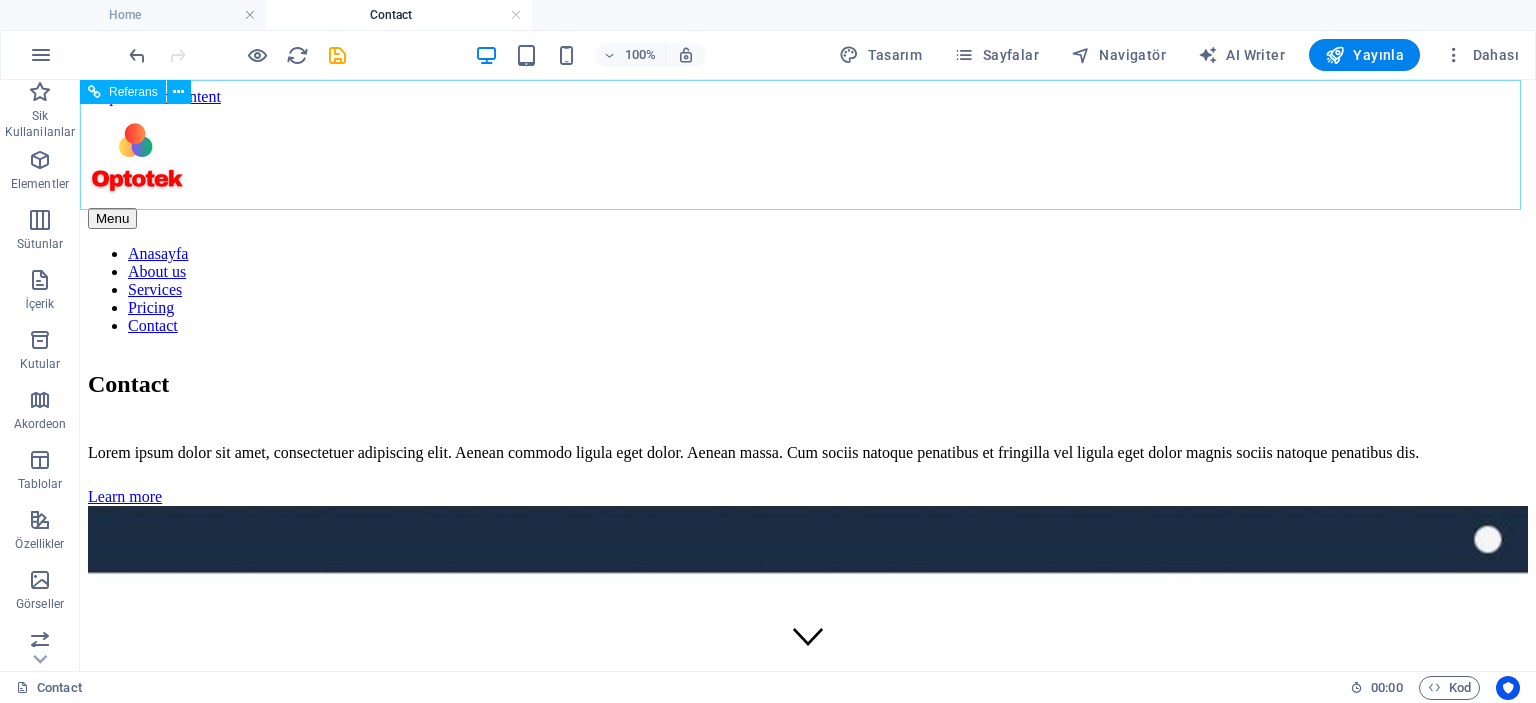 click on "Anasayfa About us Services Pricing Contact" at bounding box center [808, 290] 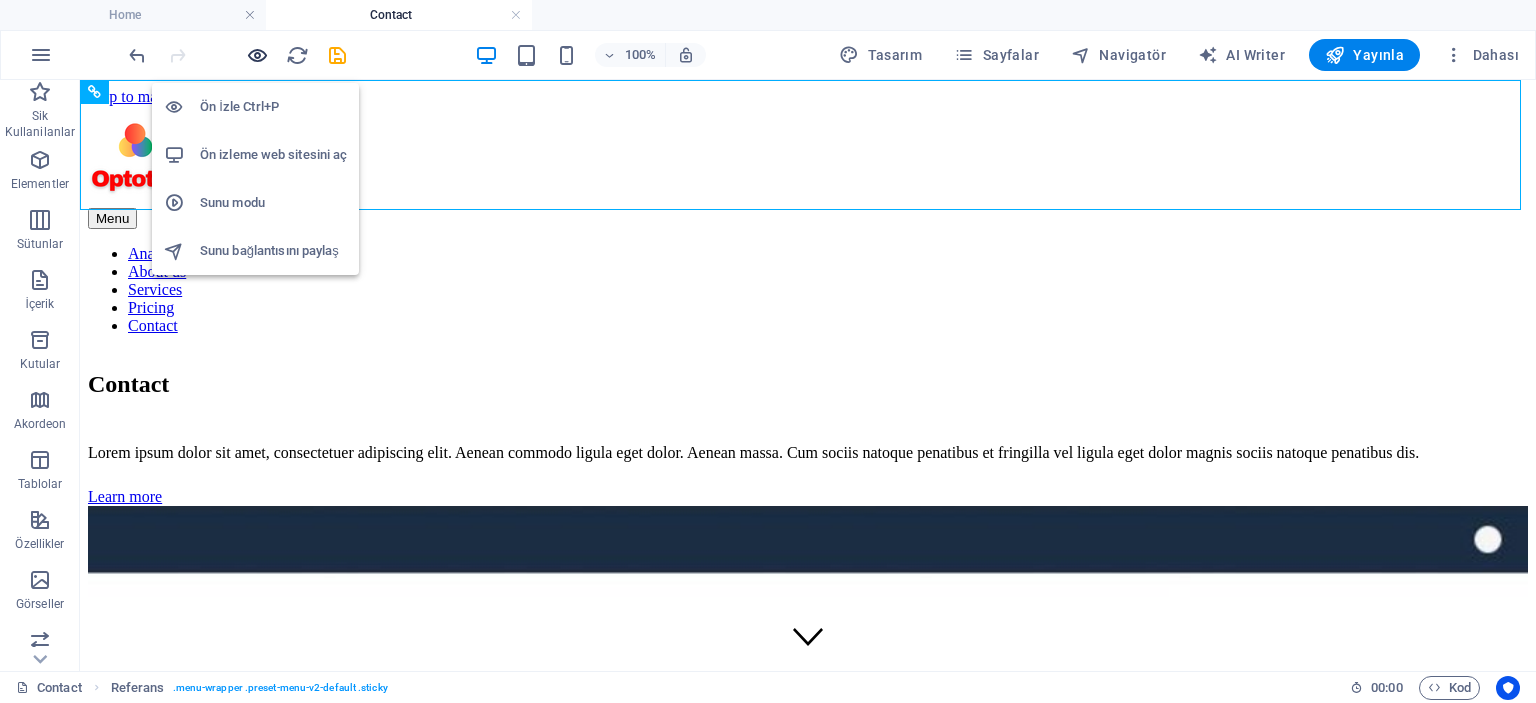click at bounding box center (257, 55) 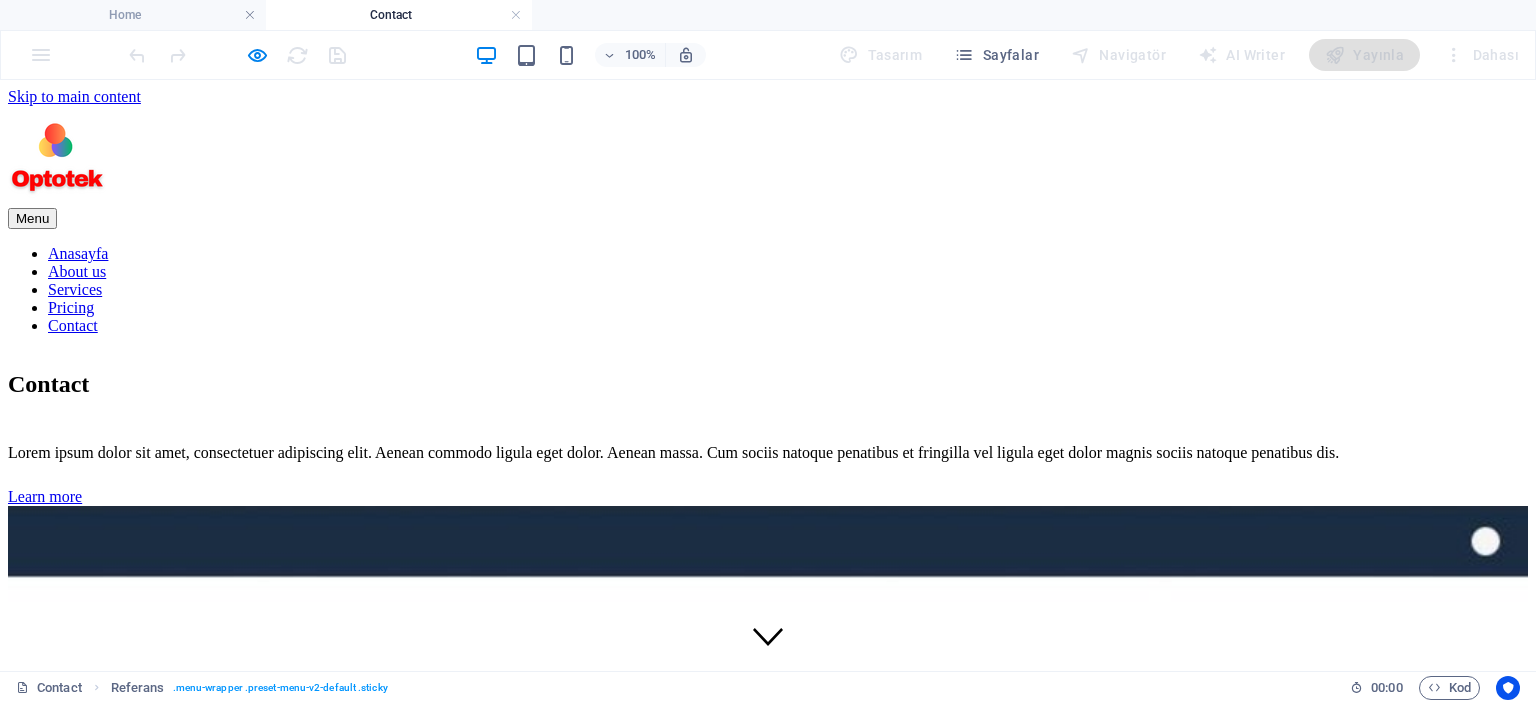 click on "Anasayfa" at bounding box center (78, 253) 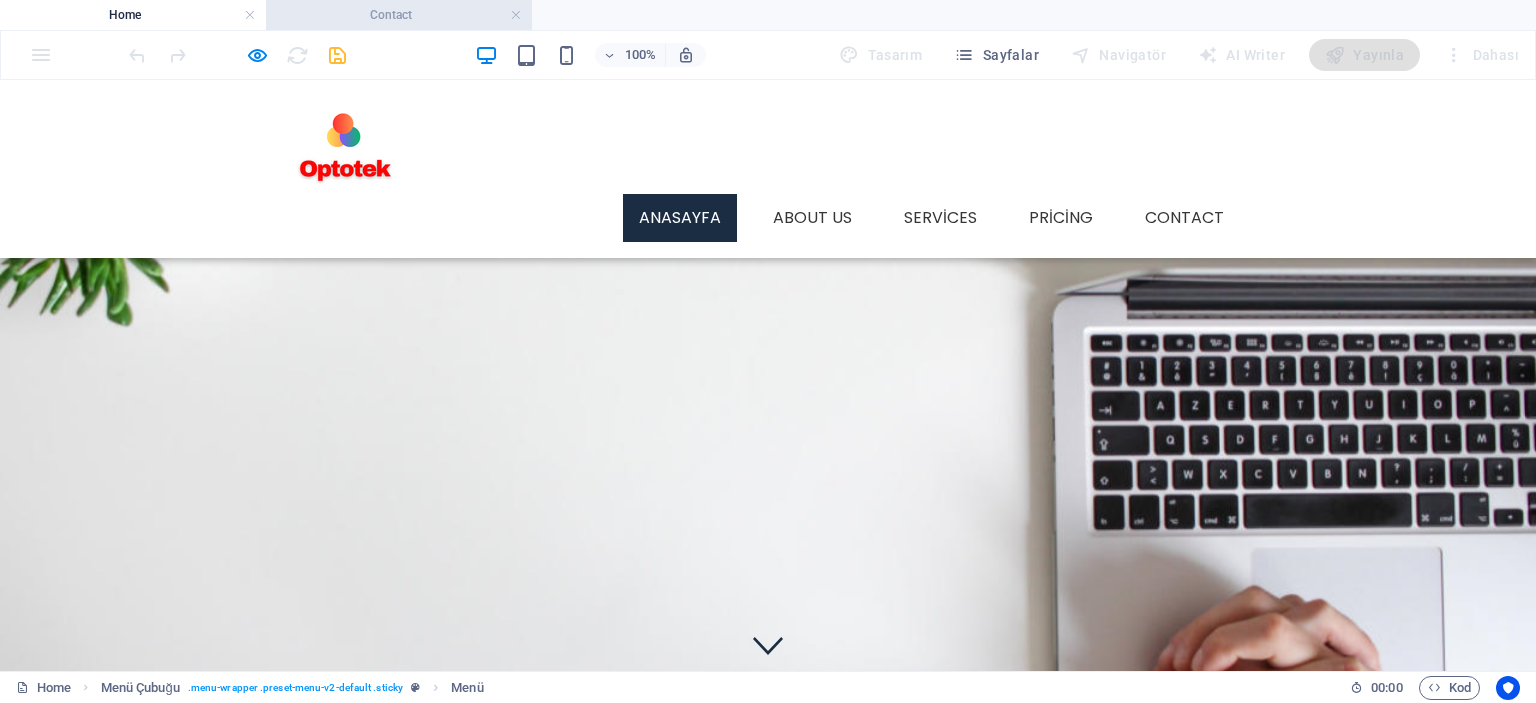 click on "Contact" at bounding box center [399, 15] 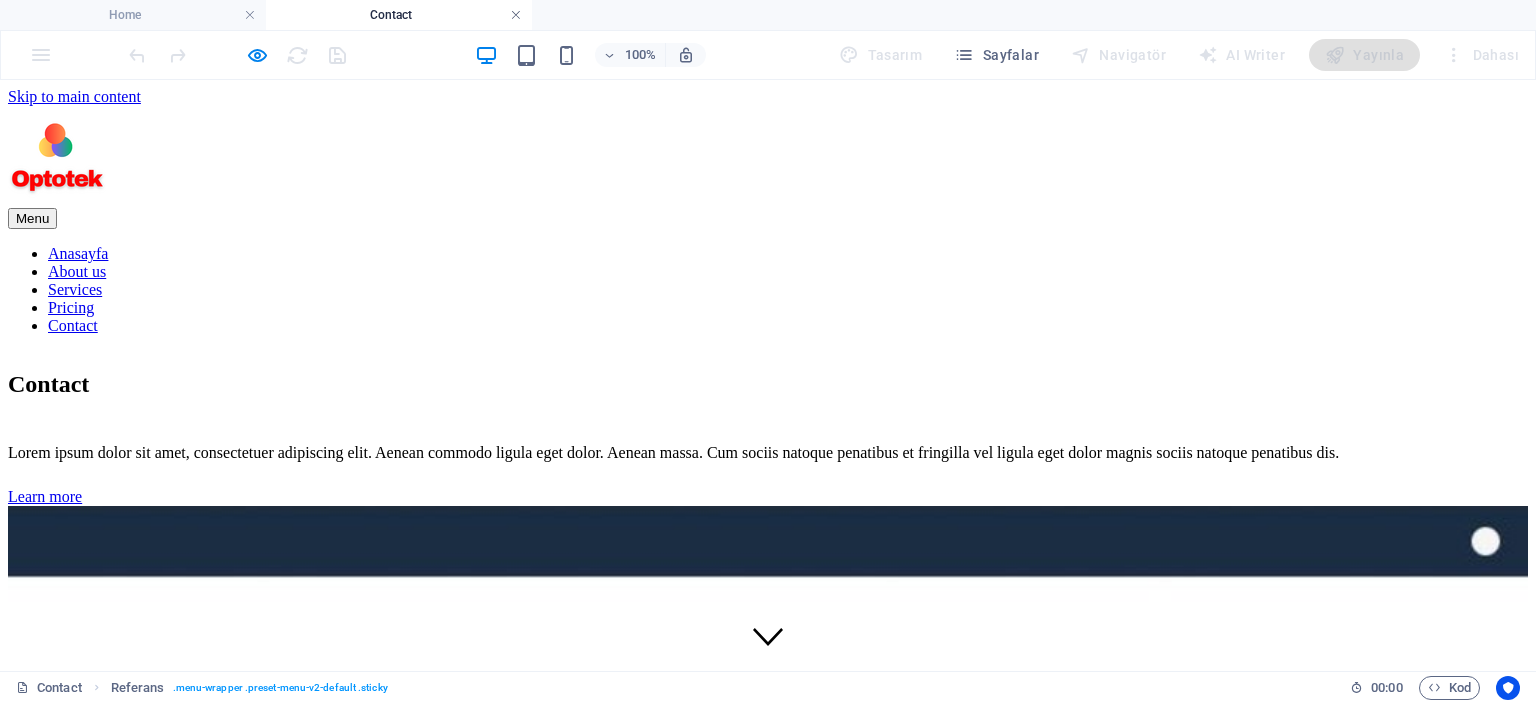 click at bounding box center [516, 15] 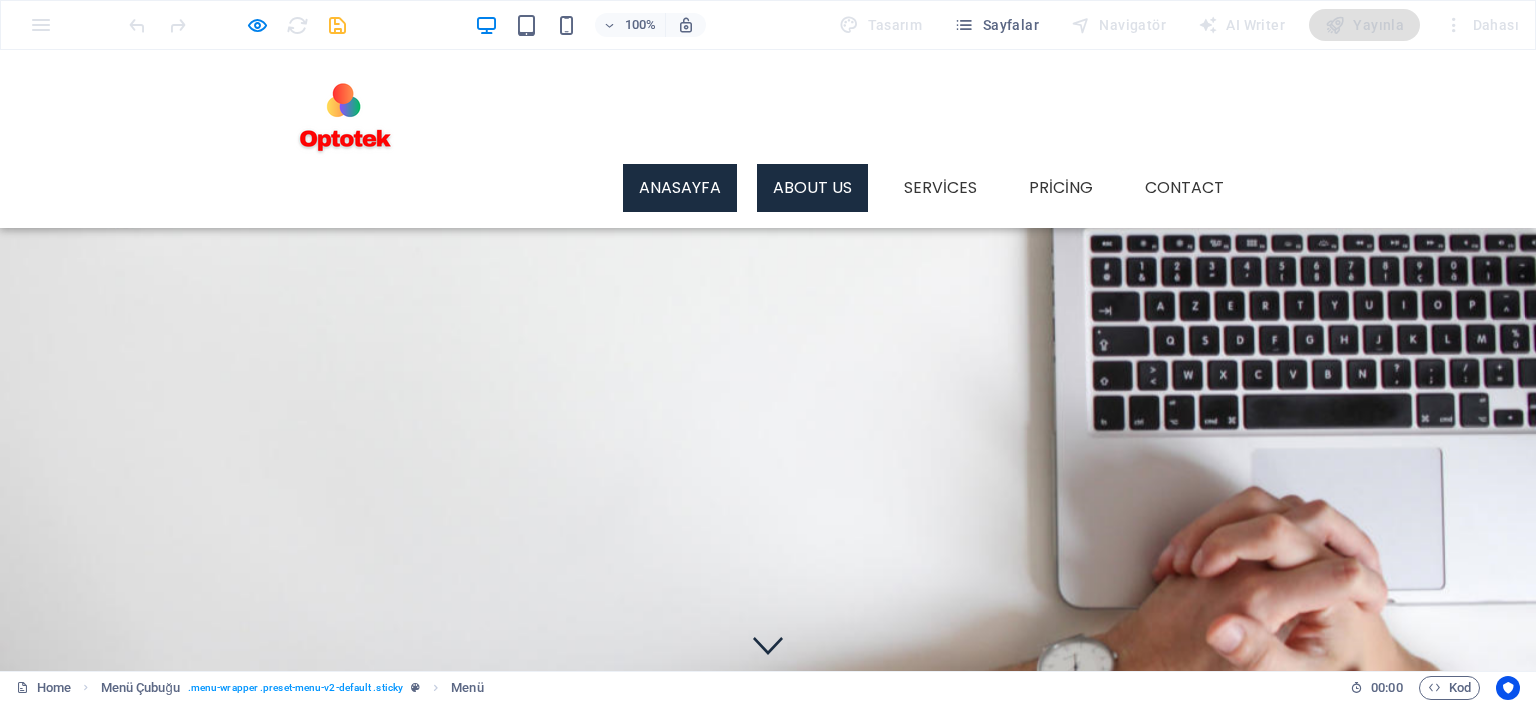 click on "About us" at bounding box center (812, 188) 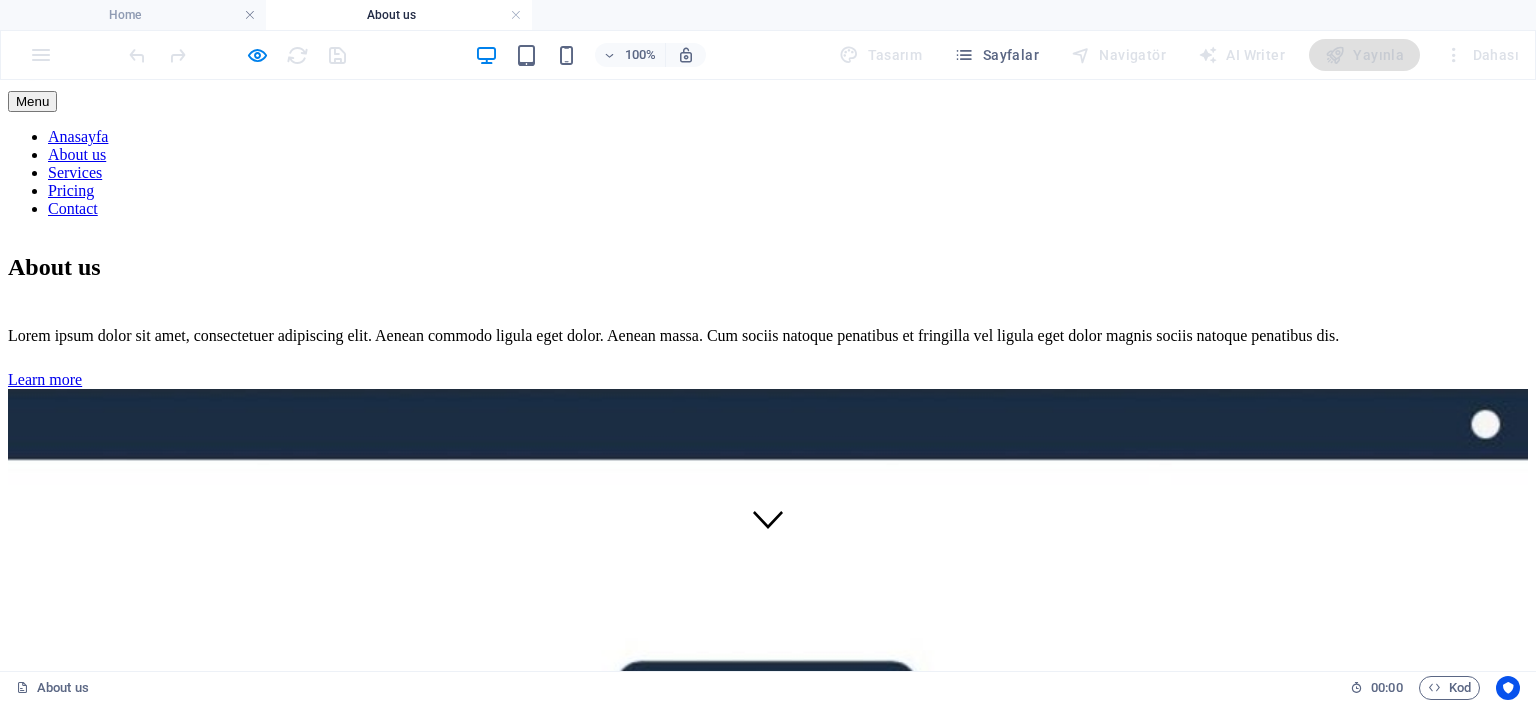 scroll, scrollTop: 0, scrollLeft: 0, axis: both 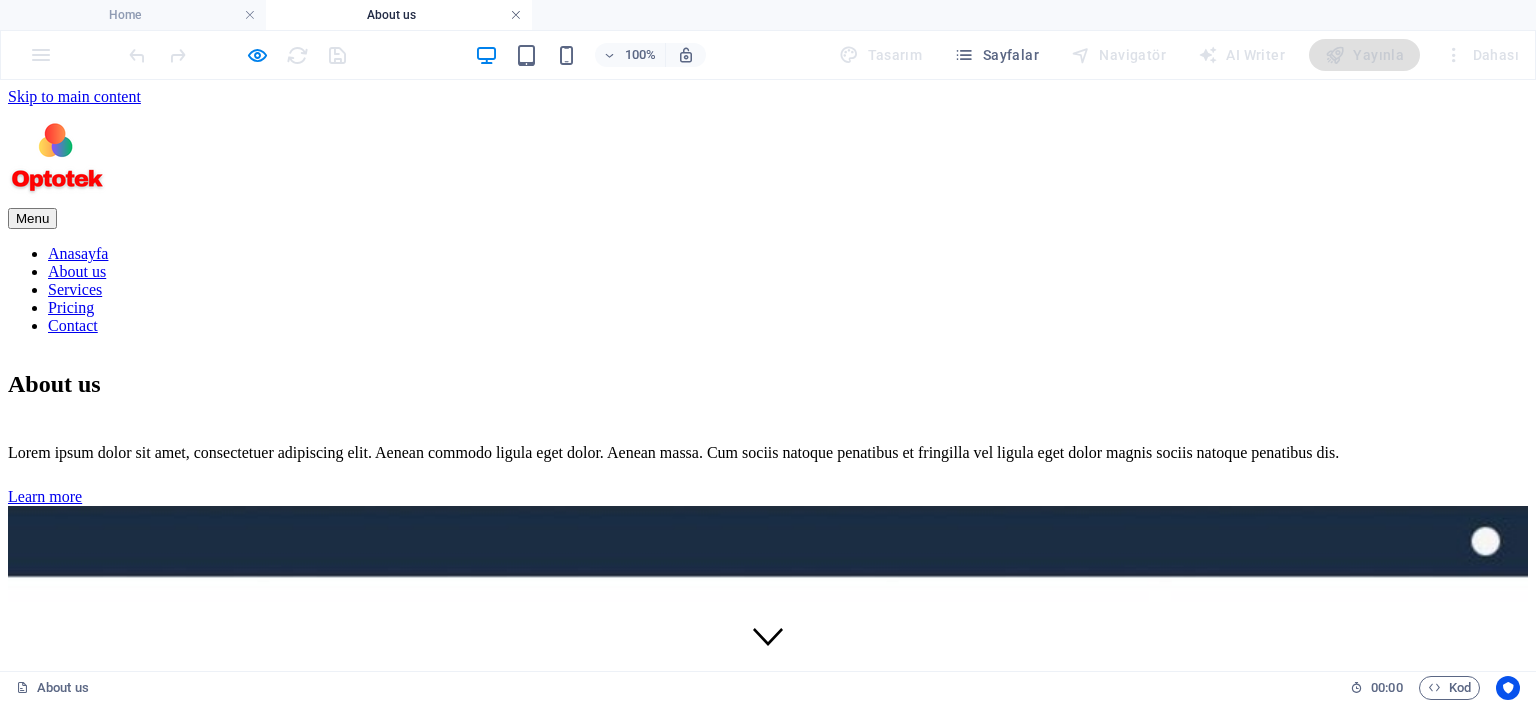 click at bounding box center (516, 15) 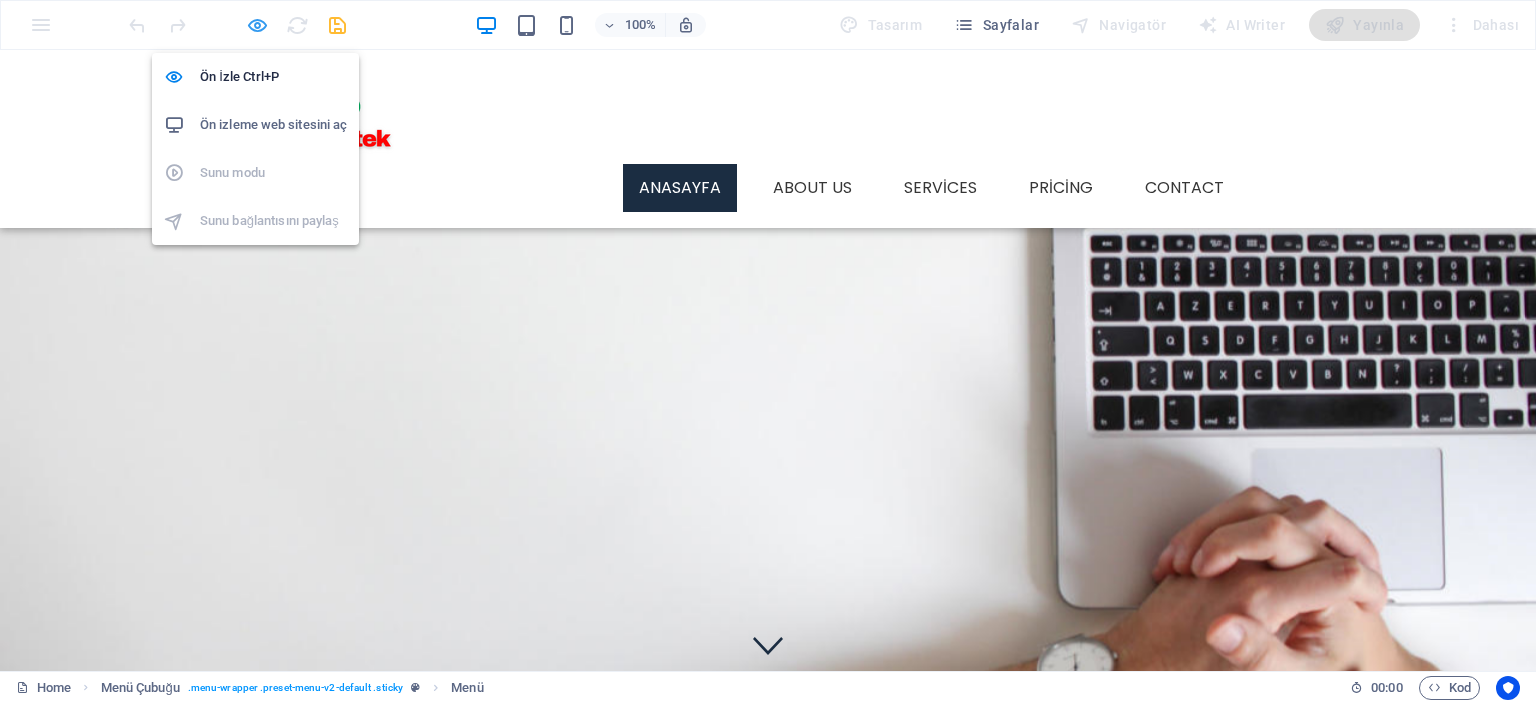 click at bounding box center (257, 25) 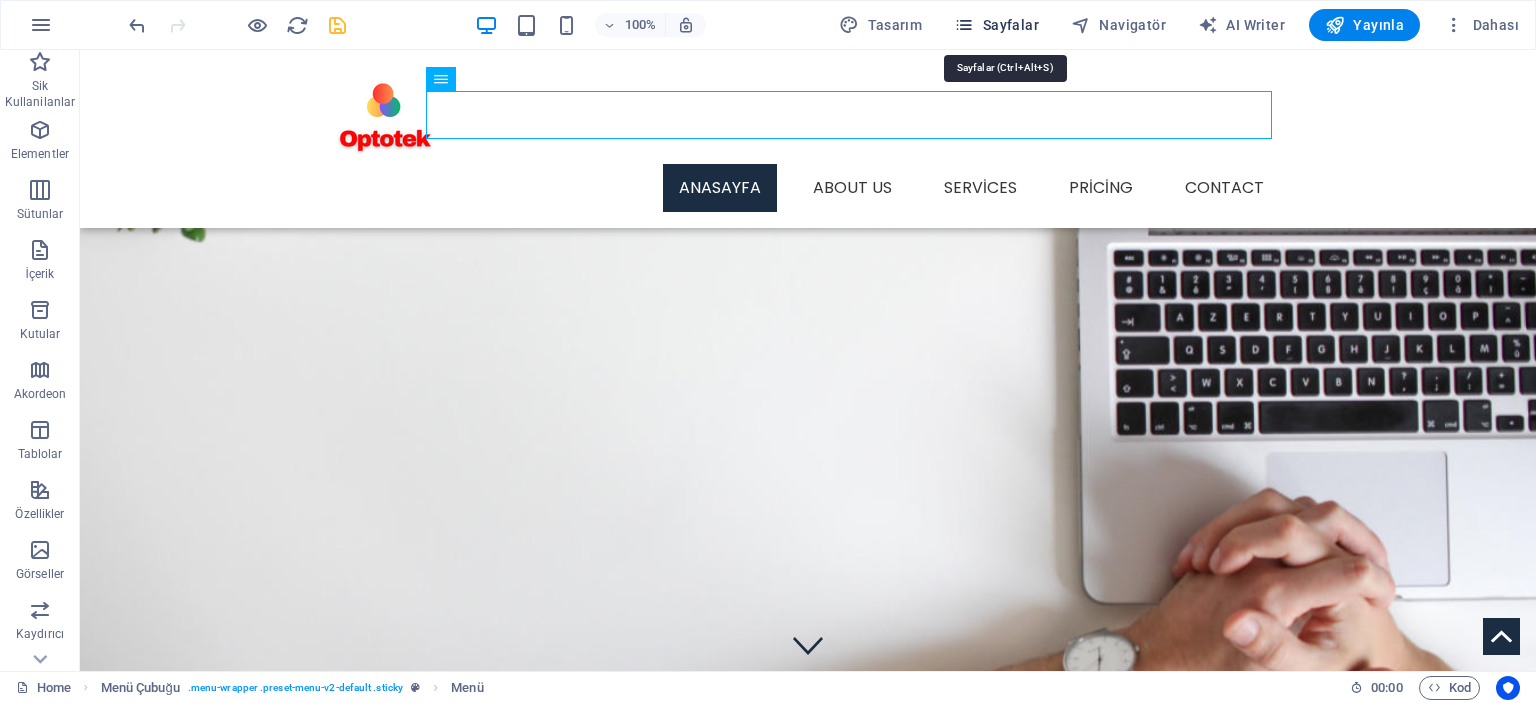 click on "Sayfalar" at bounding box center [996, 25] 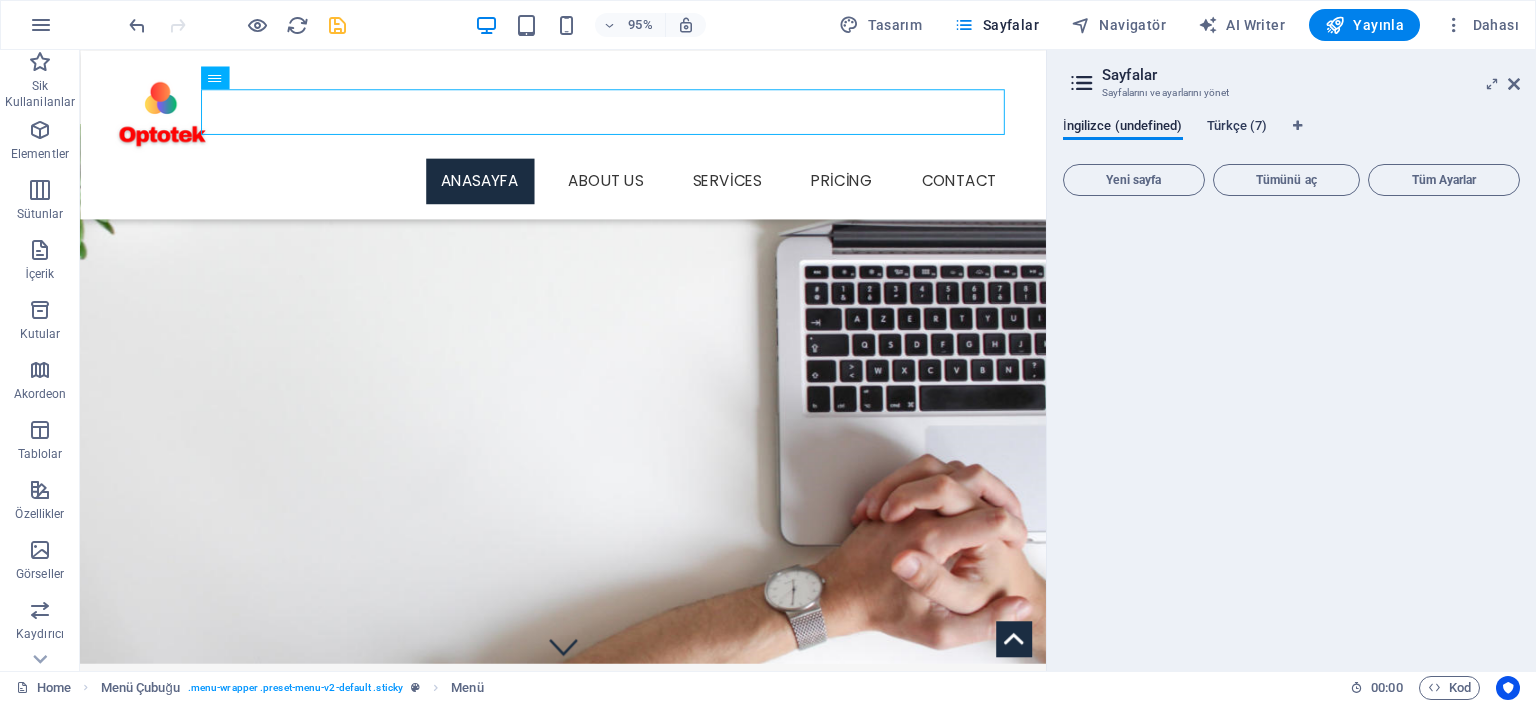click on "Türkçe (7)" at bounding box center [1237, 128] 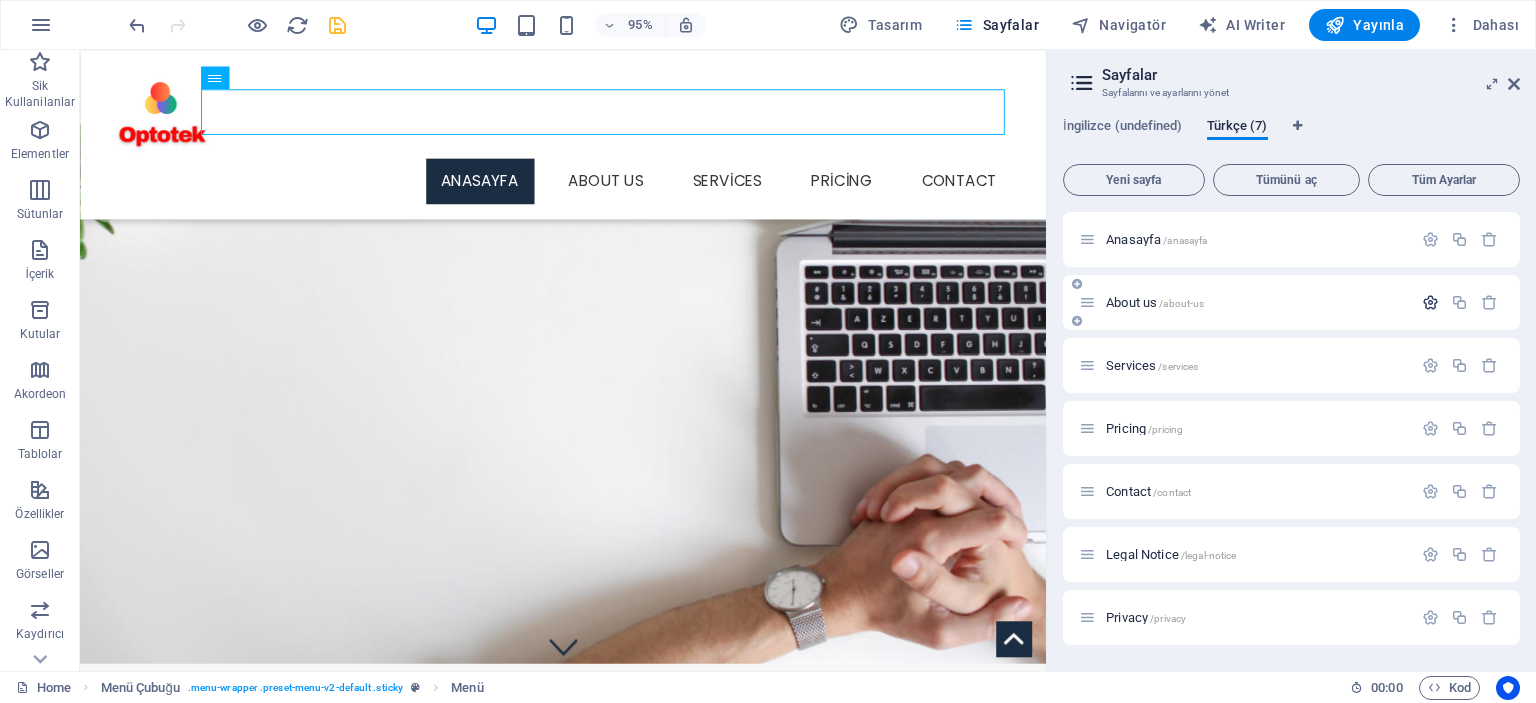 click at bounding box center [1430, 302] 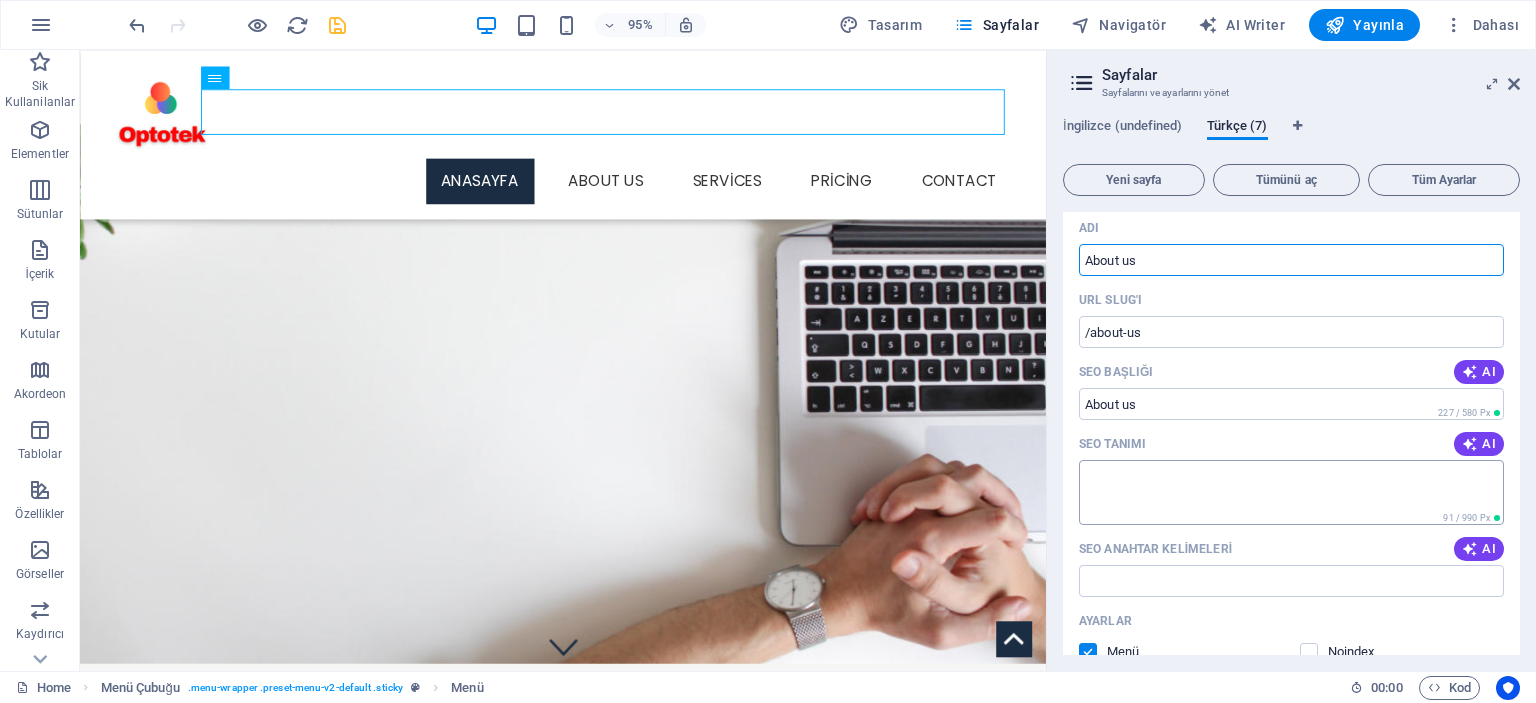 scroll, scrollTop: 0, scrollLeft: 0, axis: both 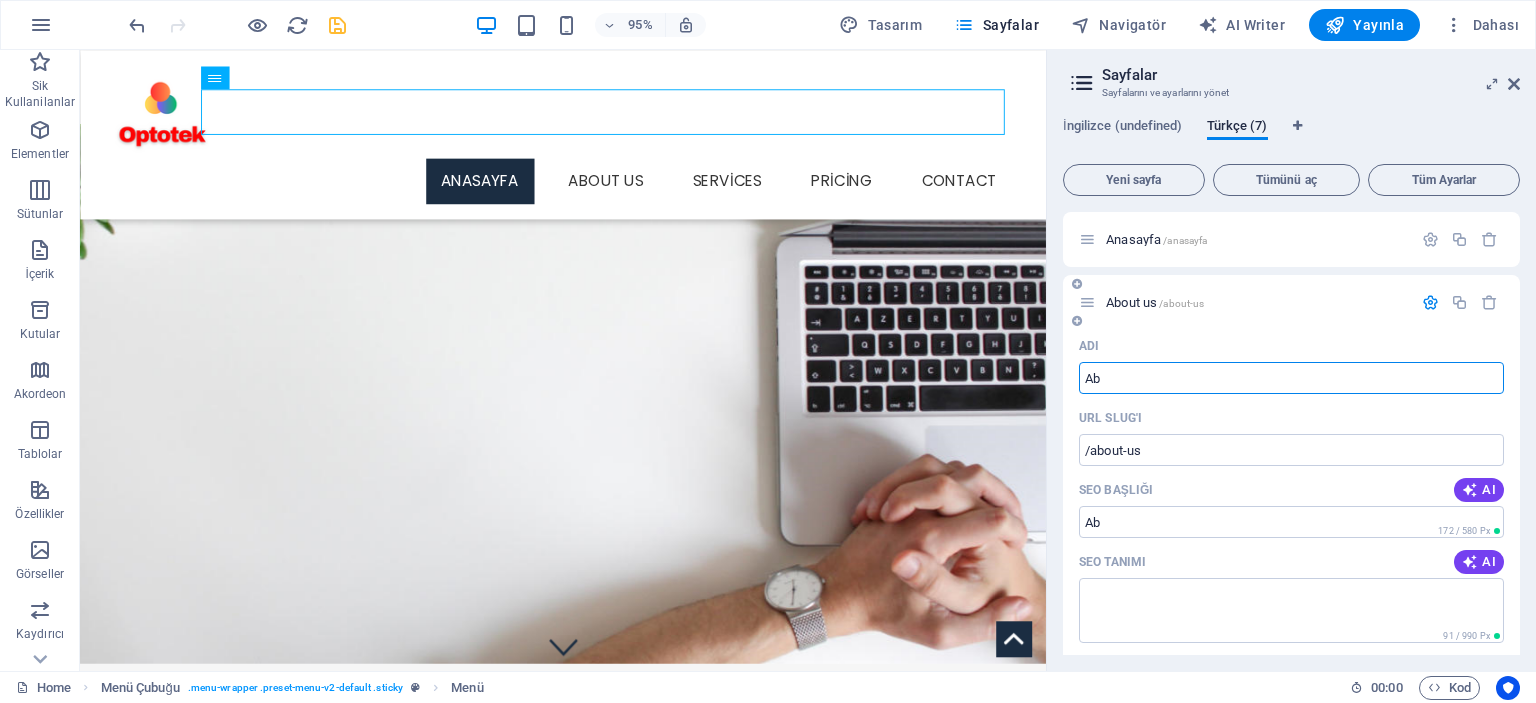 type on "A" 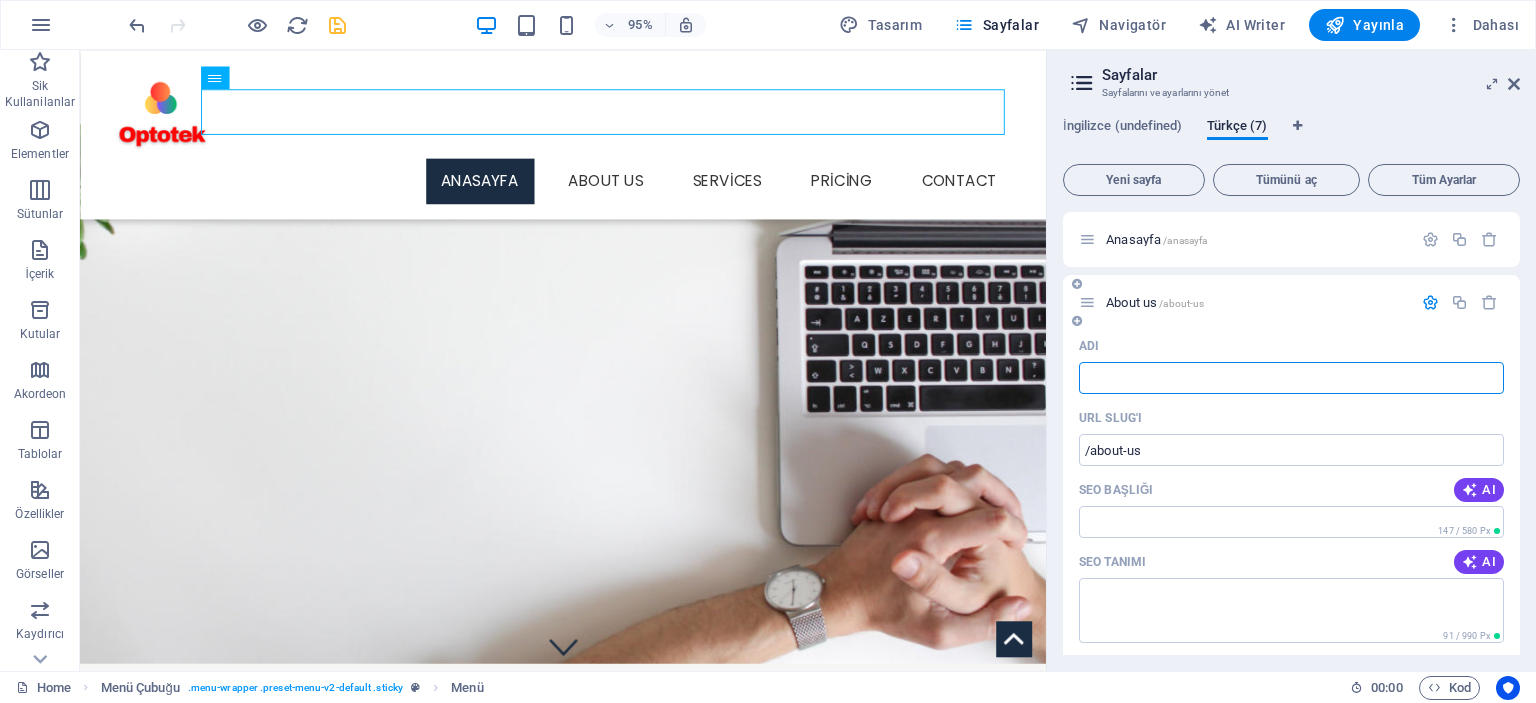 type 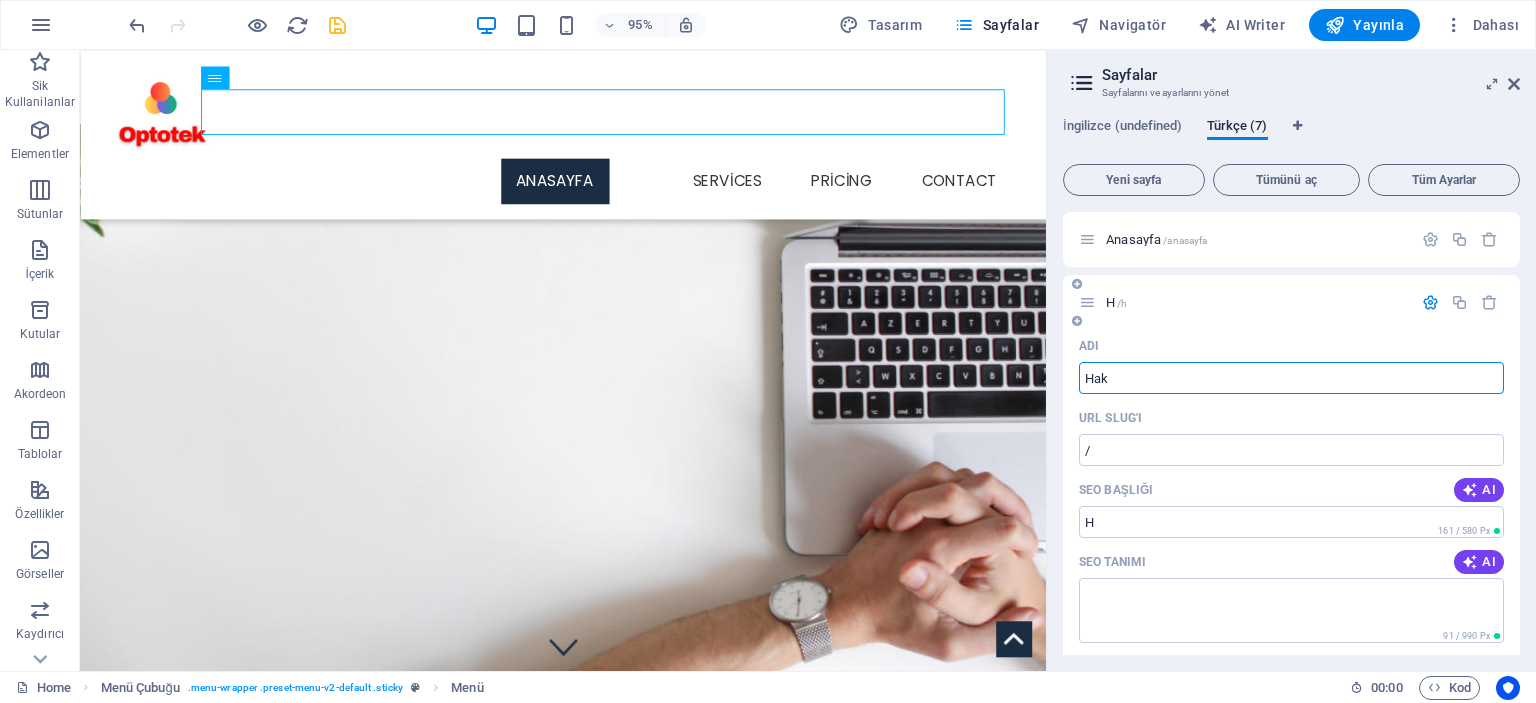type on "Hakk" 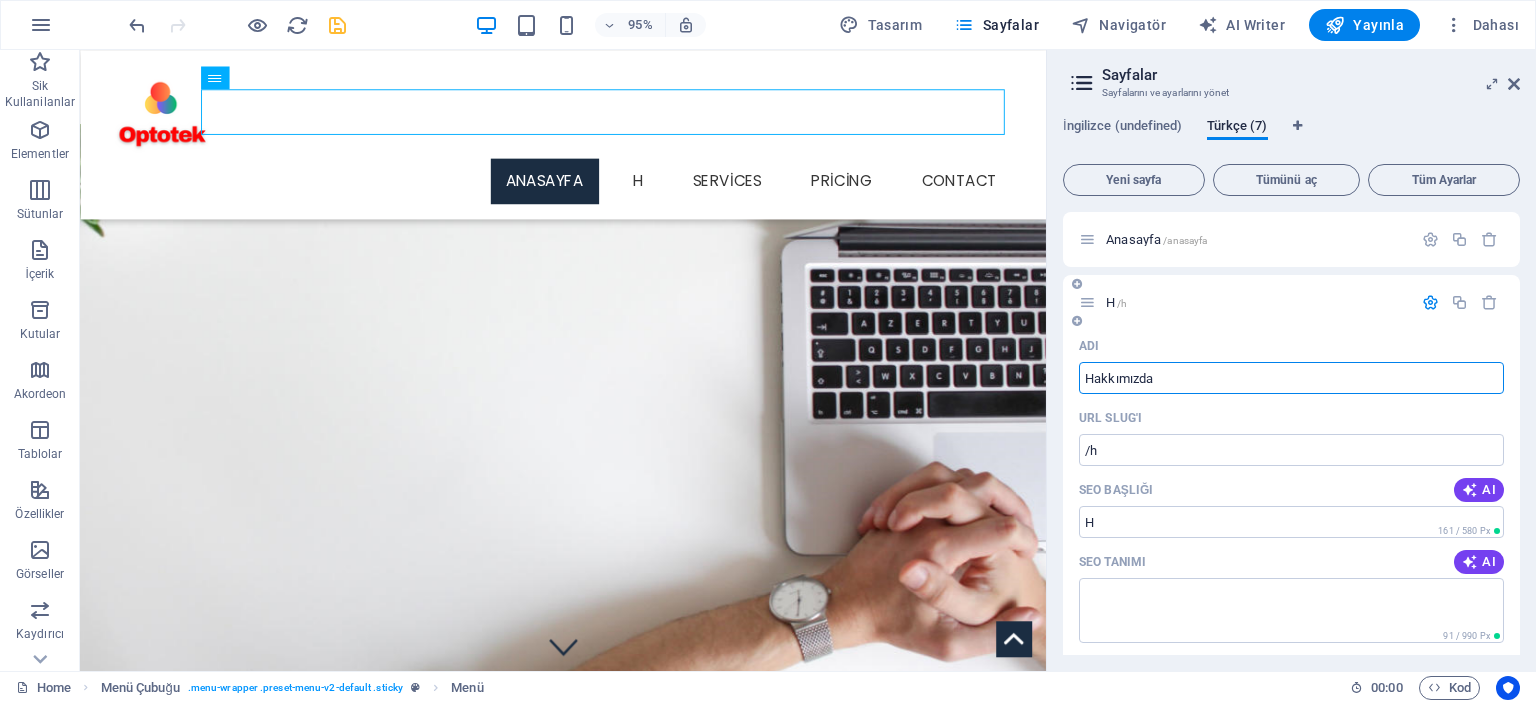 type on "Hakkımızda" 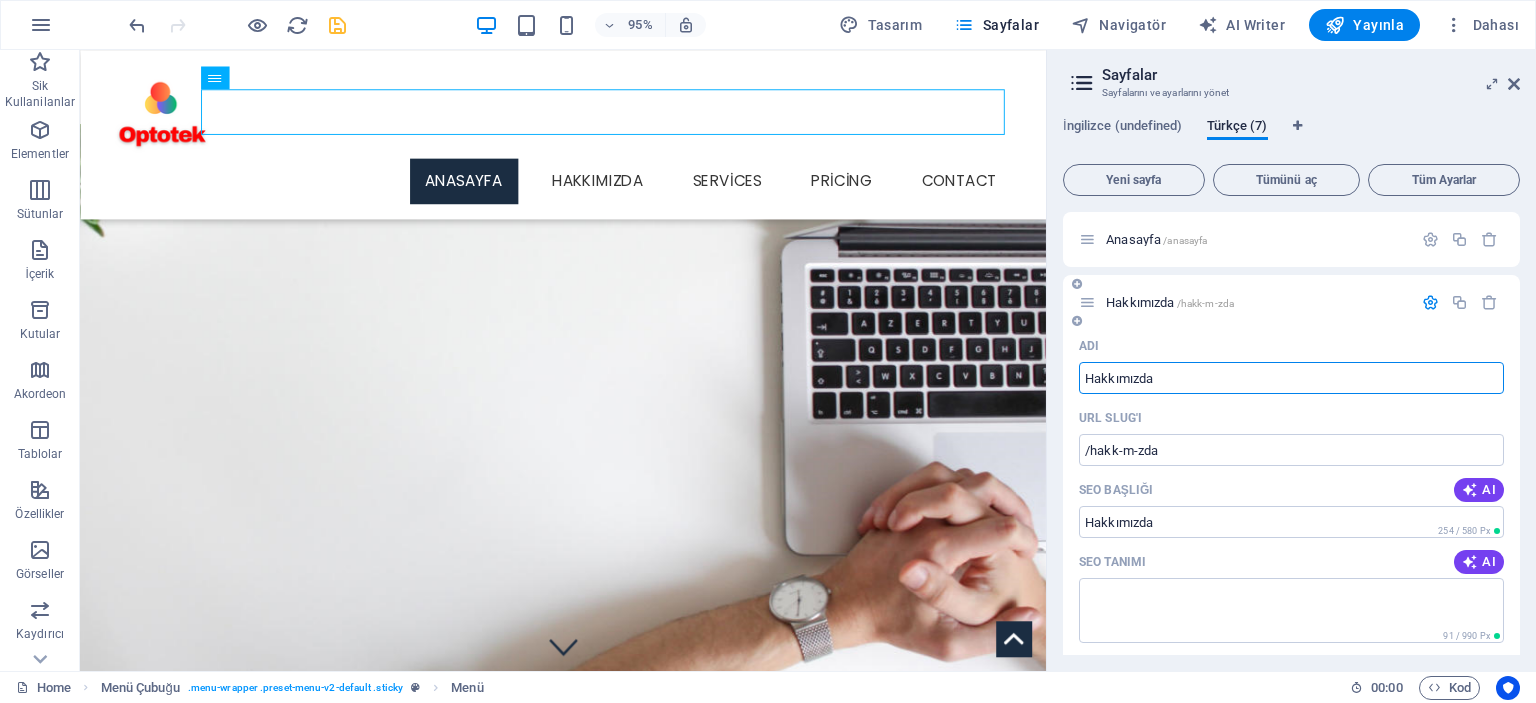 type on "Hakkımızda" 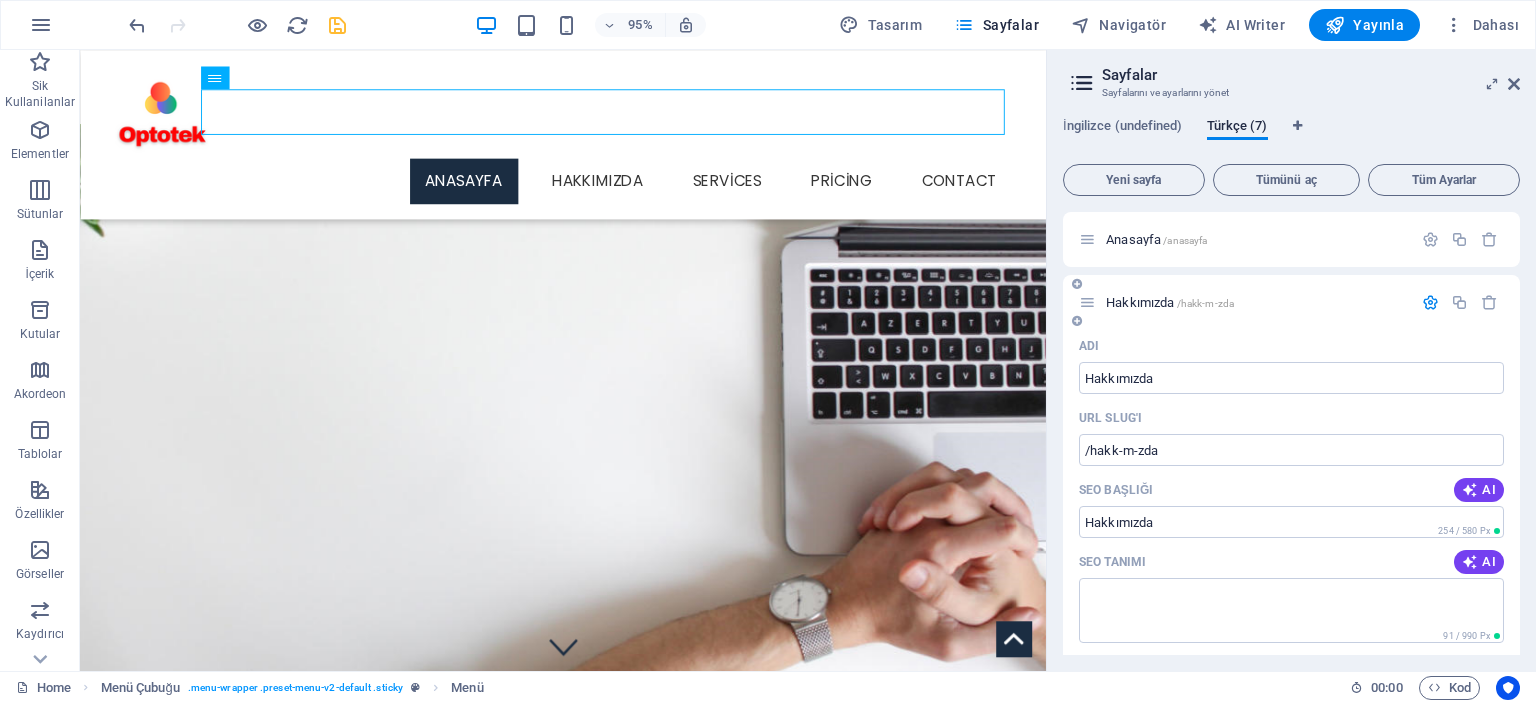 click at bounding box center (1430, 302) 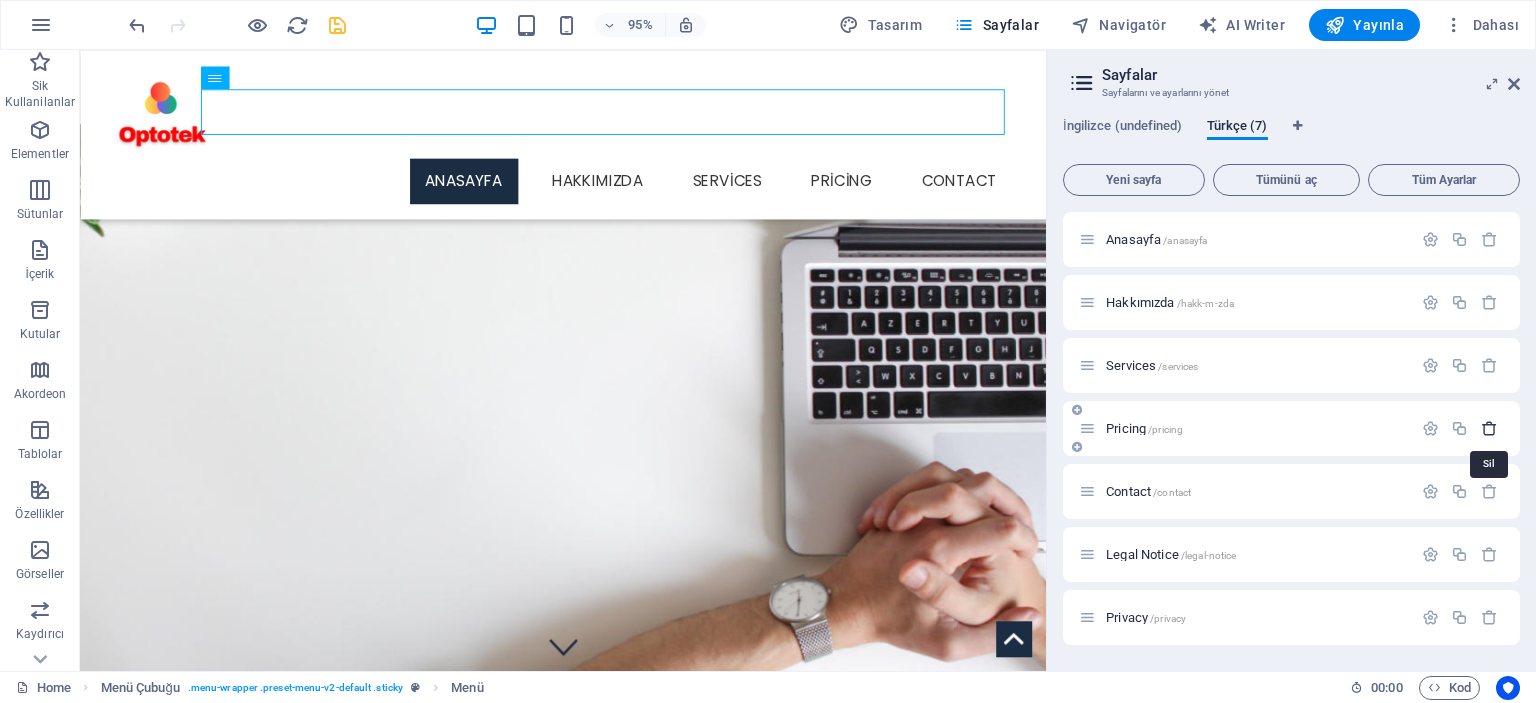 click at bounding box center [1489, 428] 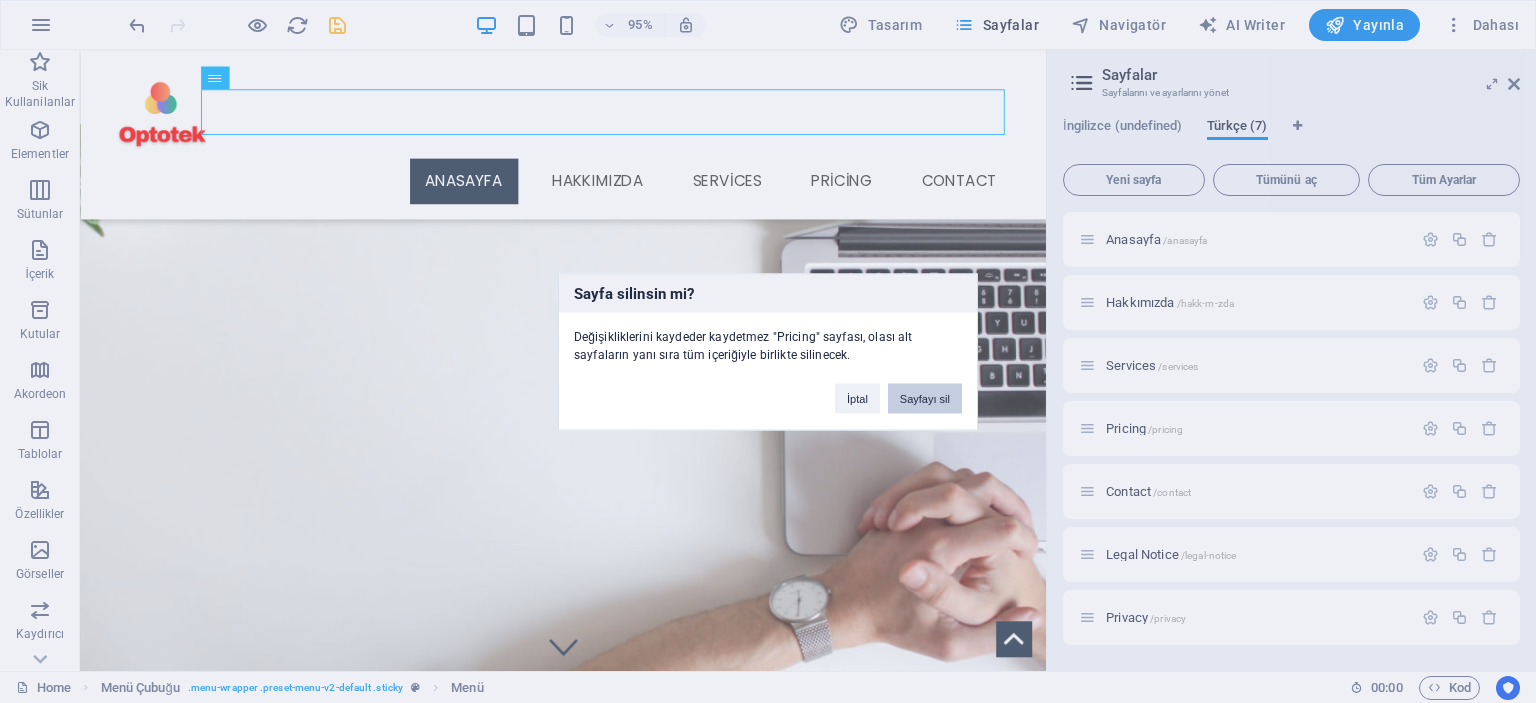 click on "Sayfayı sil" at bounding box center (925, 398) 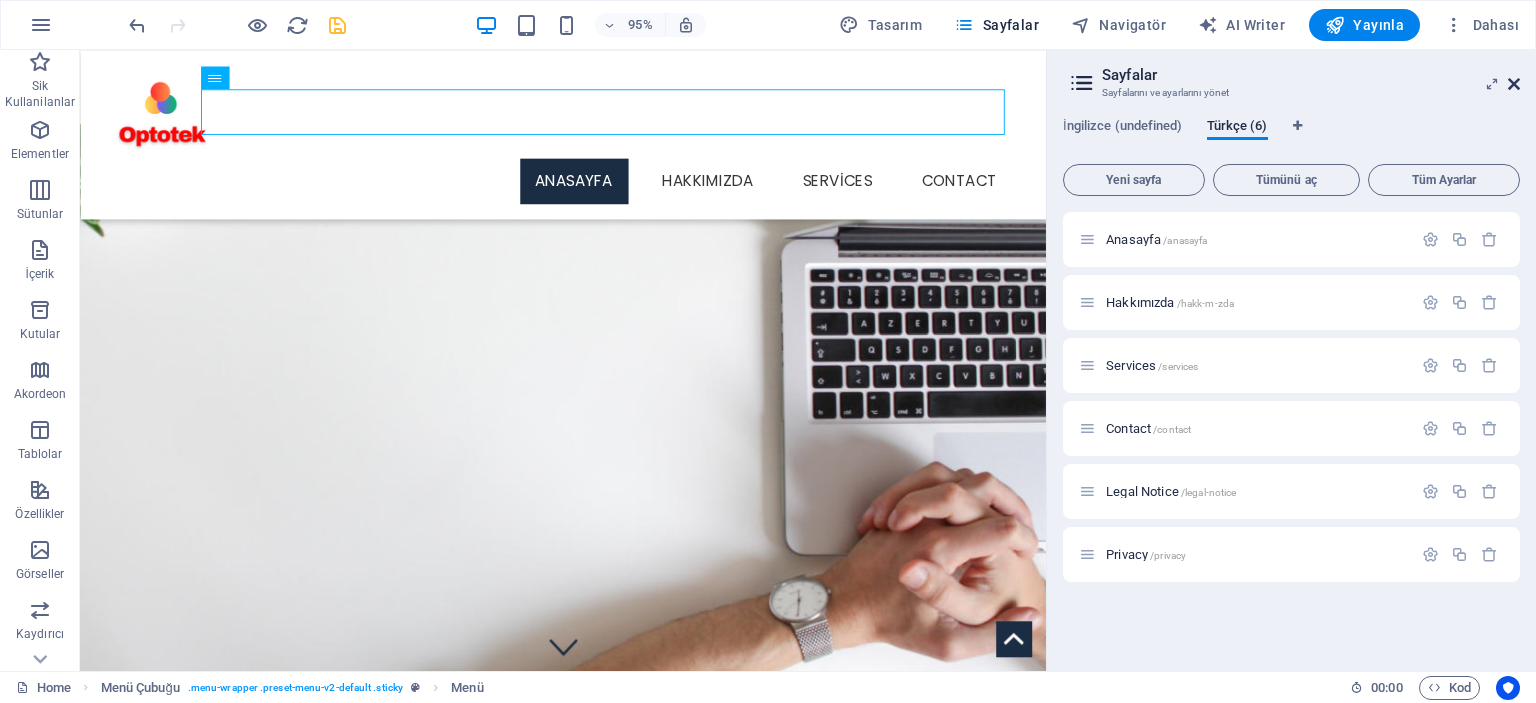 click at bounding box center (1514, 84) 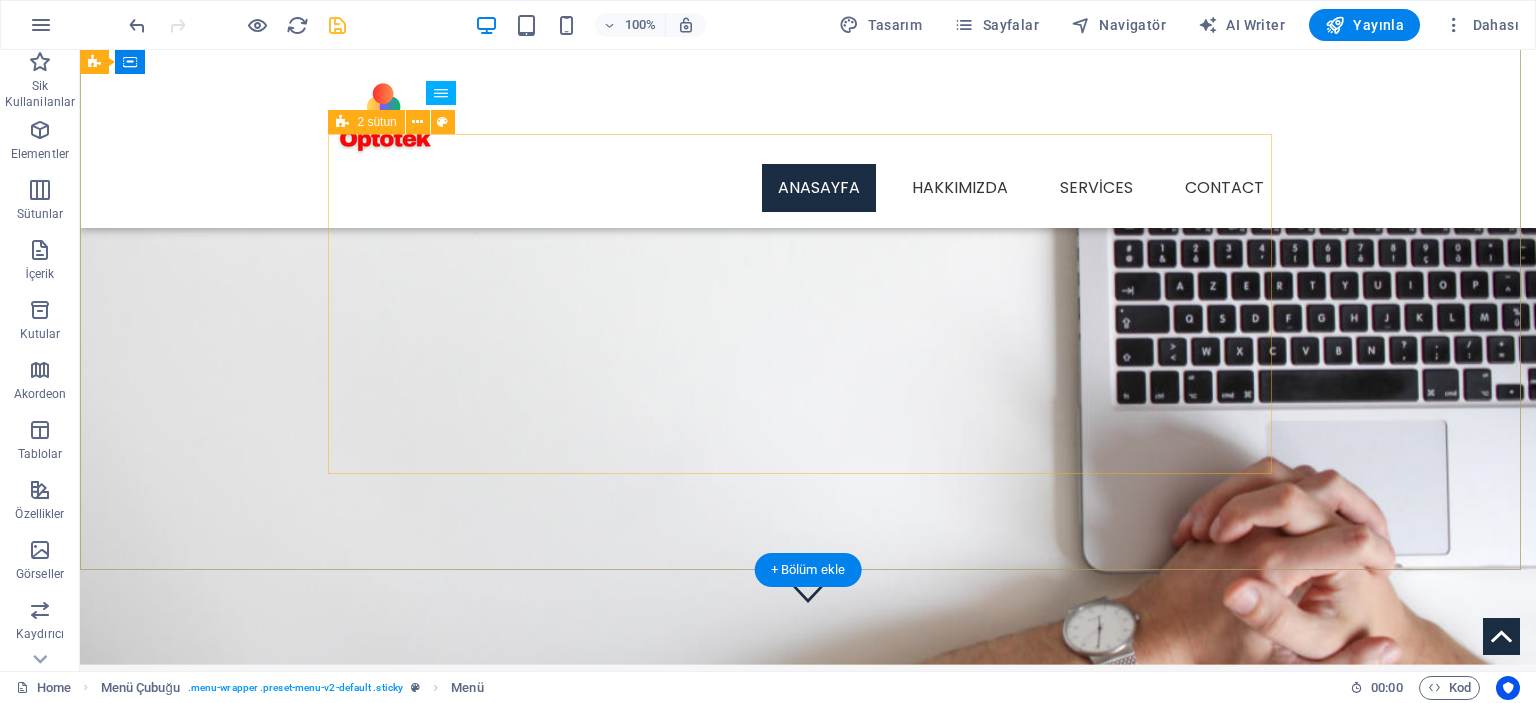 scroll, scrollTop: 0, scrollLeft: 0, axis: both 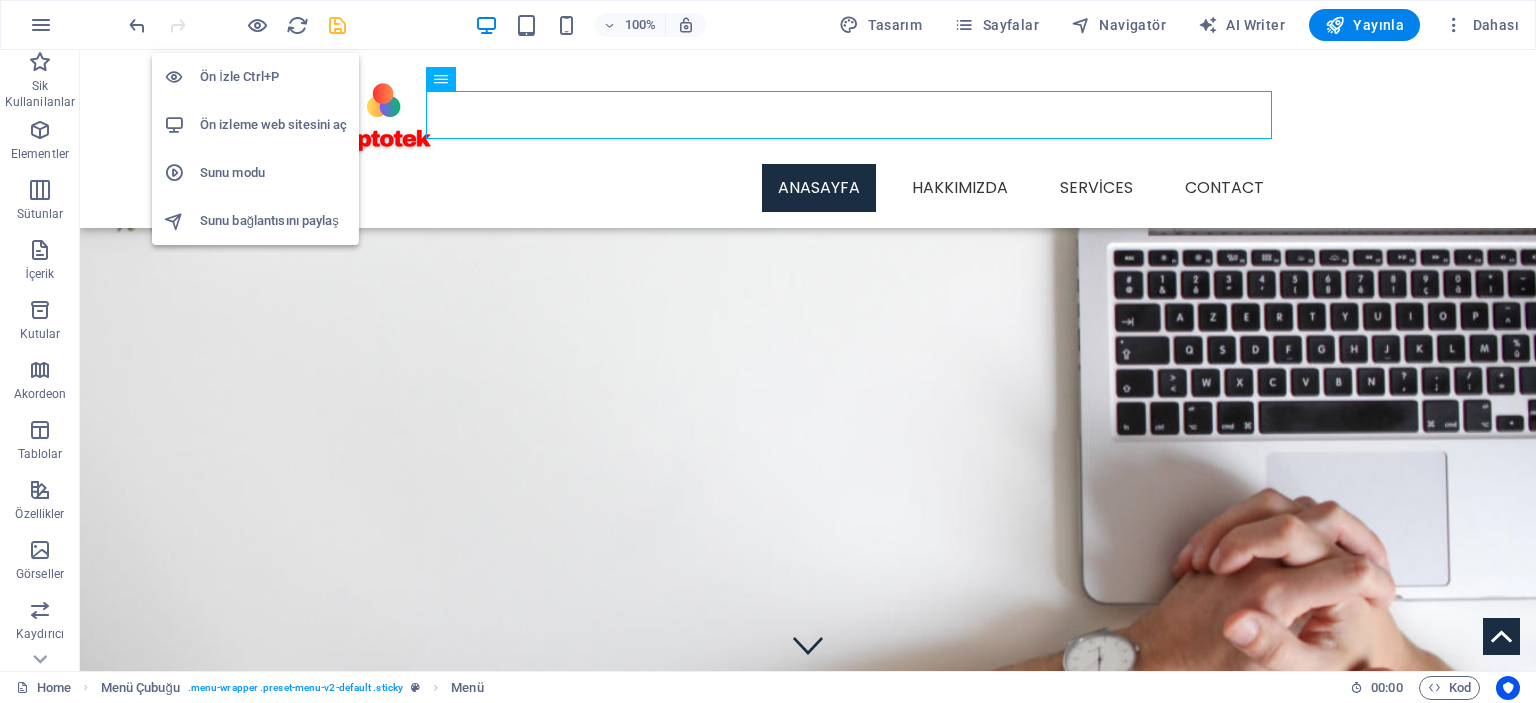 click on "Ön izleme web sitesini aç" at bounding box center [273, 125] 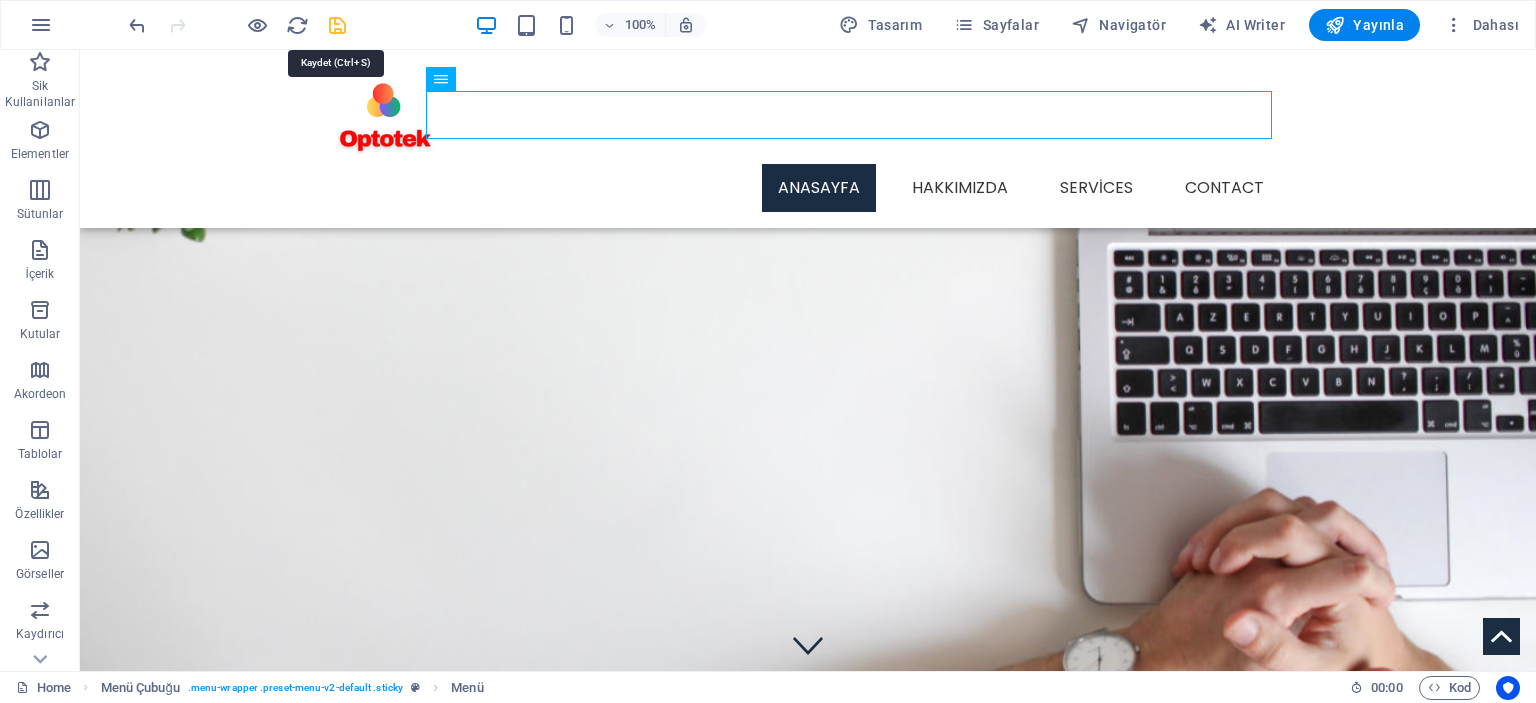 click at bounding box center [337, 25] 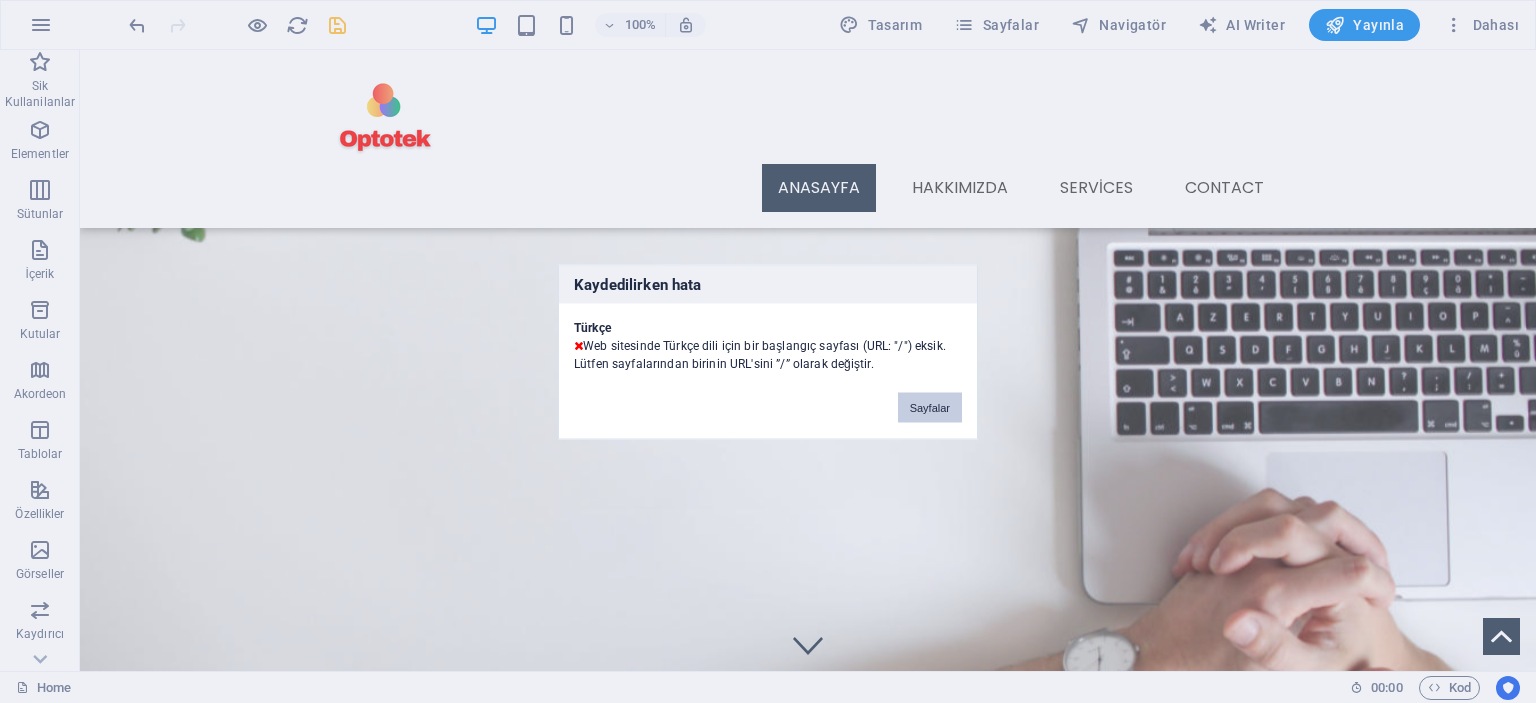 click on "Sayfalar" at bounding box center [930, 407] 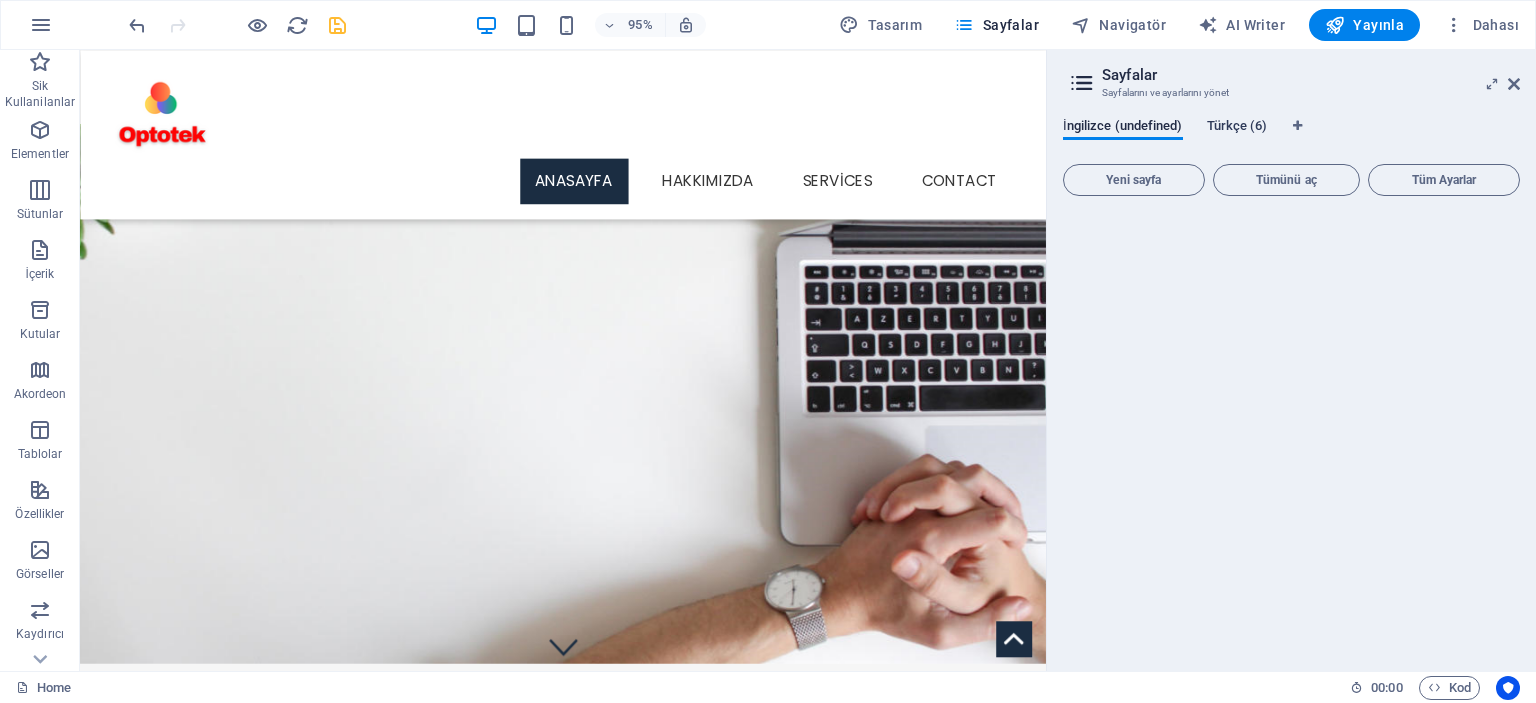 click on "Türkçe (6)" at bounding box center (1237, 128) 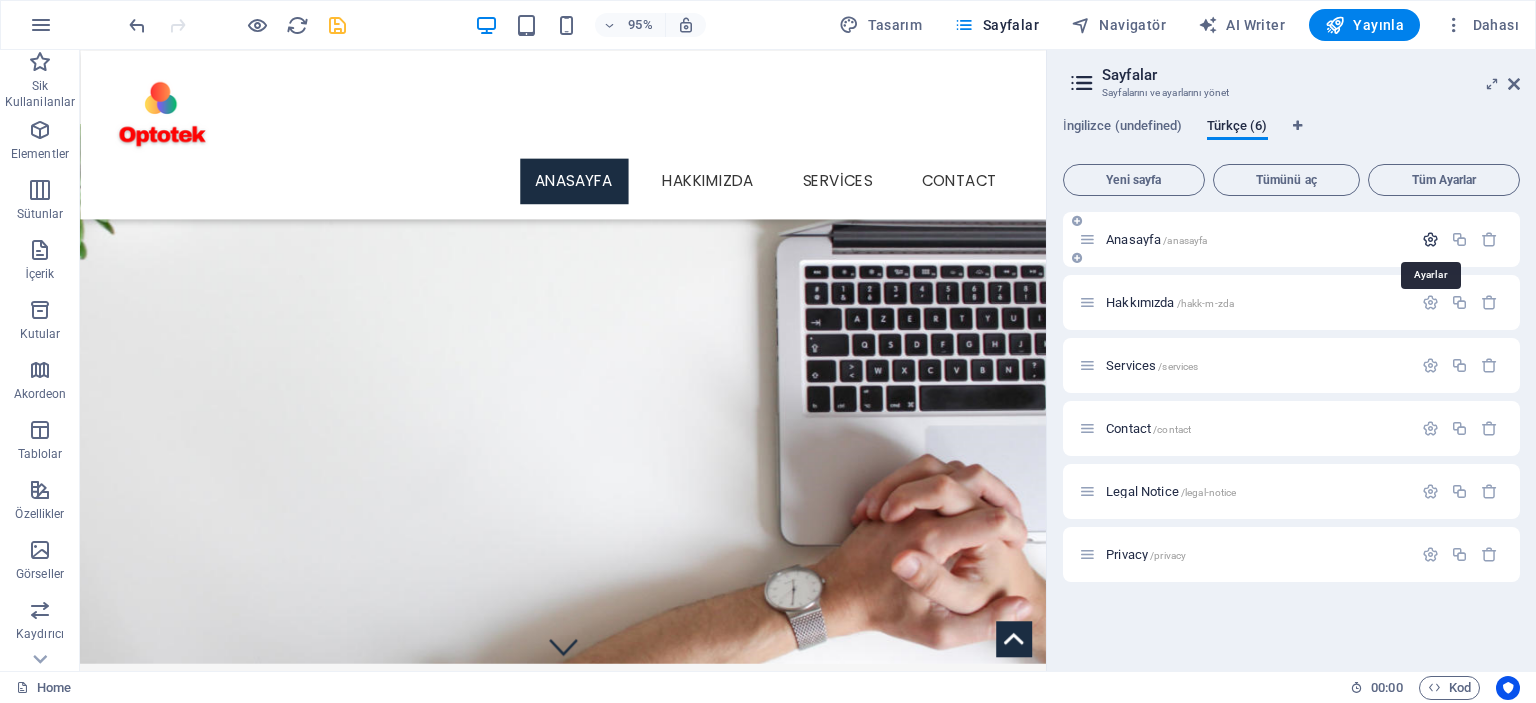 click at bounding box center [1430, 239] 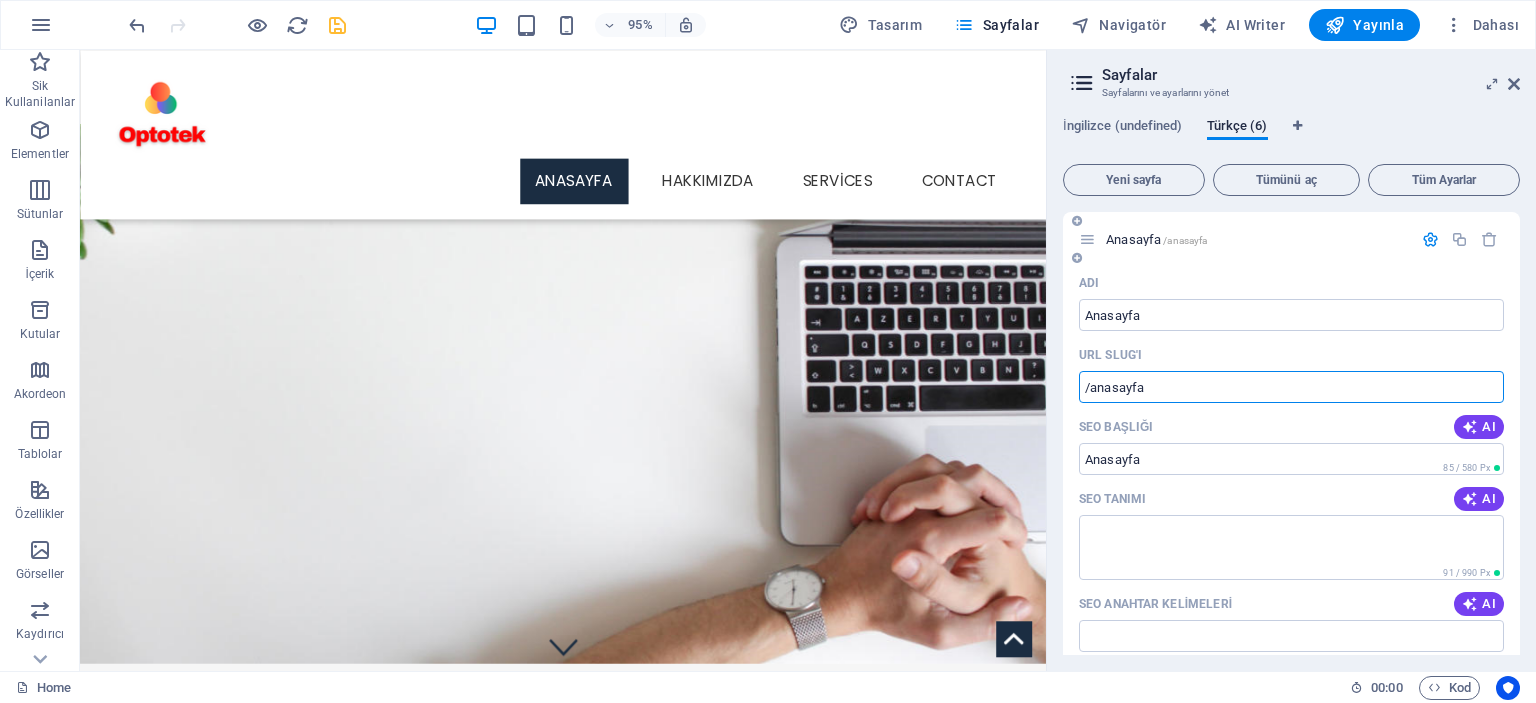 click on "/anasayfa" at bounding box center (1291, 387) 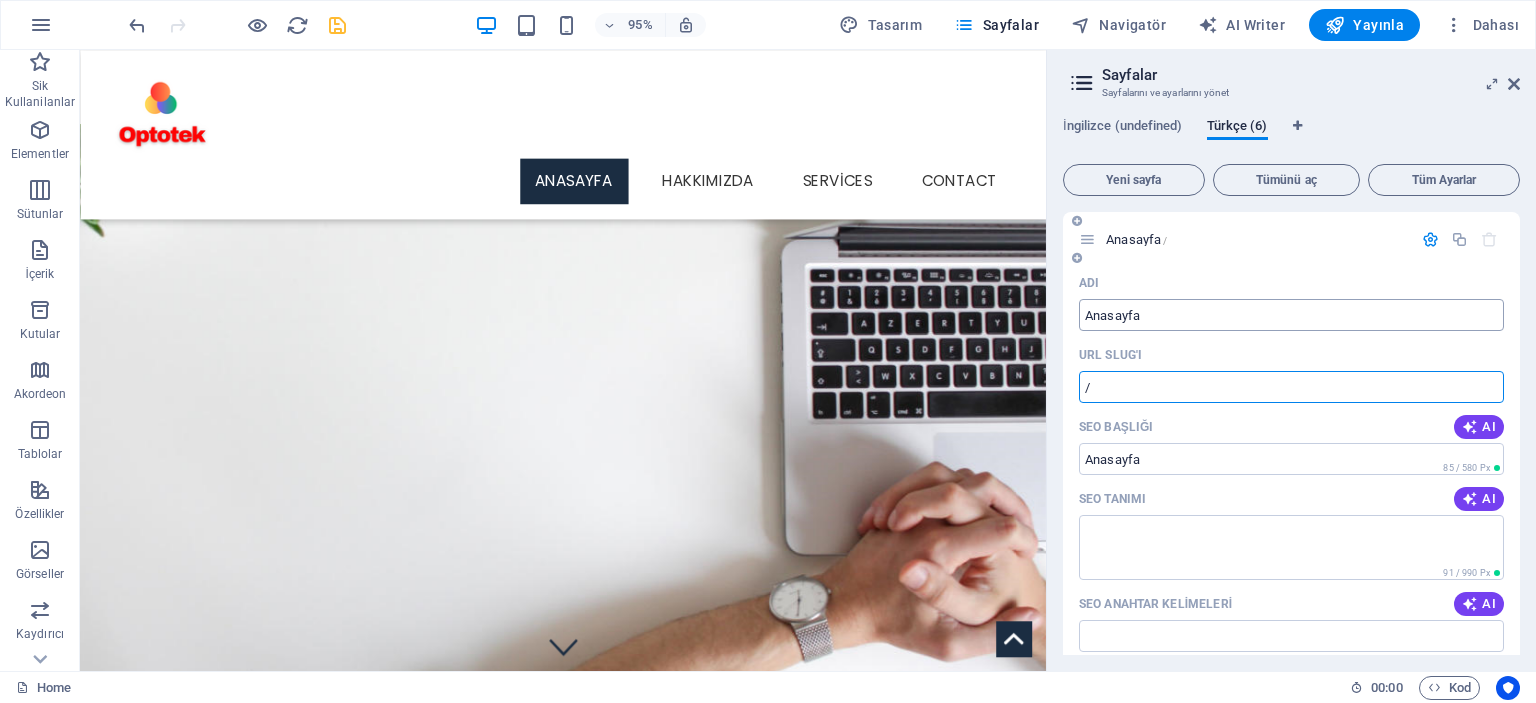 type on "/" 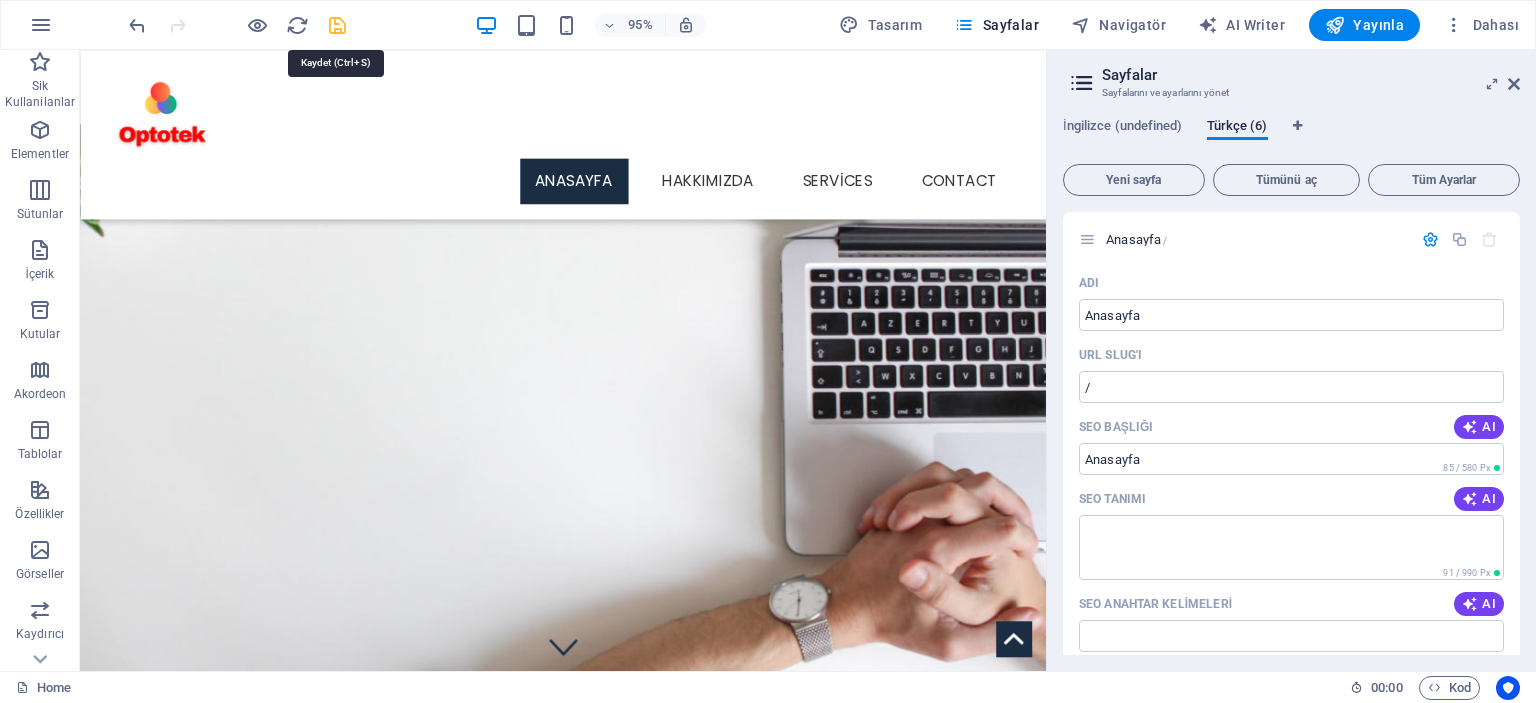 click at bounding box center (337, 25) 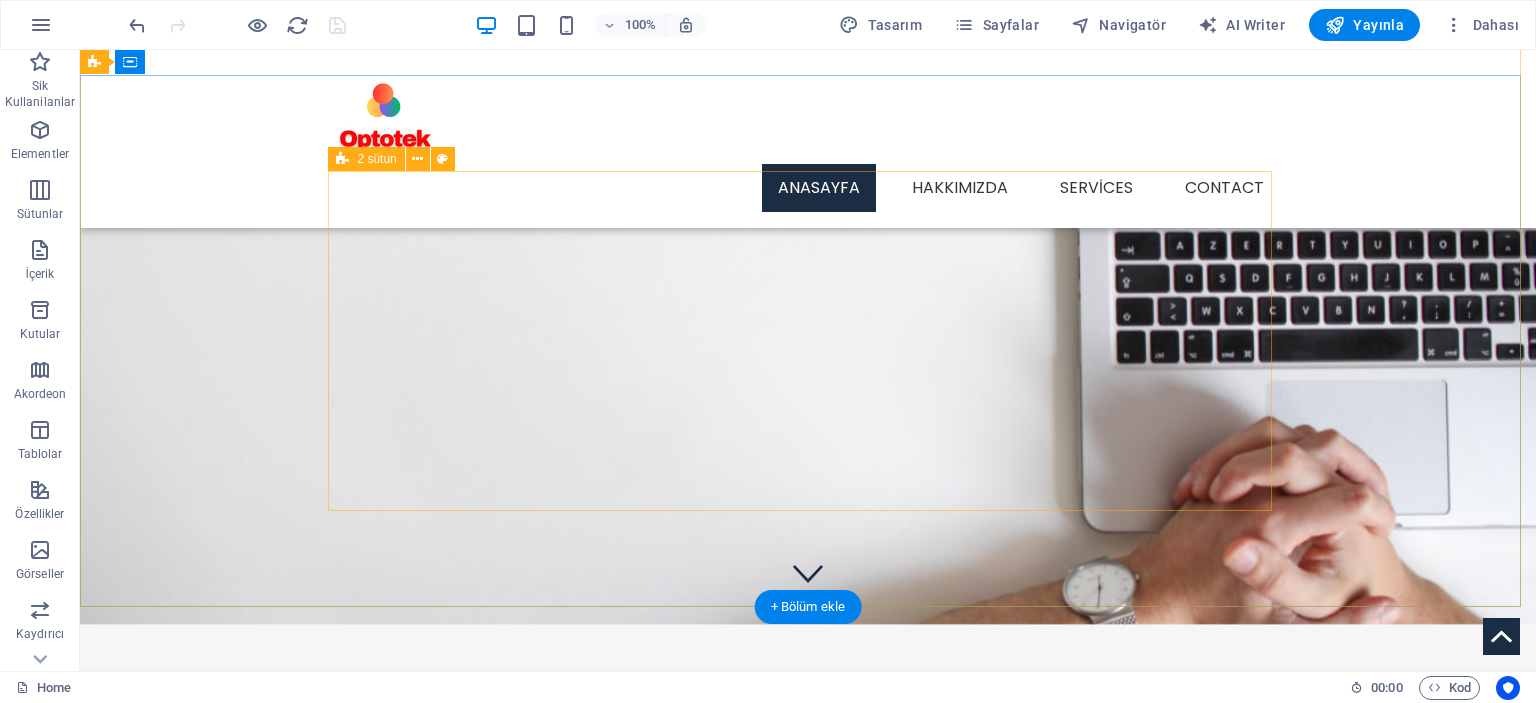 scroll, scrollTop: 0, scrollLeft: 0, axis: both 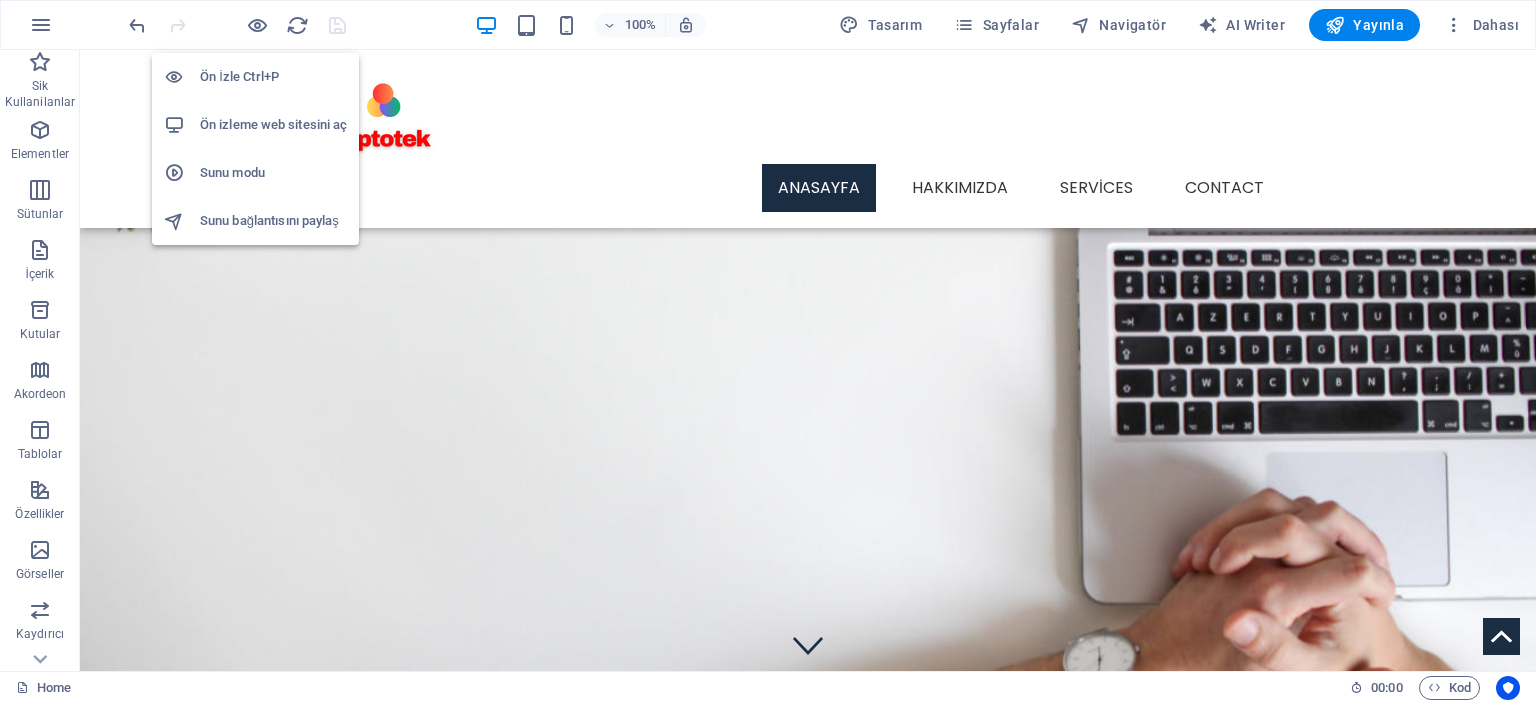 click on "Ön izleme web sitesini aç" at bounding box center [273, 125] 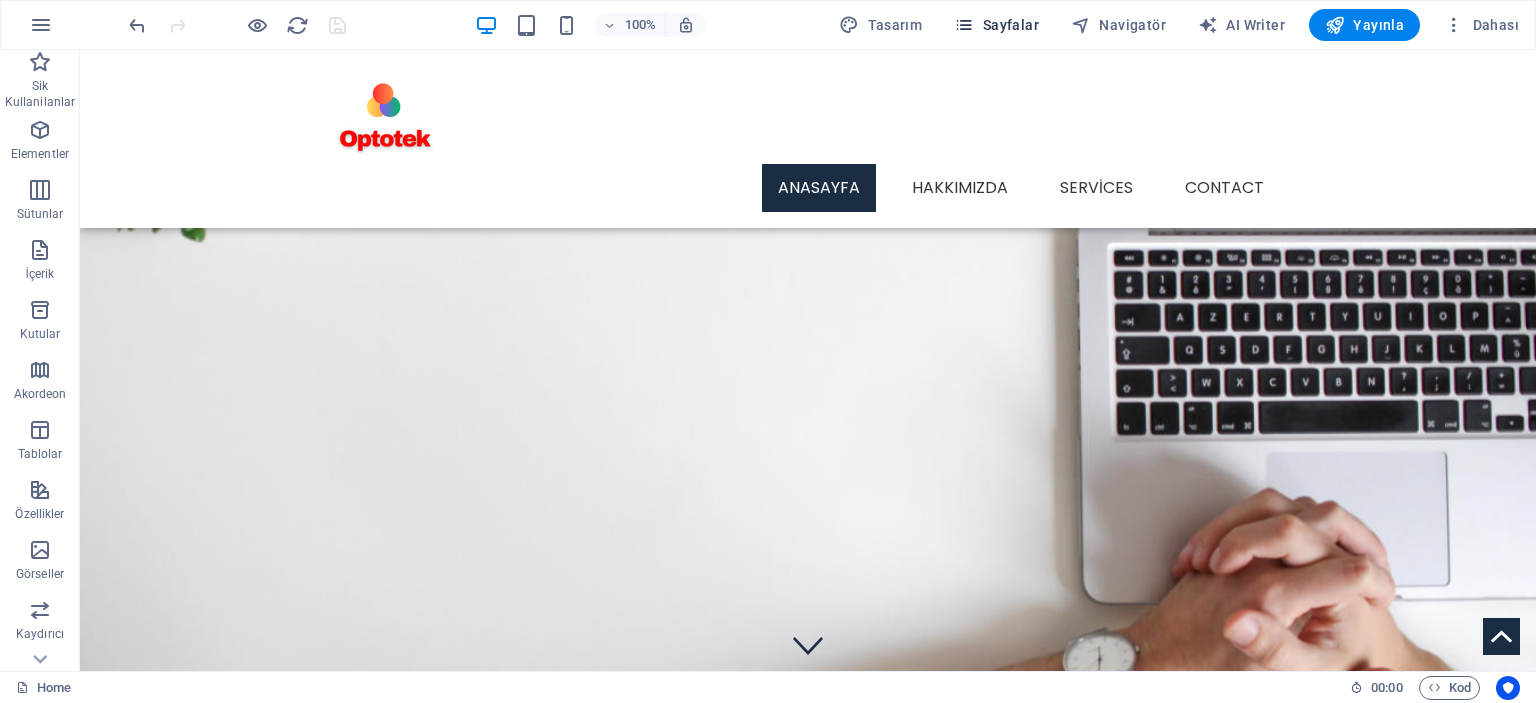 click on "Sayfalar" at bounding box center [996, 25] 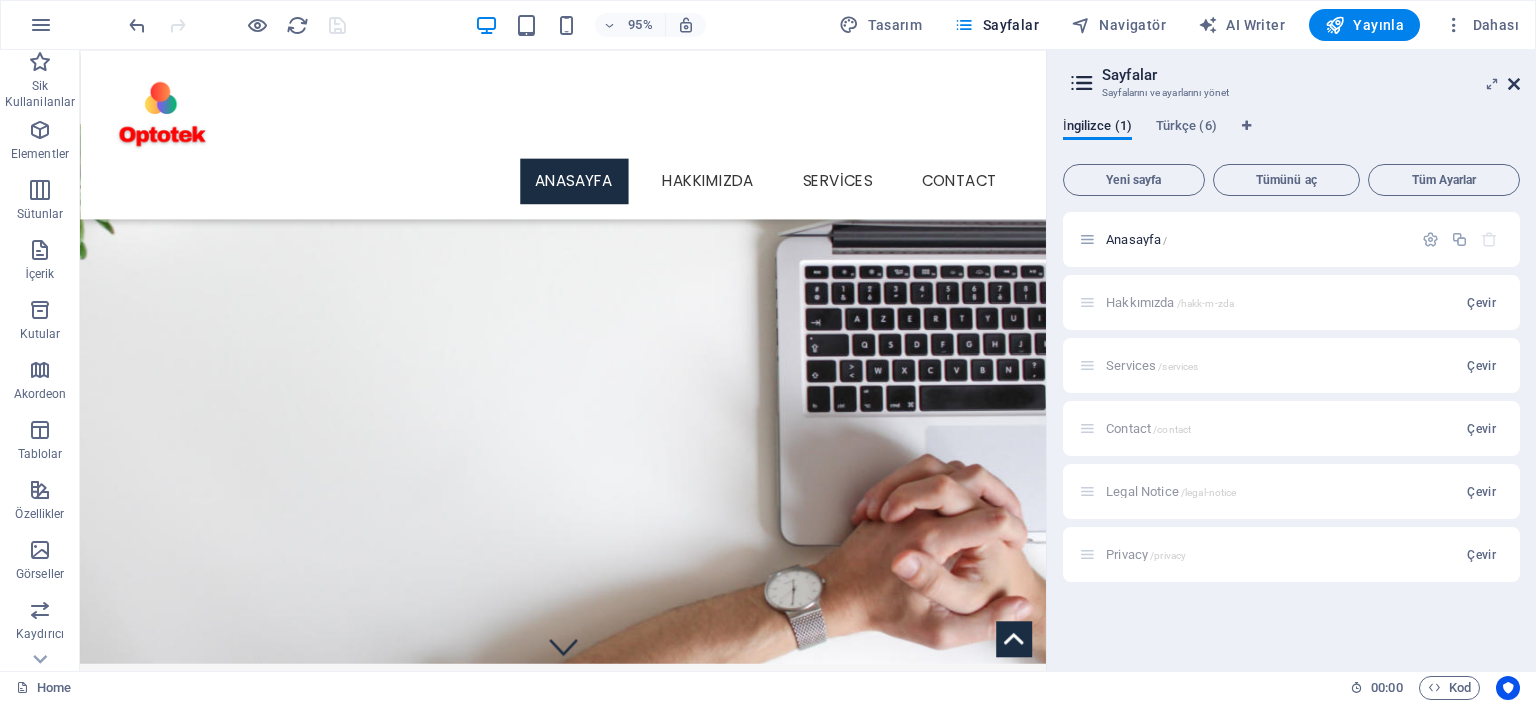 click at bounding box center [1514, 84] 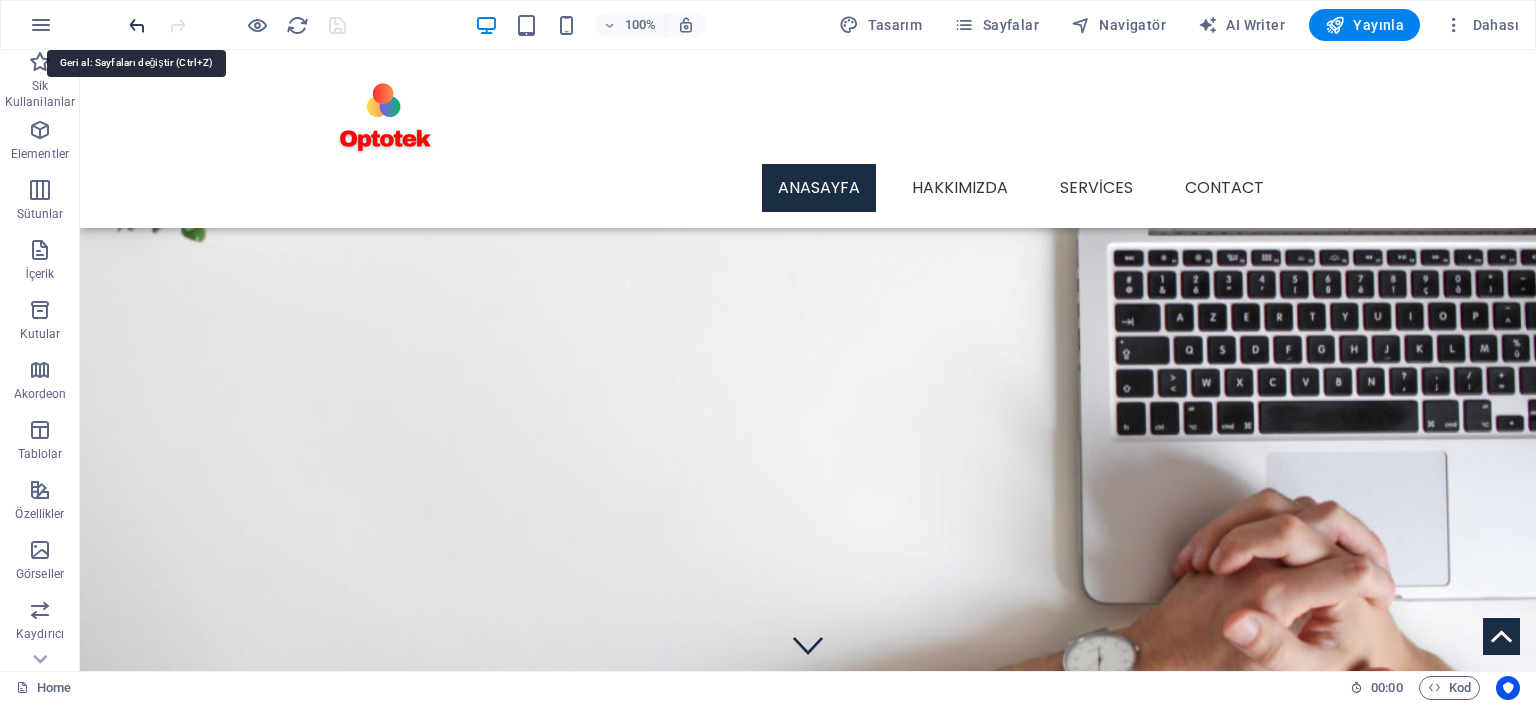 click at bounding box center [137, 25] 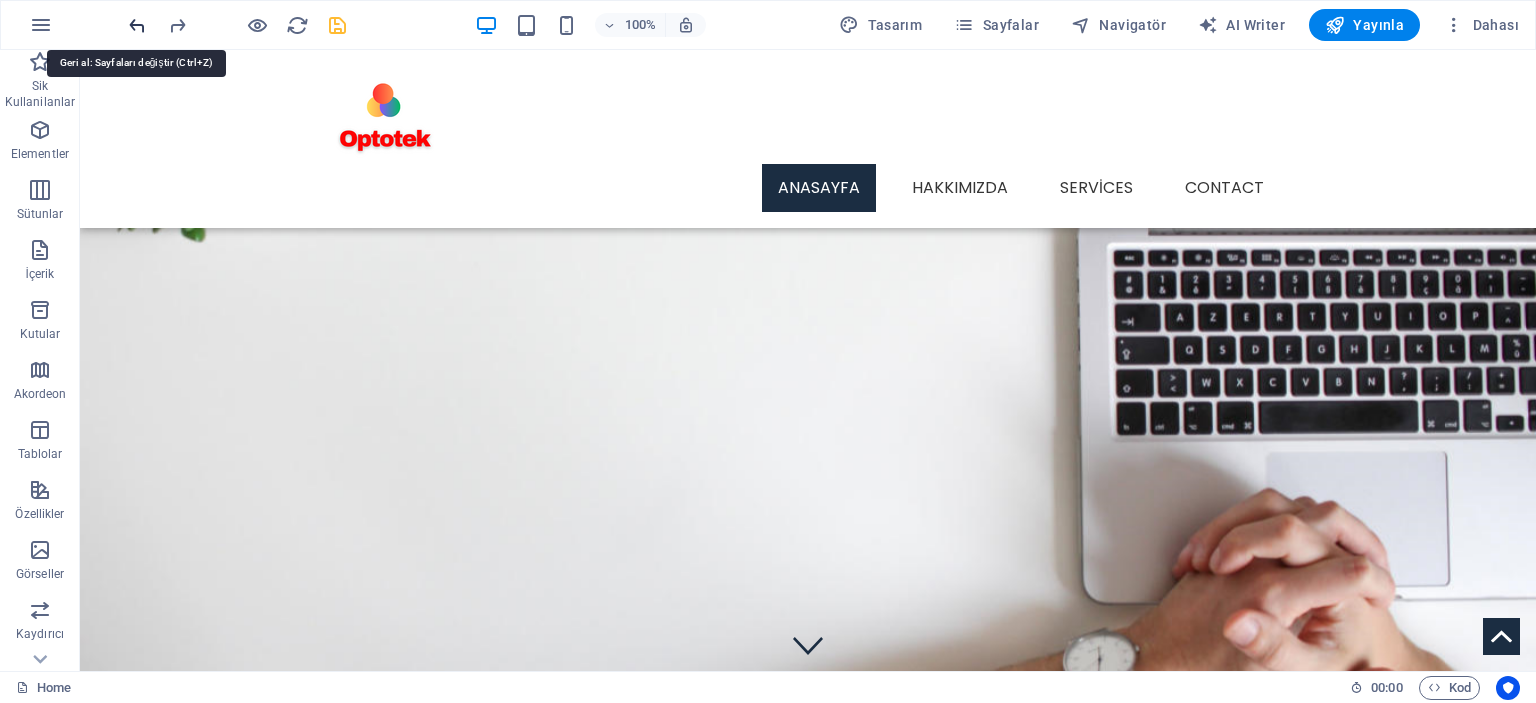 click at bounding box center [137, 25] 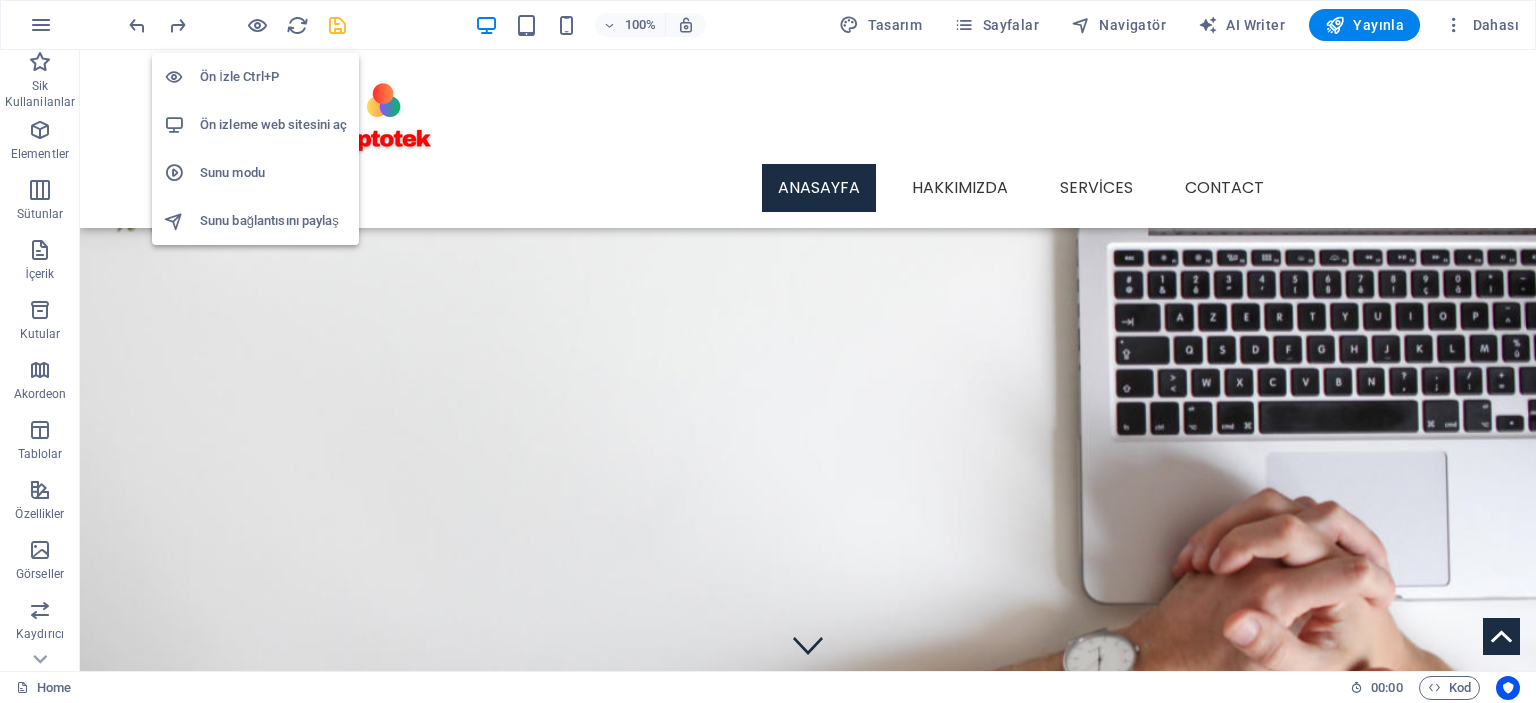 click on "Ön izleme web sitesini aç" at bounding box center [273, 125] 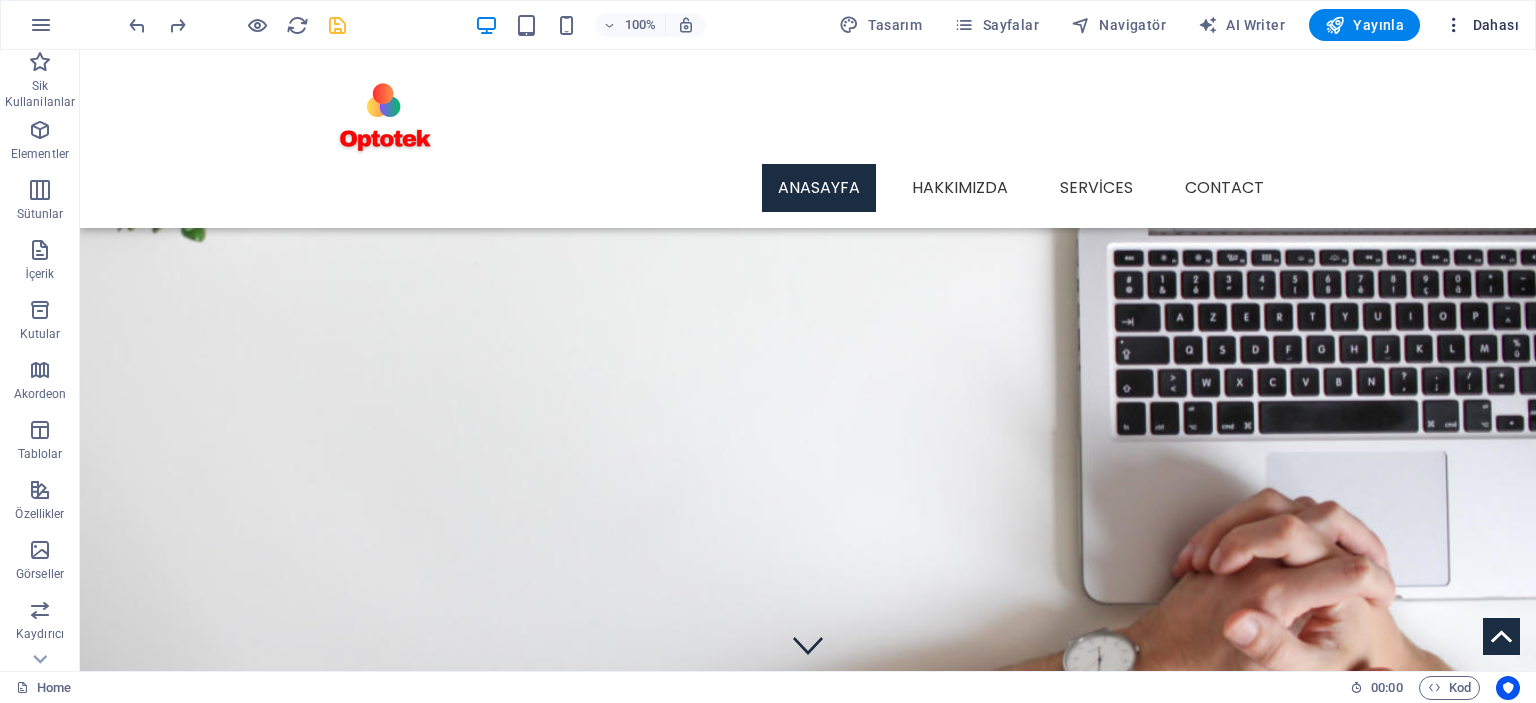 click on "Dahası" at bounding box center [1481, 25] 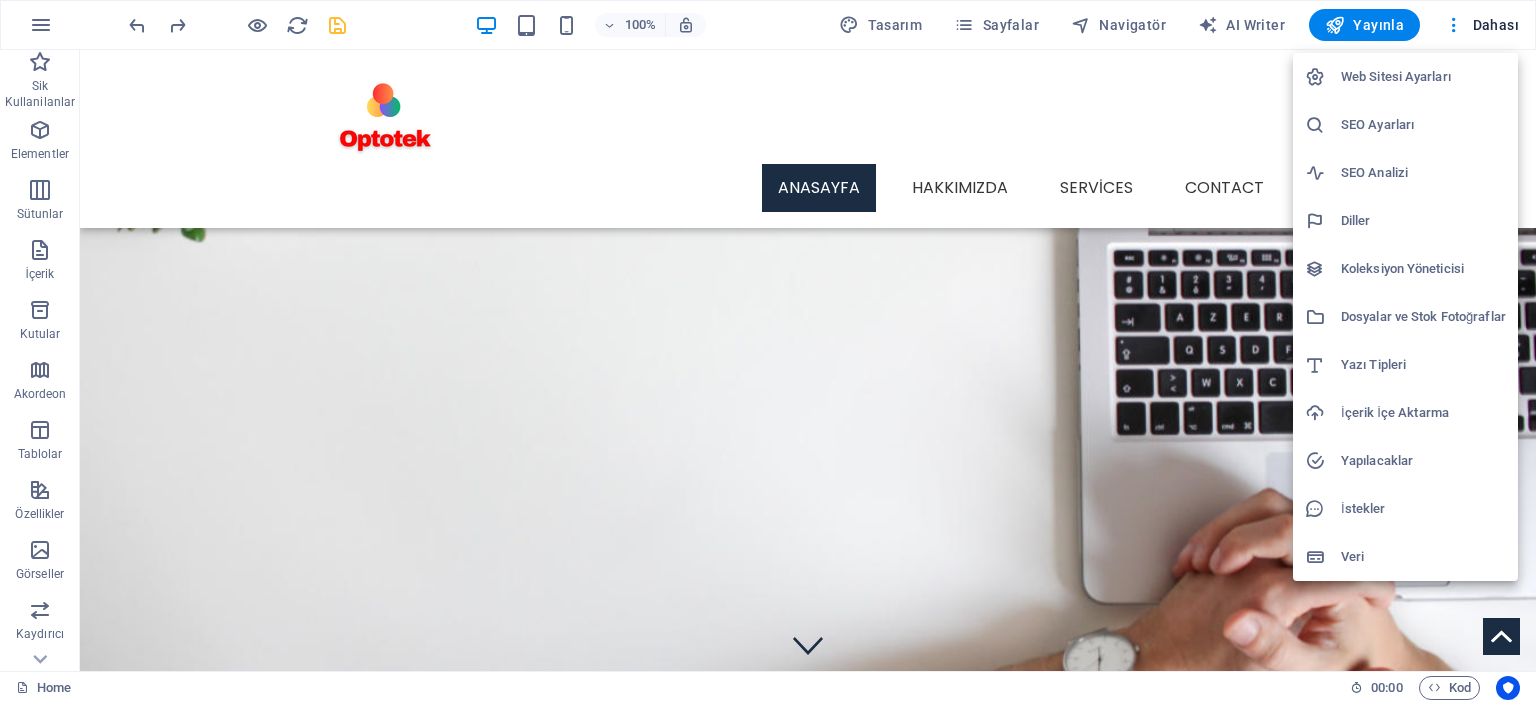 click on "Diller" at bounding box center (1423, 221) 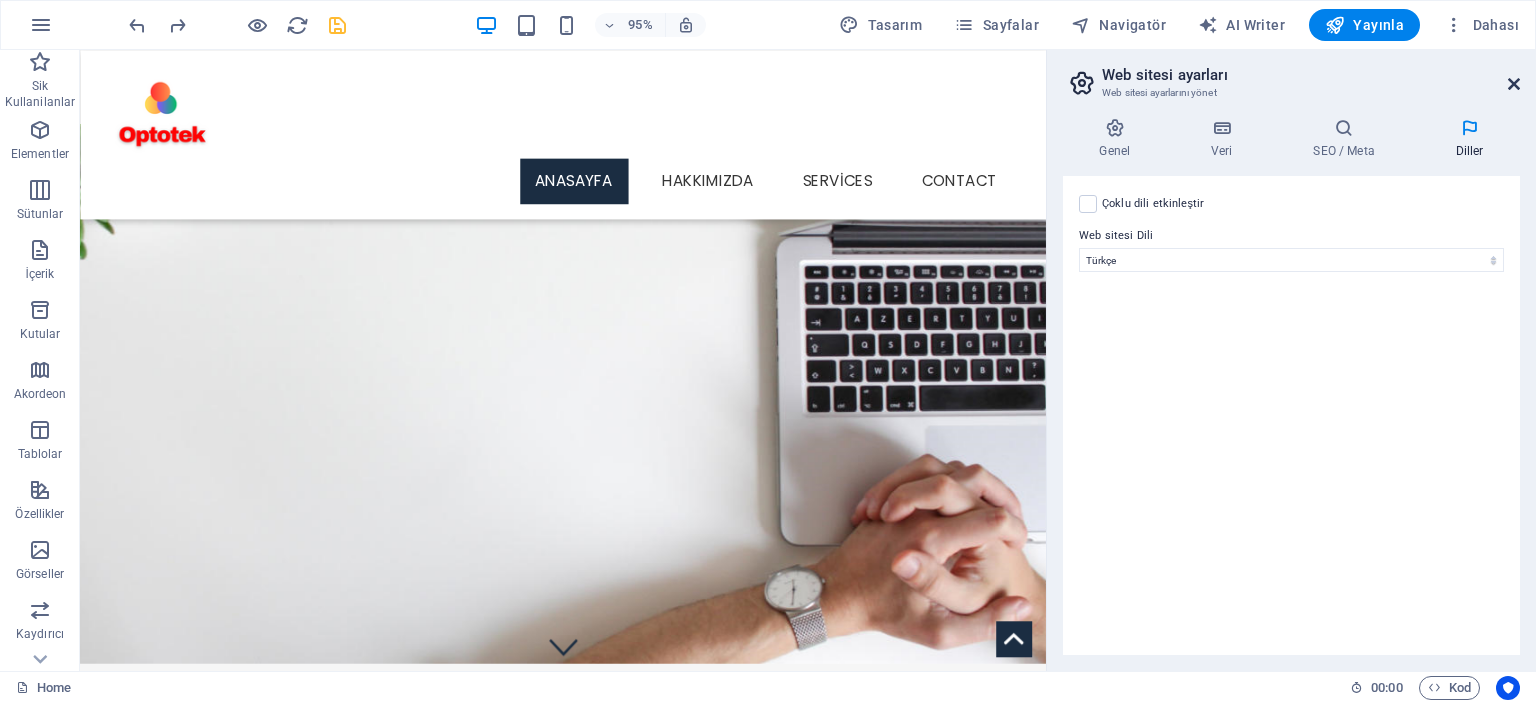 click at bounding box center (1514, 84) 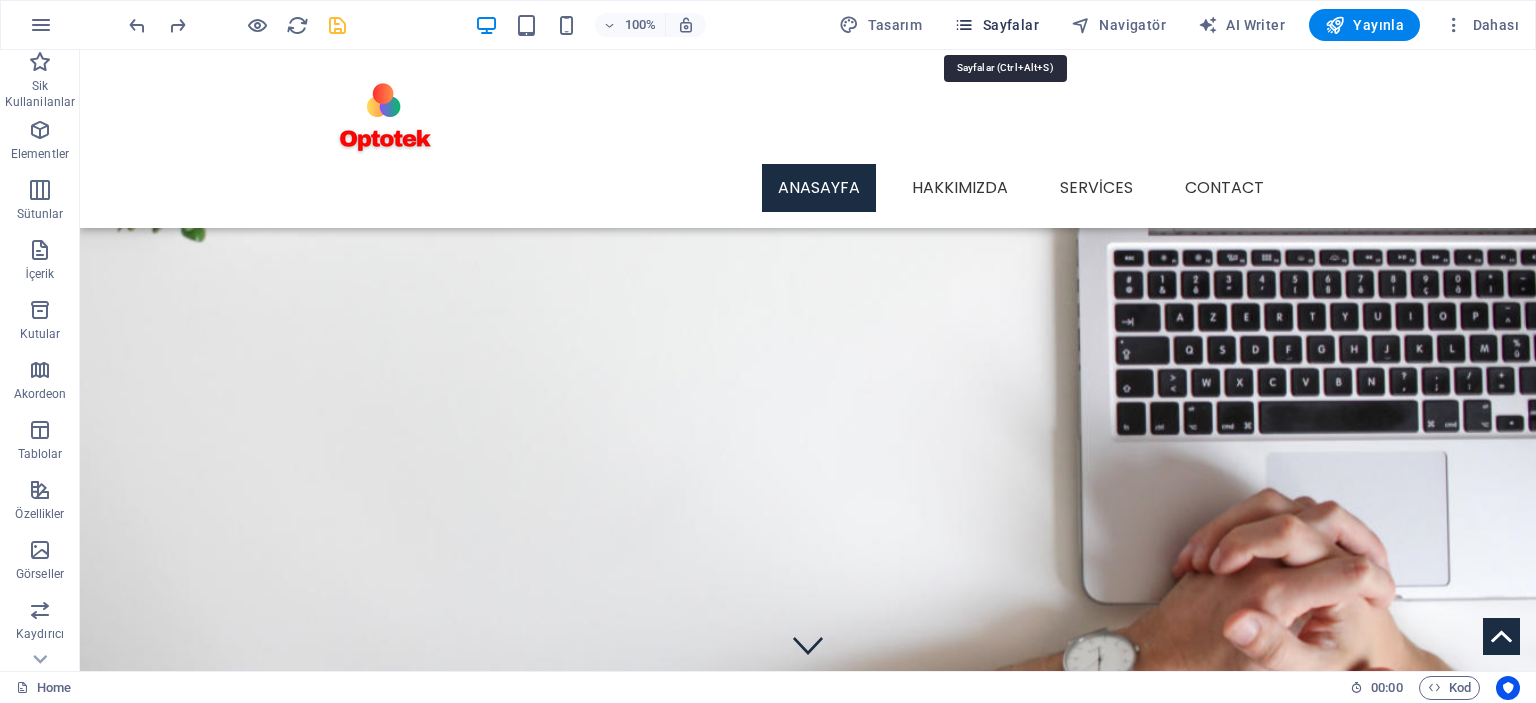 click on "Sayfalar" at bounding box center [996, 25] 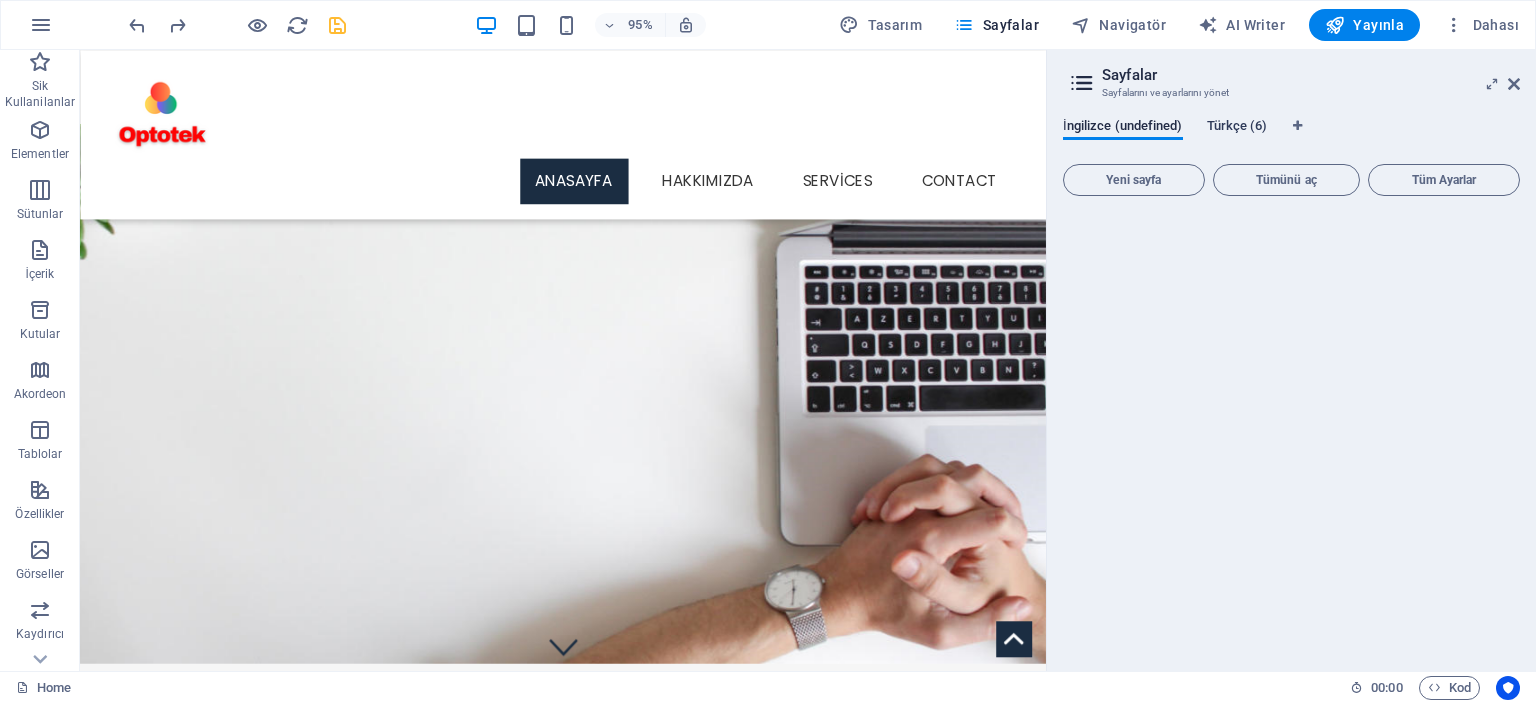click on "Türkçe (6)" at bounding box center [1237, 128] 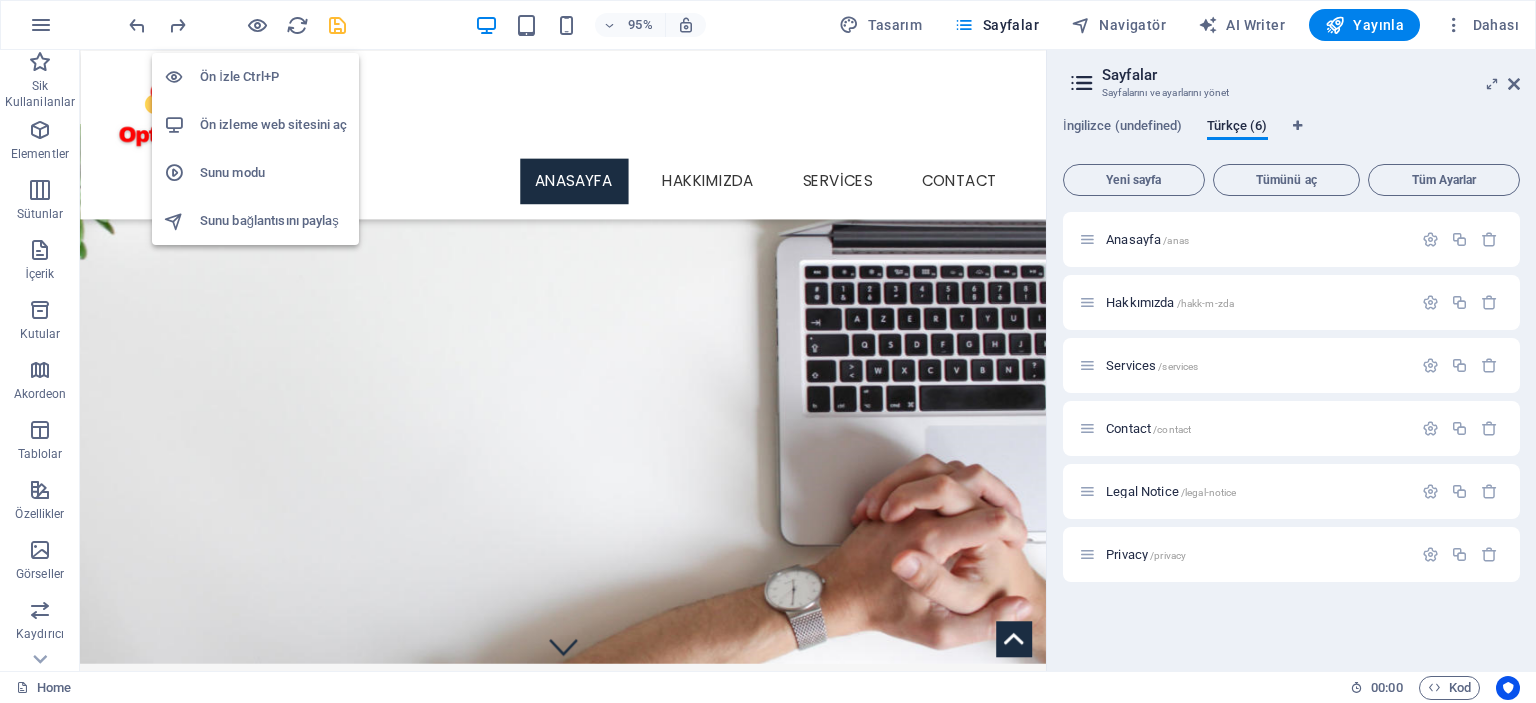 click on "Ön izleme web sitesini aç" at bounding box center (273, 125) 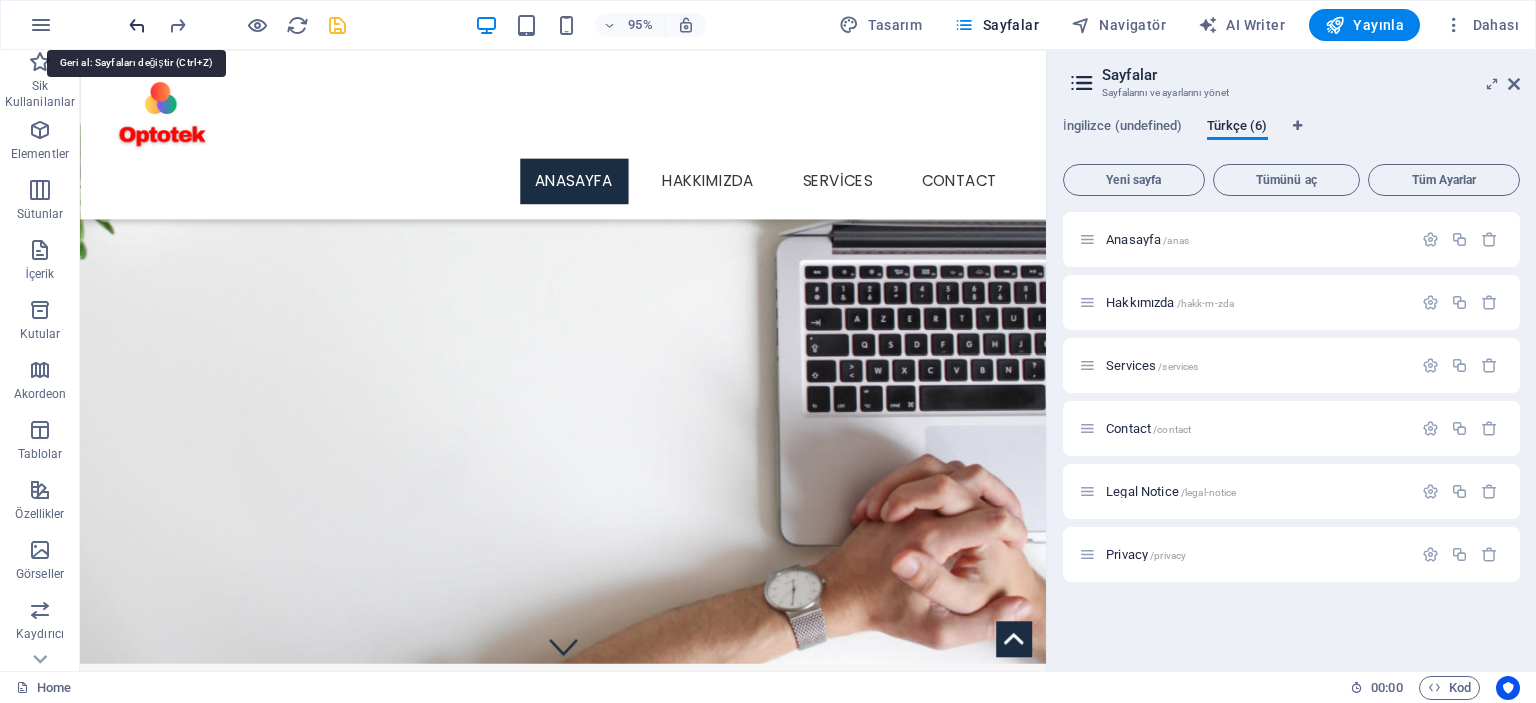click at bounding box center (137, 25) 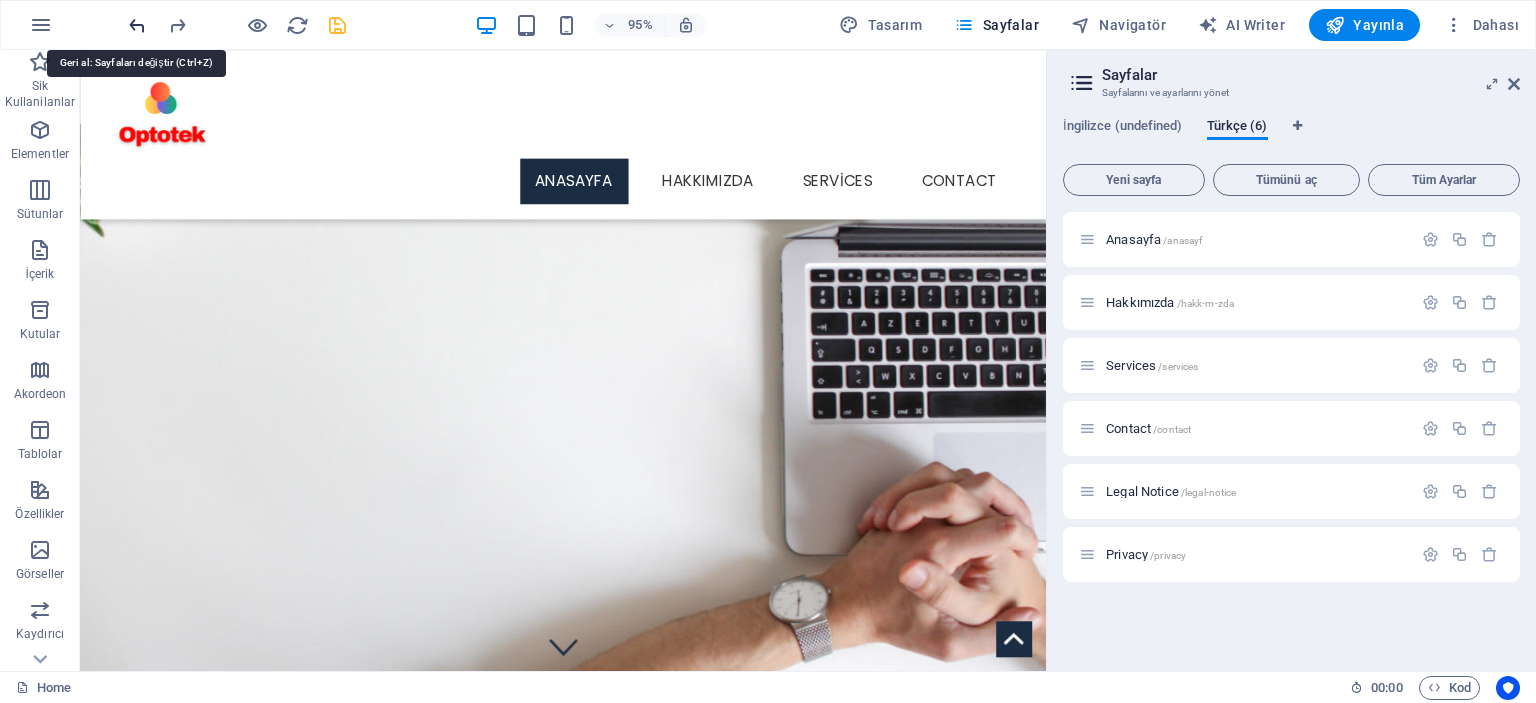 click at bounding box center (137, 25) 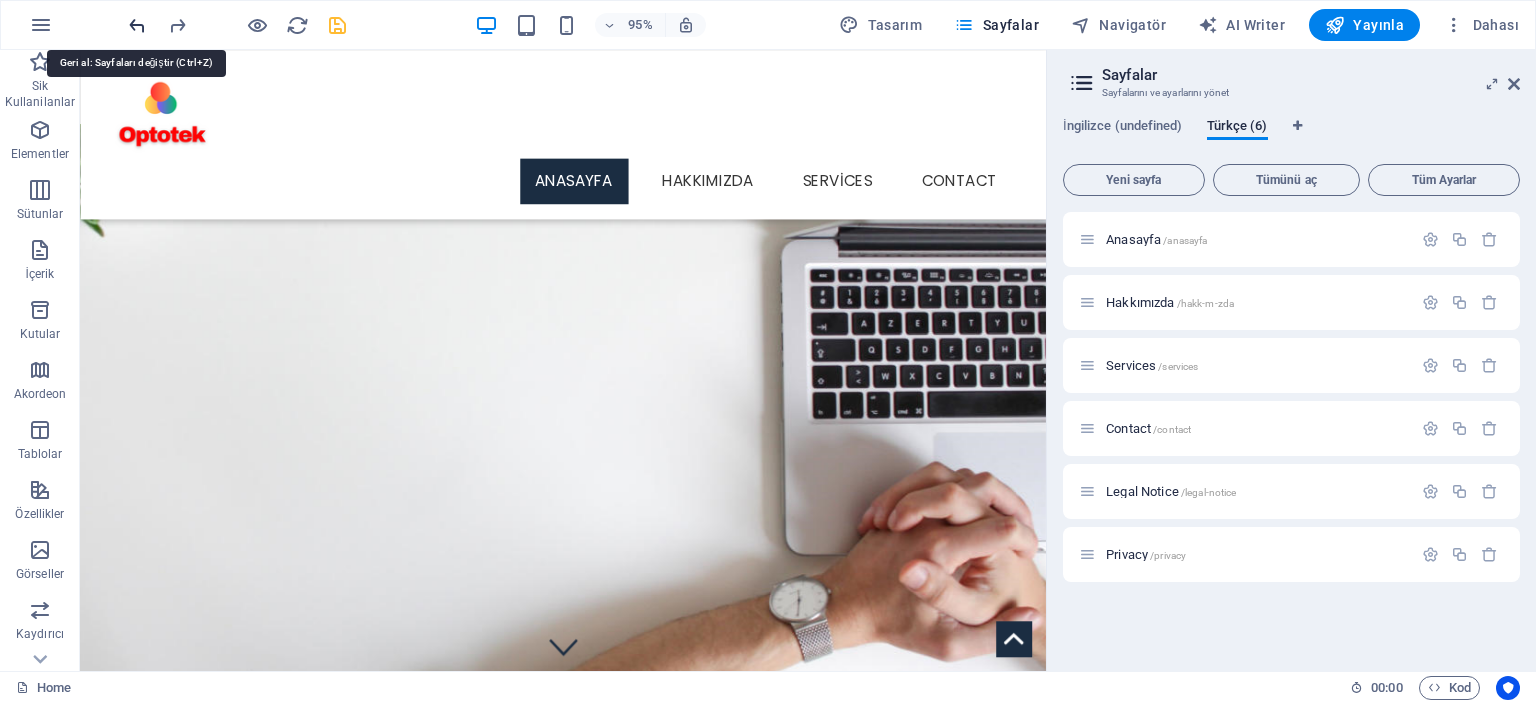 click at bounding box center [137, 25] 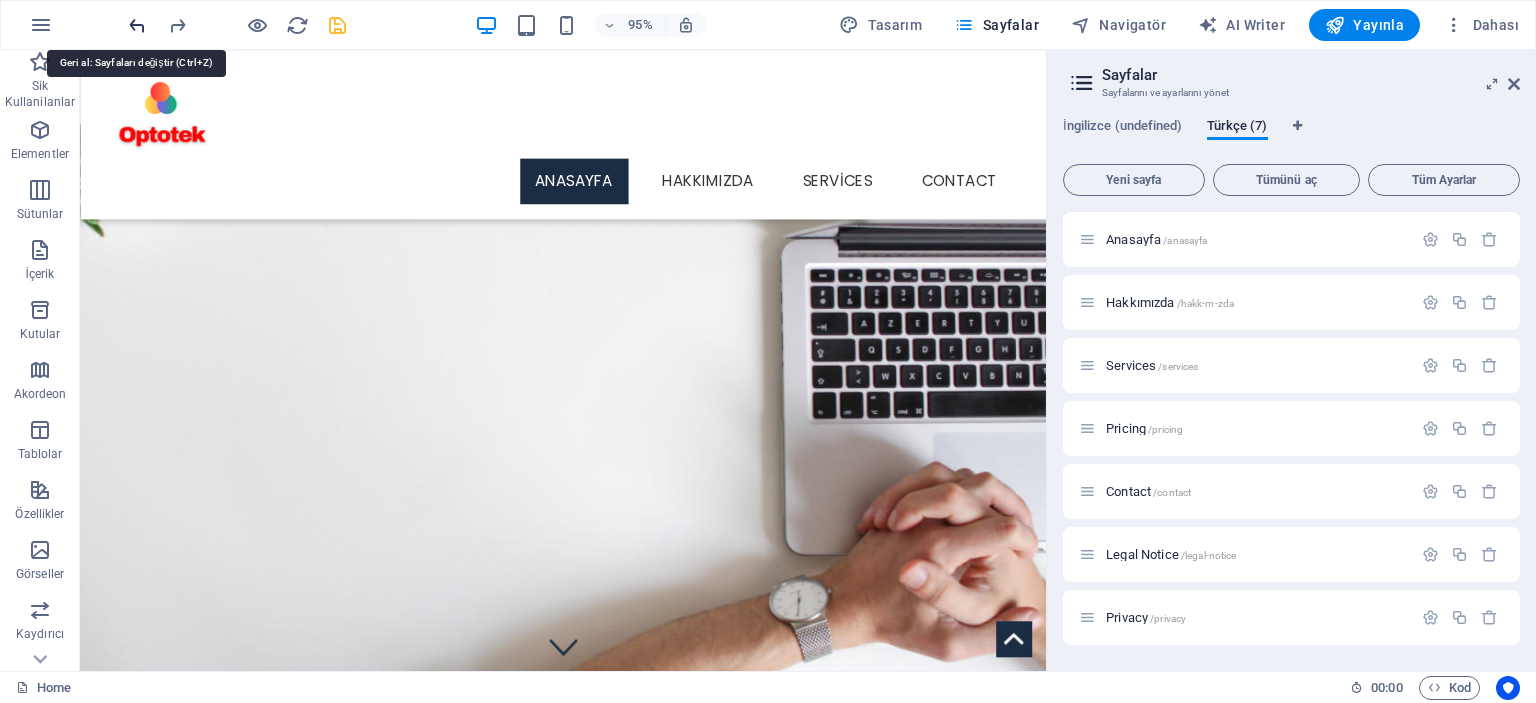 click at bounding box center [137, 25] 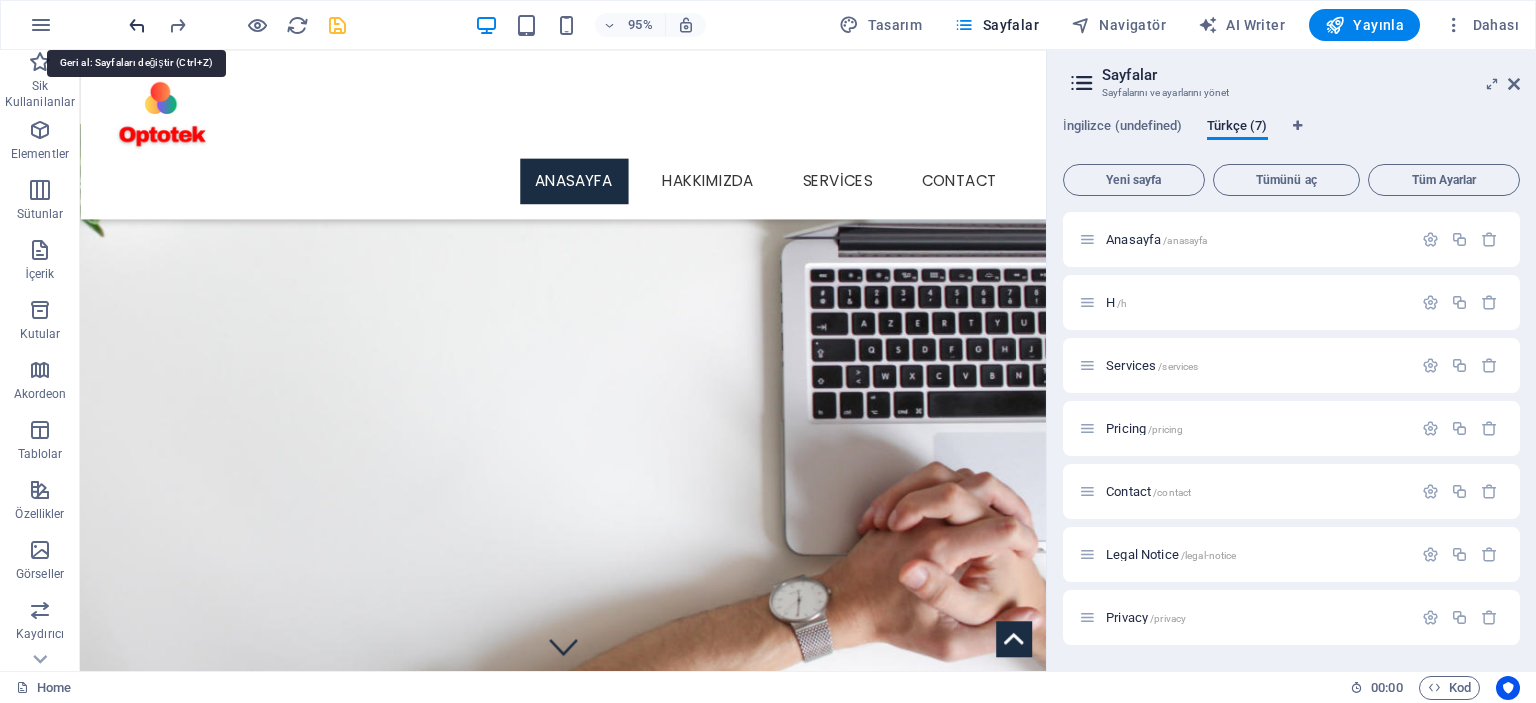 click at bounding box center (137, 25) 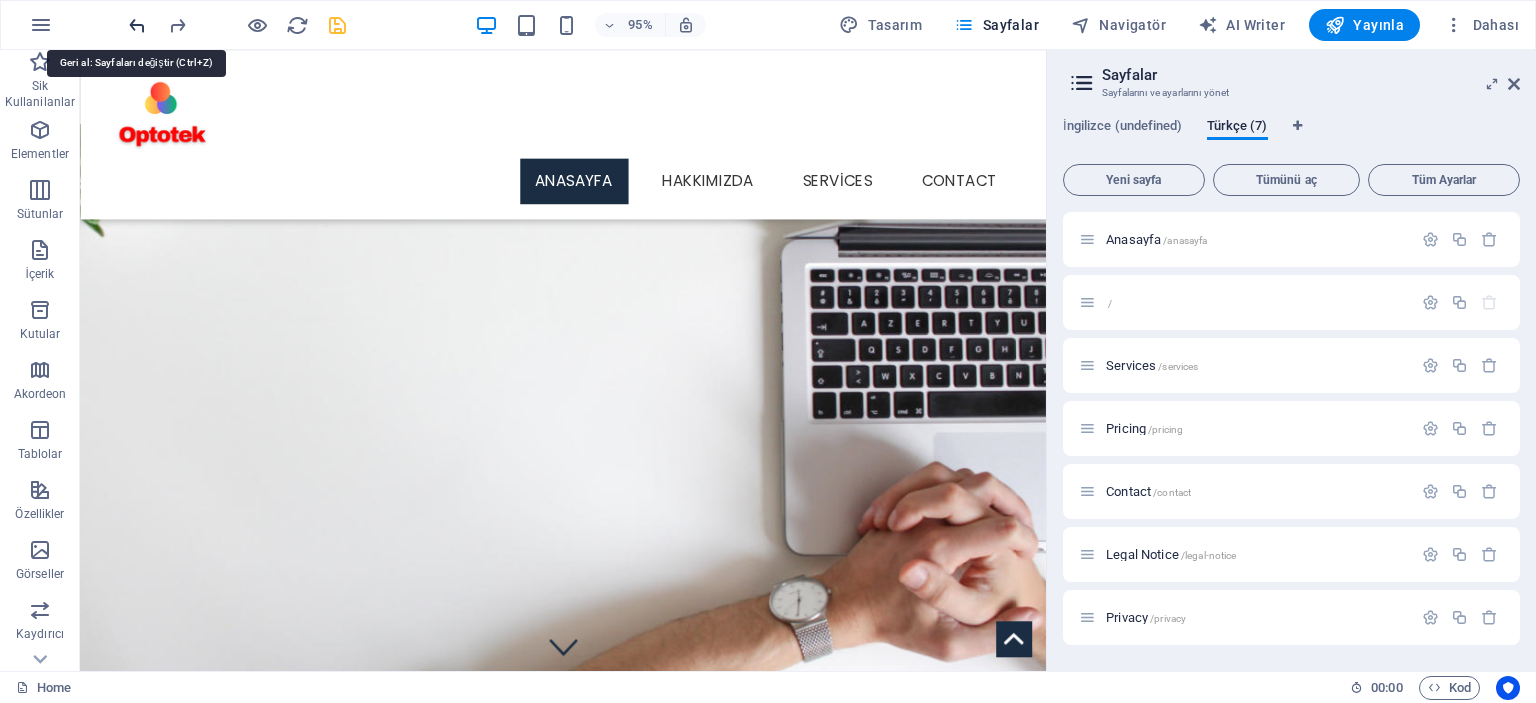 click at bounding box center (137, 25) 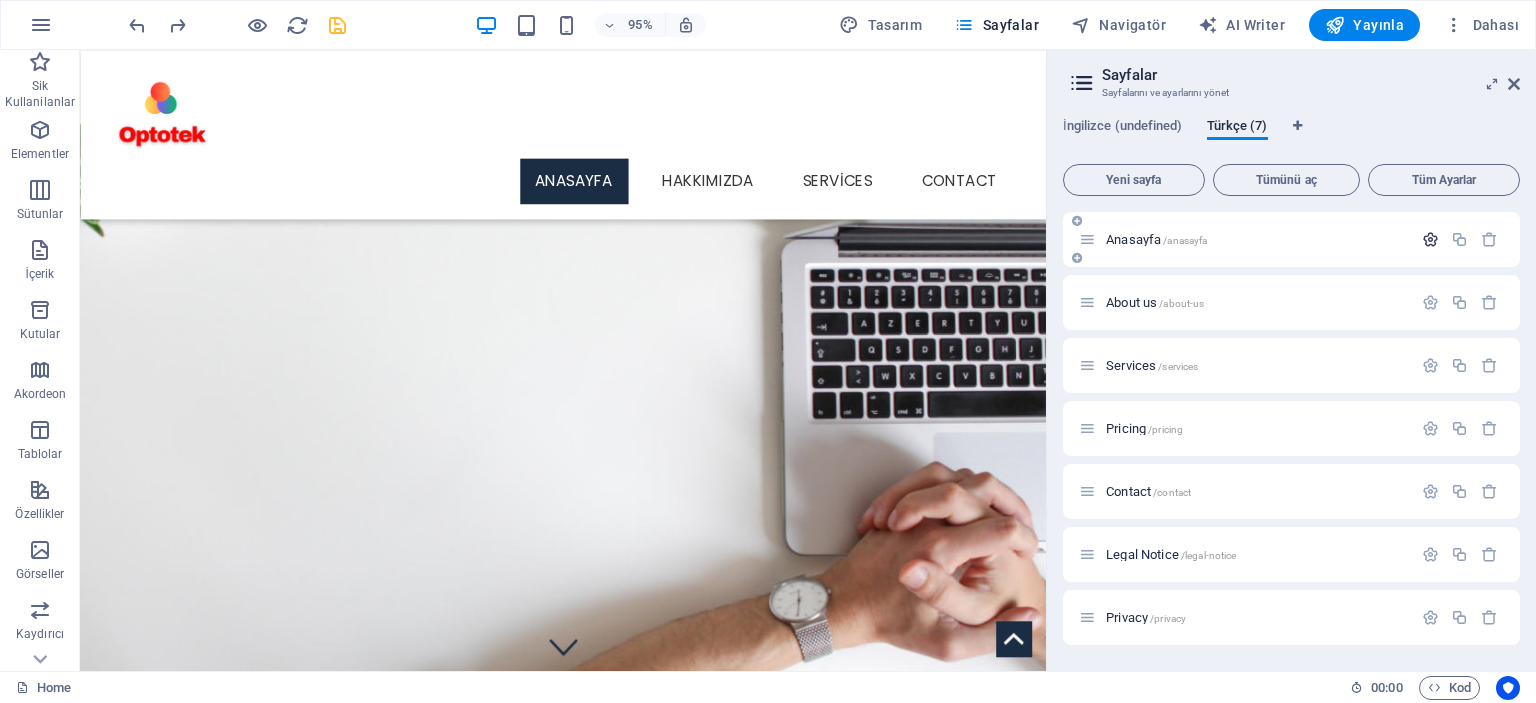 click at bounding box center (1430, 239) 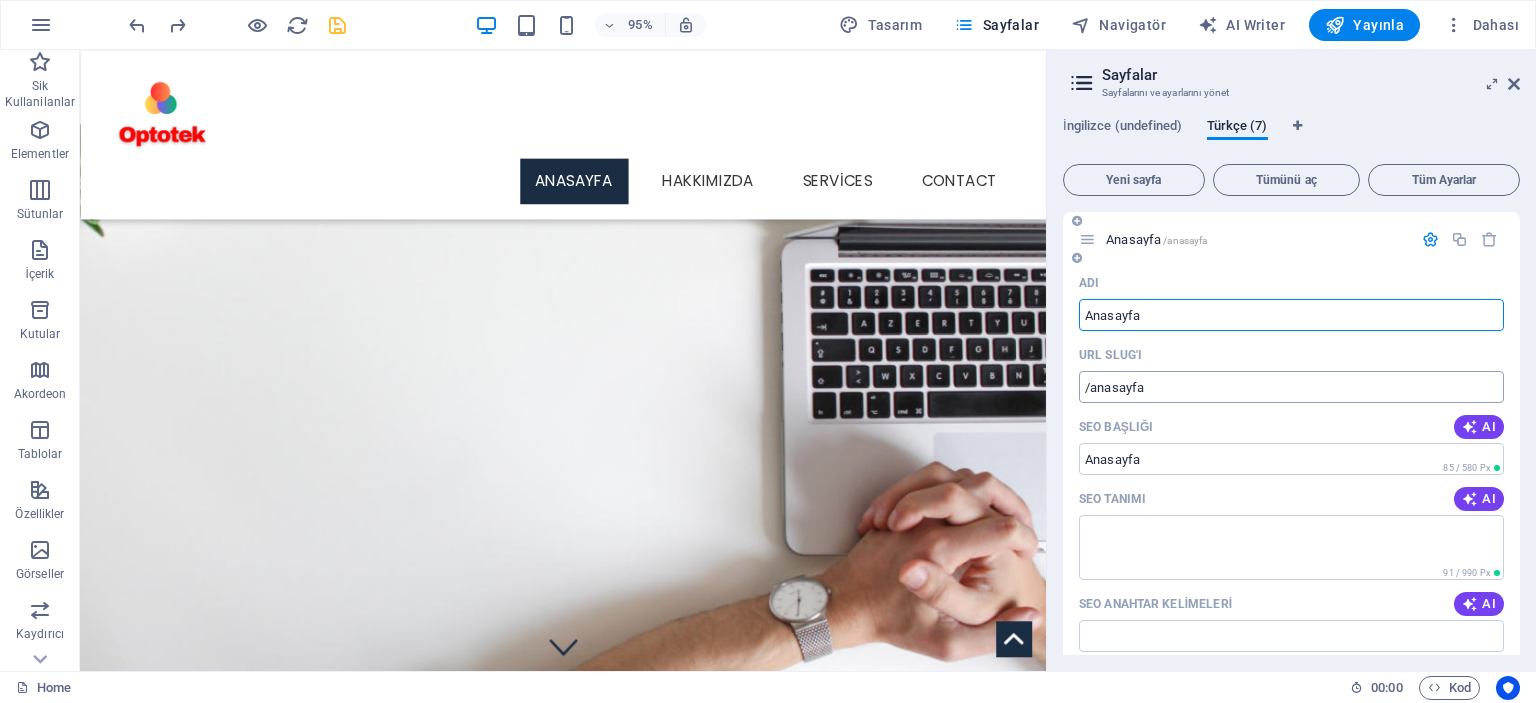 click on "/anasayfa" at bounding box center [1291, 387] 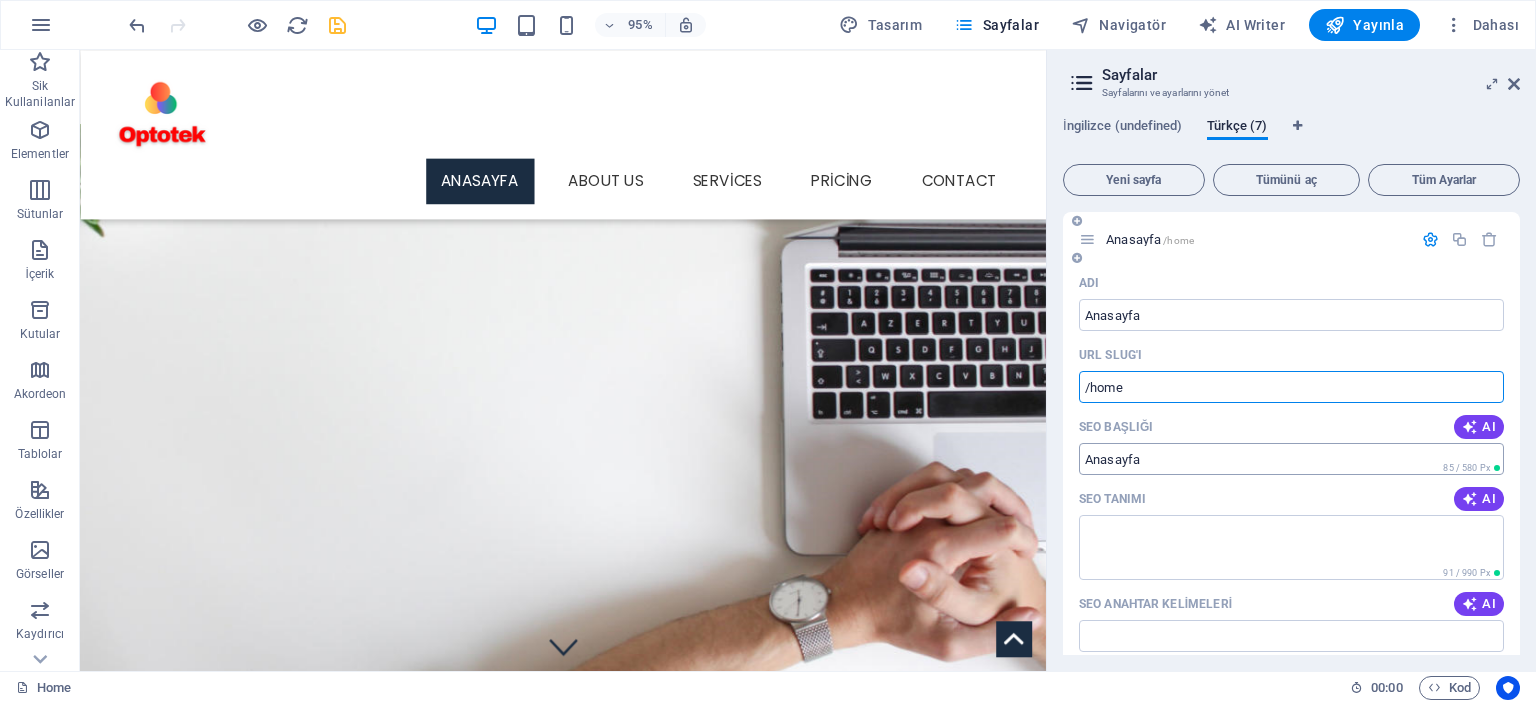 click on "Anasayfa" at bounding box center (1291, 459) 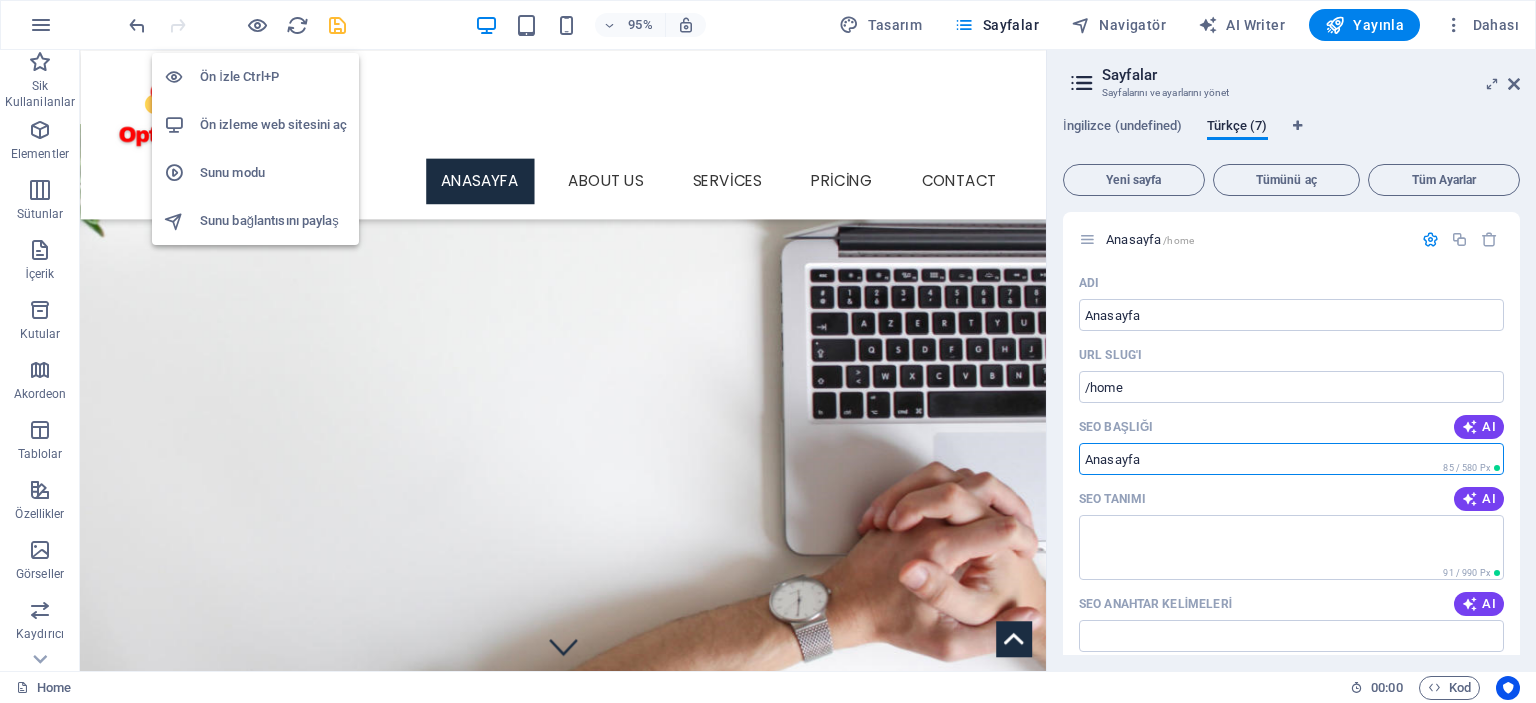 click on "Ön izleme web sitesini aç" at bounding box center (273, 125) 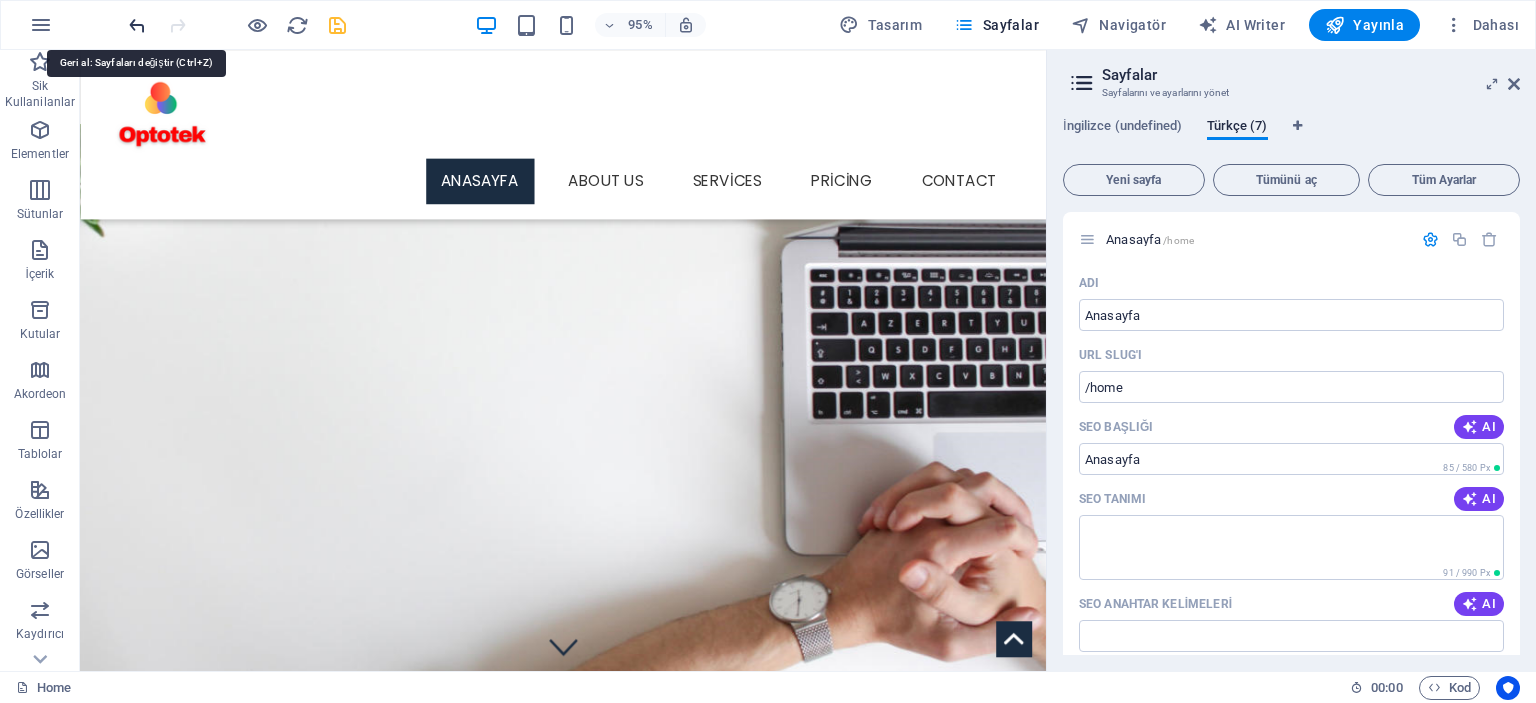 click at bounding box center (137, 25) 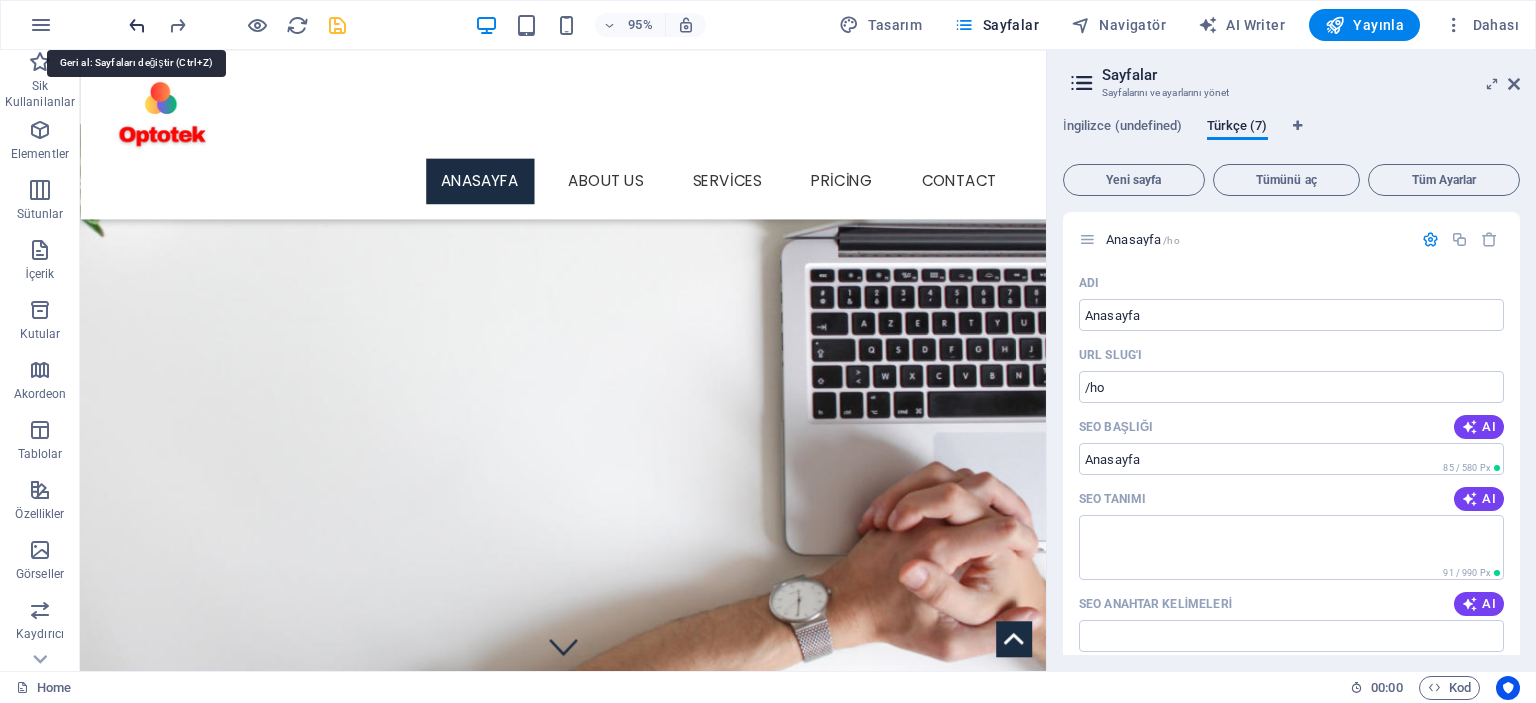 click at bounding box center (137, 25) 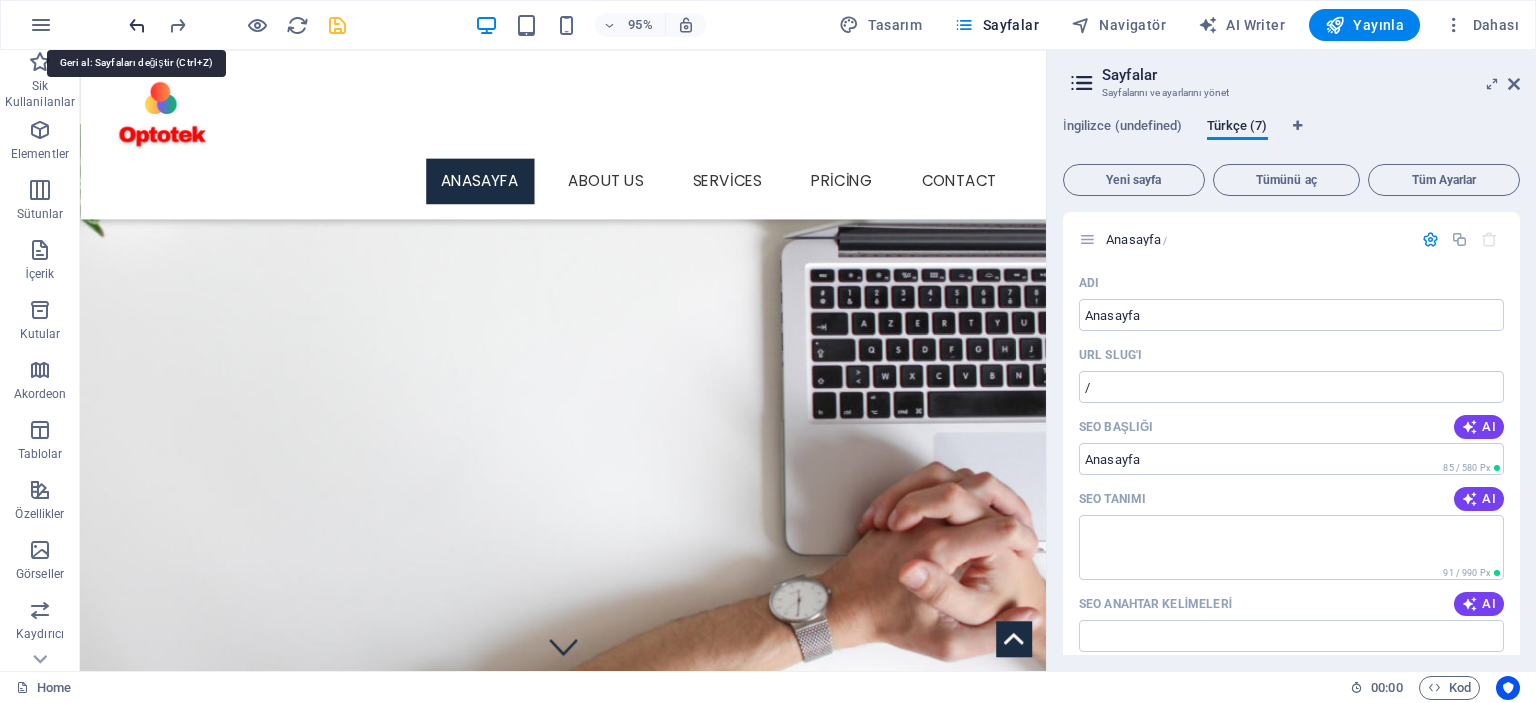 click at bounding box center [137, 25] 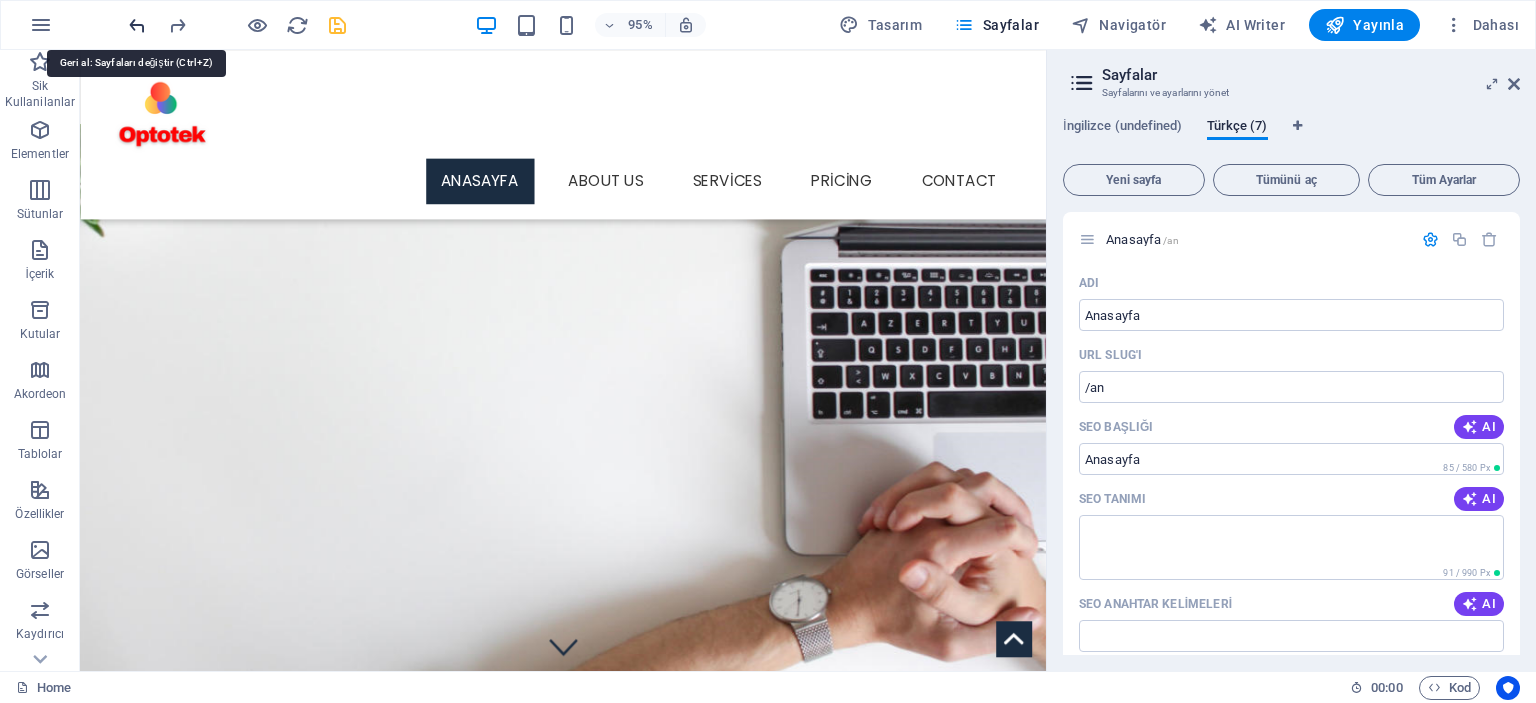 click at bounding box center [137, 25] 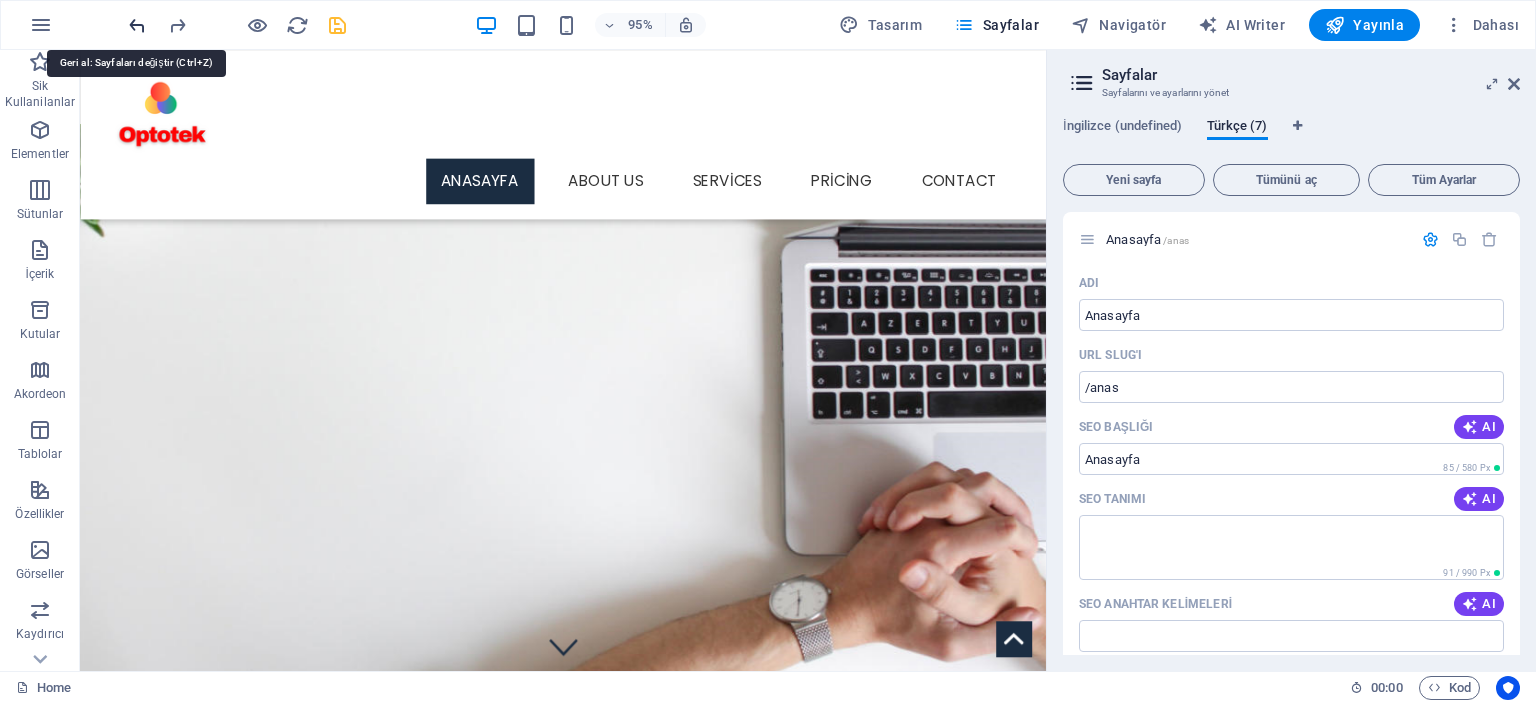 click at bounding box center [137, 25] 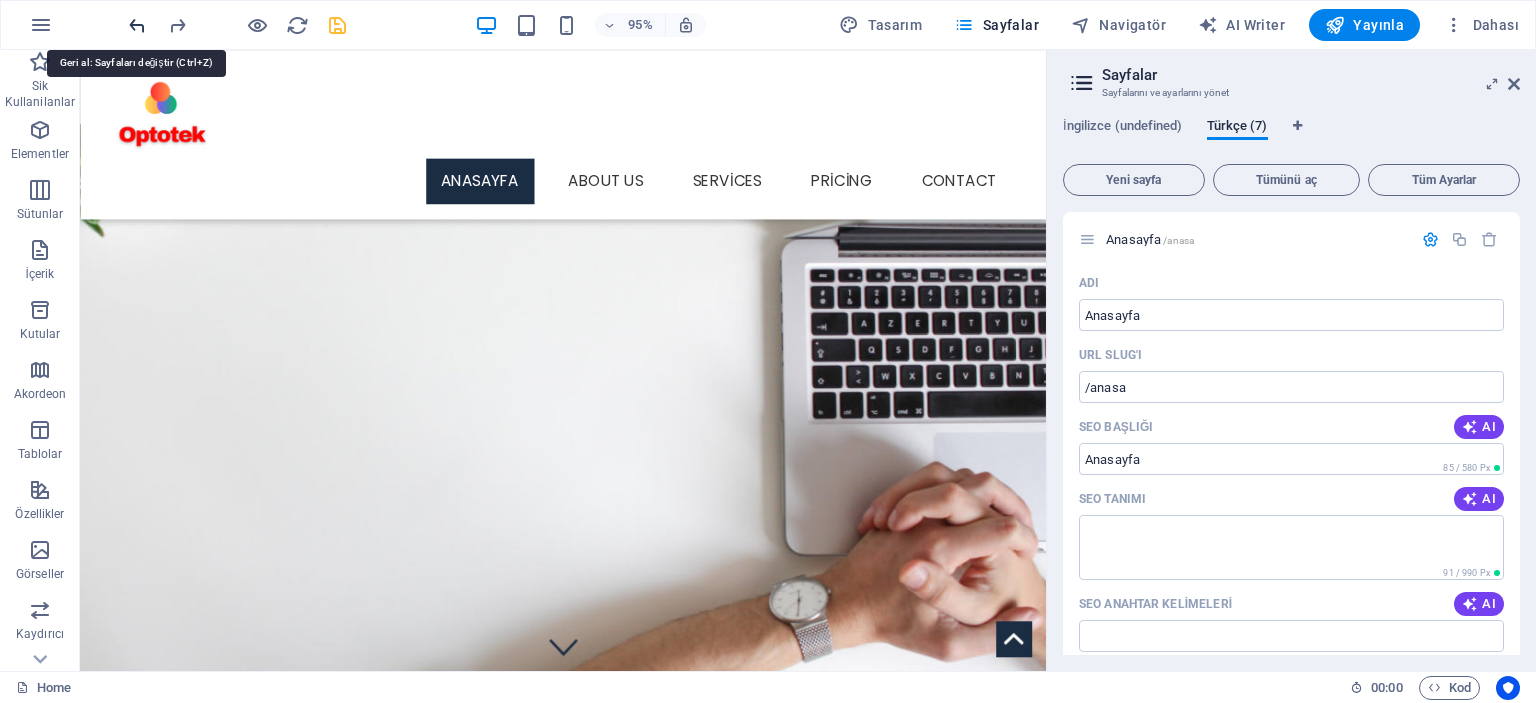 click at bounding box center (137, 25) 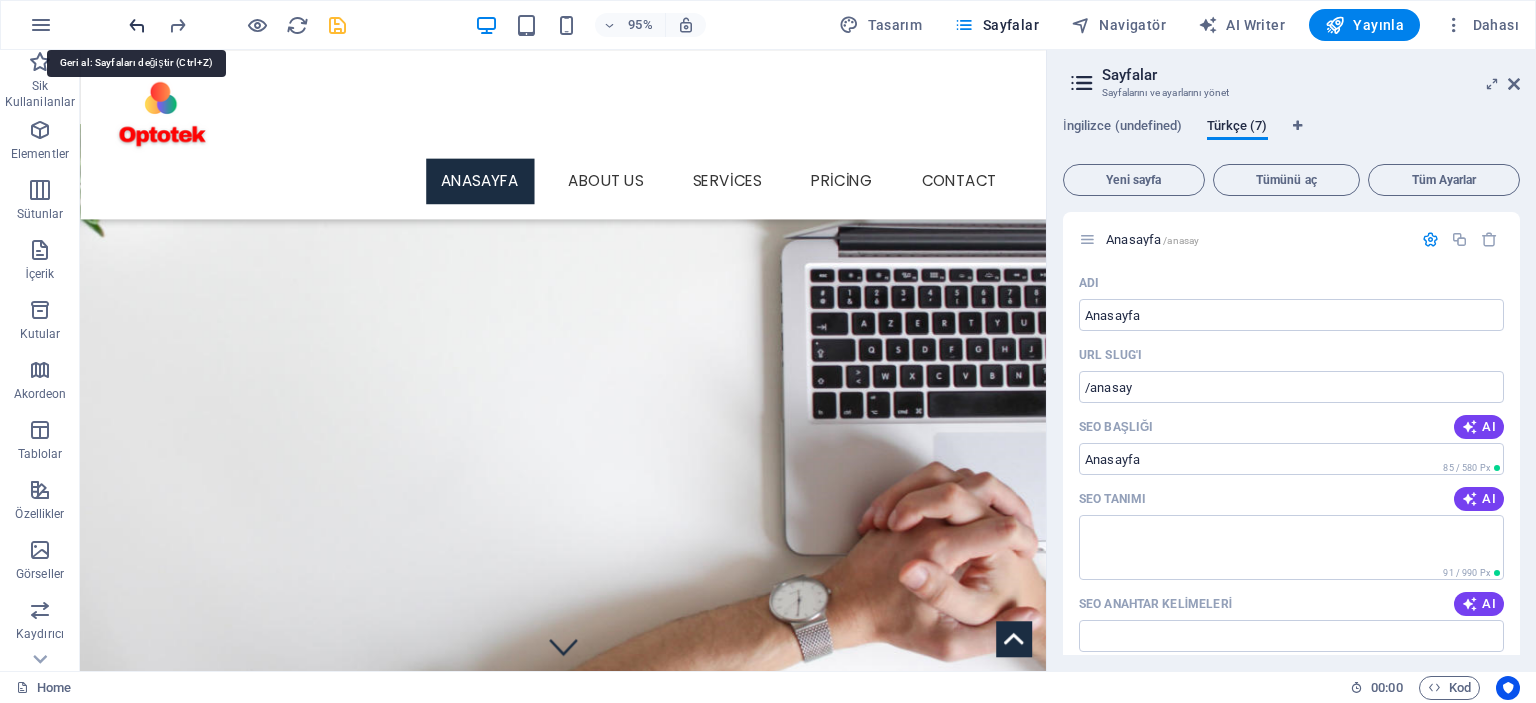 click at bounding box center [137, 25] 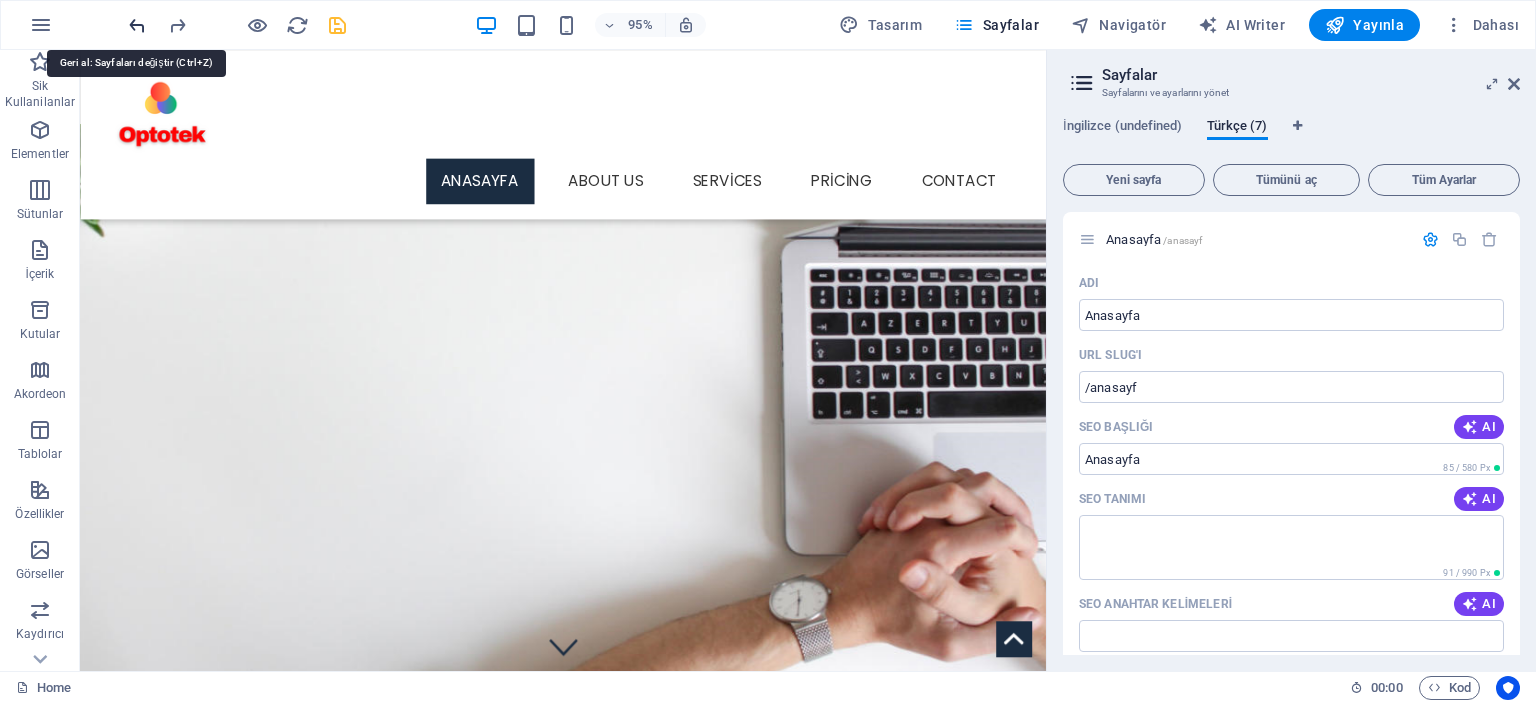 click at bounding box center (137, 25) 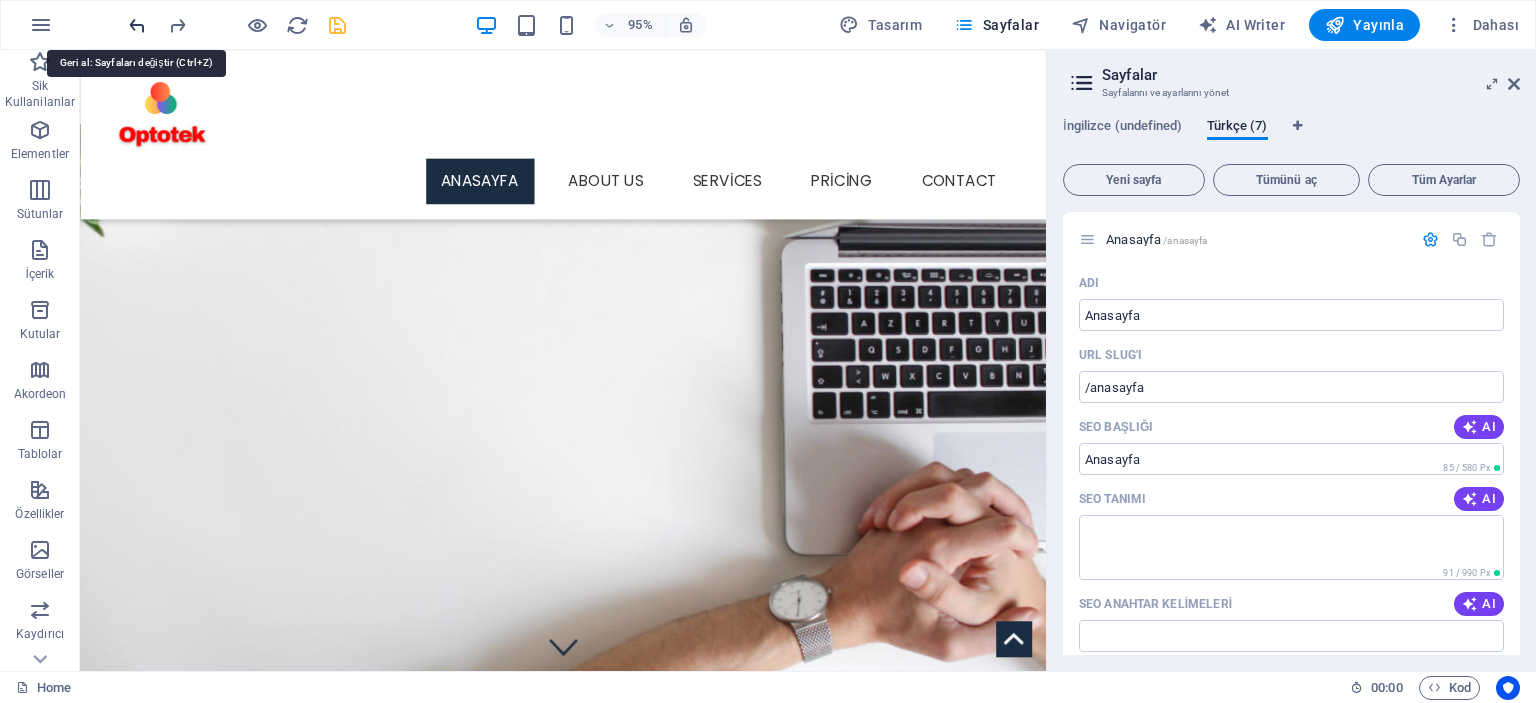 click at bounding box center [137, 25] 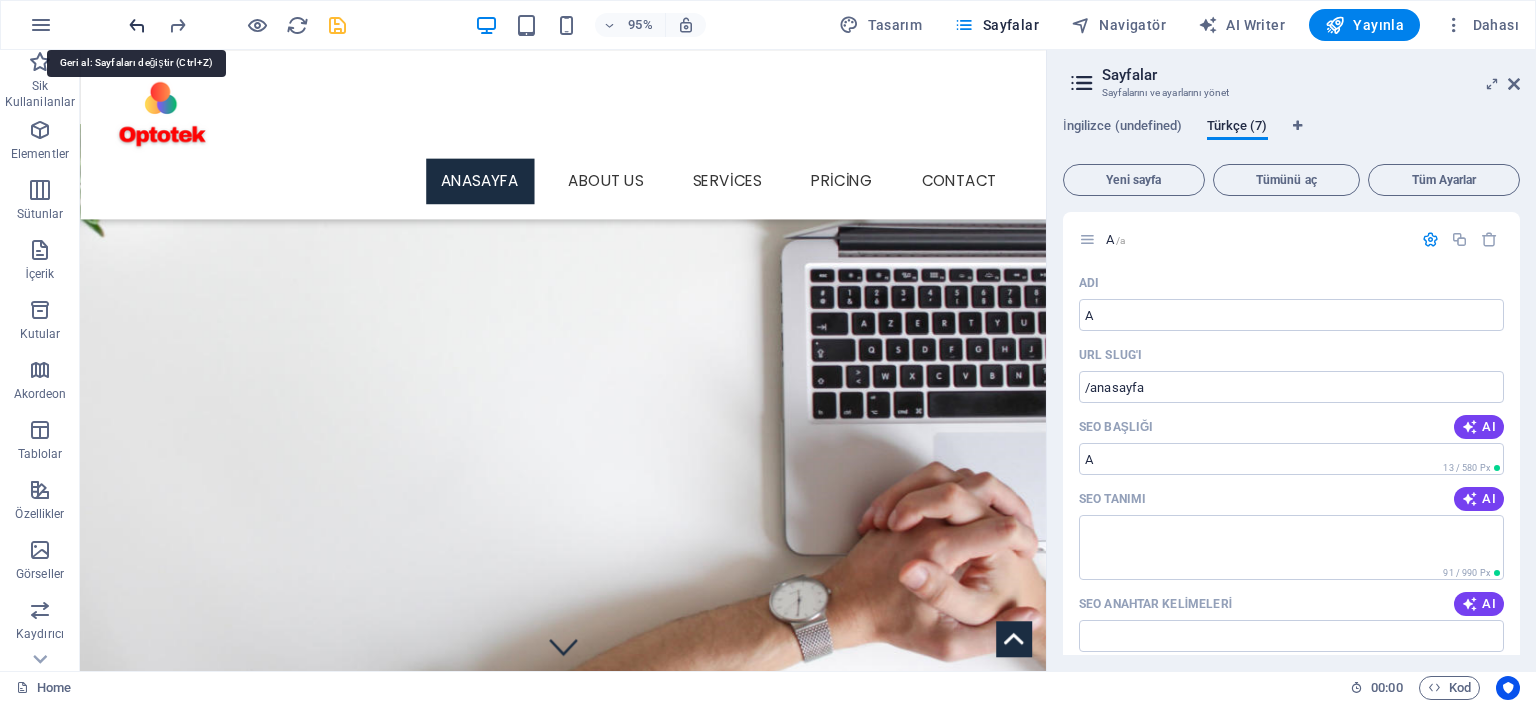 type on "A" 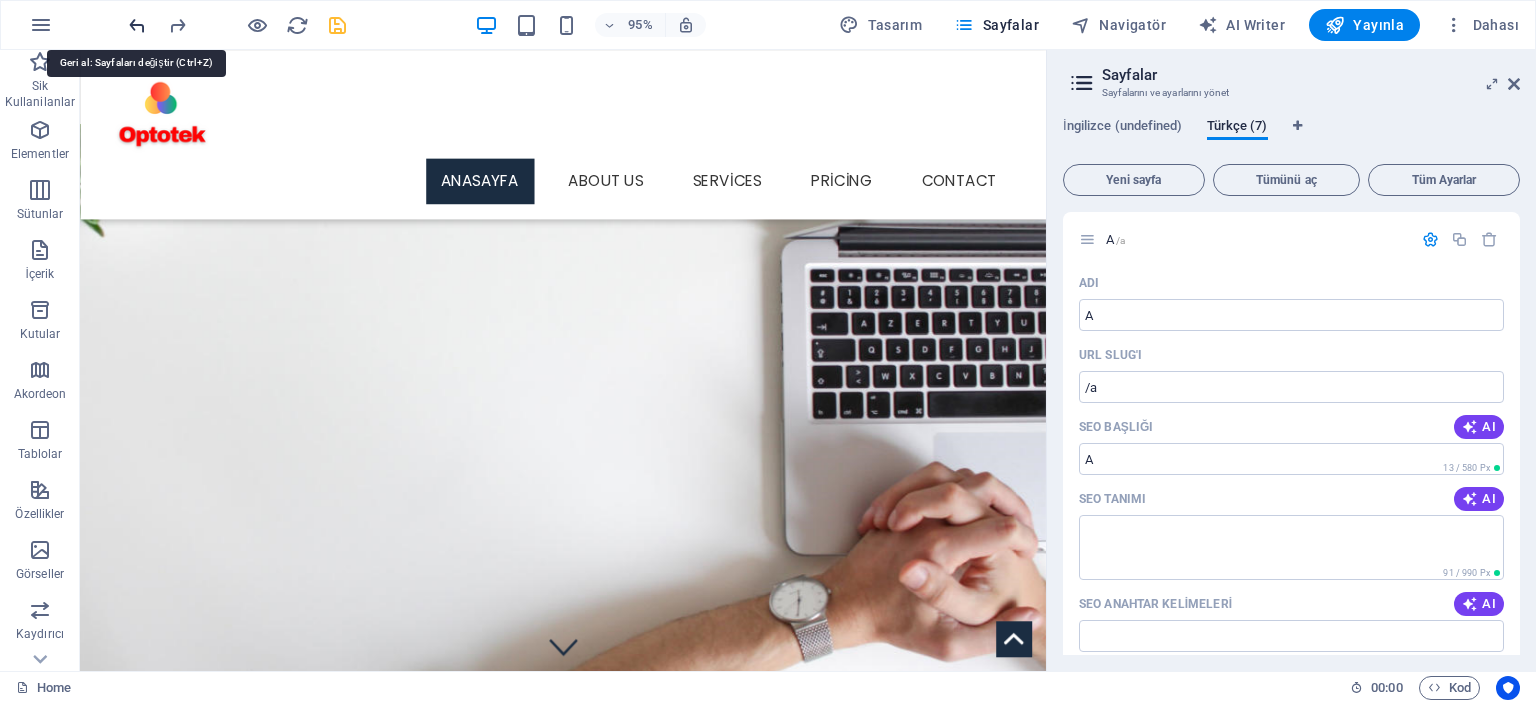 click at bounding box center [137, 25] 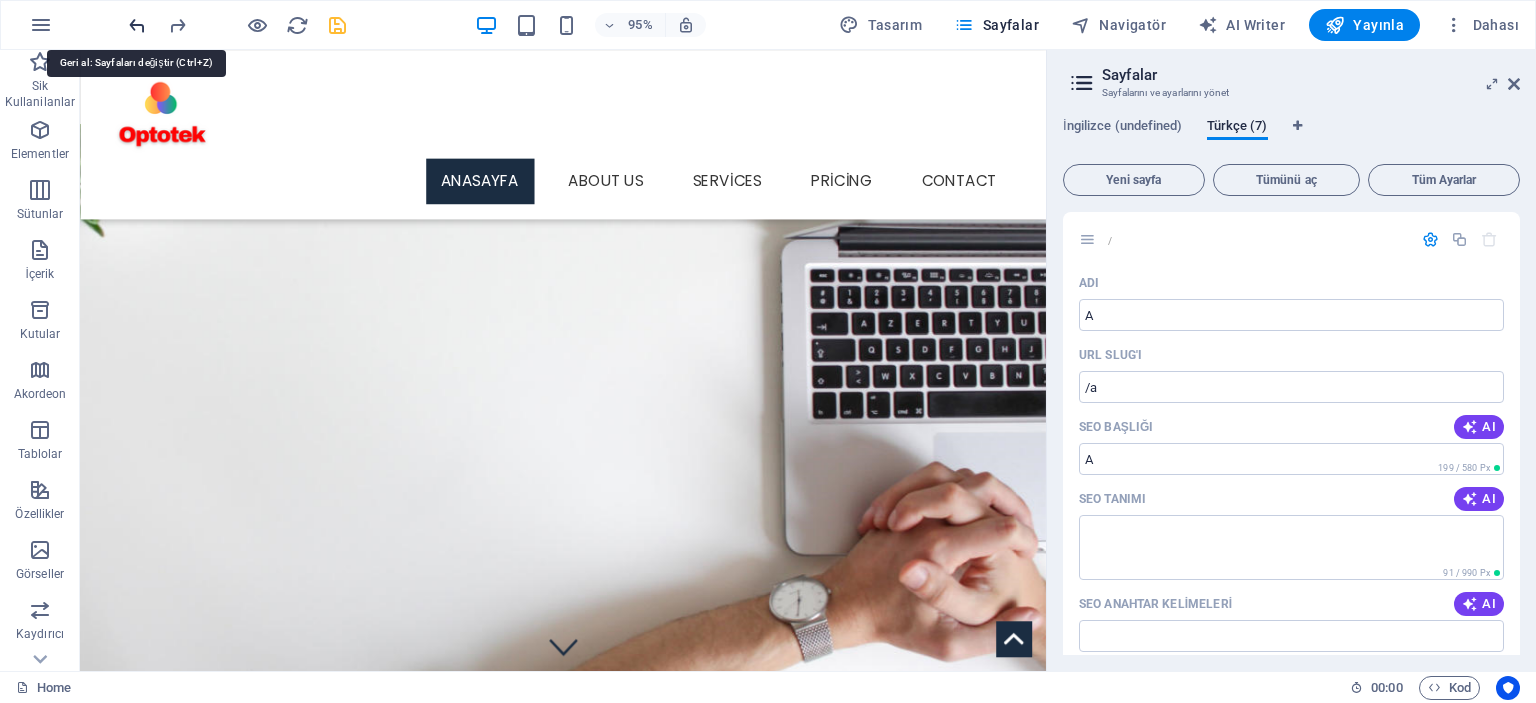 type 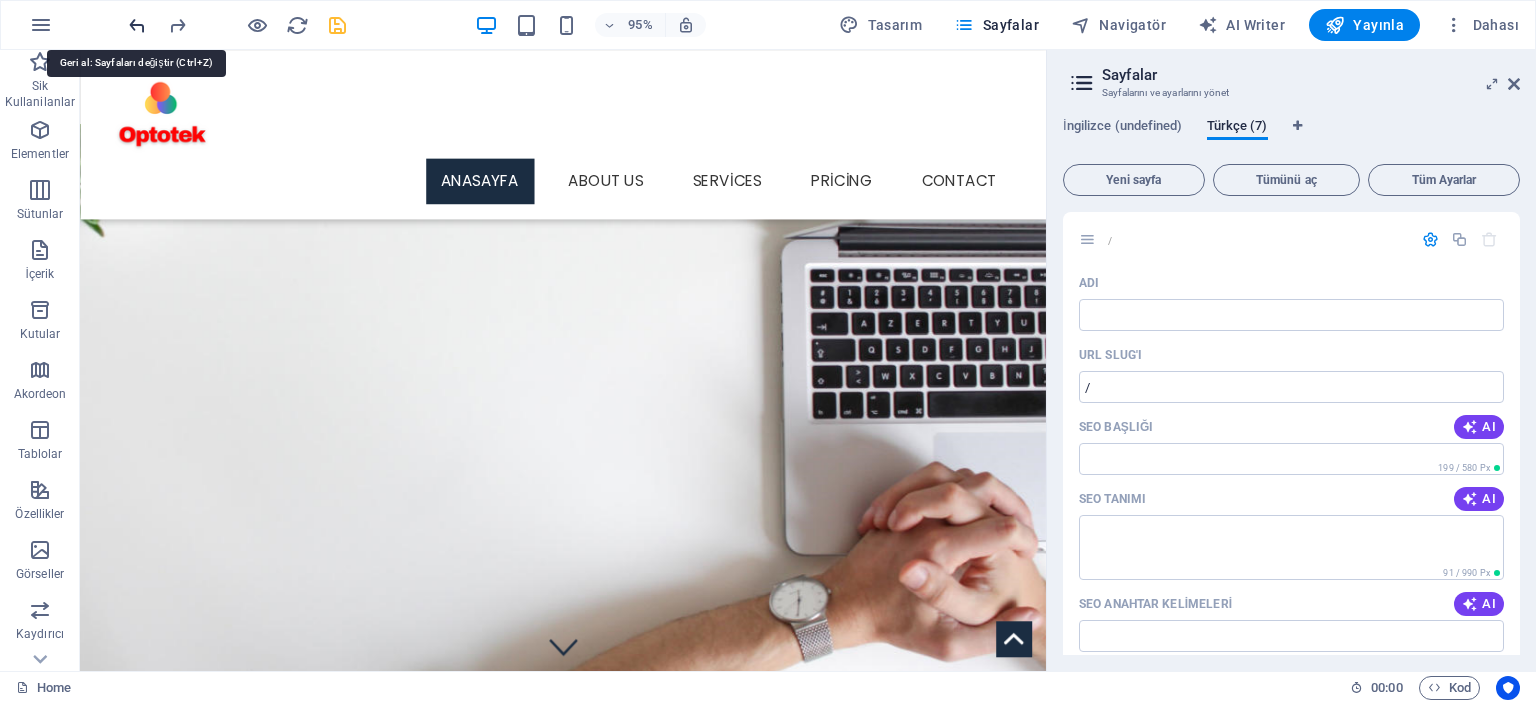 click at bounding box center (137, 25) 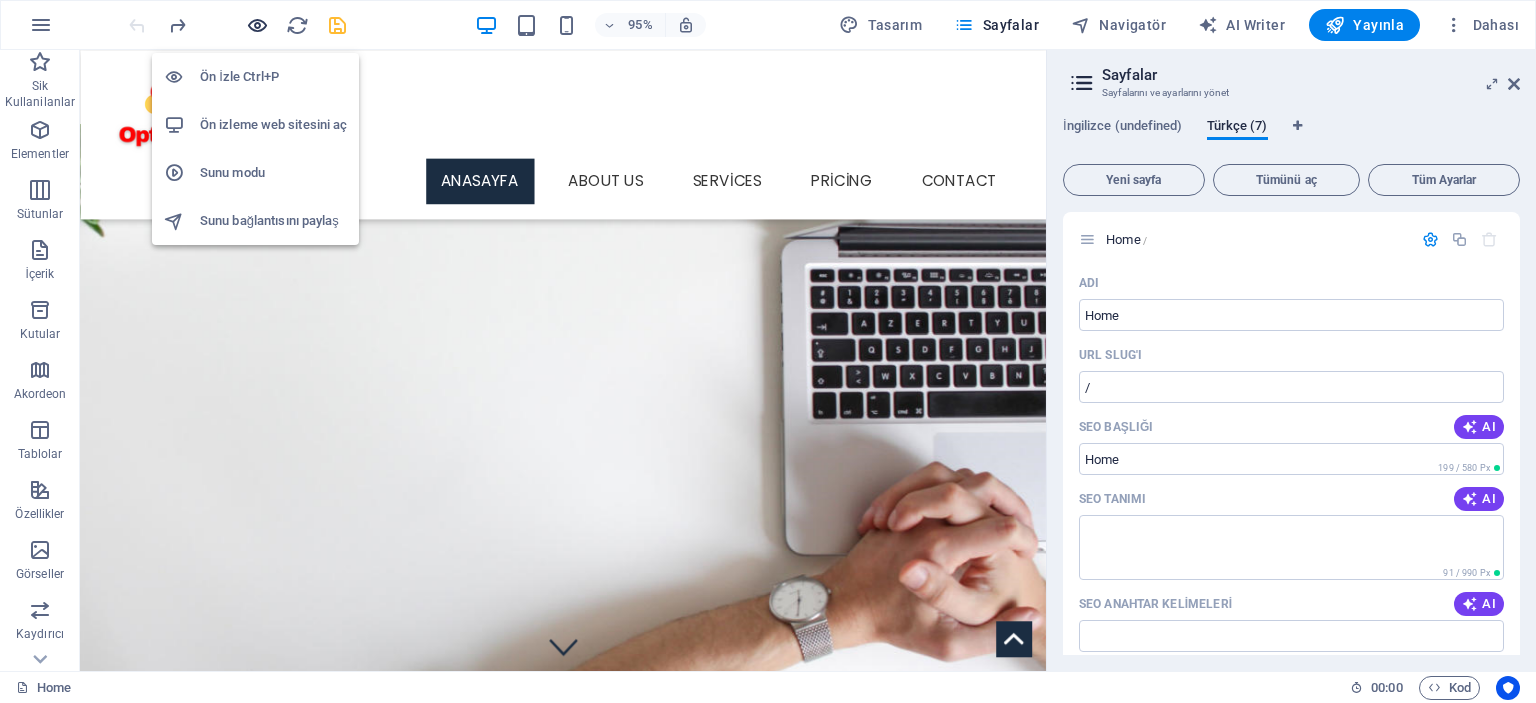 click at bounding box center (257, 25) 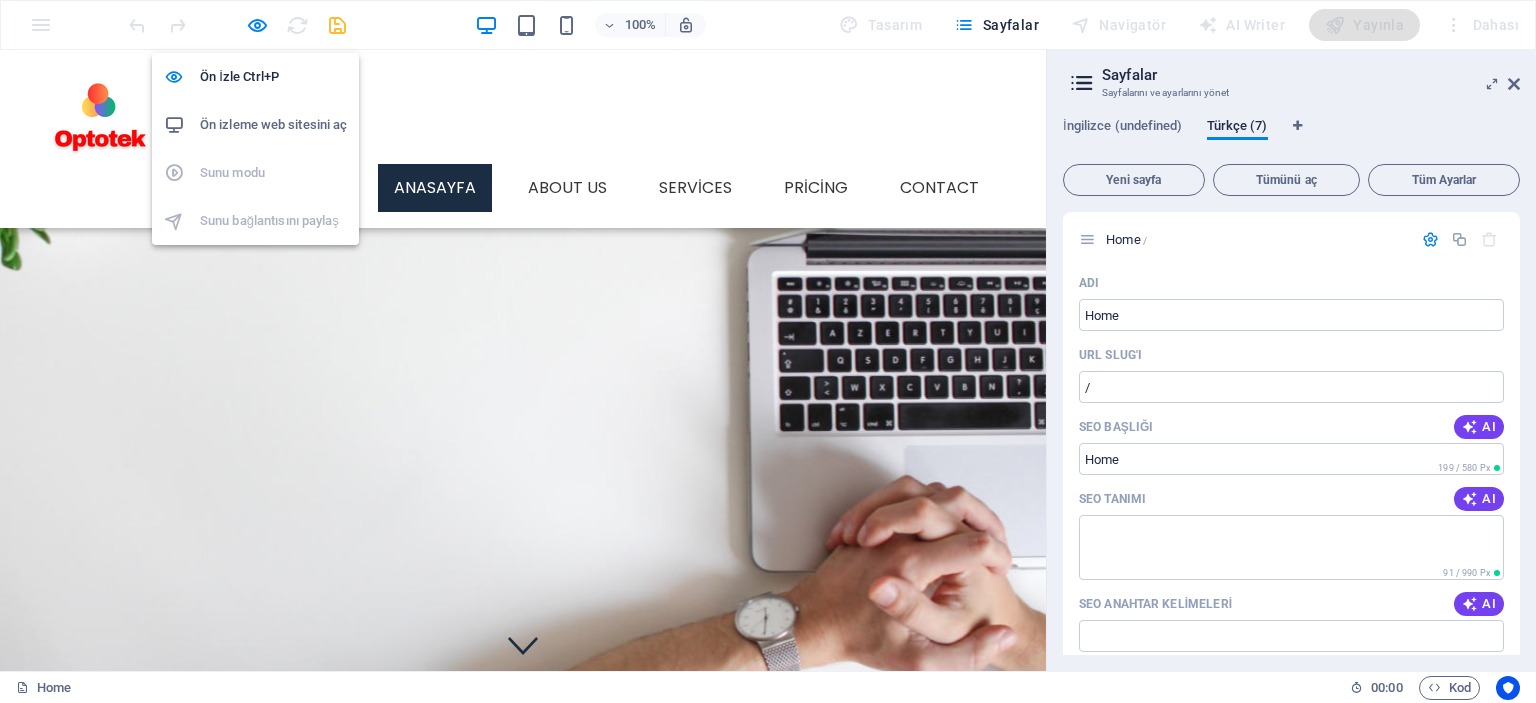 click on "Ön izleme web sitesini aç" at bounding box center [273, 125] 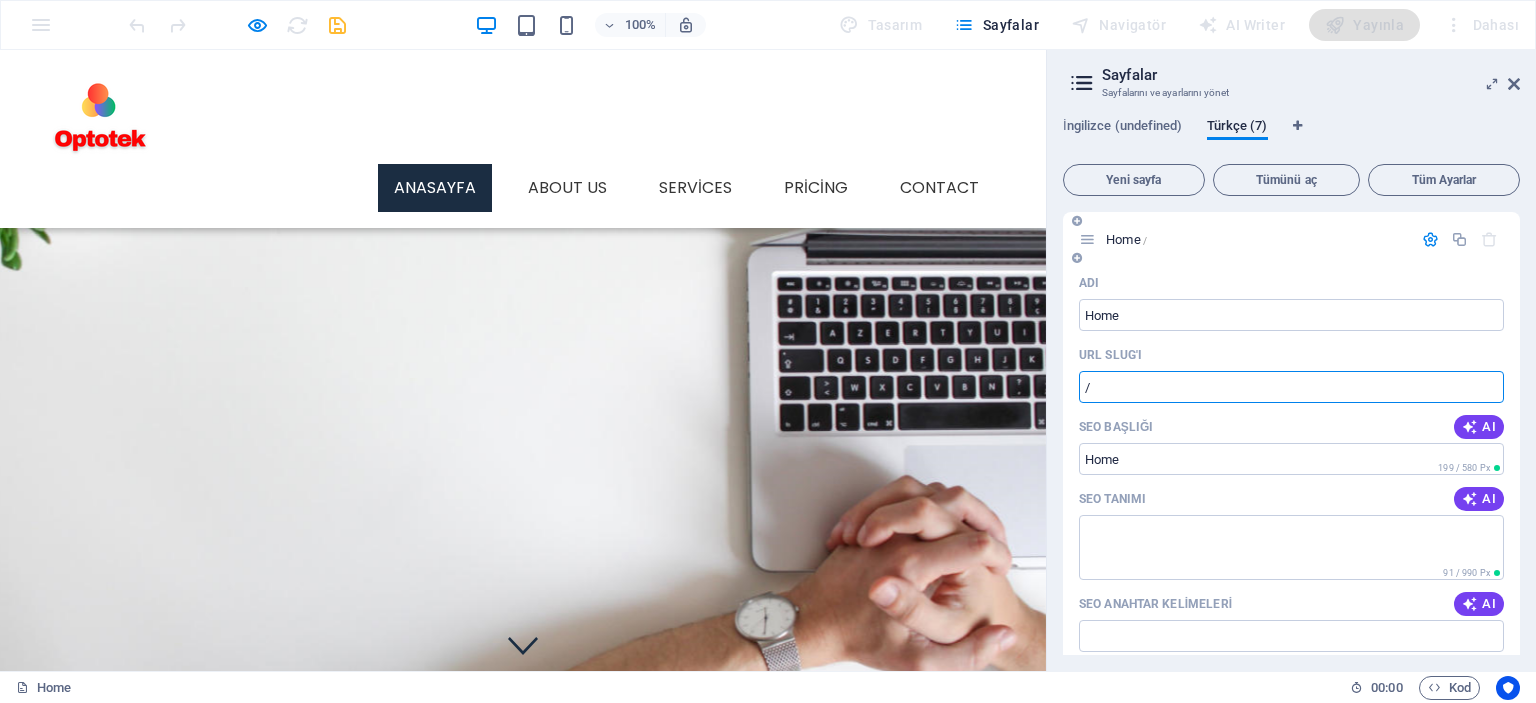 click on "/" at bounding box center (1291, 387) 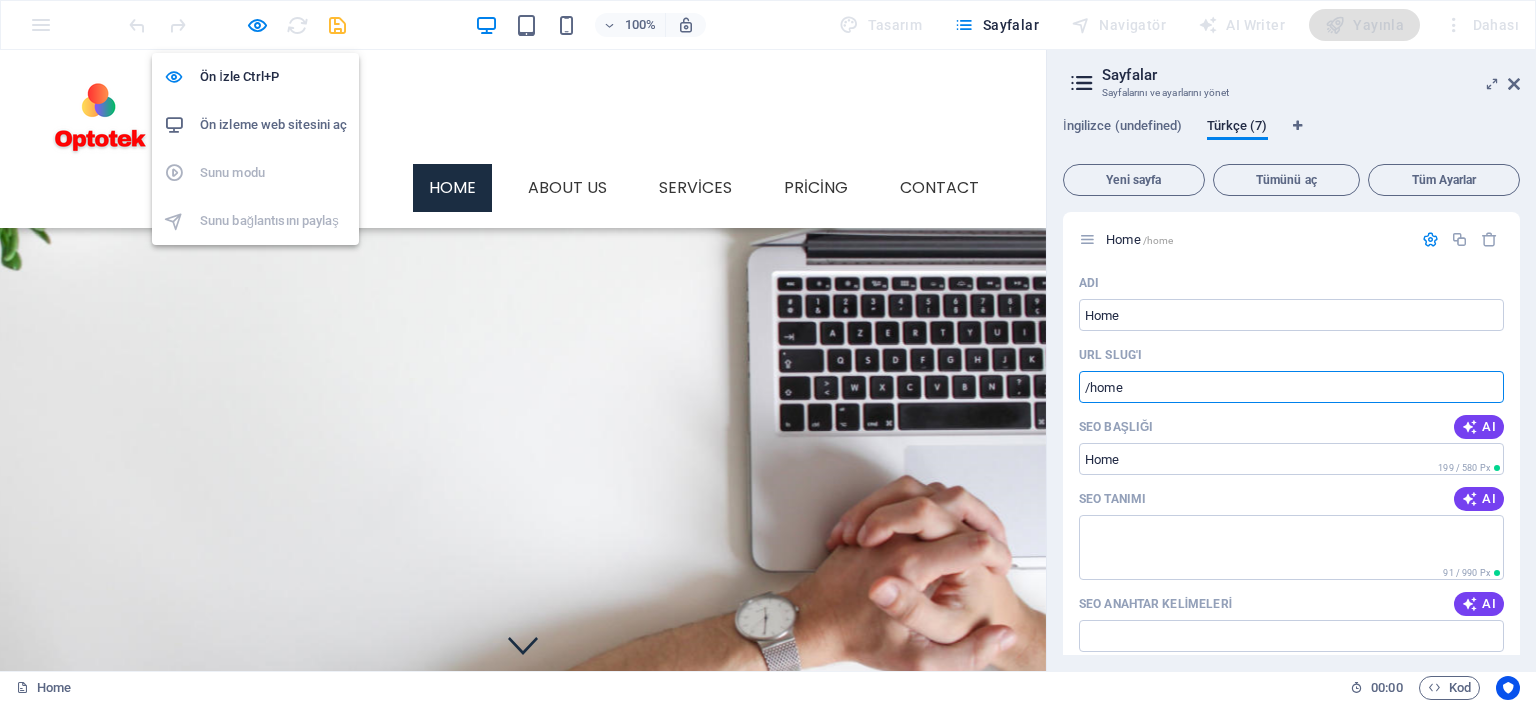 type on "/home" 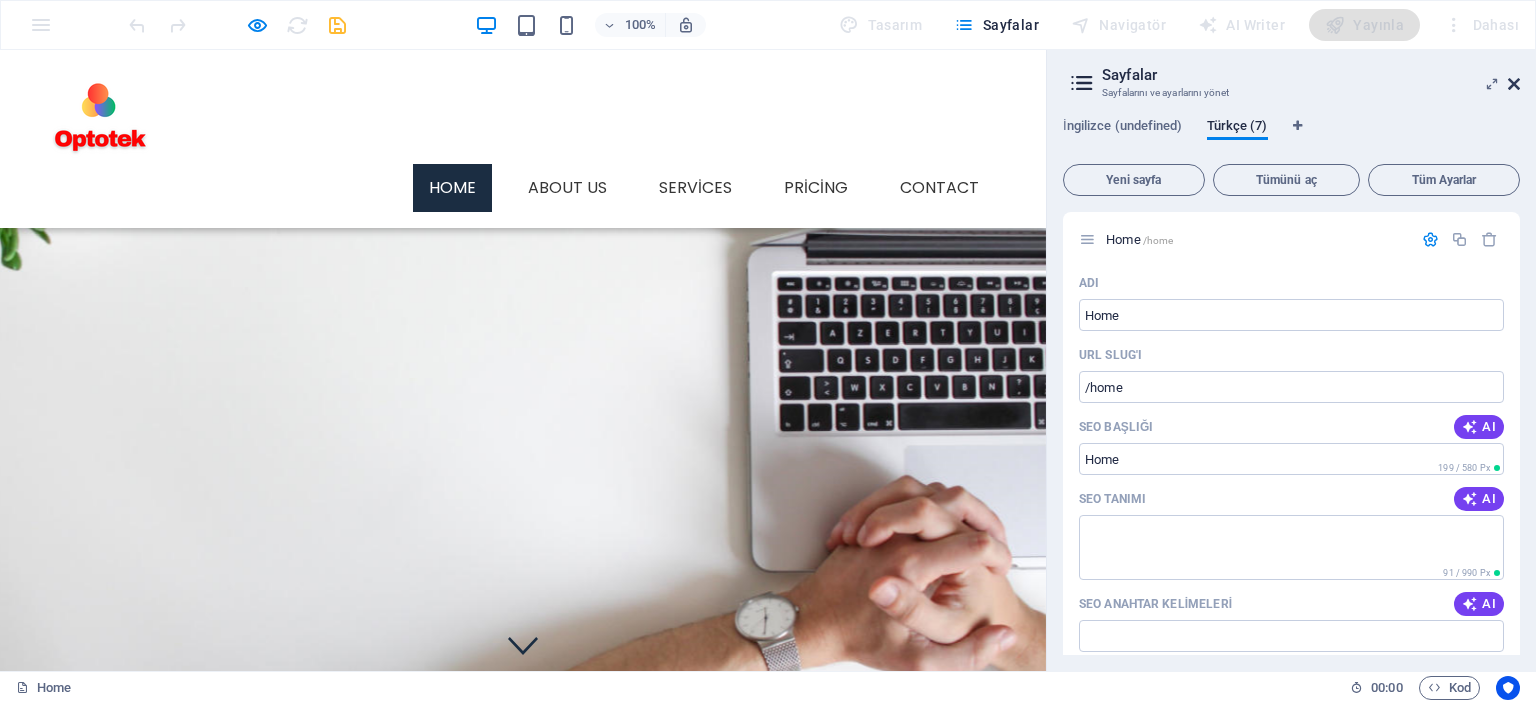 click at bounding box center (1514, 84) 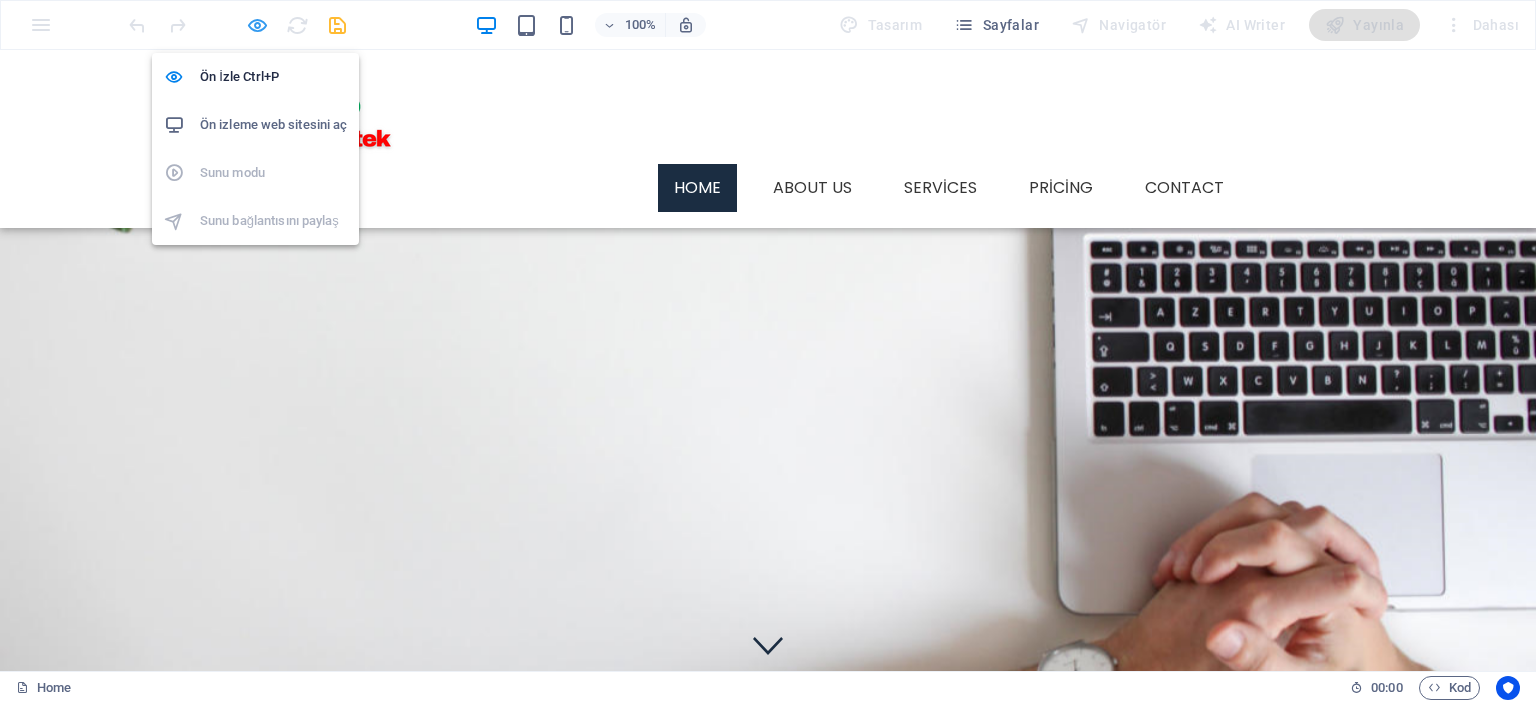 click at bounding box center [257, 25] 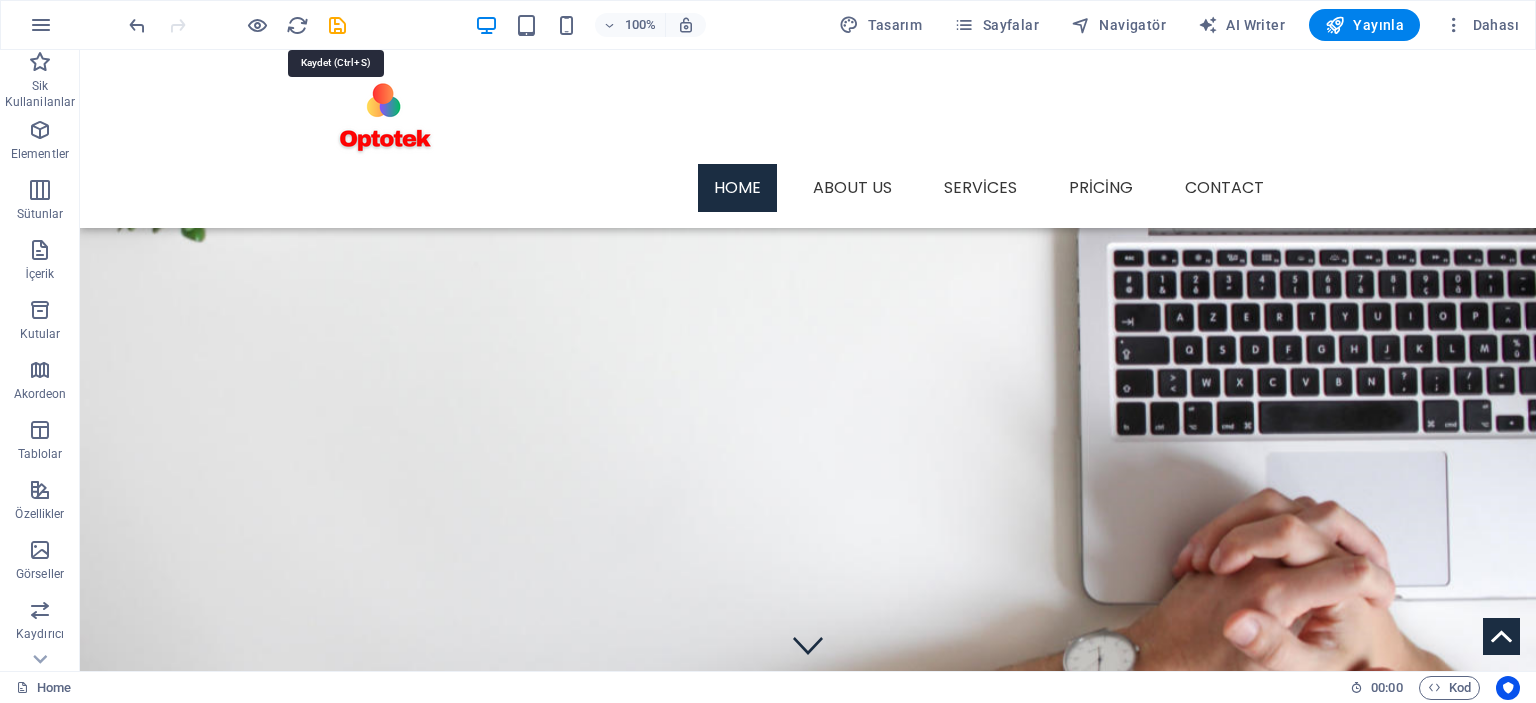 click at bounding box center [337, 25] 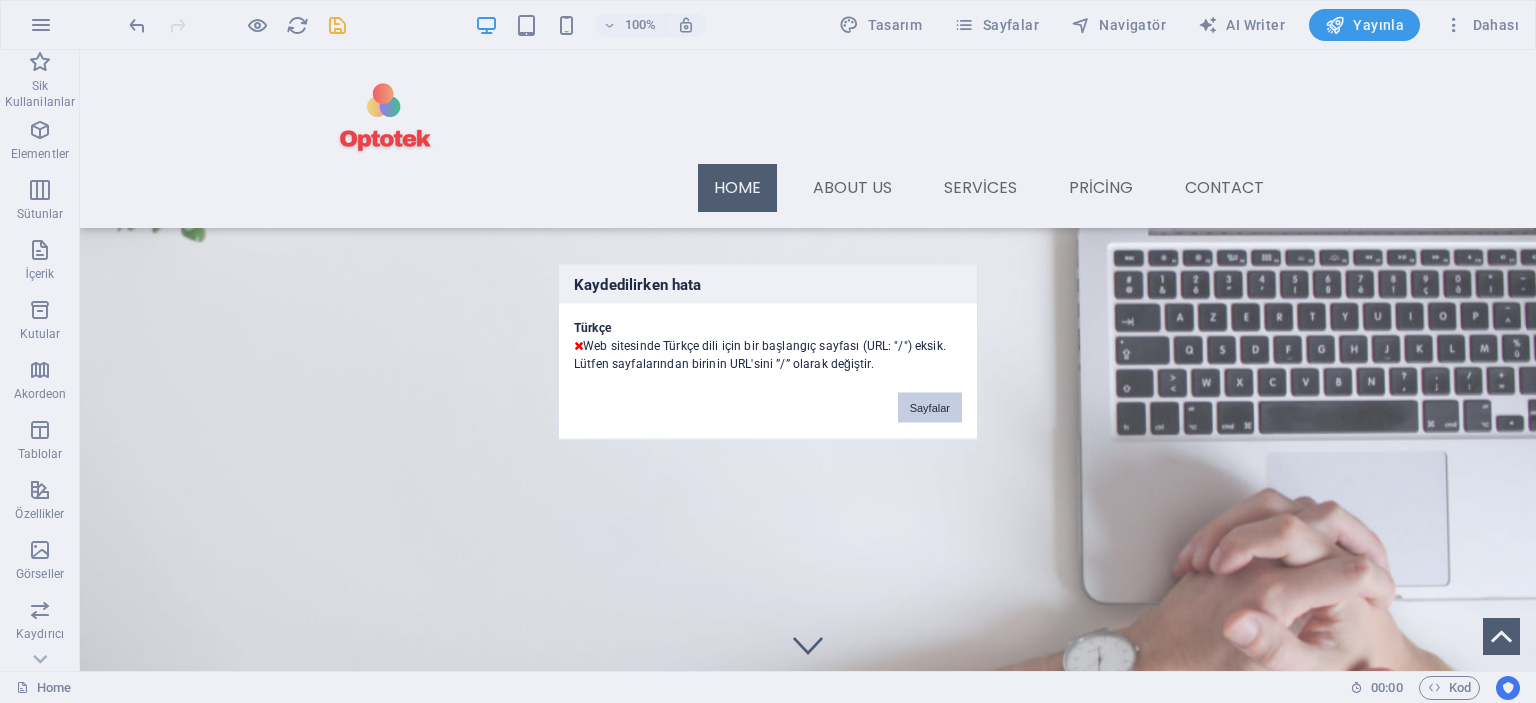 click on "Sayfalar" at bounding box center (930, 407) 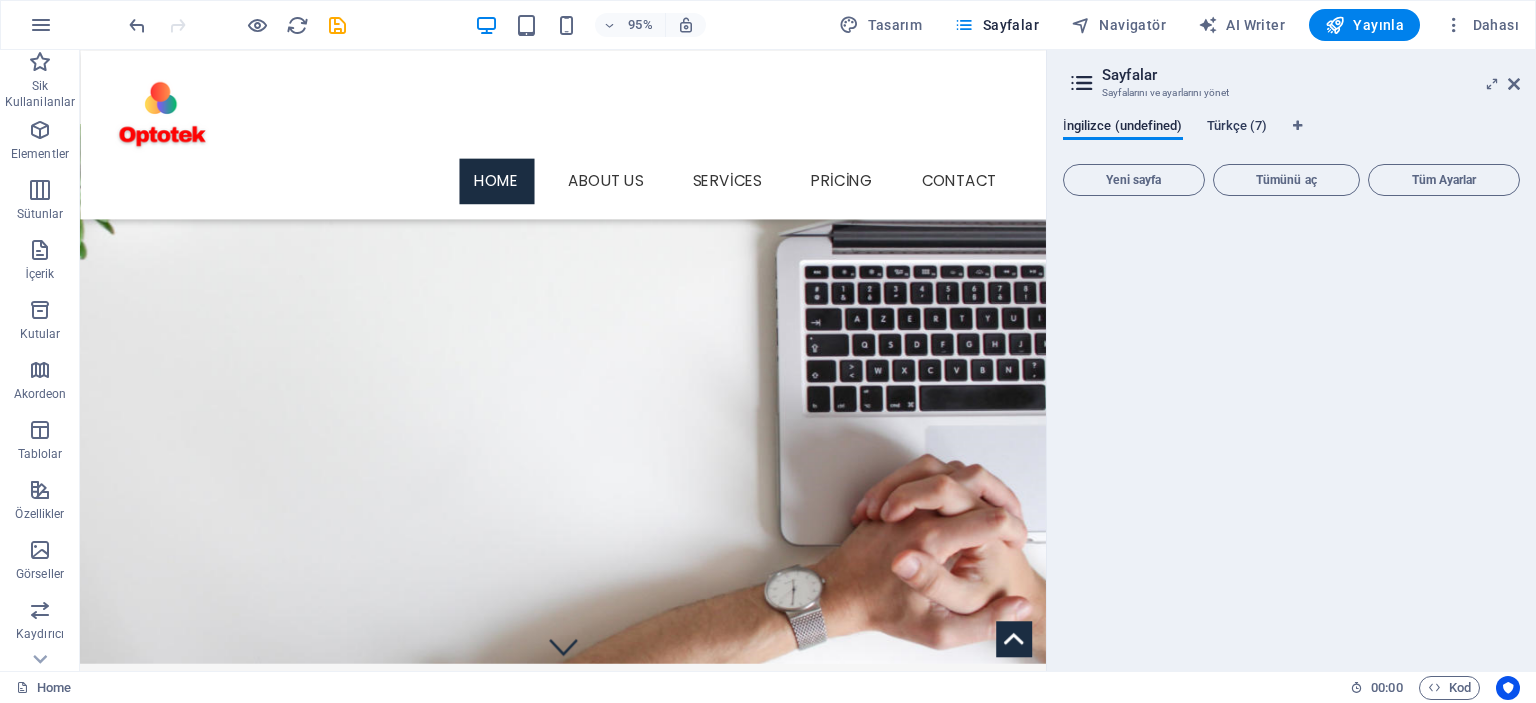 click on "Türkçe (7)" at bounding box center (1237, 128) 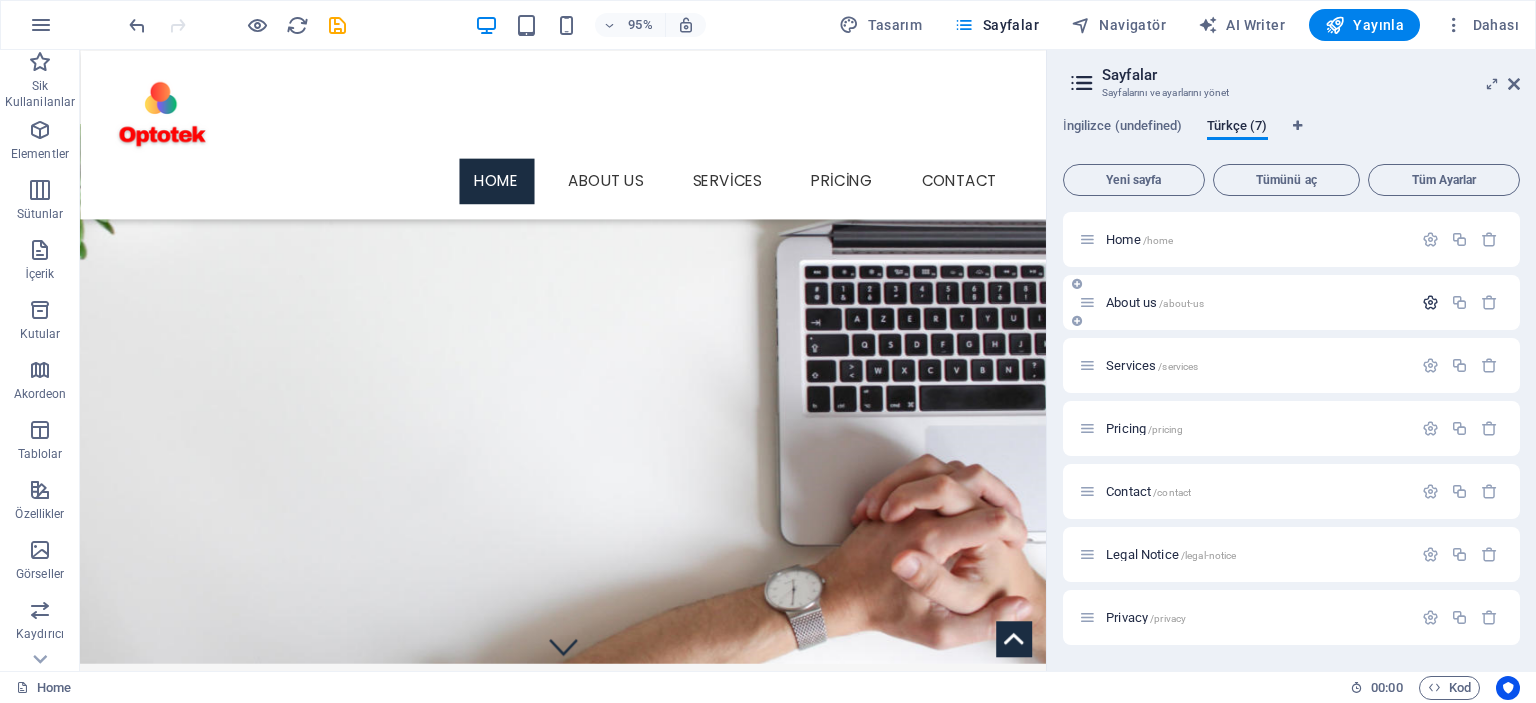 click at bounding box center (1430, 302) 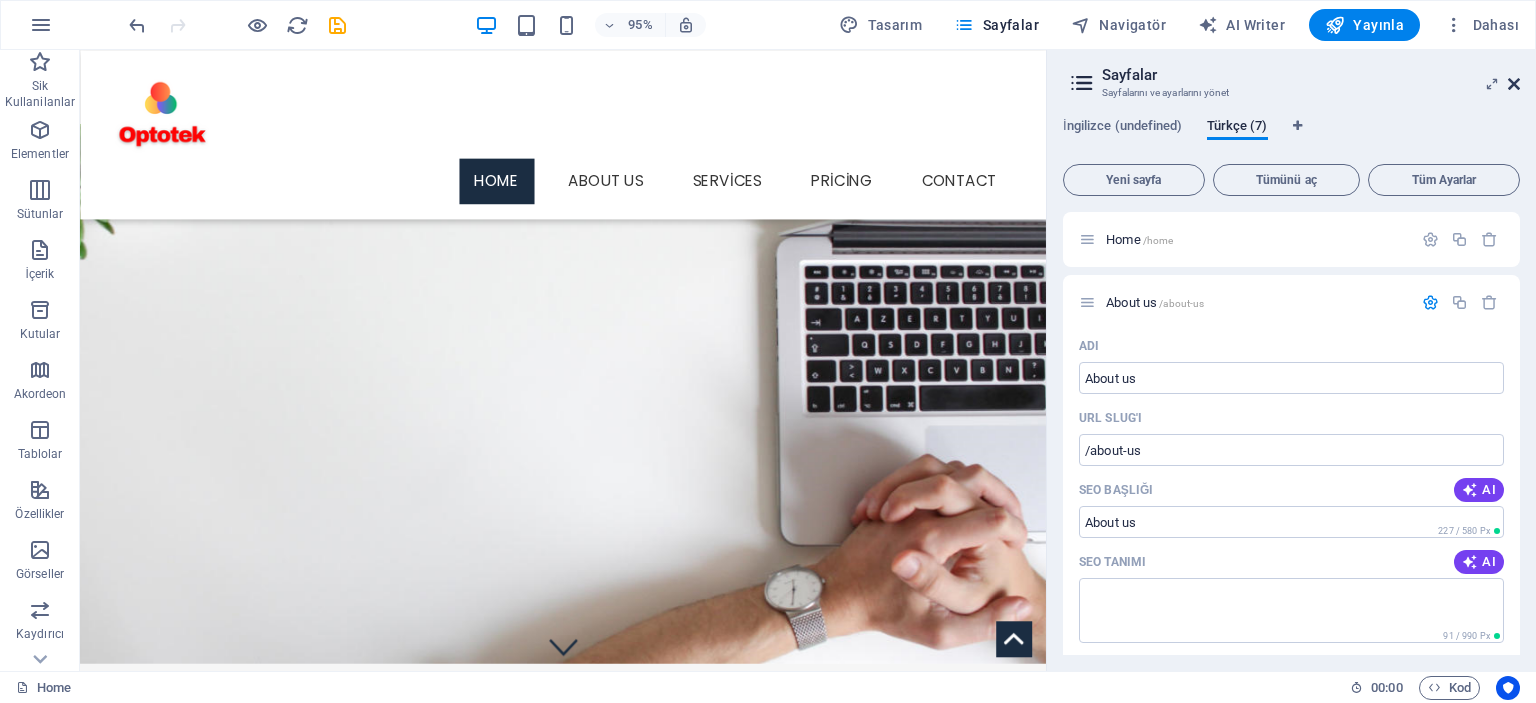 click at bounding box center (1514, 84) 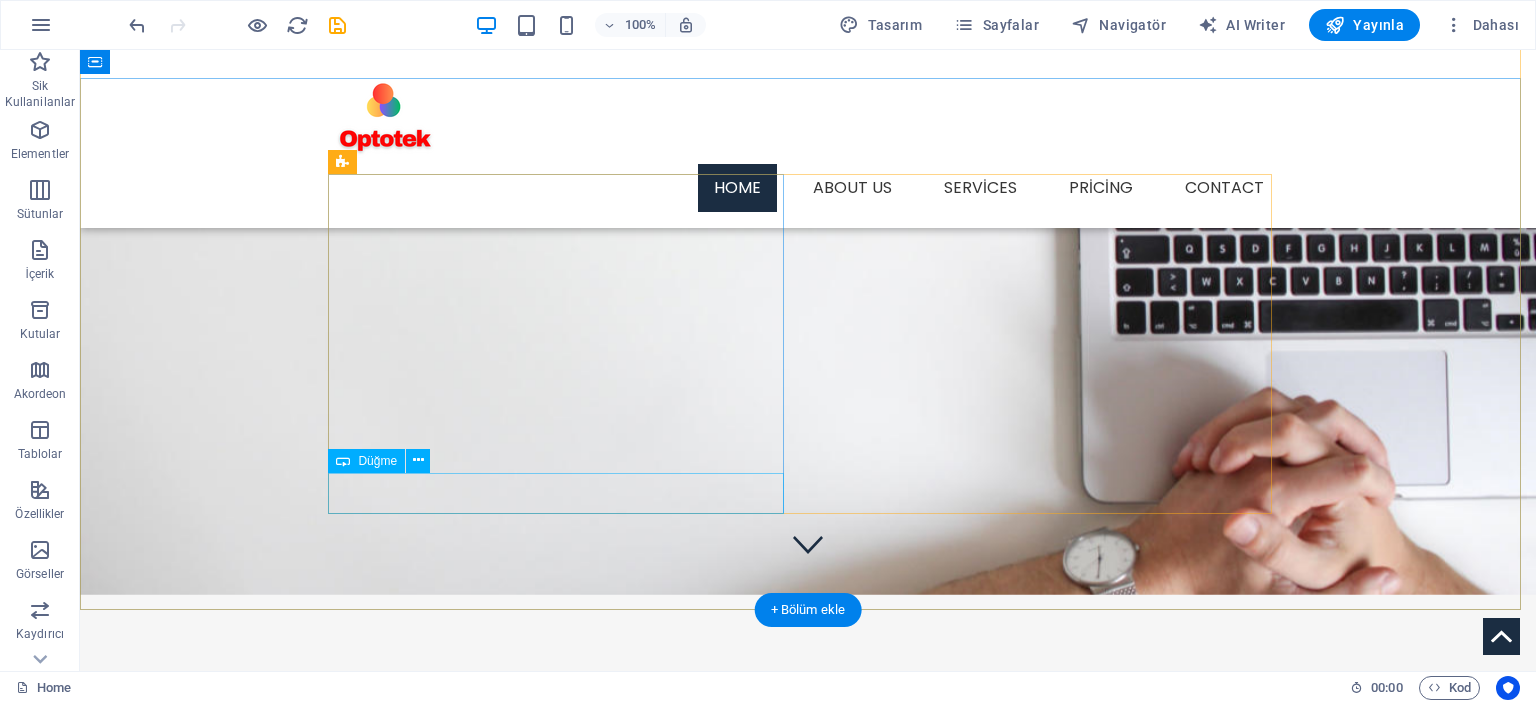 scroll, scrollTop: 0, scrollLeft: 0, axis: both 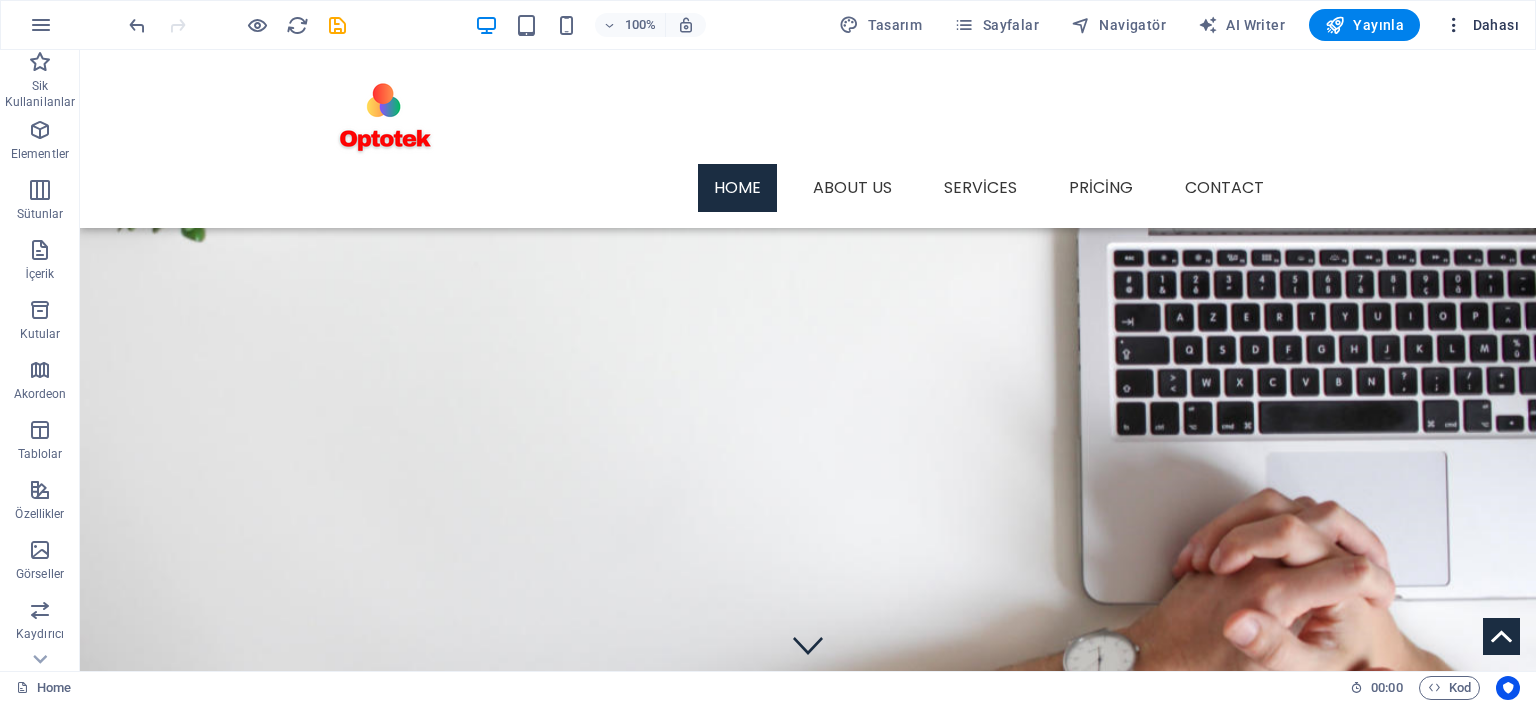 click on "Dahası" at bounding box center (1481, 25) 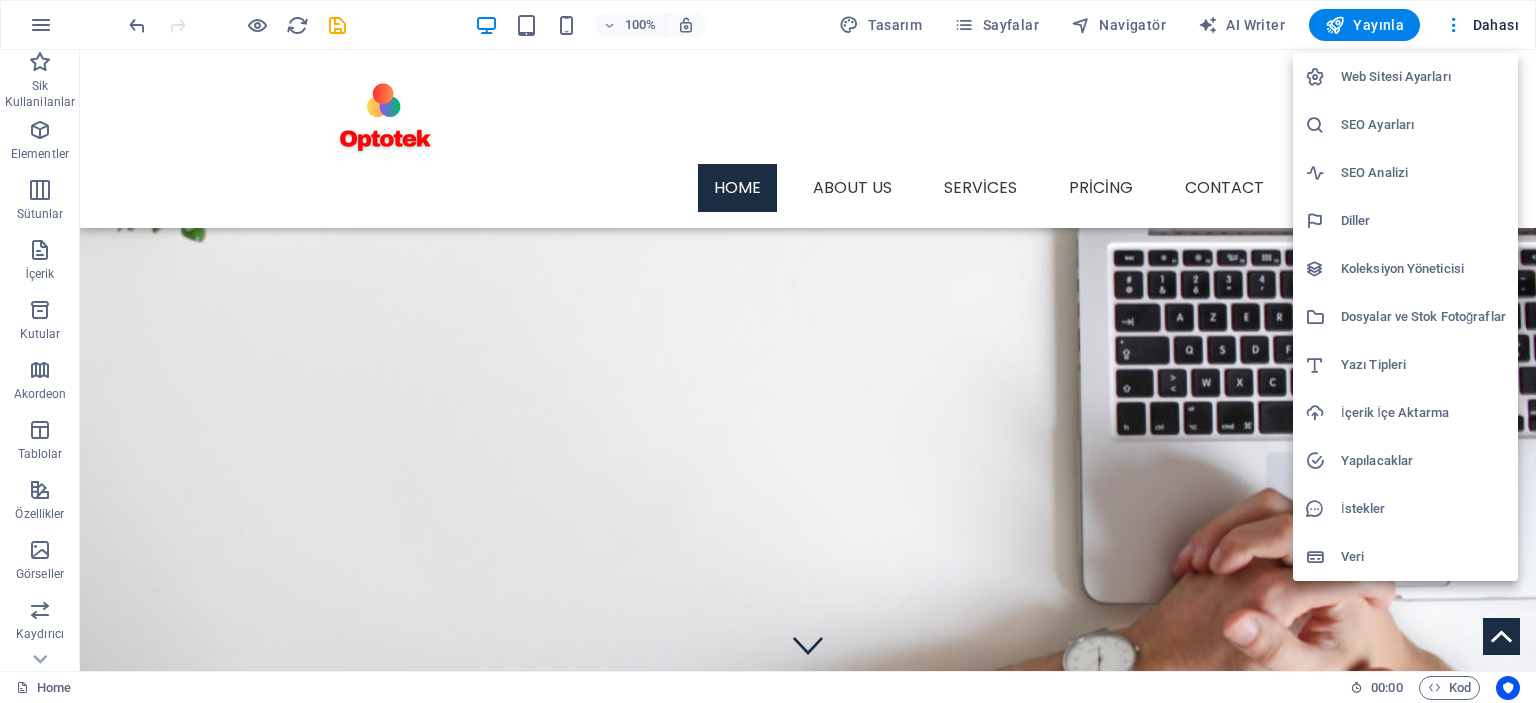 click on "Web Sitesi Ayarları" at bounding box center [1423, 77] 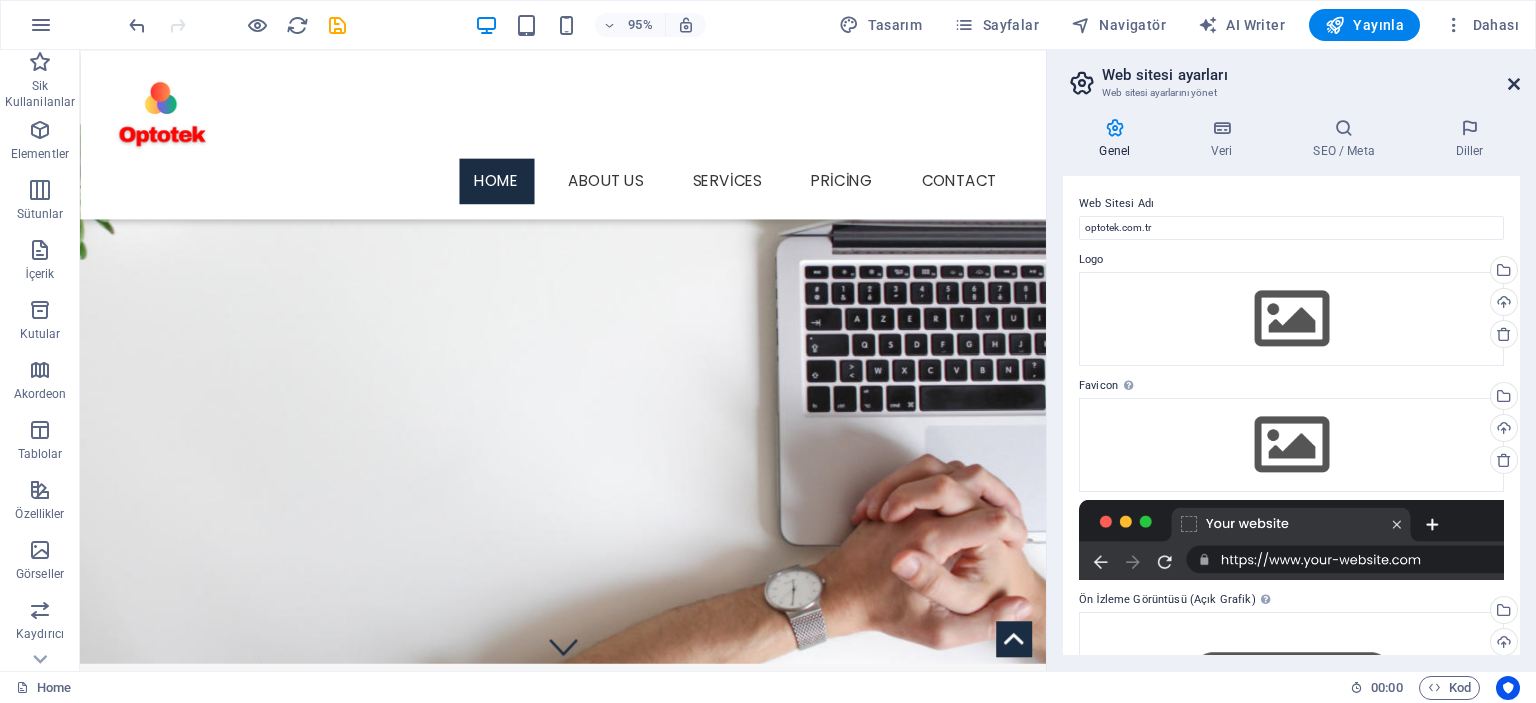 click at bounding box center [1514, 84] 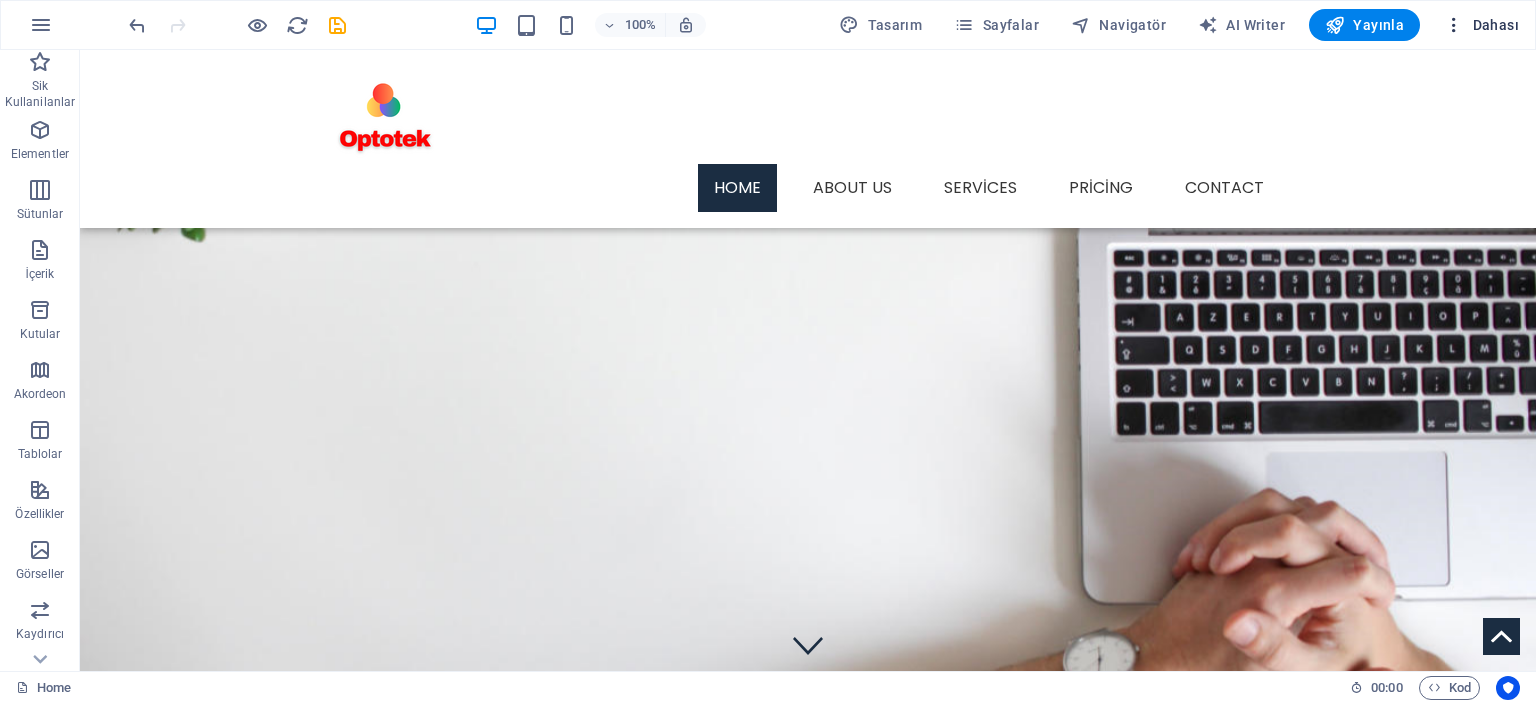 click on "Dahası" at bounding box center [1481, 25] 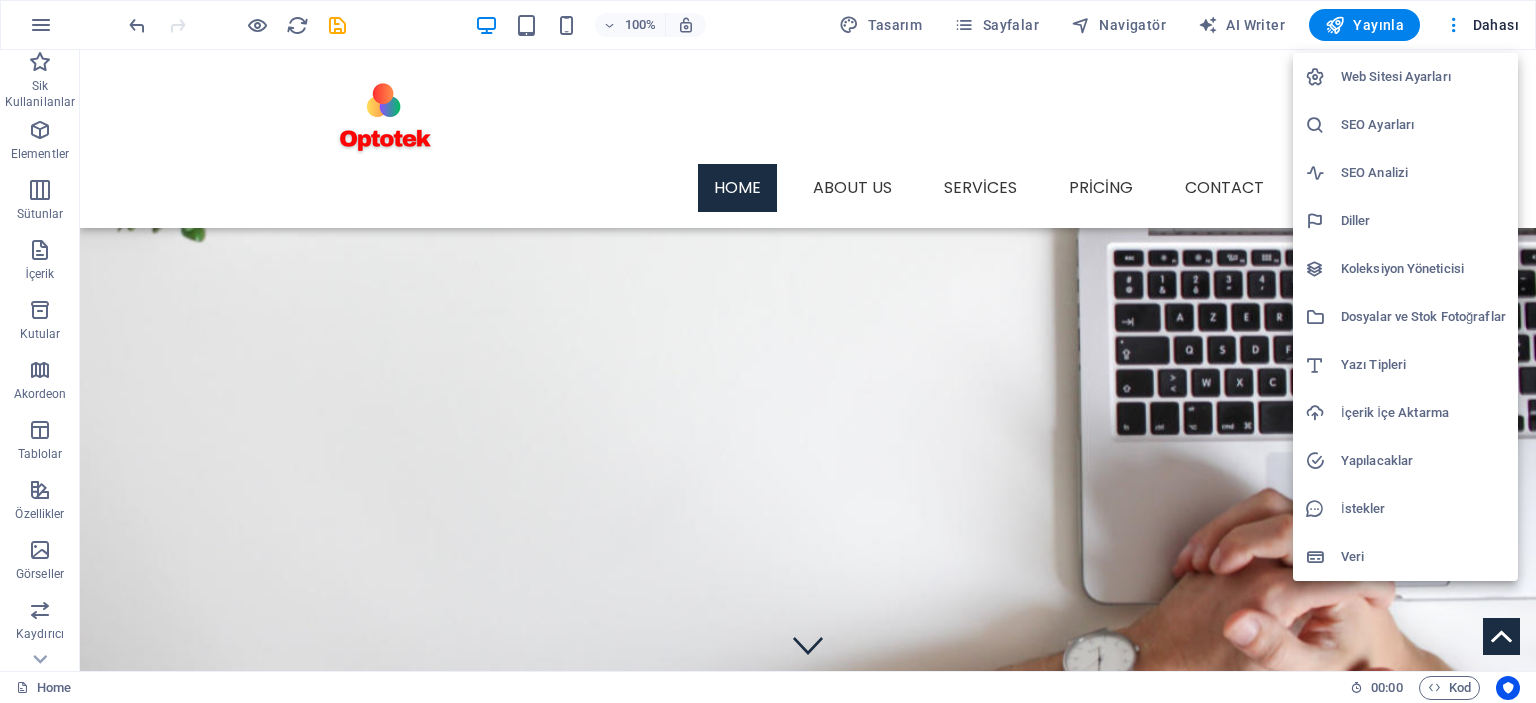 click on "Web Sitesi Ayarları" at bounding box center (1423, 77) 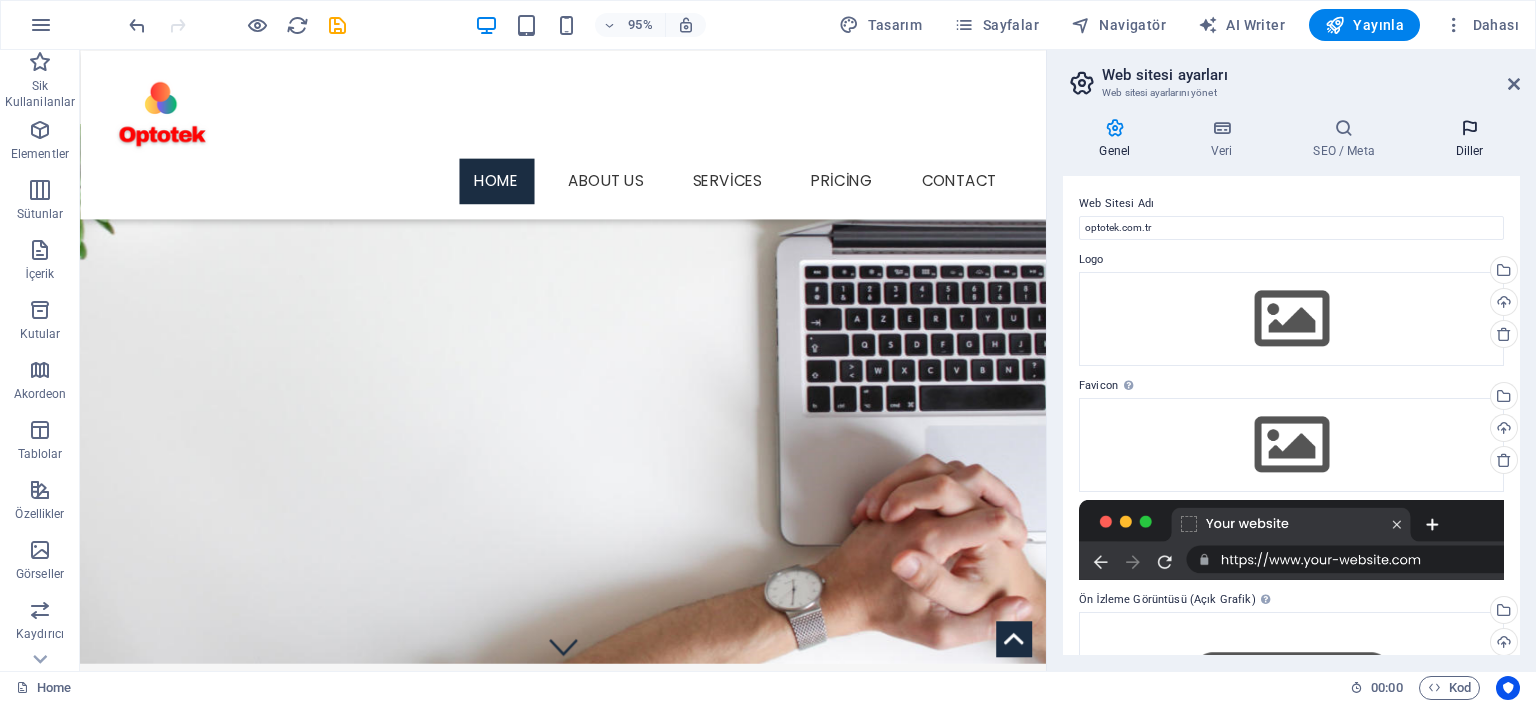click on "Diller" at bounding box center [1469, 139] 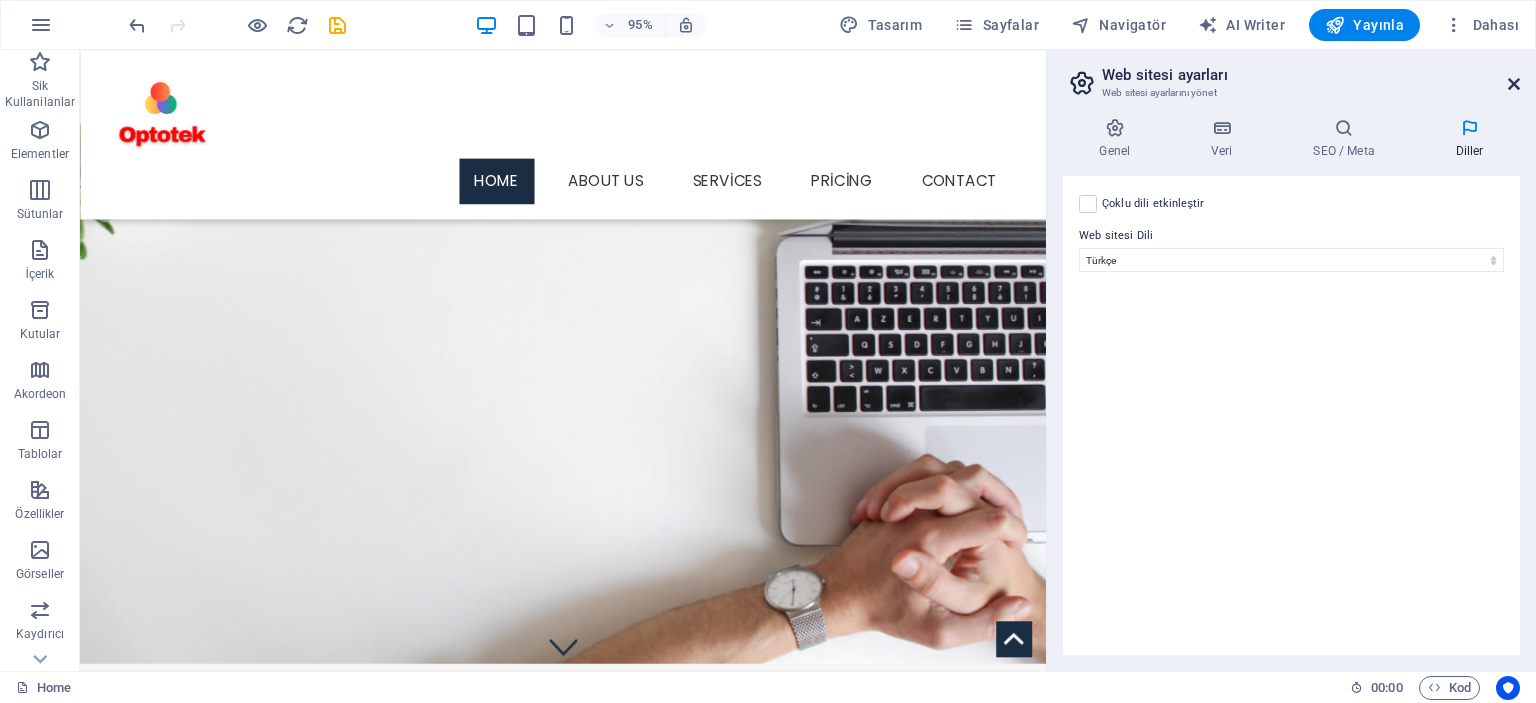 click at bounding box center (1514, 84) 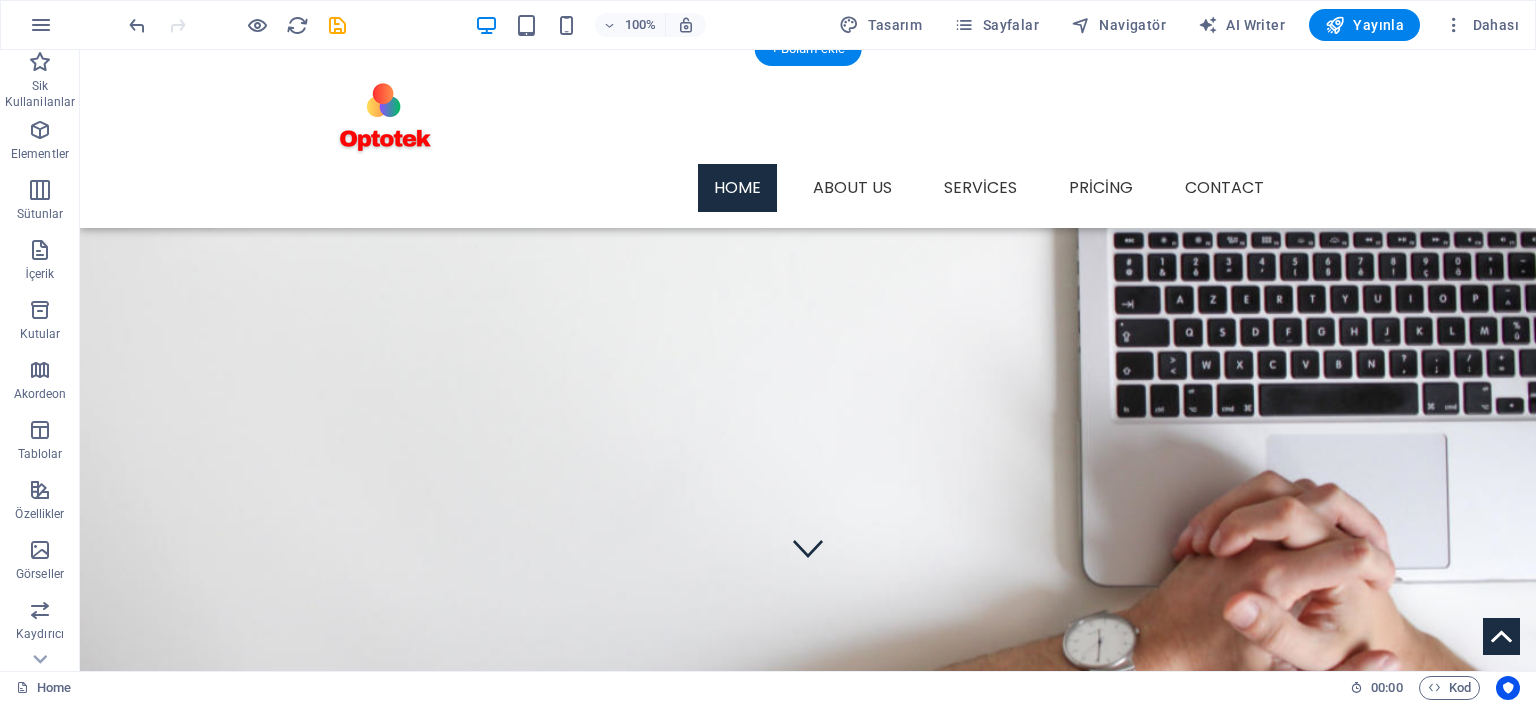 scroll, scrollTop: 0, scrollLeft: 0, axis: both 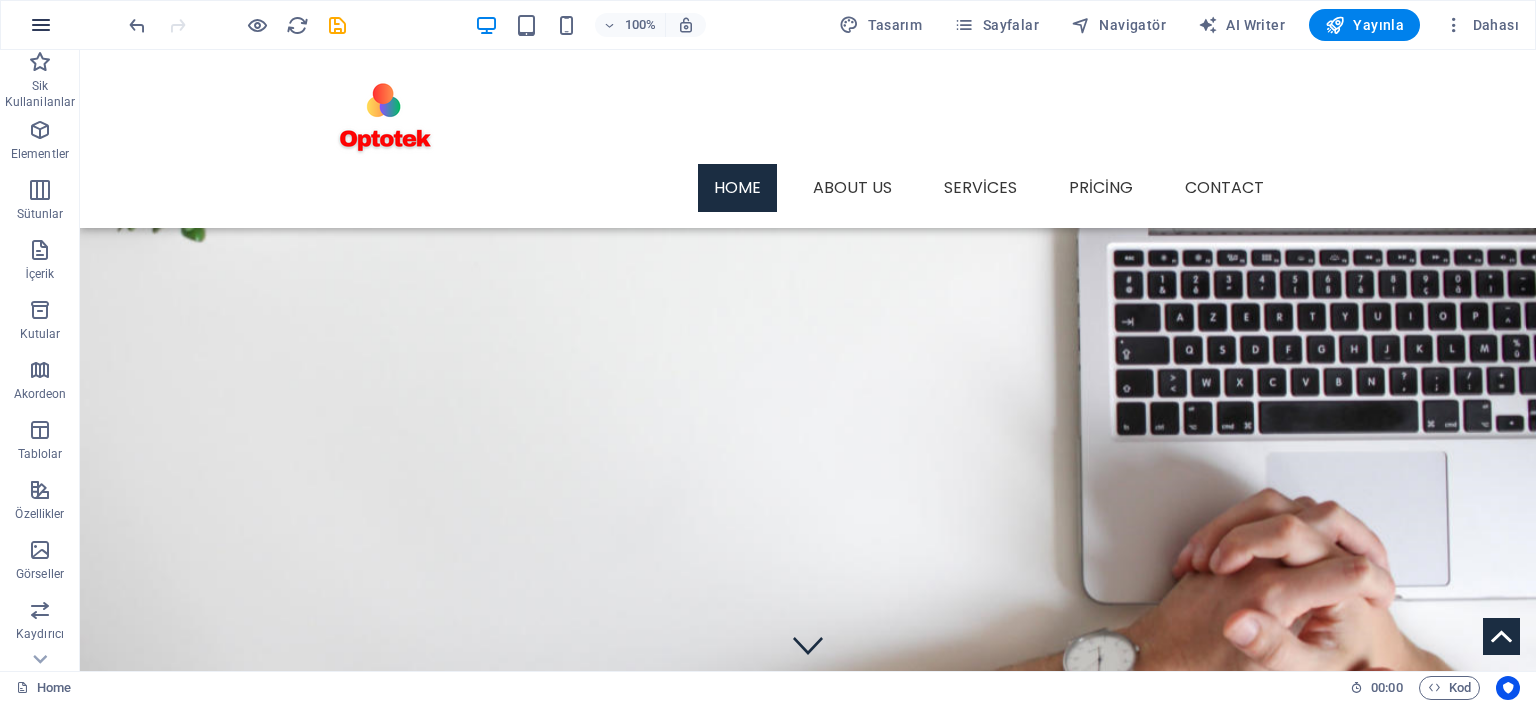 click at bounding box center (41, 25) 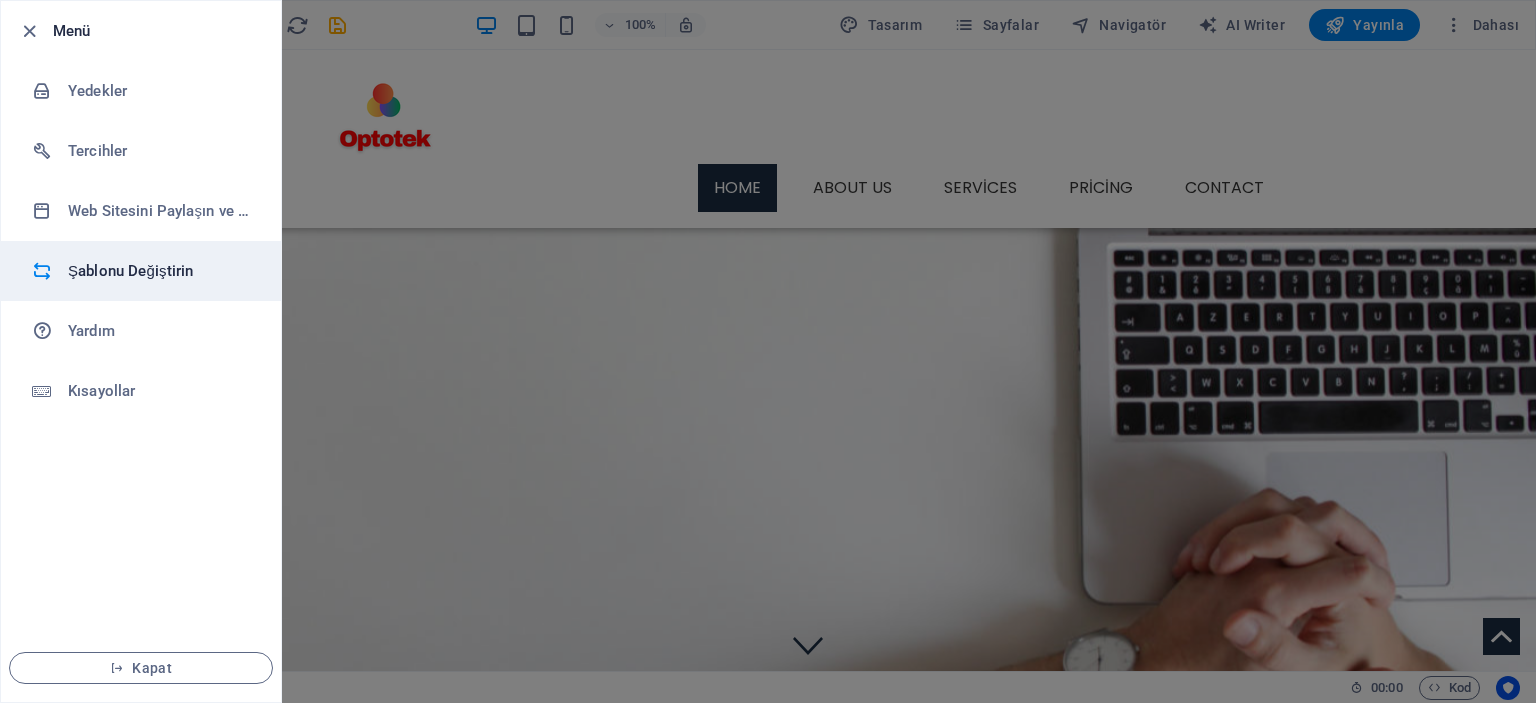 click on "Şablonu Değiştirin" at bounding box center [160, 271] 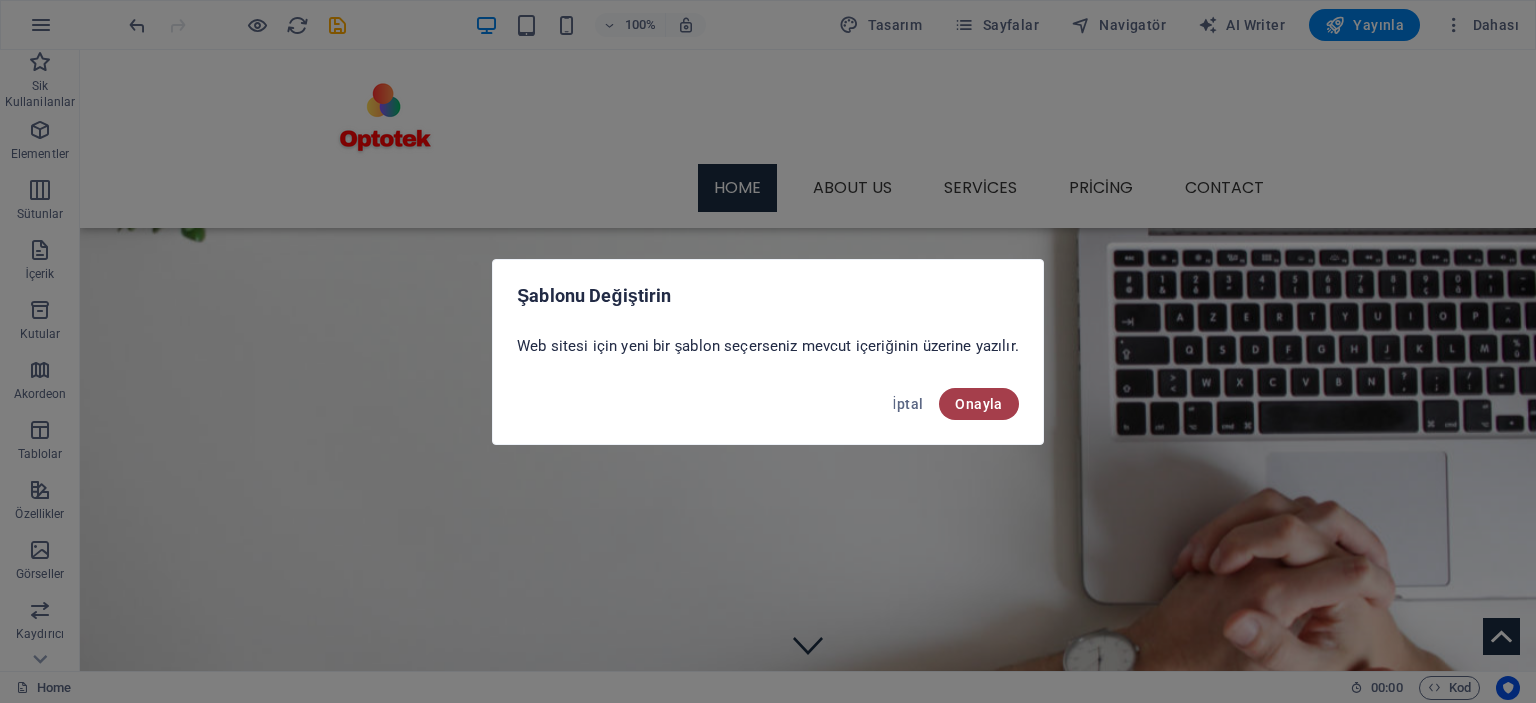 click on "Onayla" at bounding box center [978, 404] 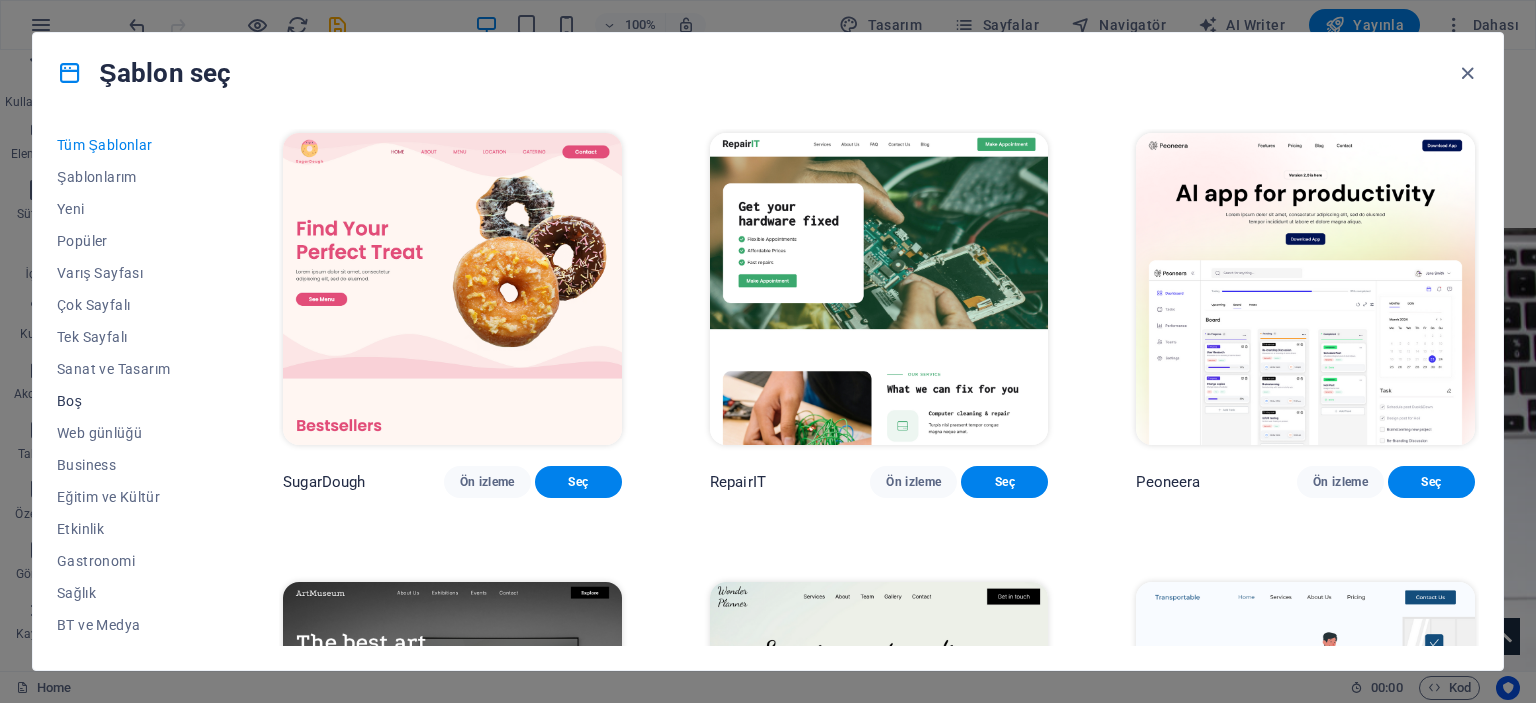 drag, startPoint x: 66, startPoint y: 397, endPoint x: 80, endPoint y: 401, distance: 14.56022 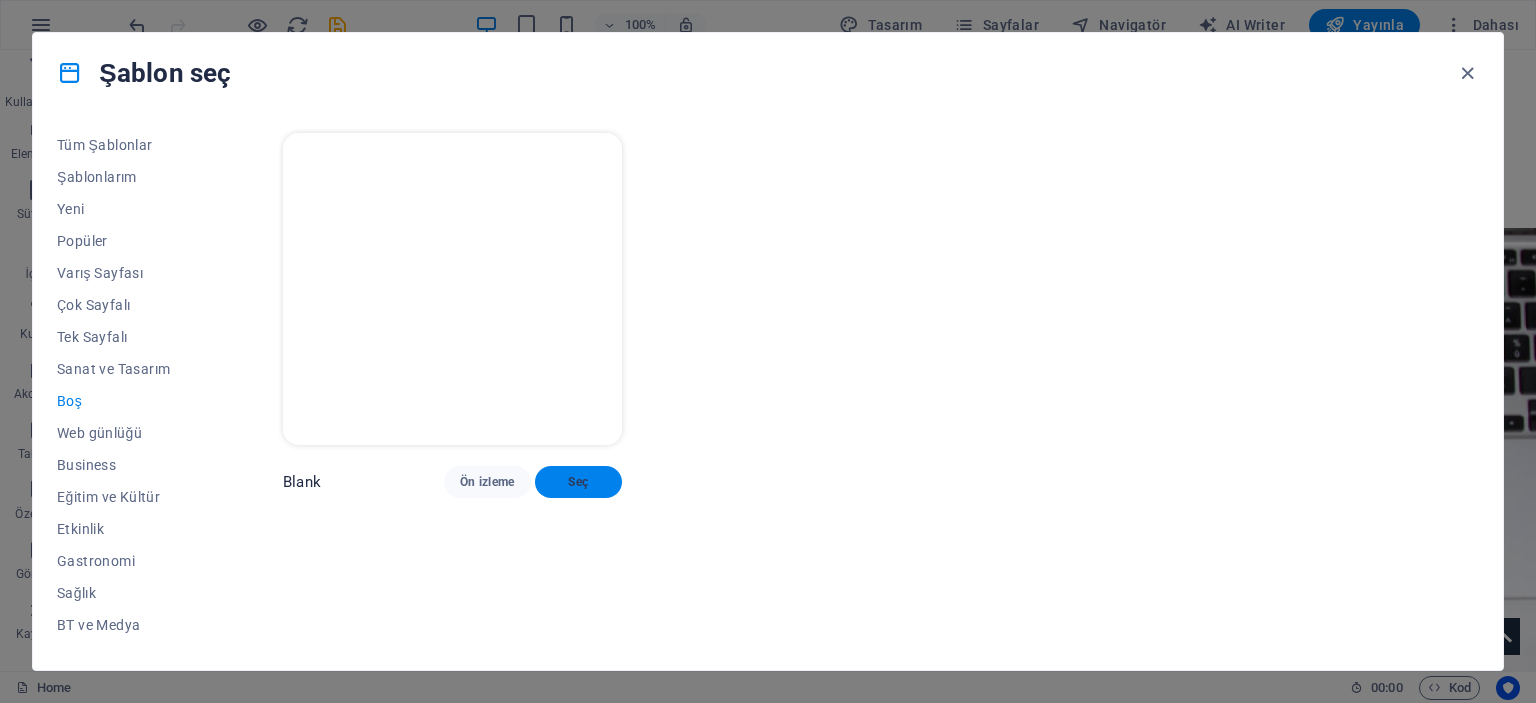 click on "Seç" at bounding box center [578, 482] 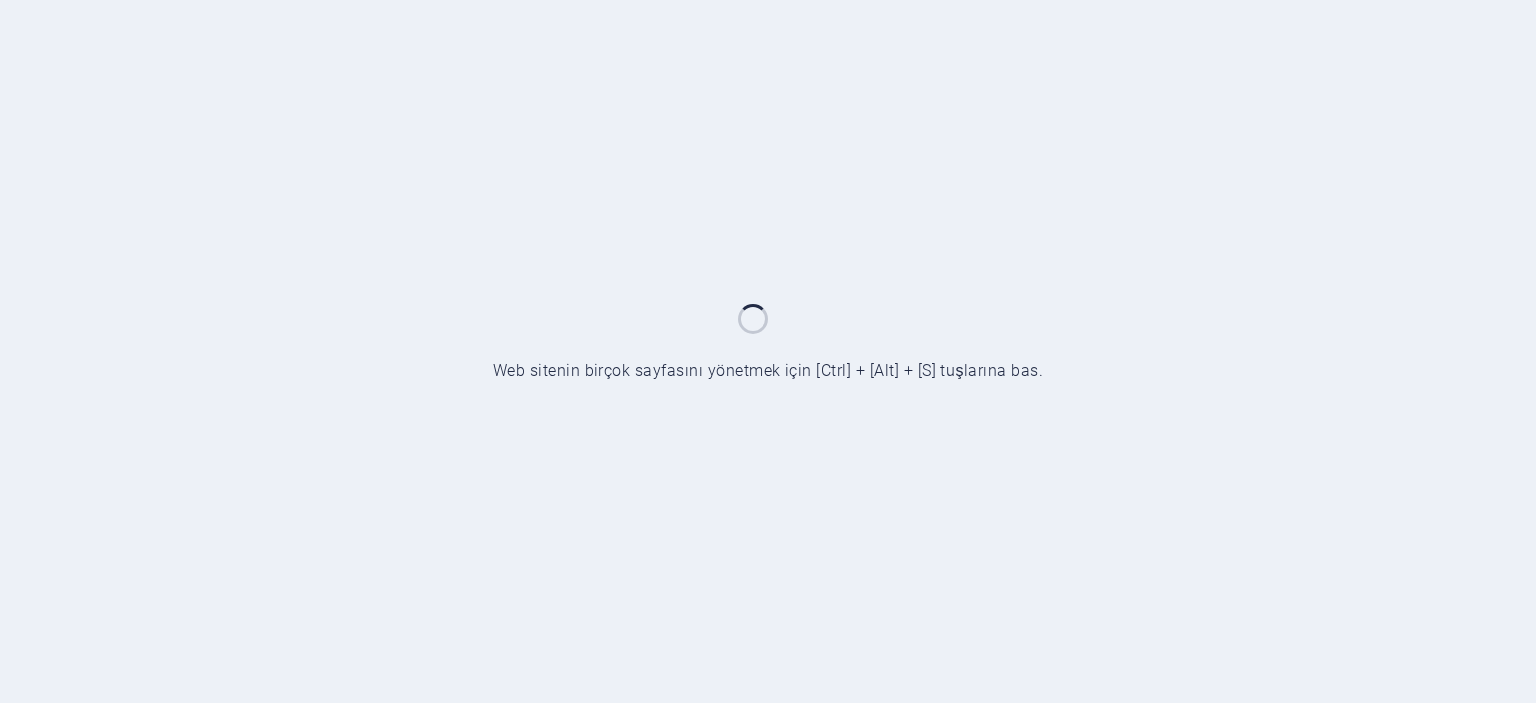 scroll, scrollTop: 0, scrollLeft: 0, axis: both 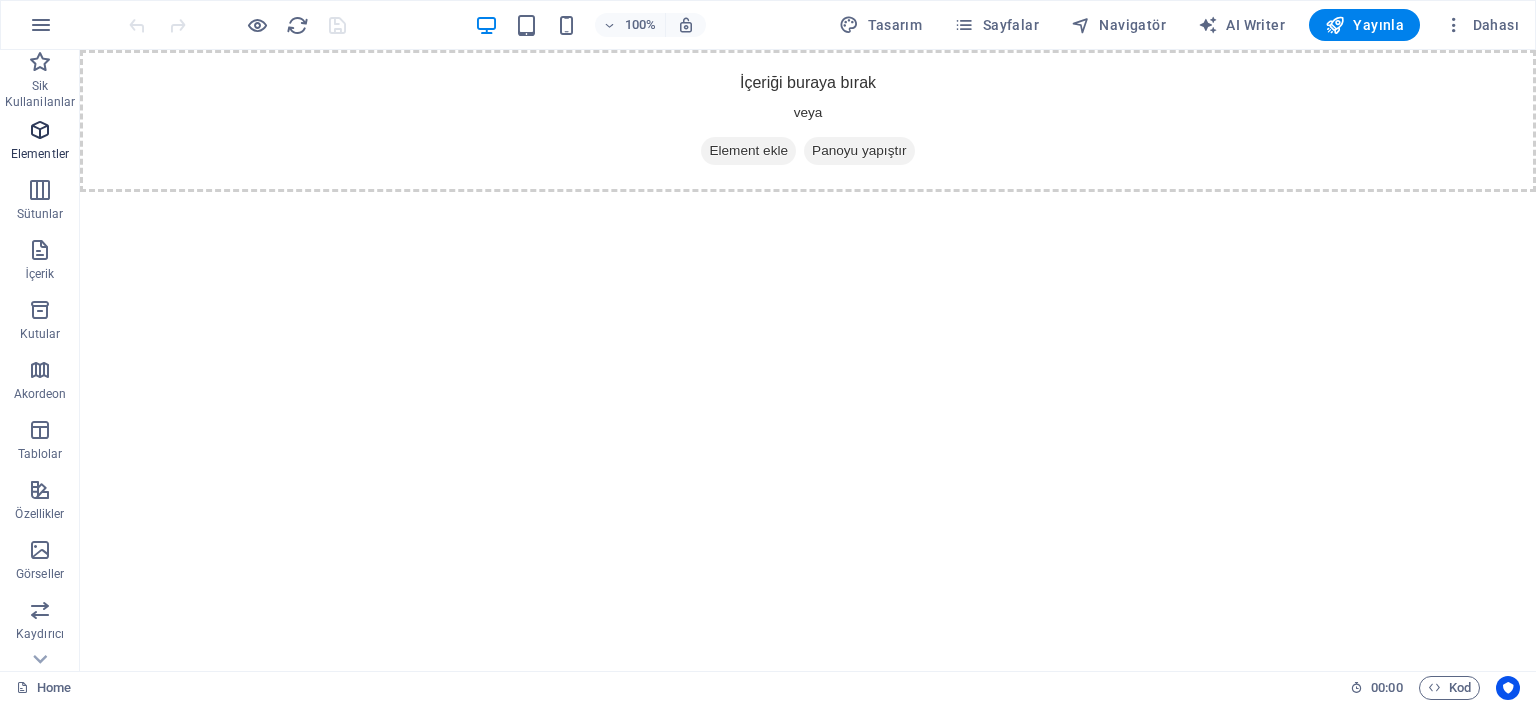 click on "Elementler" at bounding box center (40, 142) 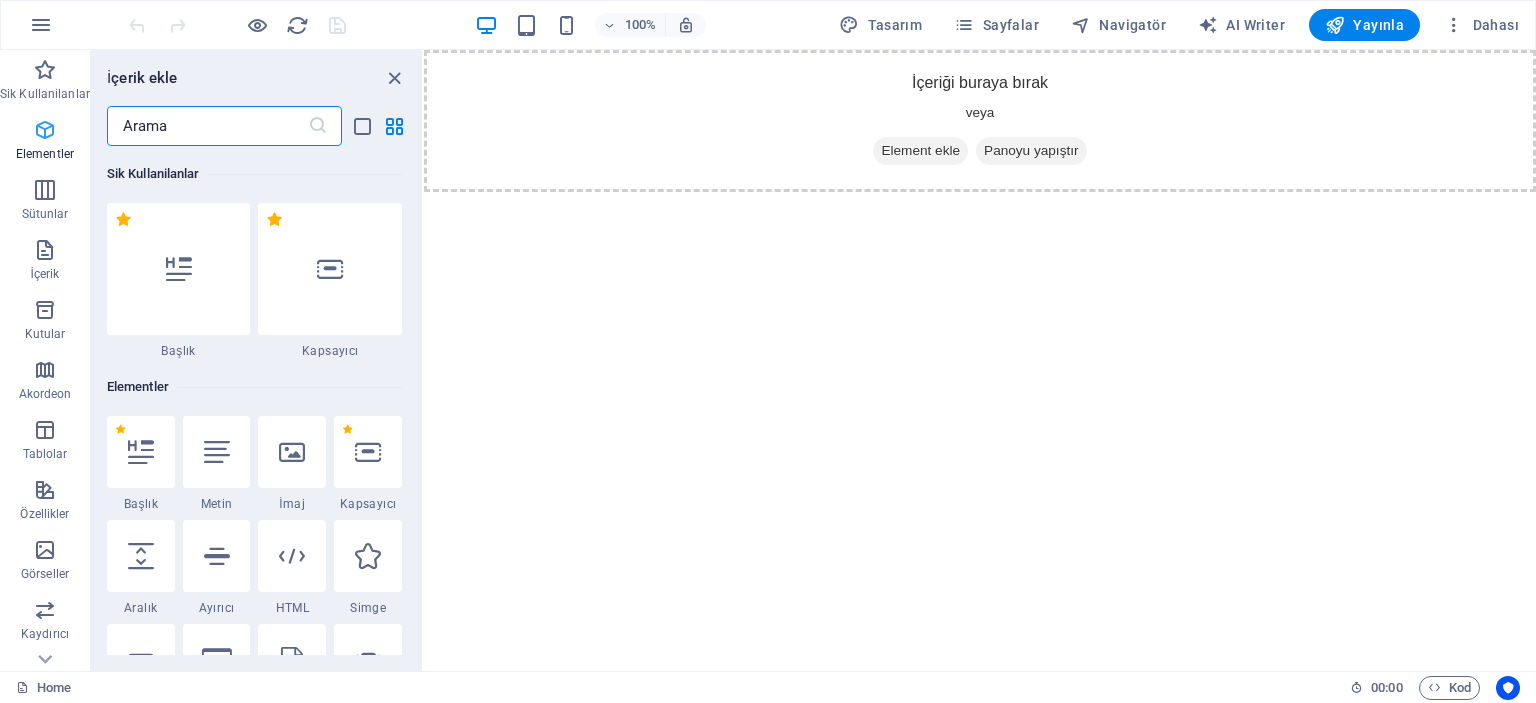 scroll, scrollTop: 212, scrollLeft: 0, axis: vertical 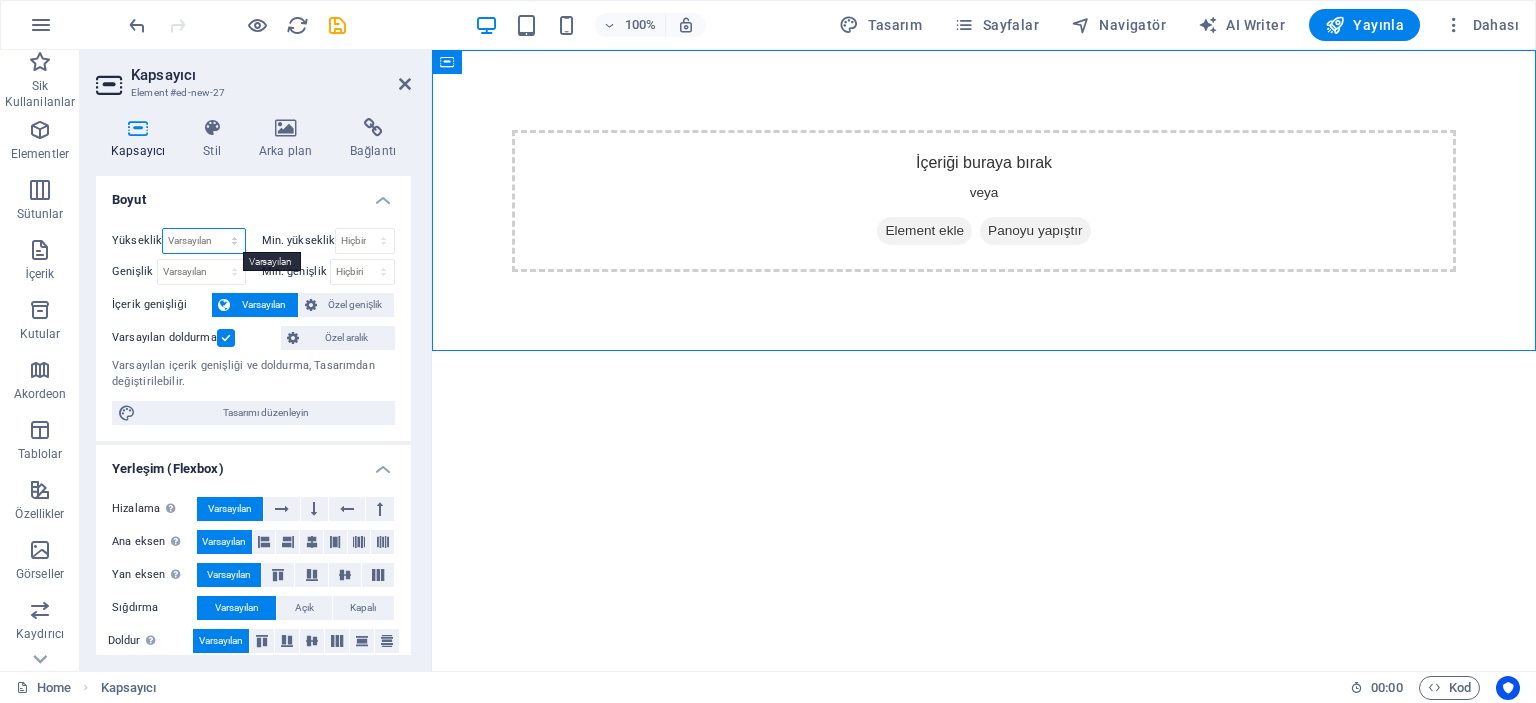 click on "Varsayılan px rem % vh vw" at bounding box center [203, 241] 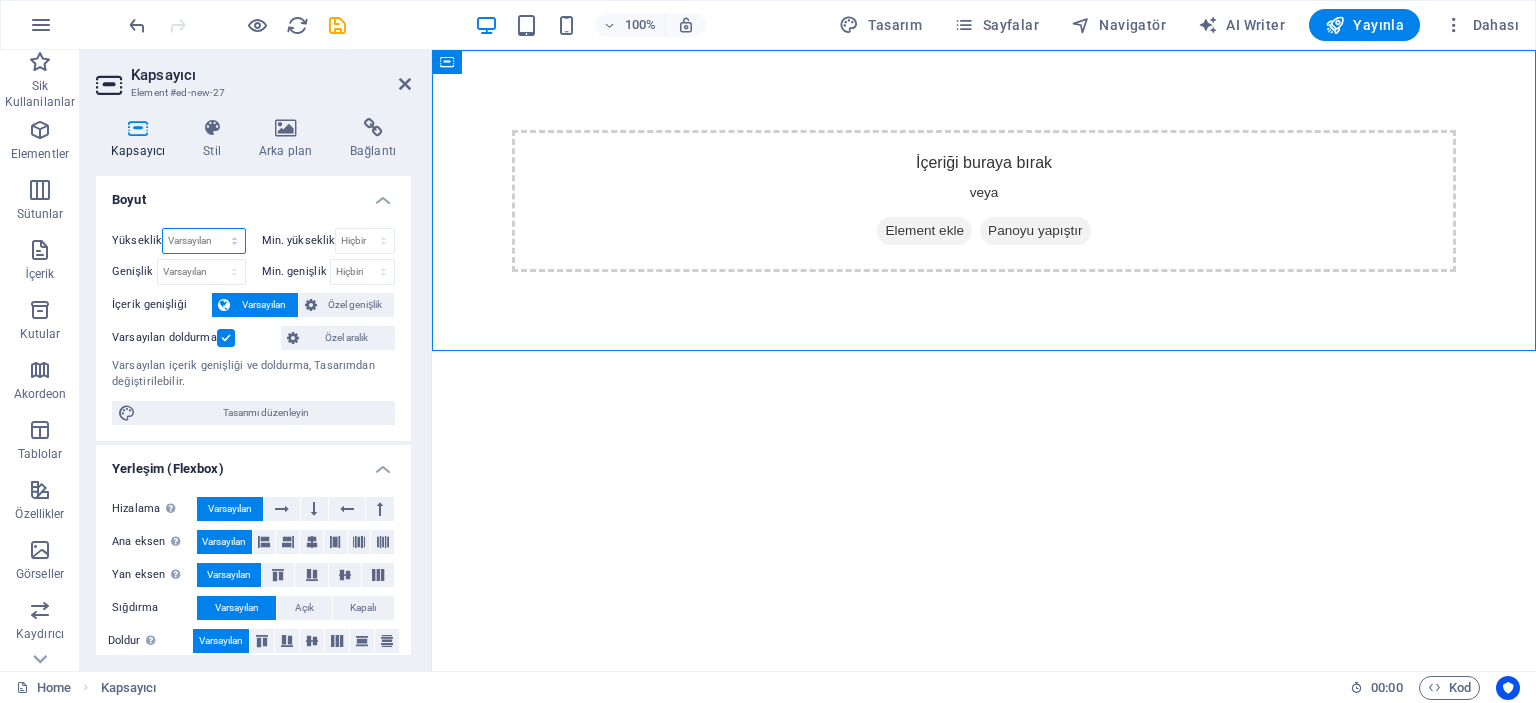 select on "px" 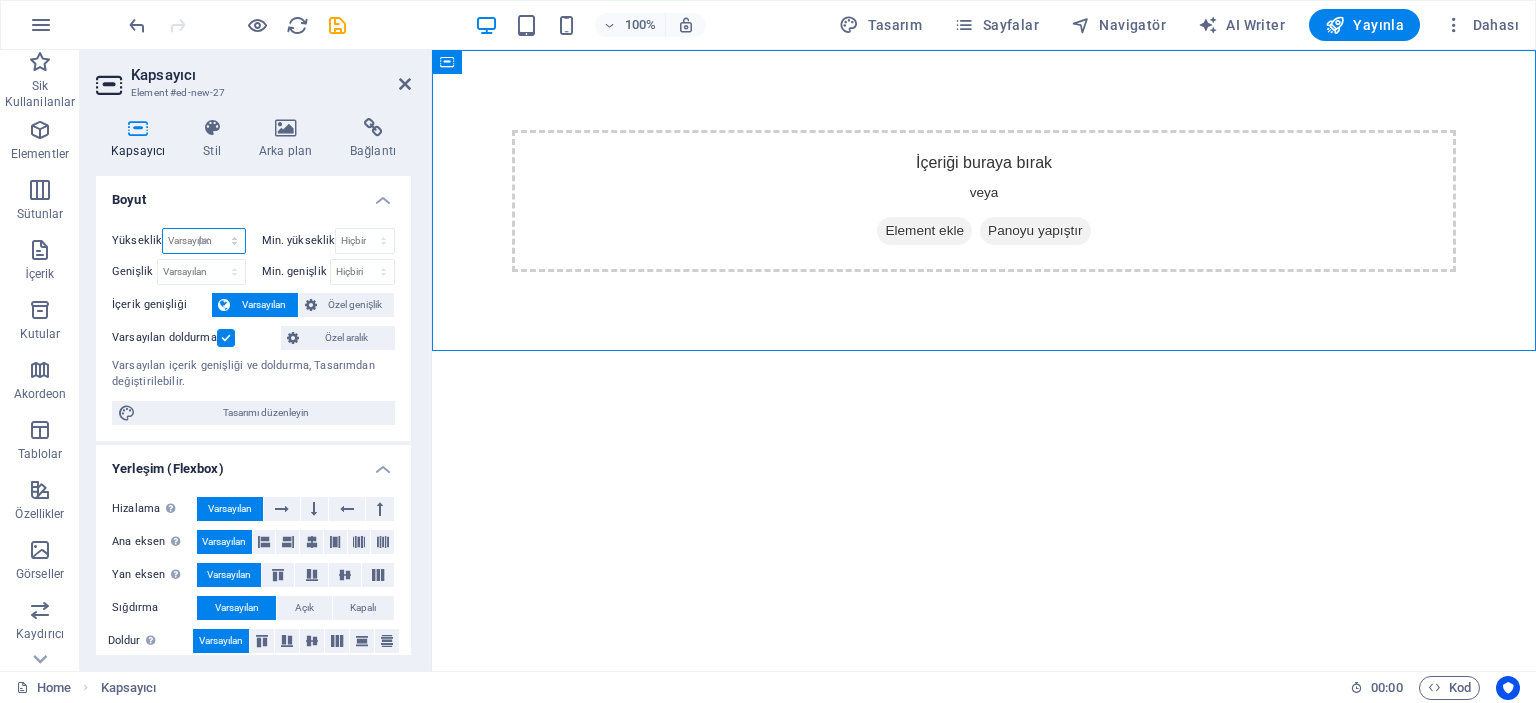 click on "Varsayılan px rem % vh vw" at bounding box center (203, 241) 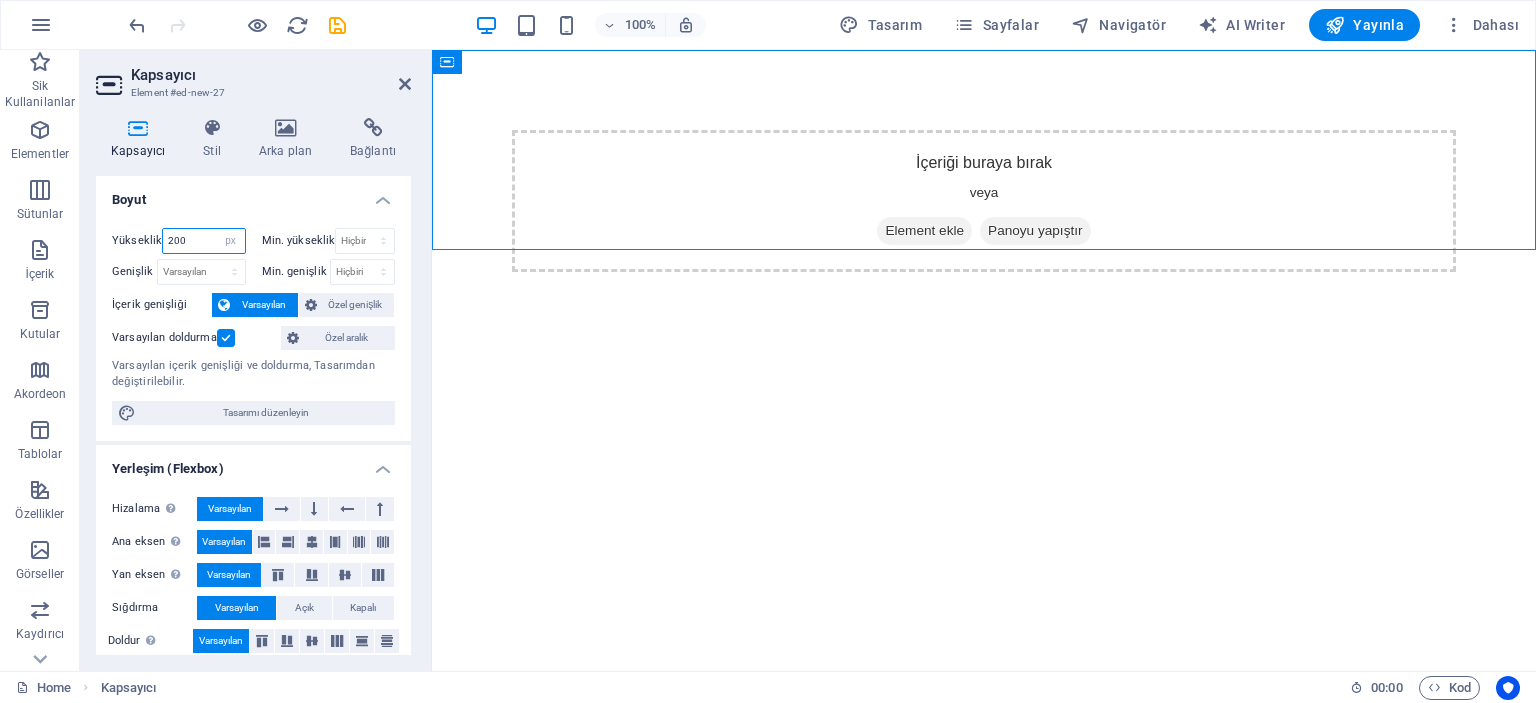 type on "200" 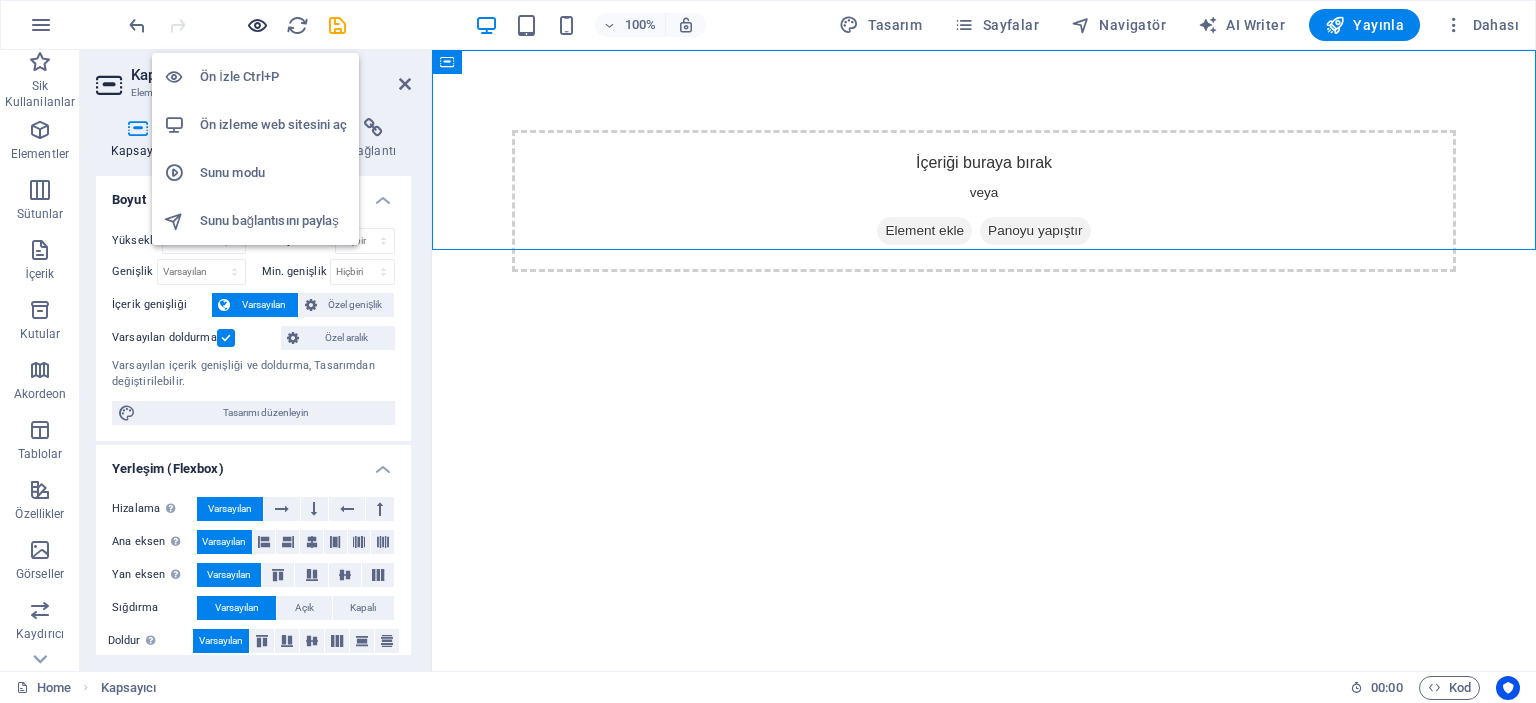 click at bounding box center (257, 25) 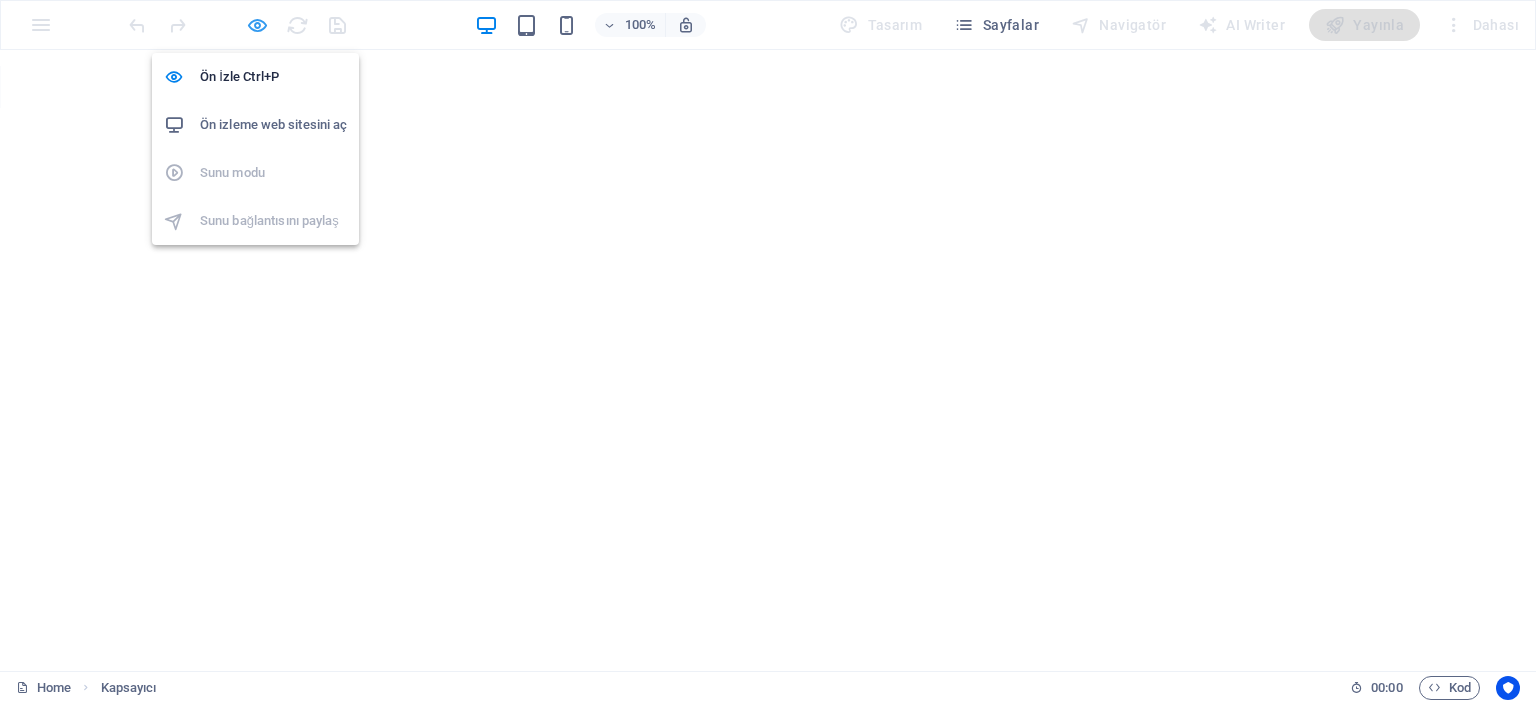 click at bounding box center [257, 25] 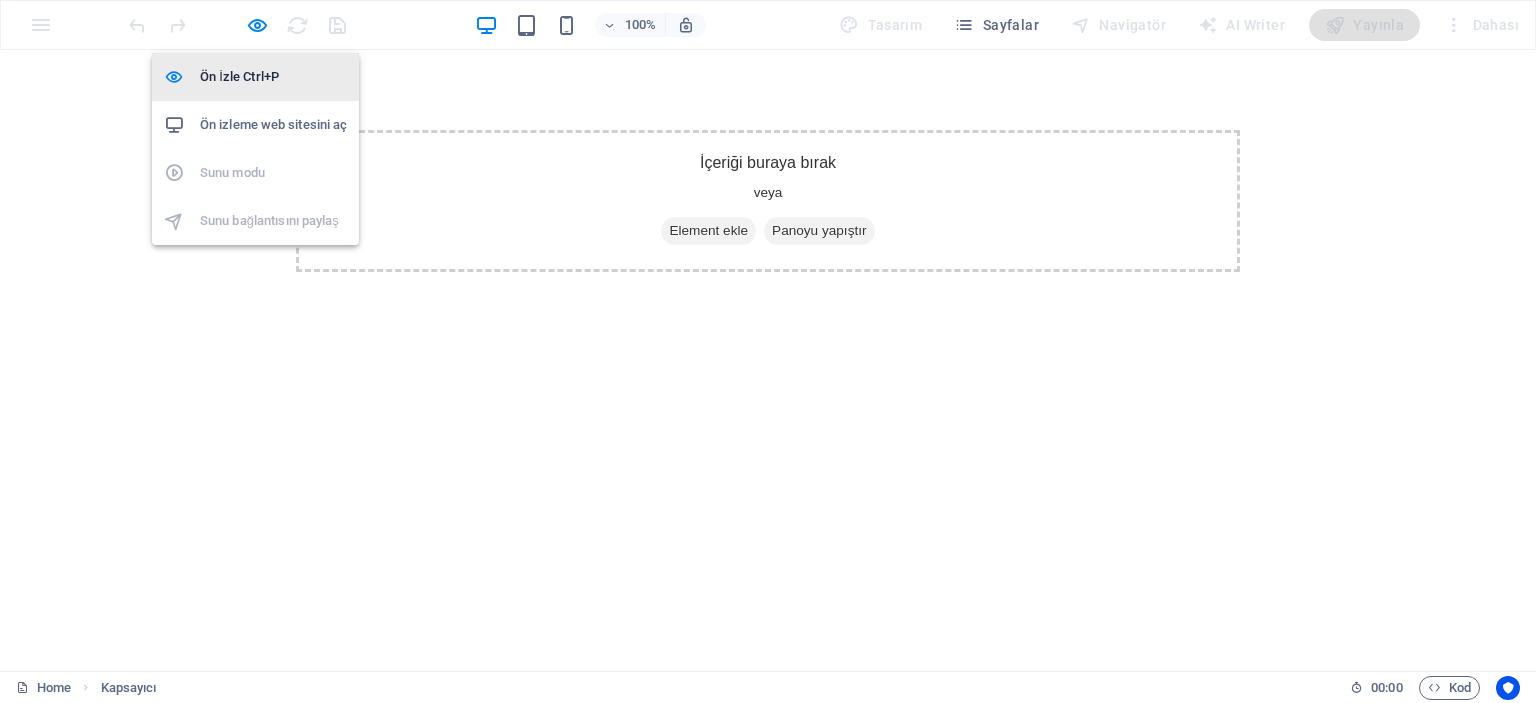 select on "px" 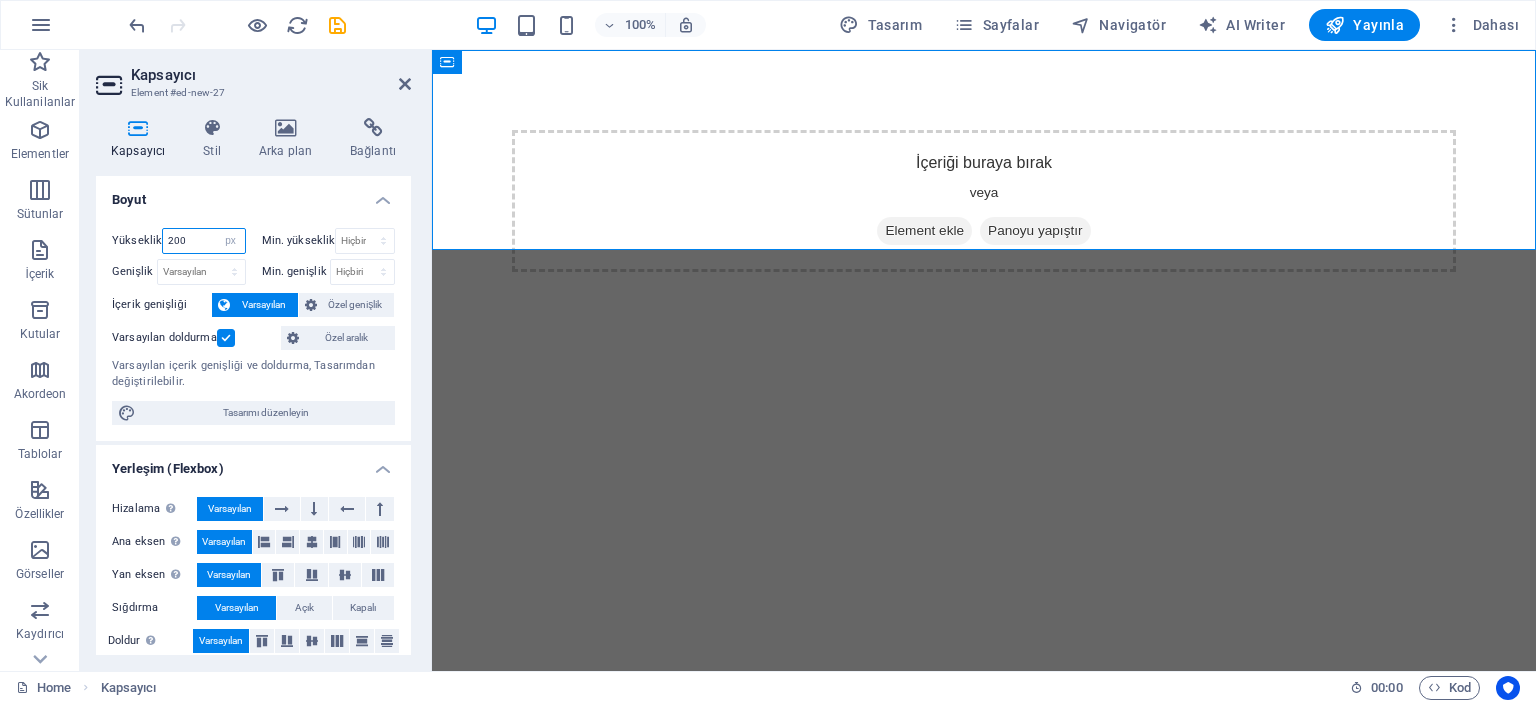 click on "200" at bounding box center (203, 241) 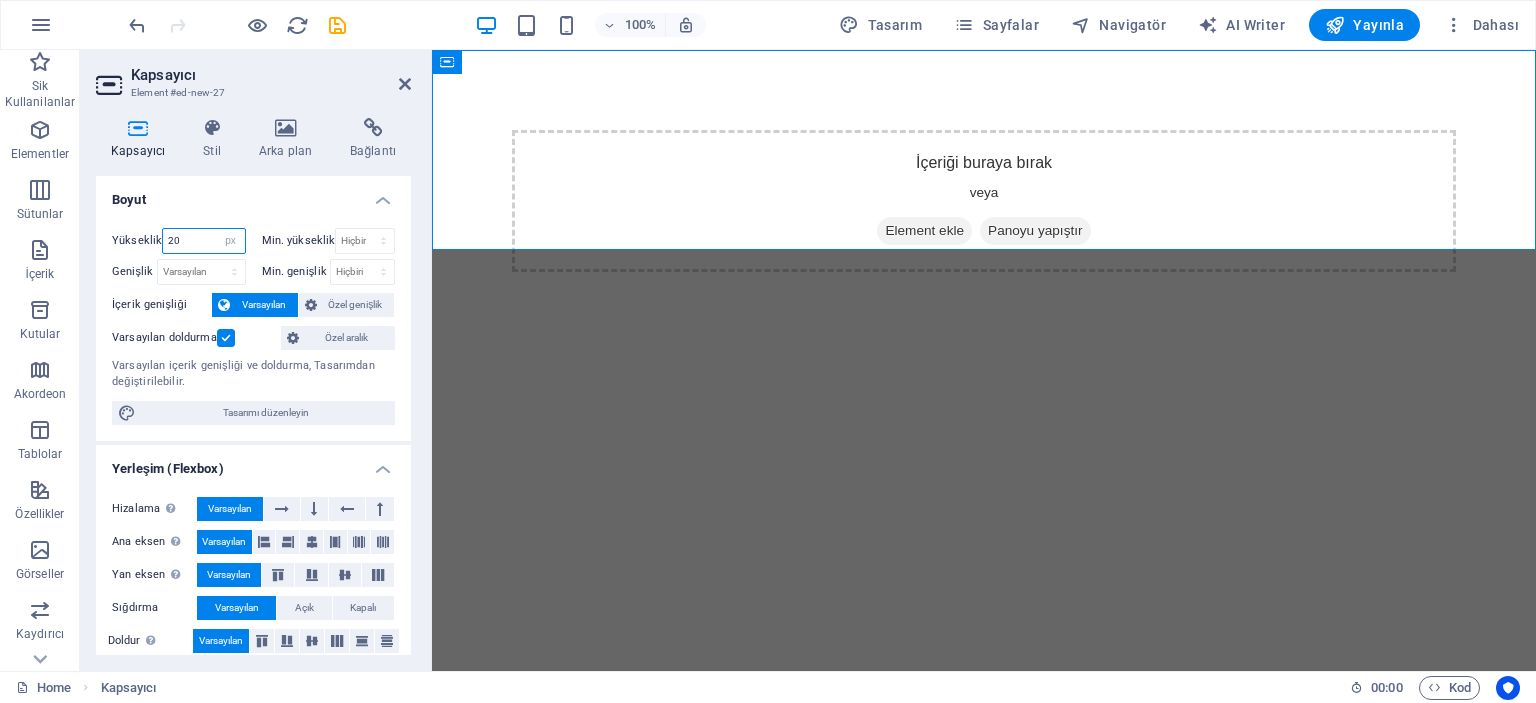 type on "2" 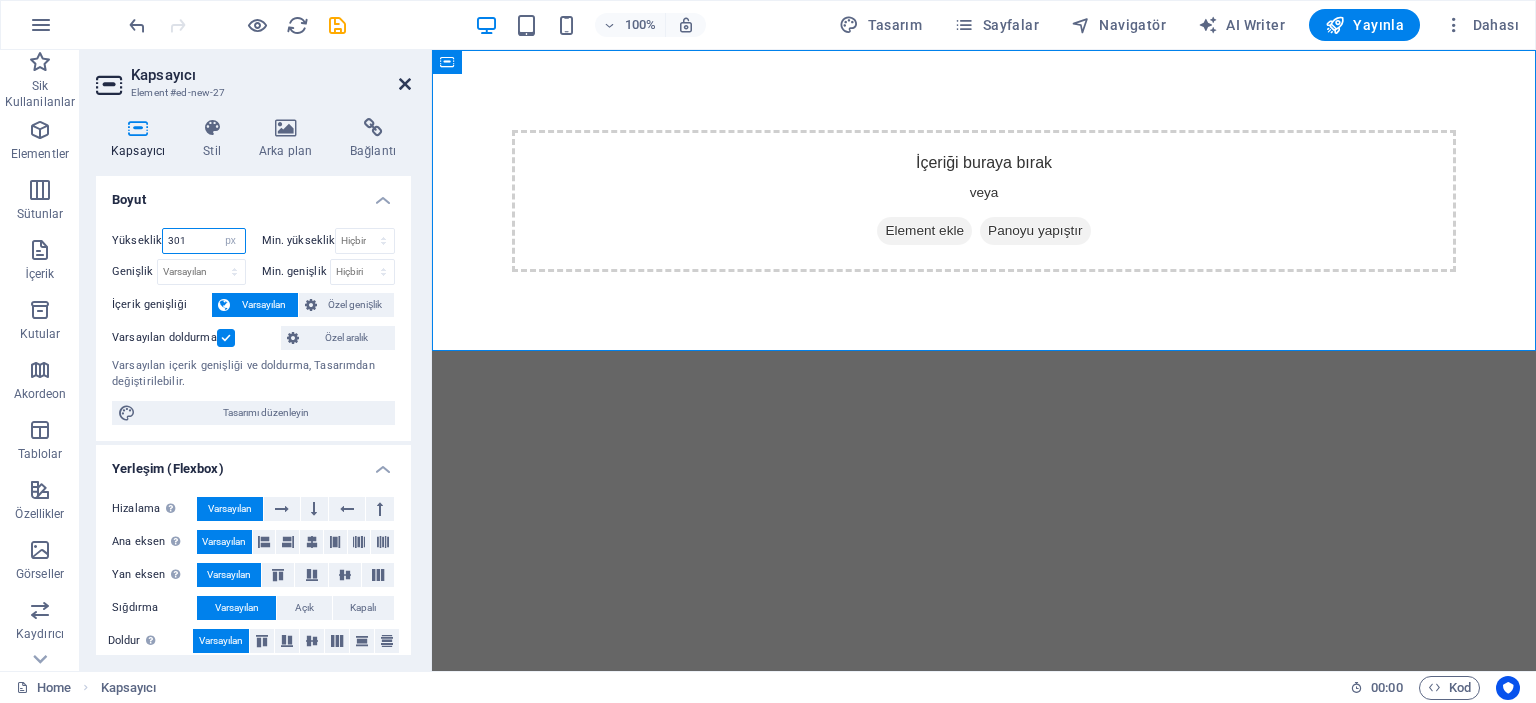 type on "301" 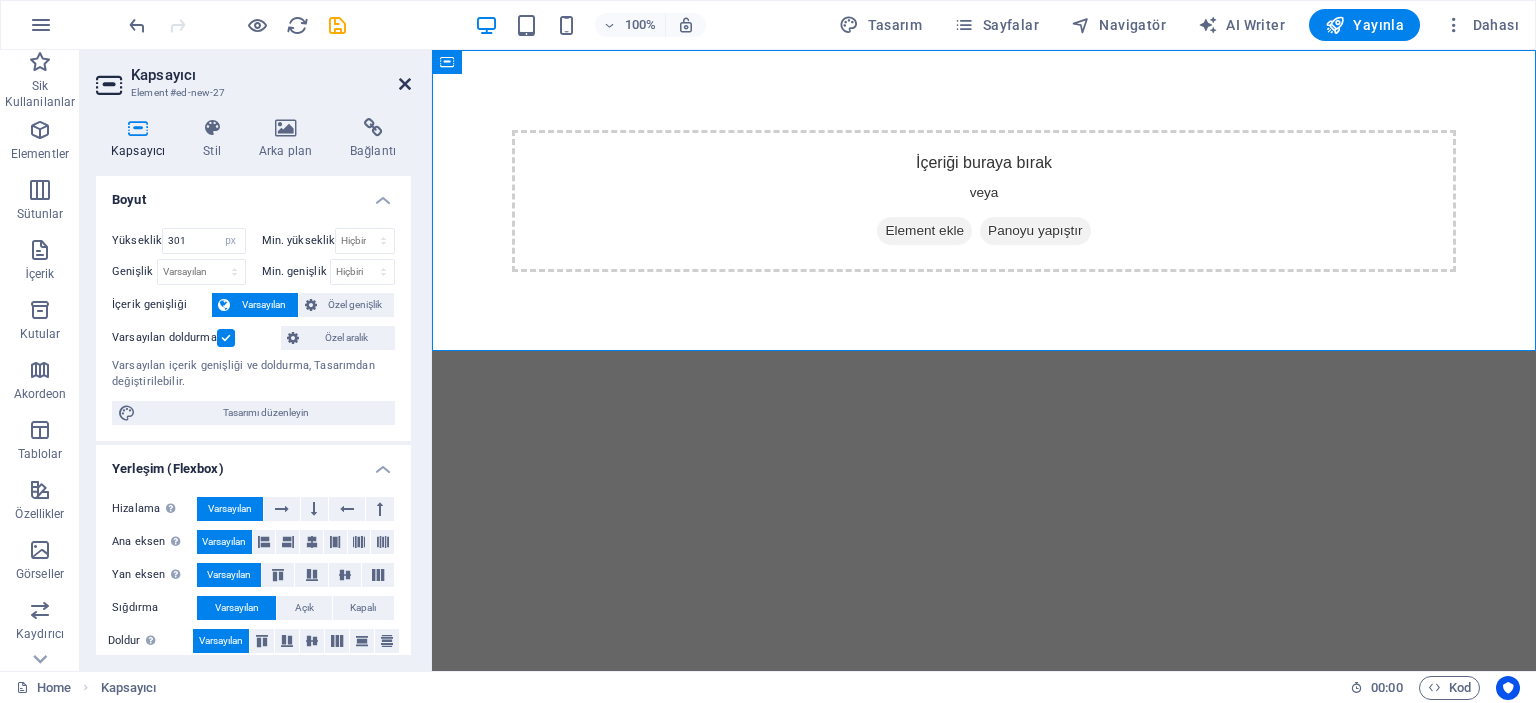 drag, startPoint x: 405, startPoint y: 86, endPoint x: 364, endPoint y: 121, distance: 53.90733 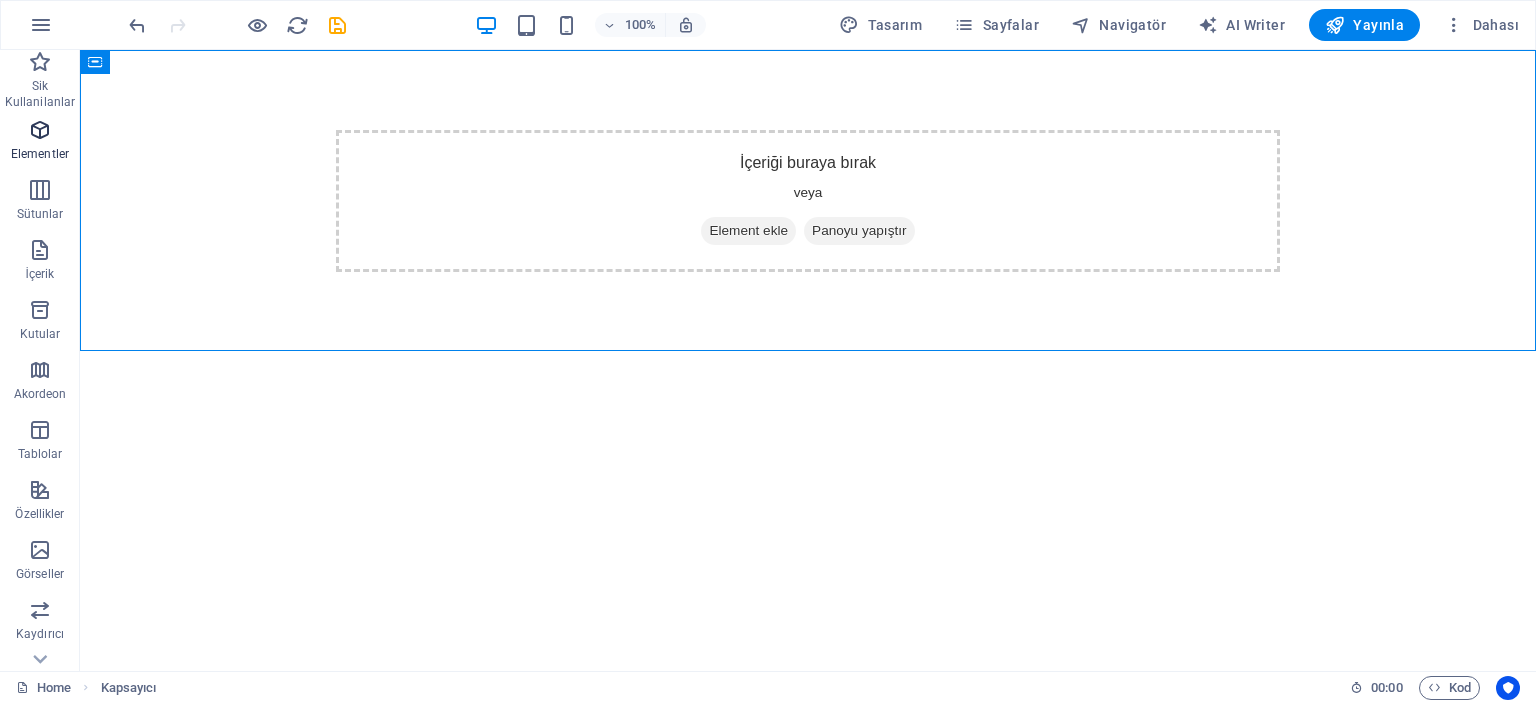 click at bounding box center [40, 130] 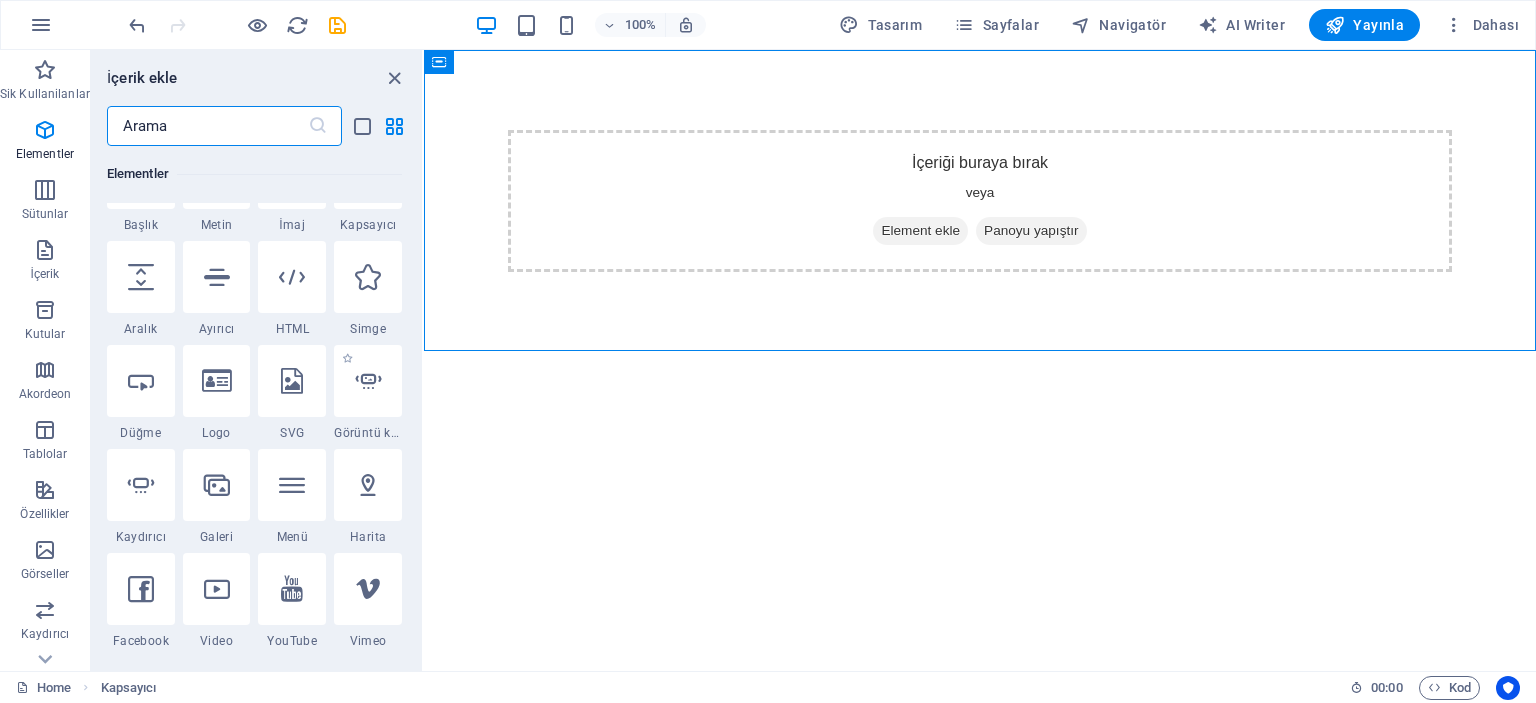 scroll, scrollTop: 312, scrollLeft: 0, axis: vertical 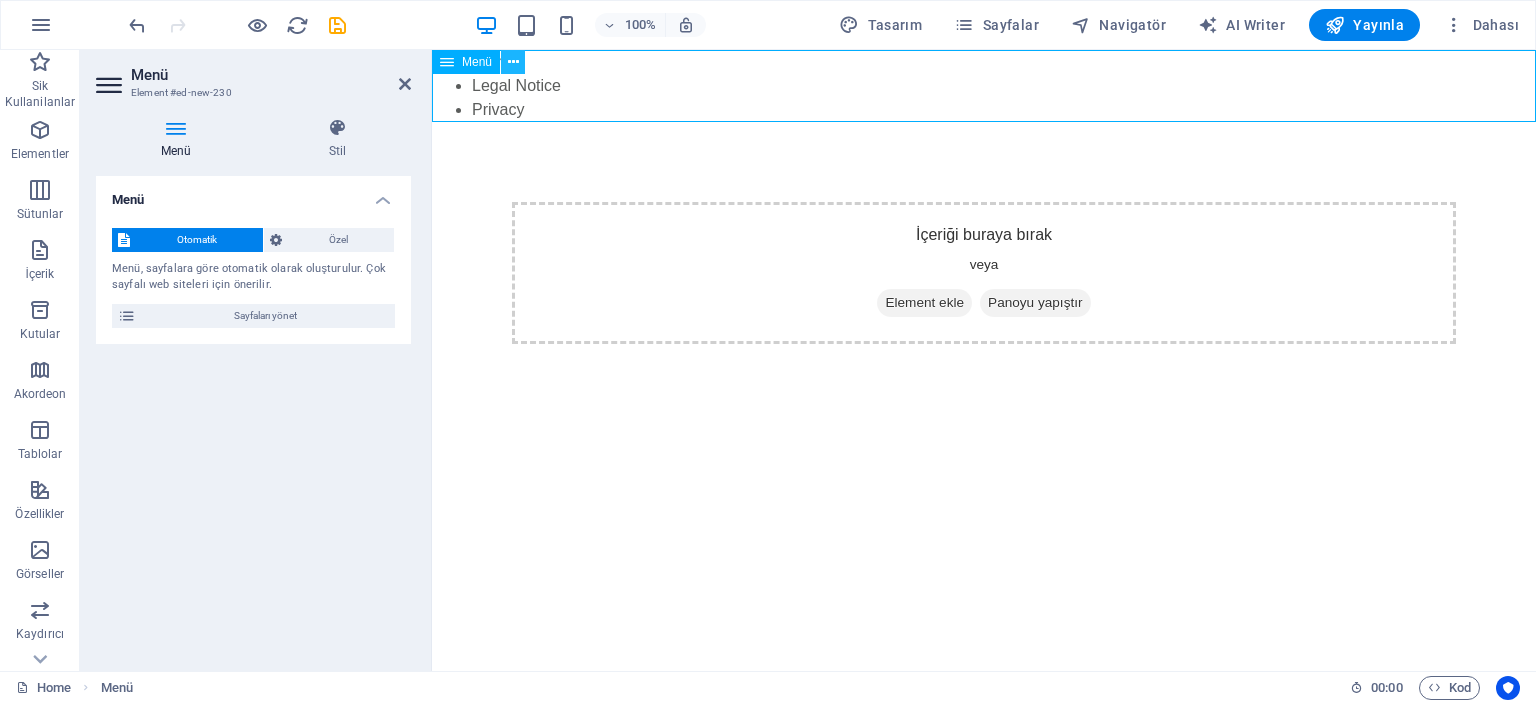 click at bounding box center [513, 62] 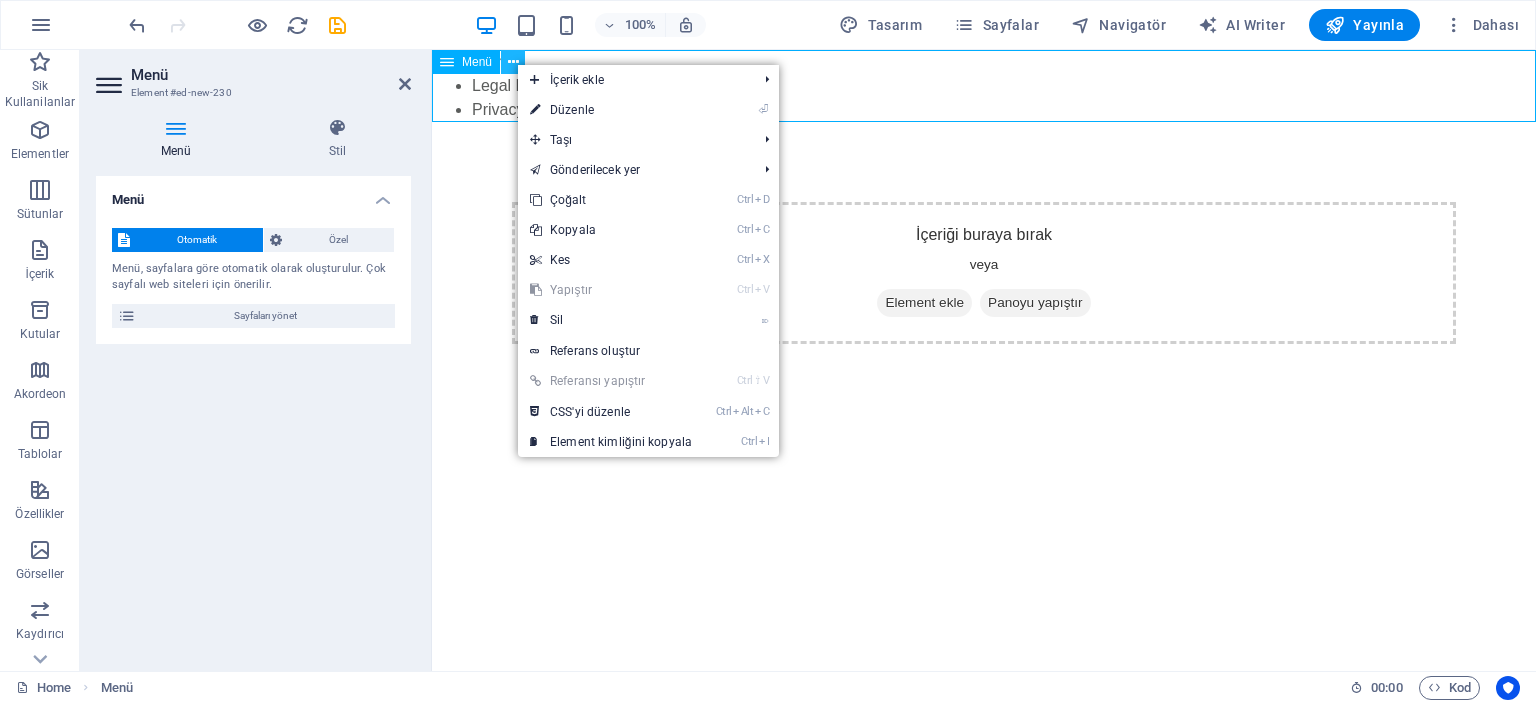 click at bounding box center [513, 62] 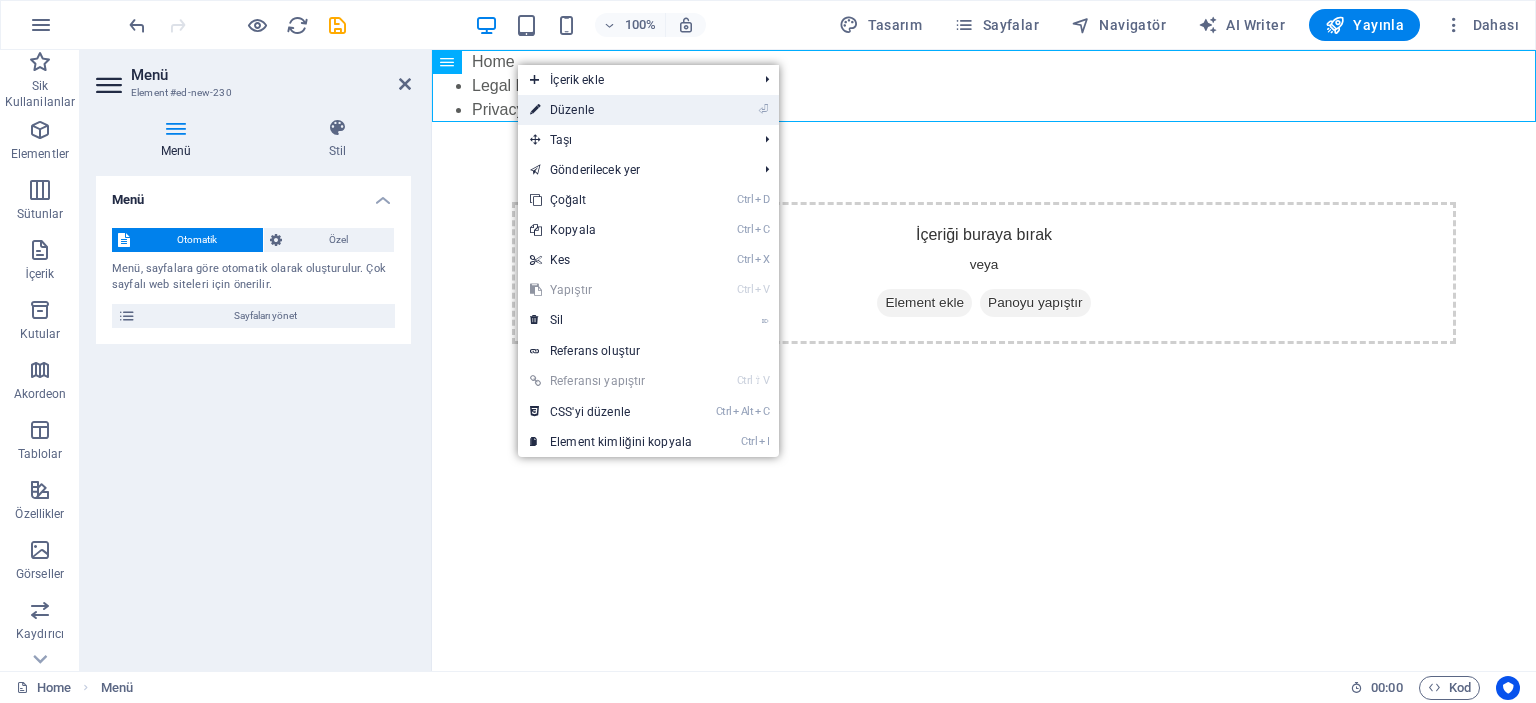 click on "⏎  Düzenle" at bounding box center [611, 110] 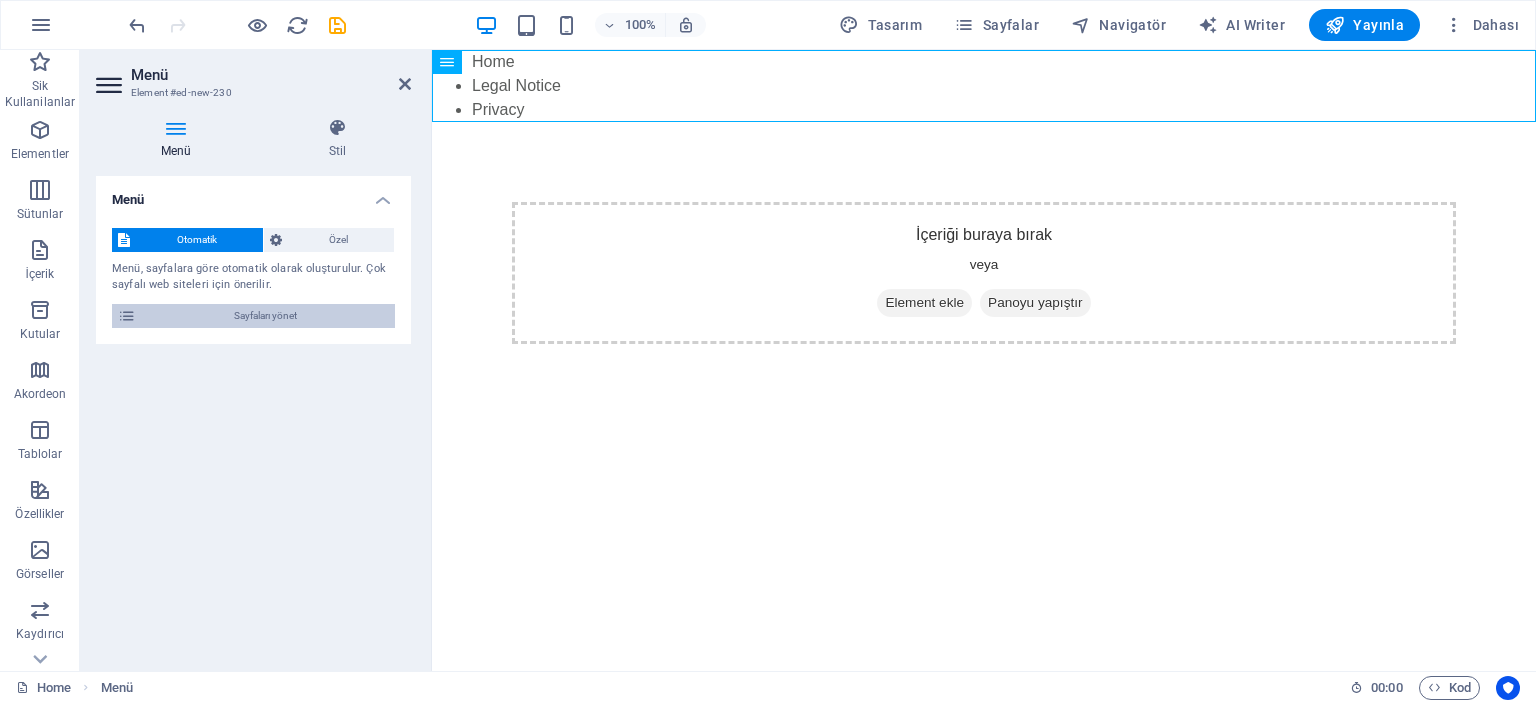 click on "Sayfaları yönet" at bounding box center [265, 316] 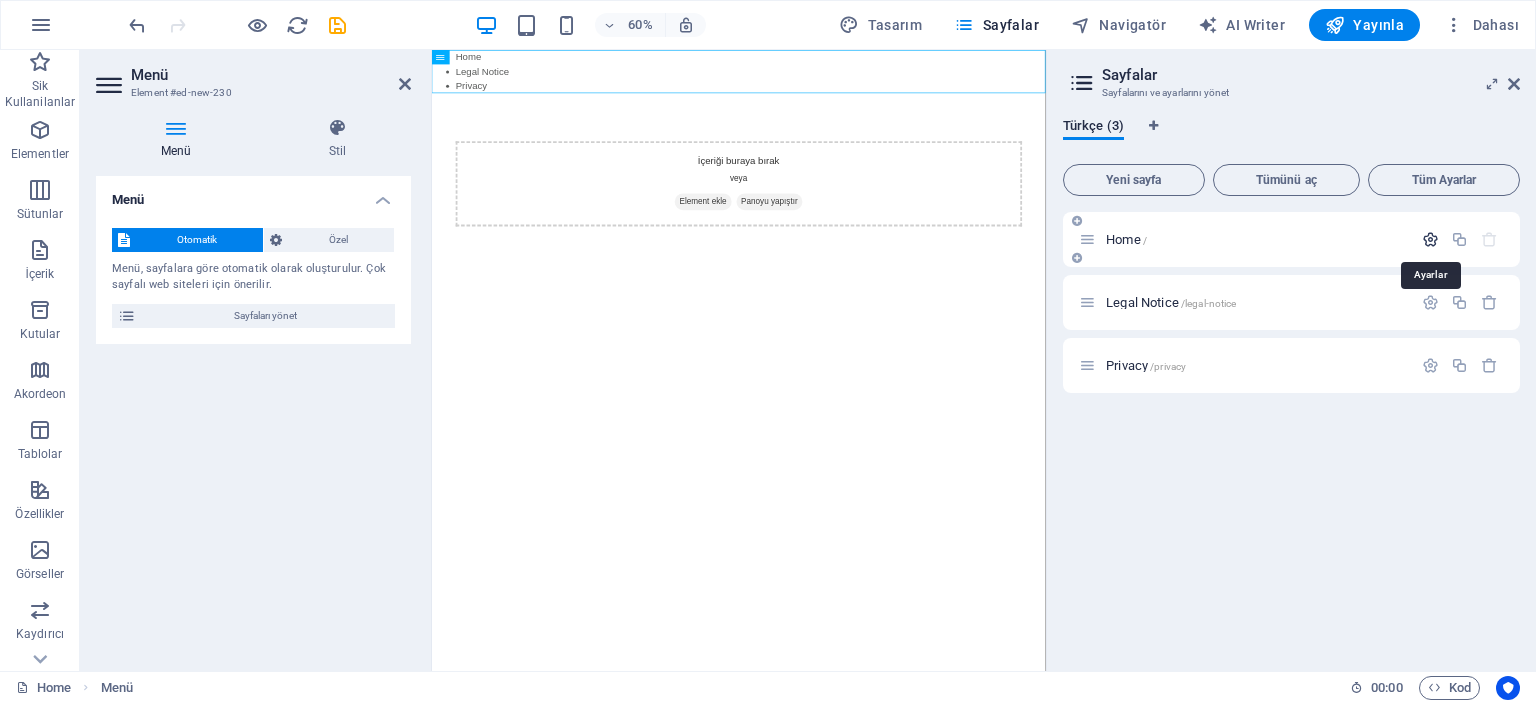 click at bounding box center (1430, 239) 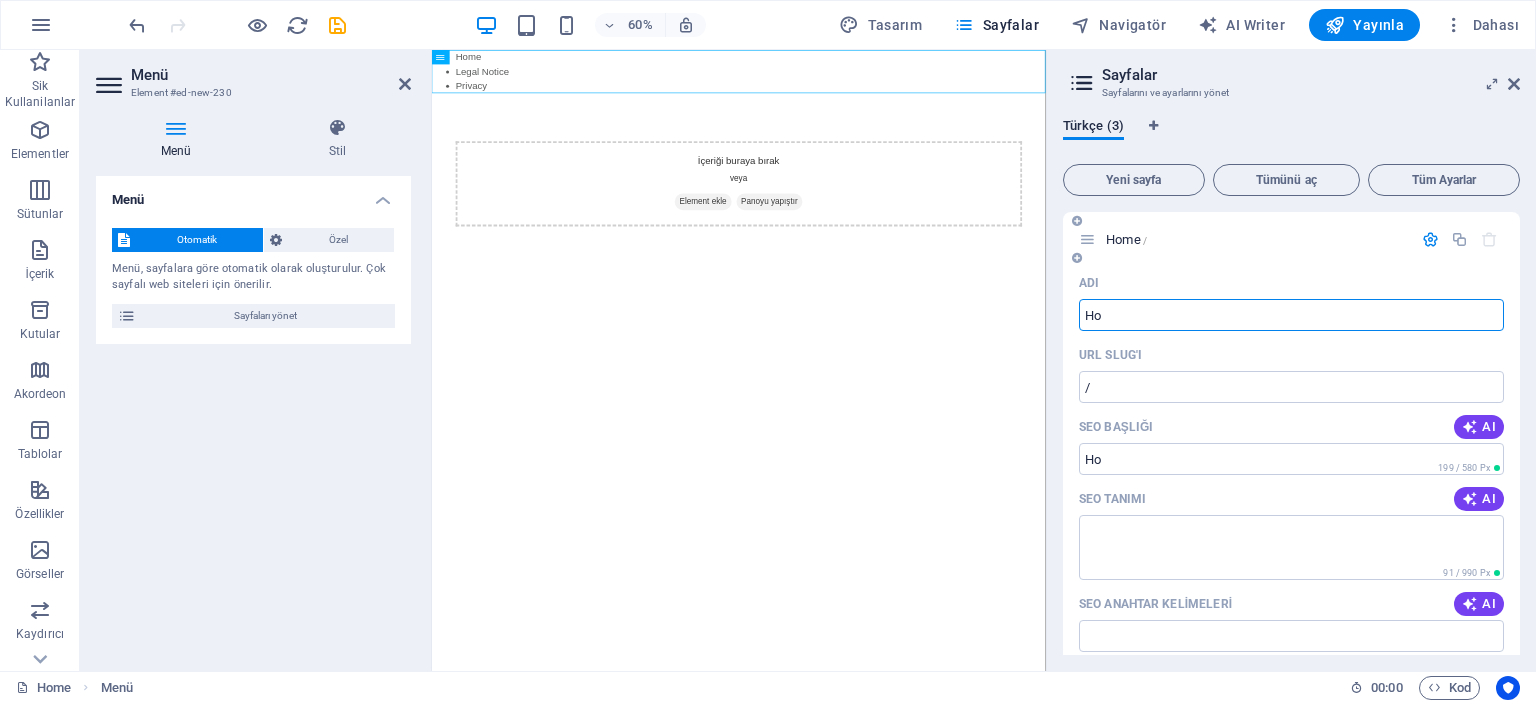 type on "H" 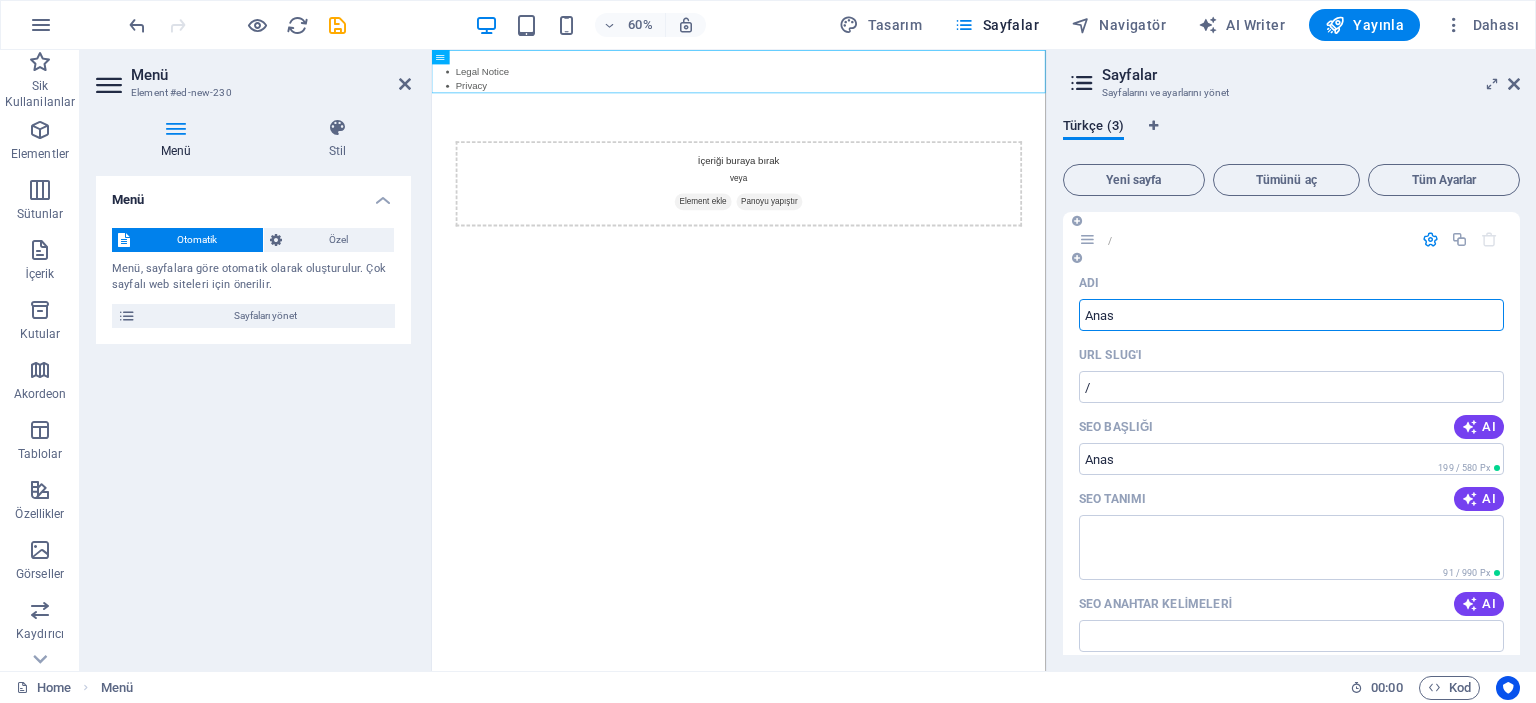 type on "Anas" 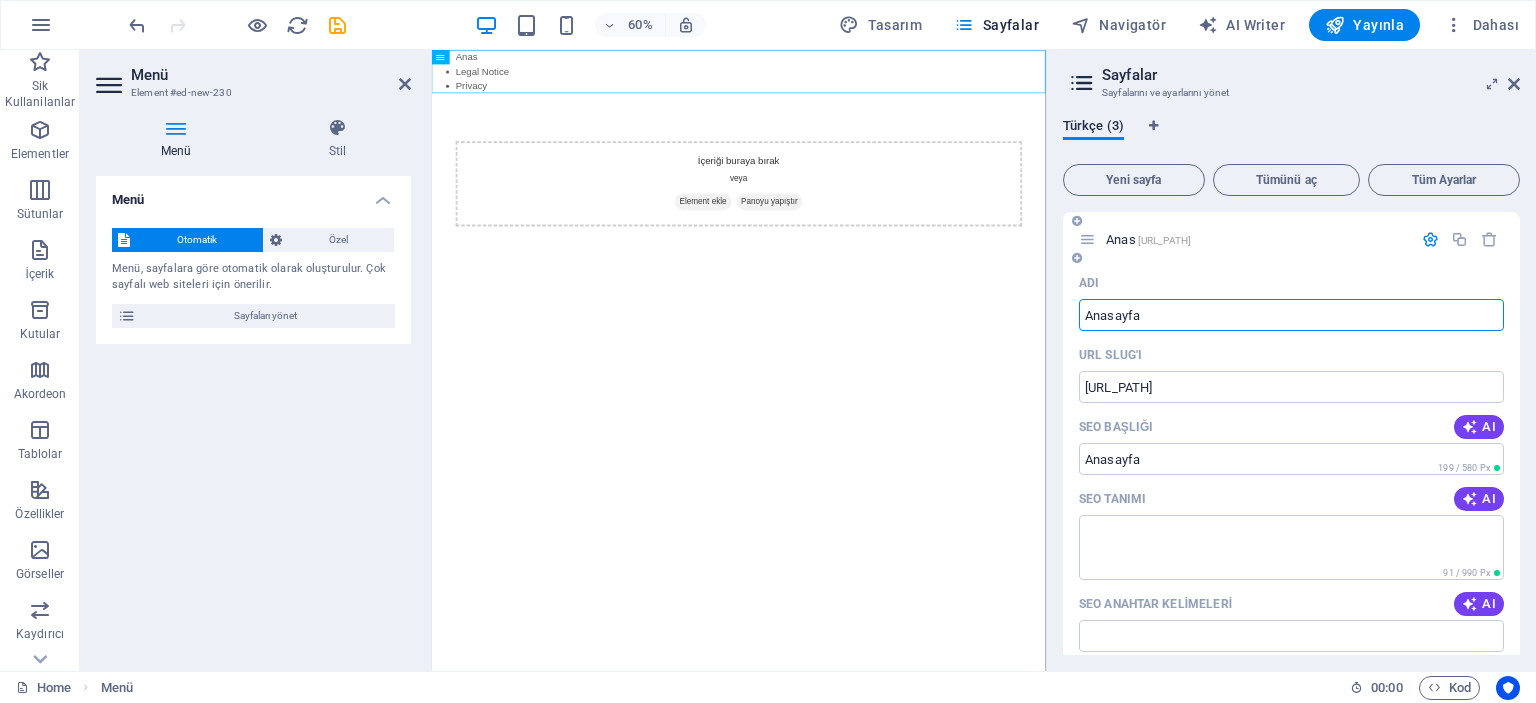 type on "Anasayfa" 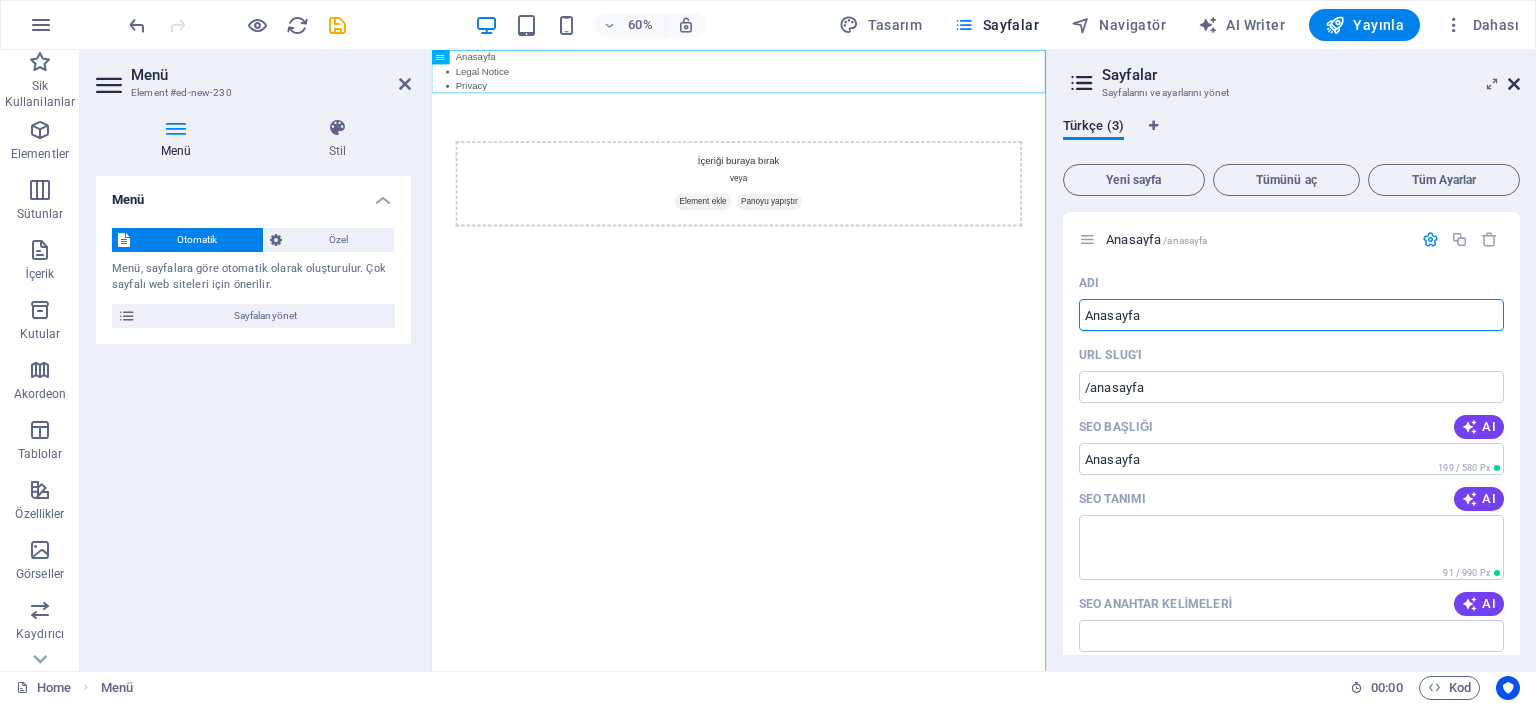 type on "Anasayfa" 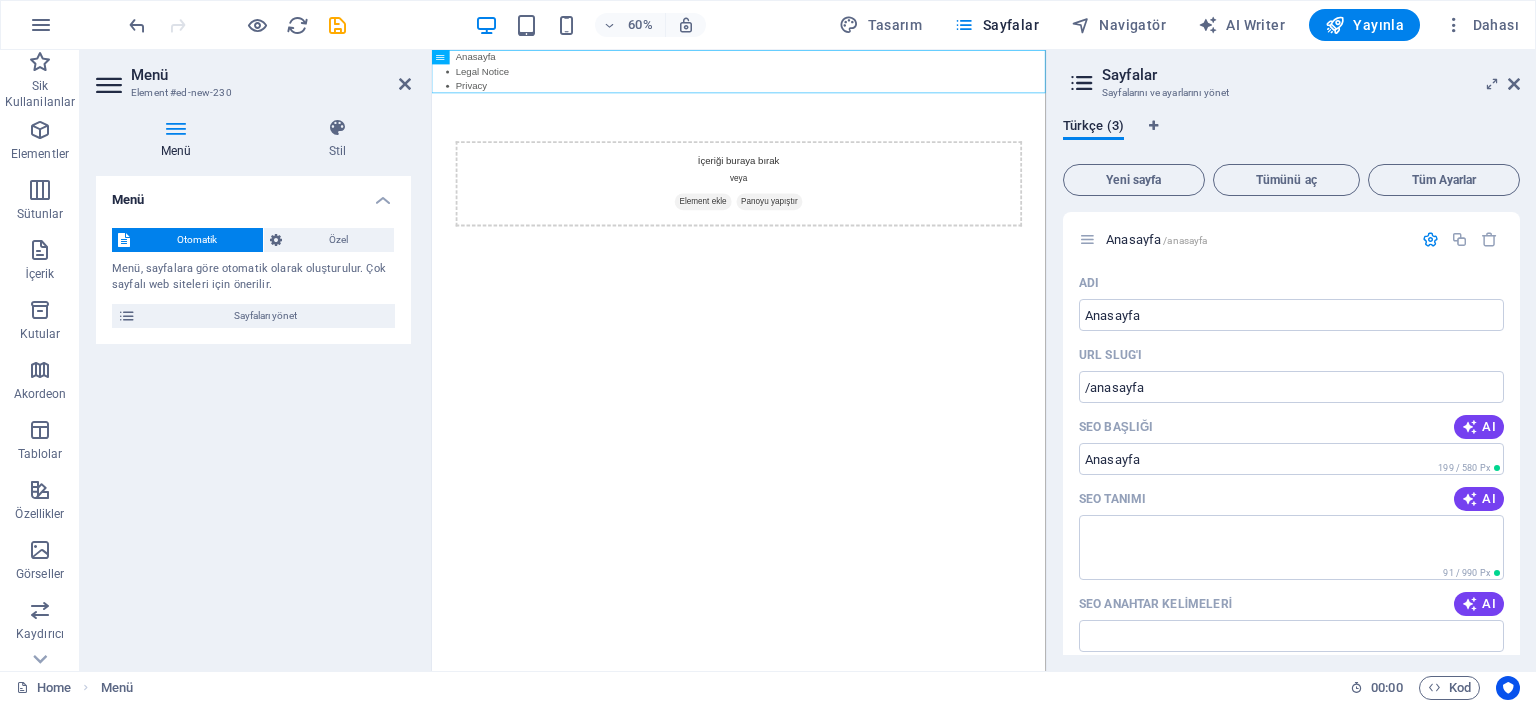 click on "Sayfalar Sayfalarını ve ayarlarını yönet Türkçe (3) Yeni sayfa Tümünü aç Tüm Ayarlar Anasayfa /anasayfa Adı Anasayfa ​ URL SLUG'ı /anasayfa ​ SEO Başlığı AI ​ 199 / 580 Px SEO Tanımı AI ​ 91 / 990 Px SEO Anahtar Kelimeleri AI ​ Ayarlar Menü Noindex Ön izleme Cep Masaüstü www.example.com anasayfa optotek.com.tr - Berlin optotek.com.tr Meta etiketleri ​ Ön İzleme Görüntüsü (Açık Grafik) Dosyaları buraya sürükle, dosyaları seçmek için tıkla veya Dosyalardan ya da ücretsiz stok fotoğraf ve videolarımızdan dosyalar seçin Daha Fazla Ayar Legal Notice /legal-notice Privacy /privacy" at bounding box center (1291, 360) 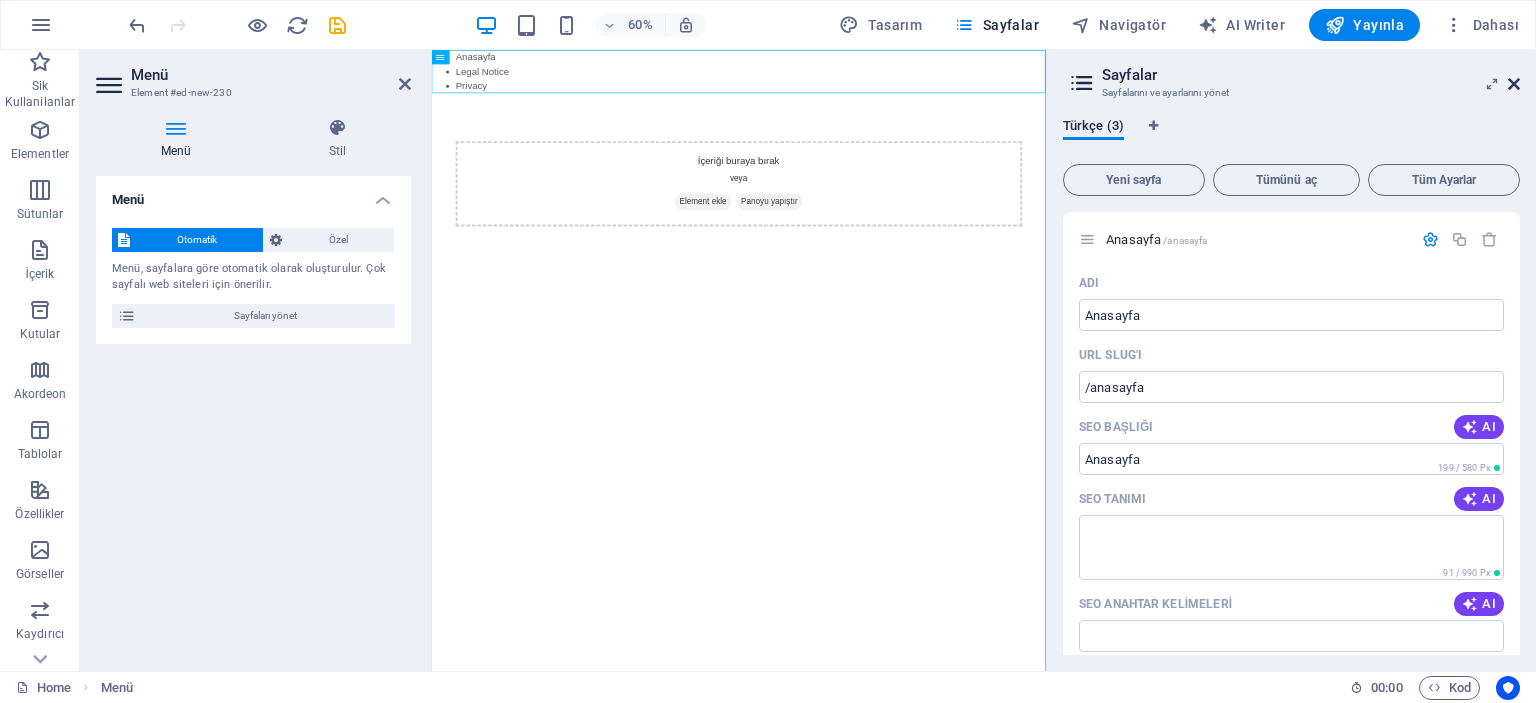 click at bounding box center [1514, 84] 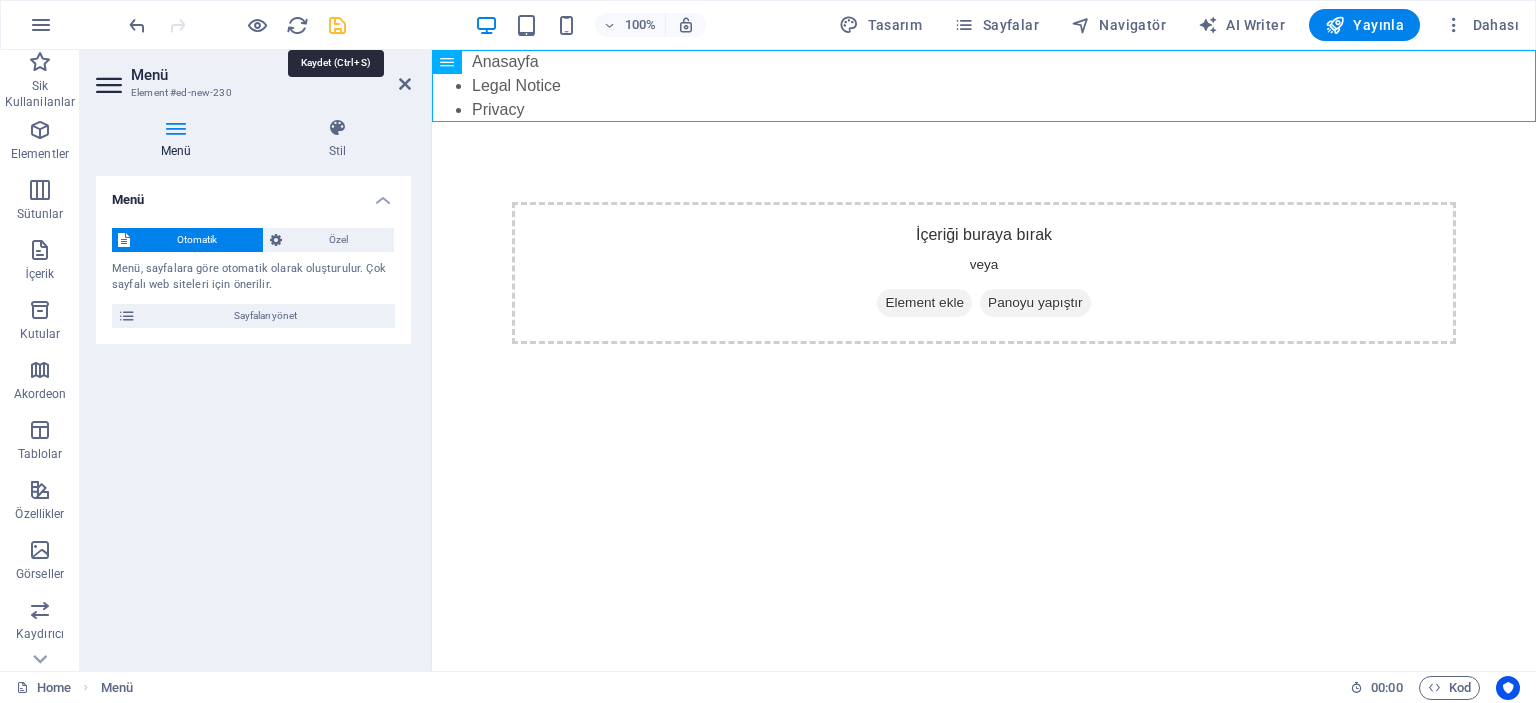 click at bounding box center [337, 25] 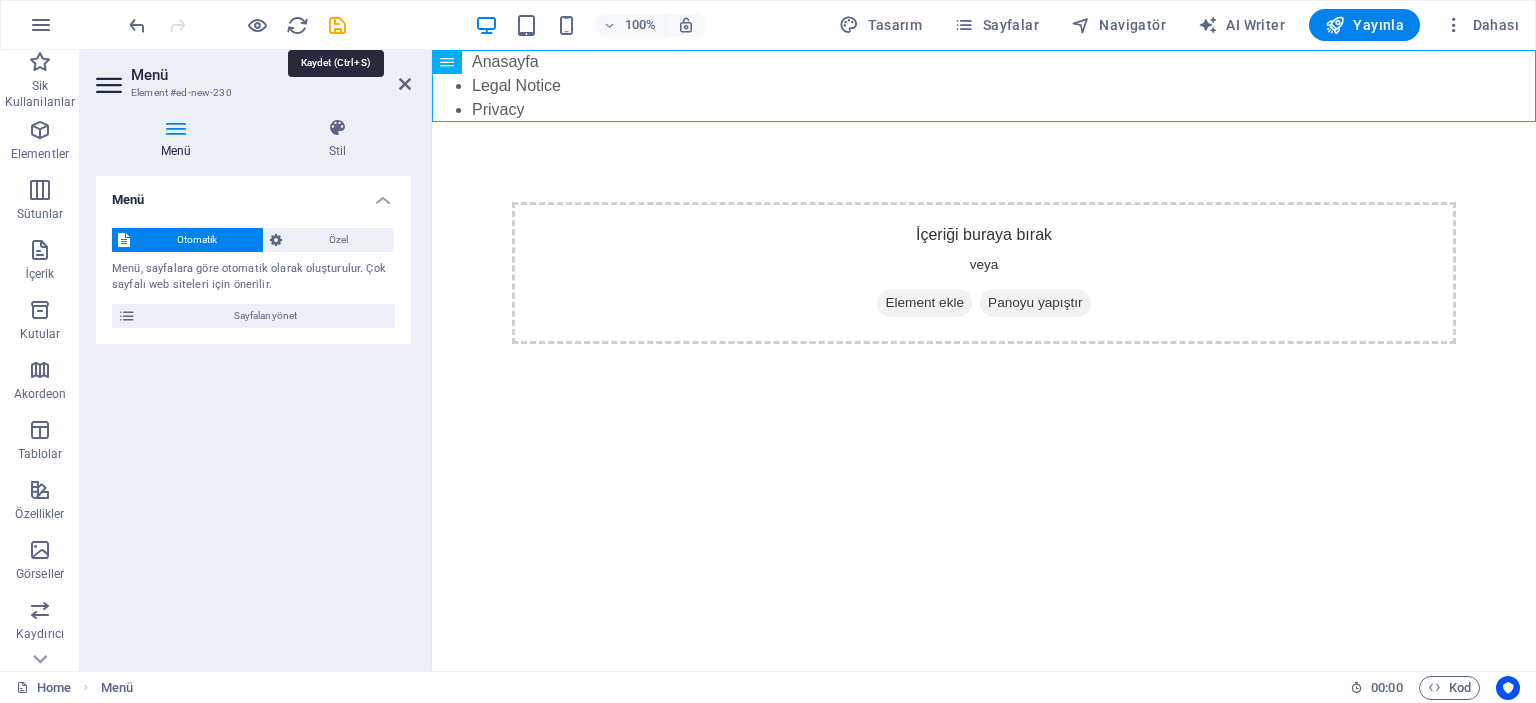 select on "px" 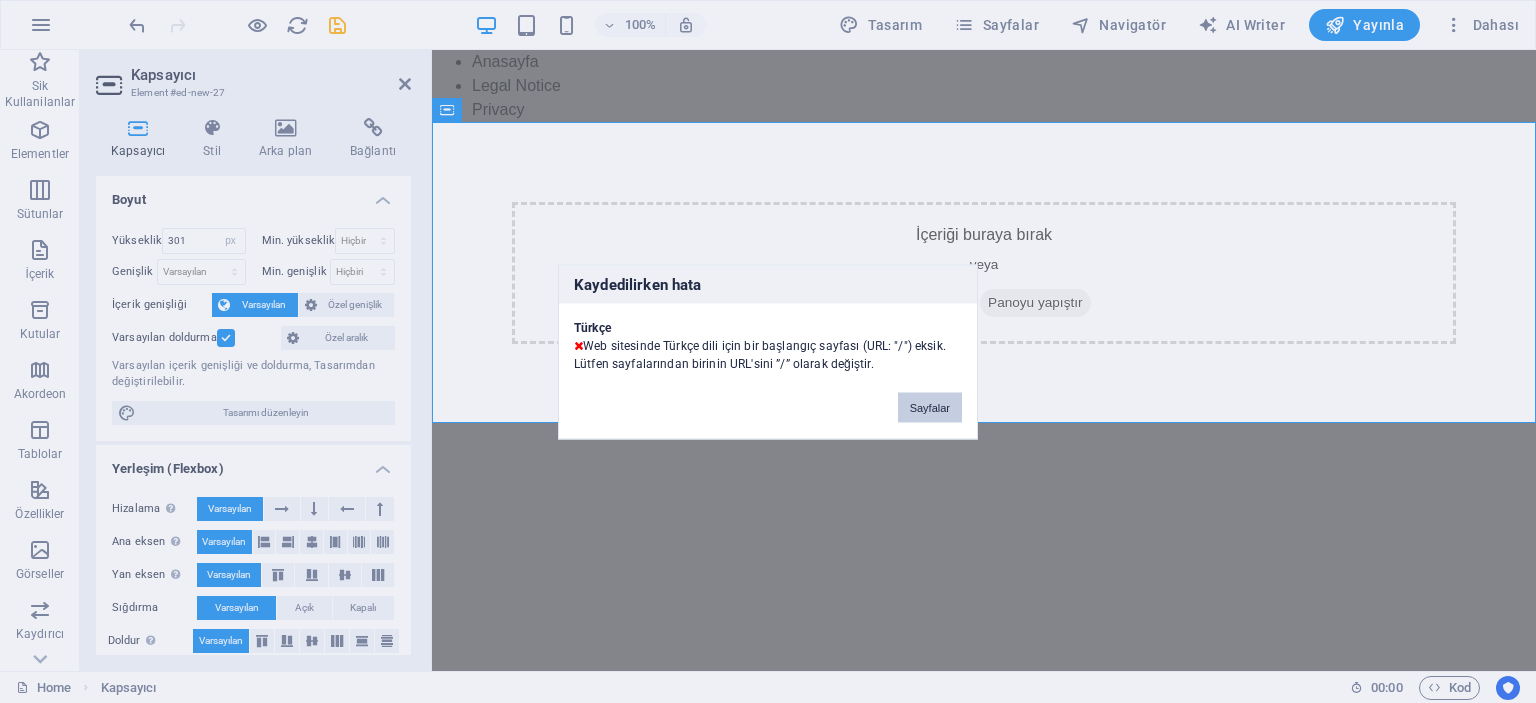 click on "Sayfalar" at bounding box center [930, 407] 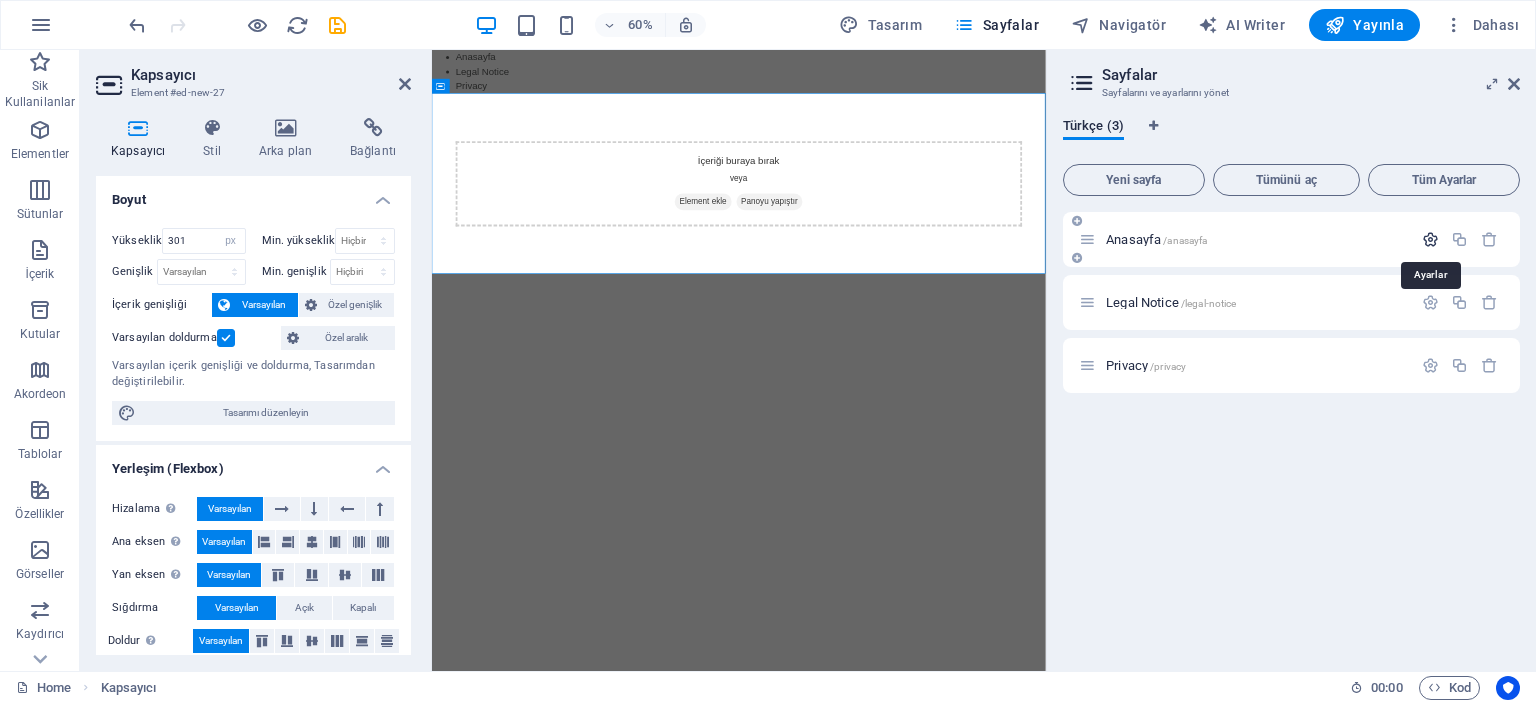 drag, startPoint x: 1432, startPoint y: 241, endPoint x: 1428, endPoint y: 252, distance: 11.7046995 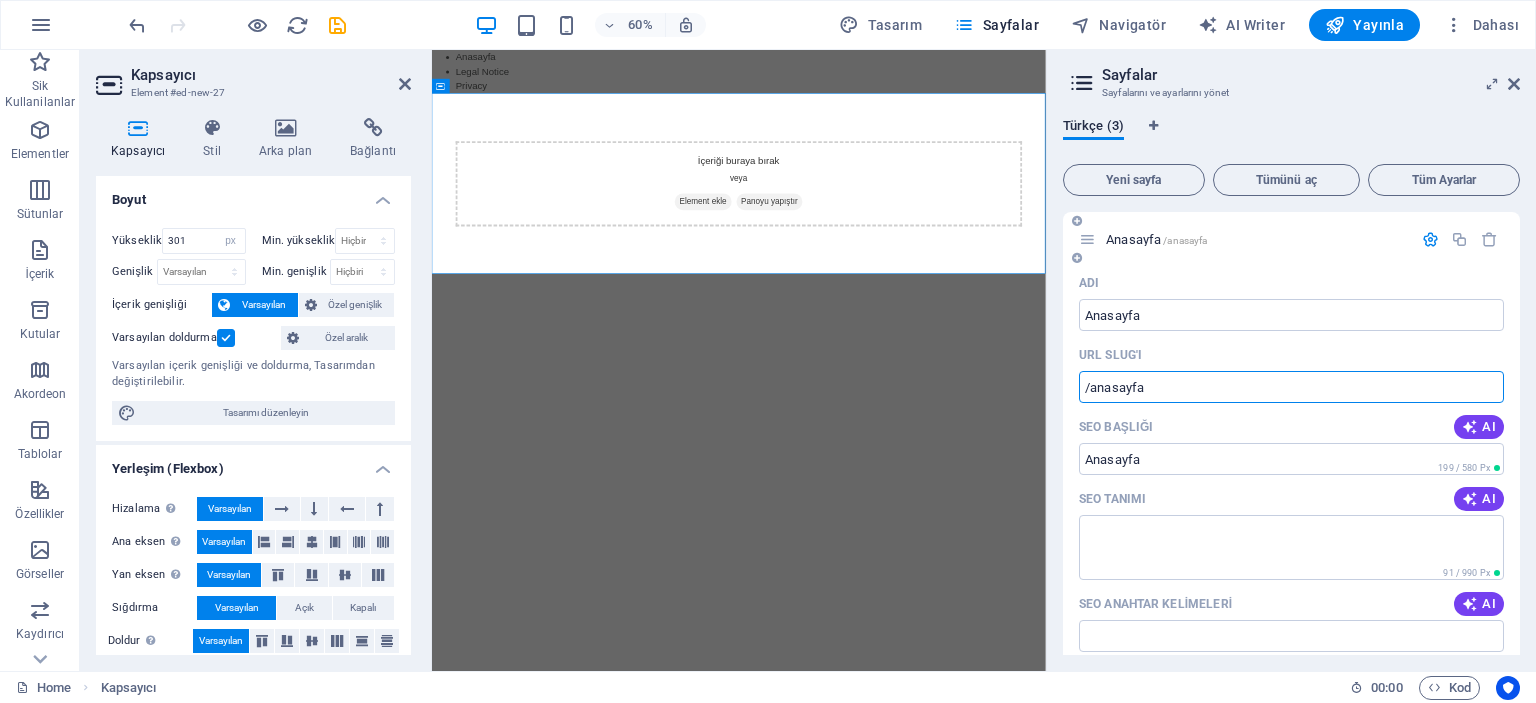 click on "/anasayfa" at bounding box center [1291, 387] 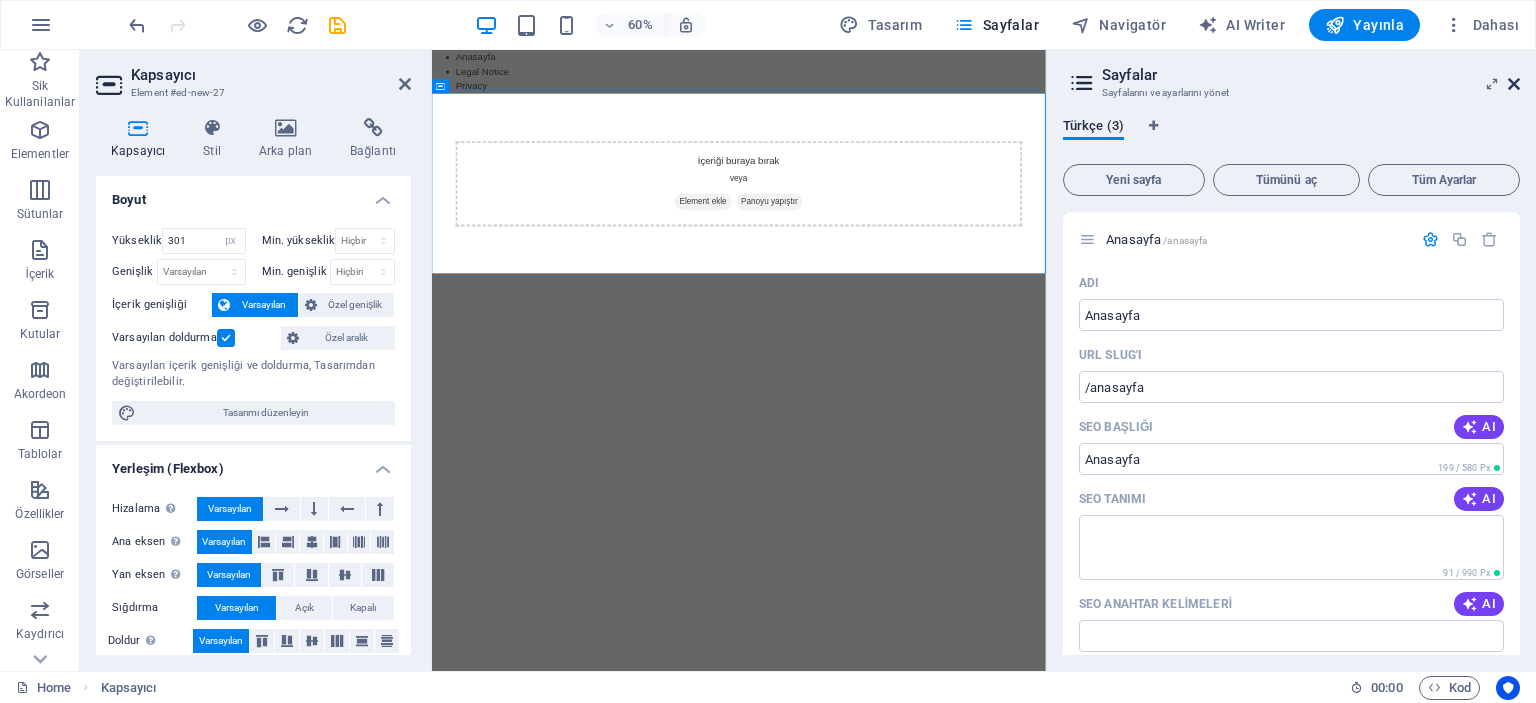 drag, startPoint x: 1516, startPoint y: 79, endPoint x: 1085, endPoint y: 35, distance: 433.2401 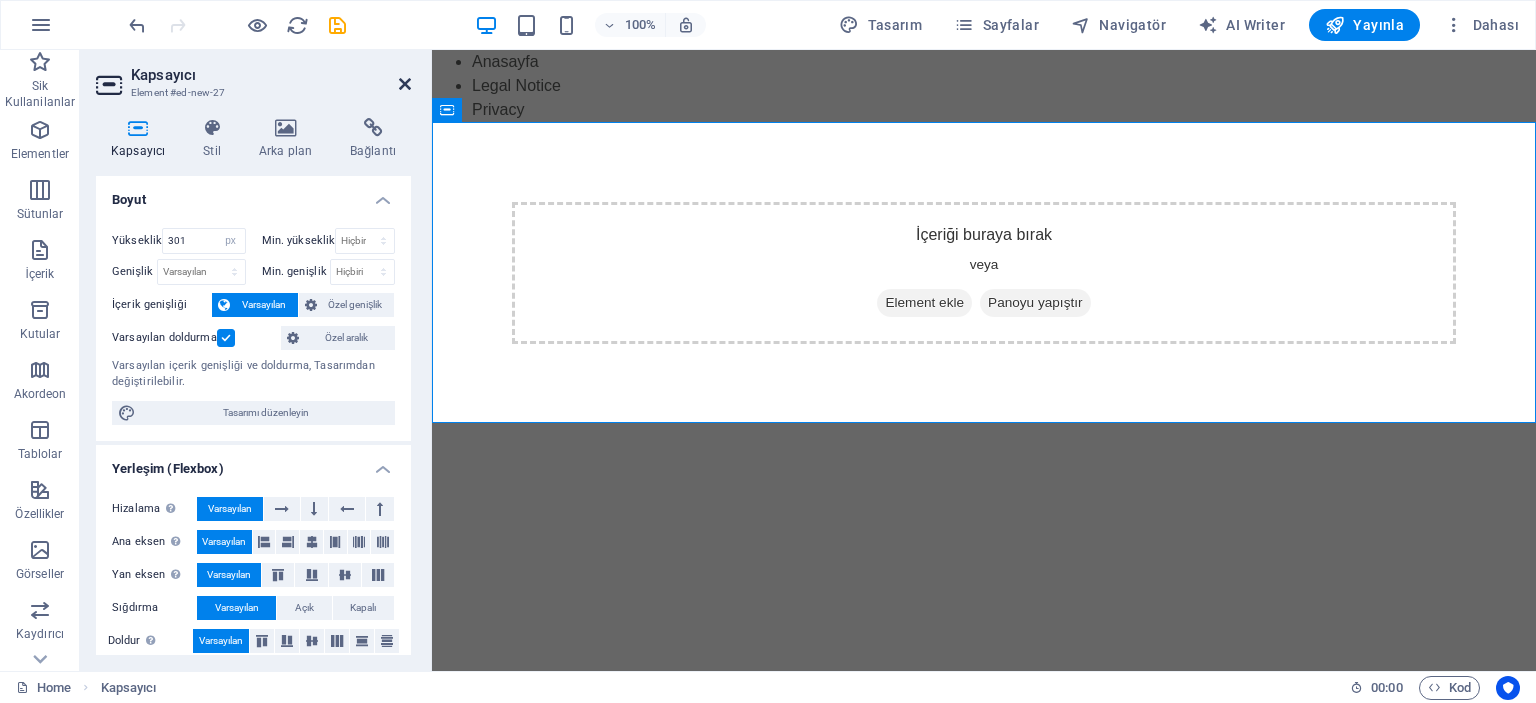 drag, startPoint x: 406, startPoint y: 83, endPoint x: 560, endPoint y: 65, distance: 155.04839 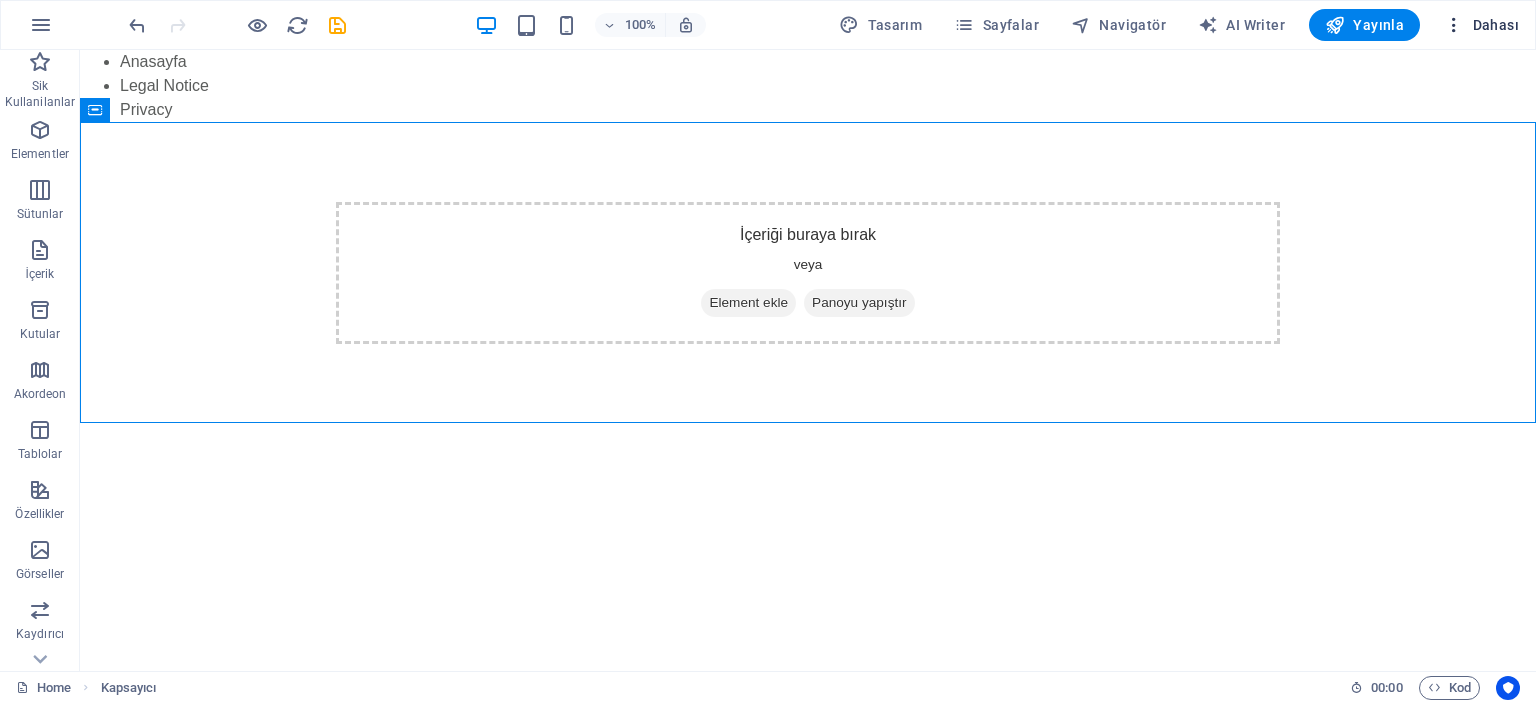 click on "Dahası" at bounding box center [1481, 25] 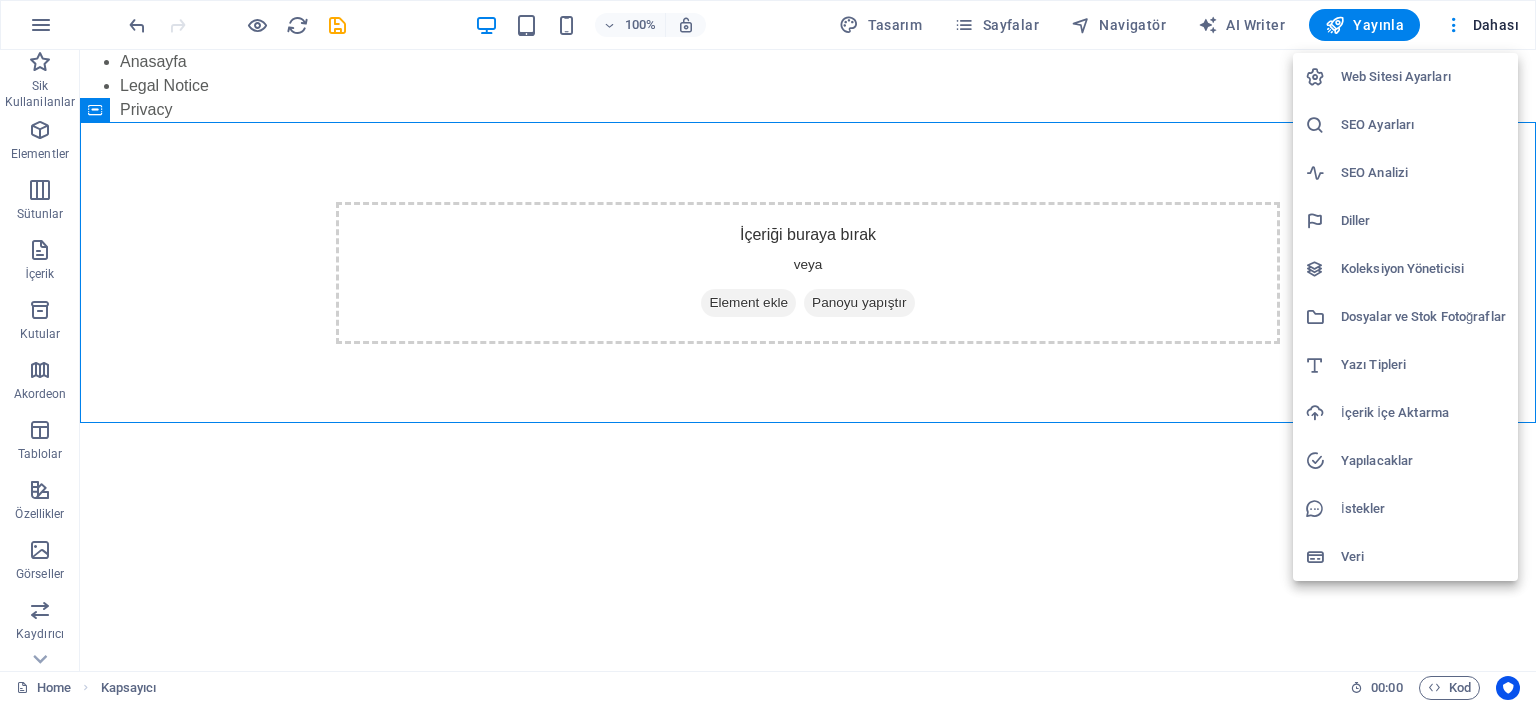 click on "Diller" at bounding box center [1423, 221] 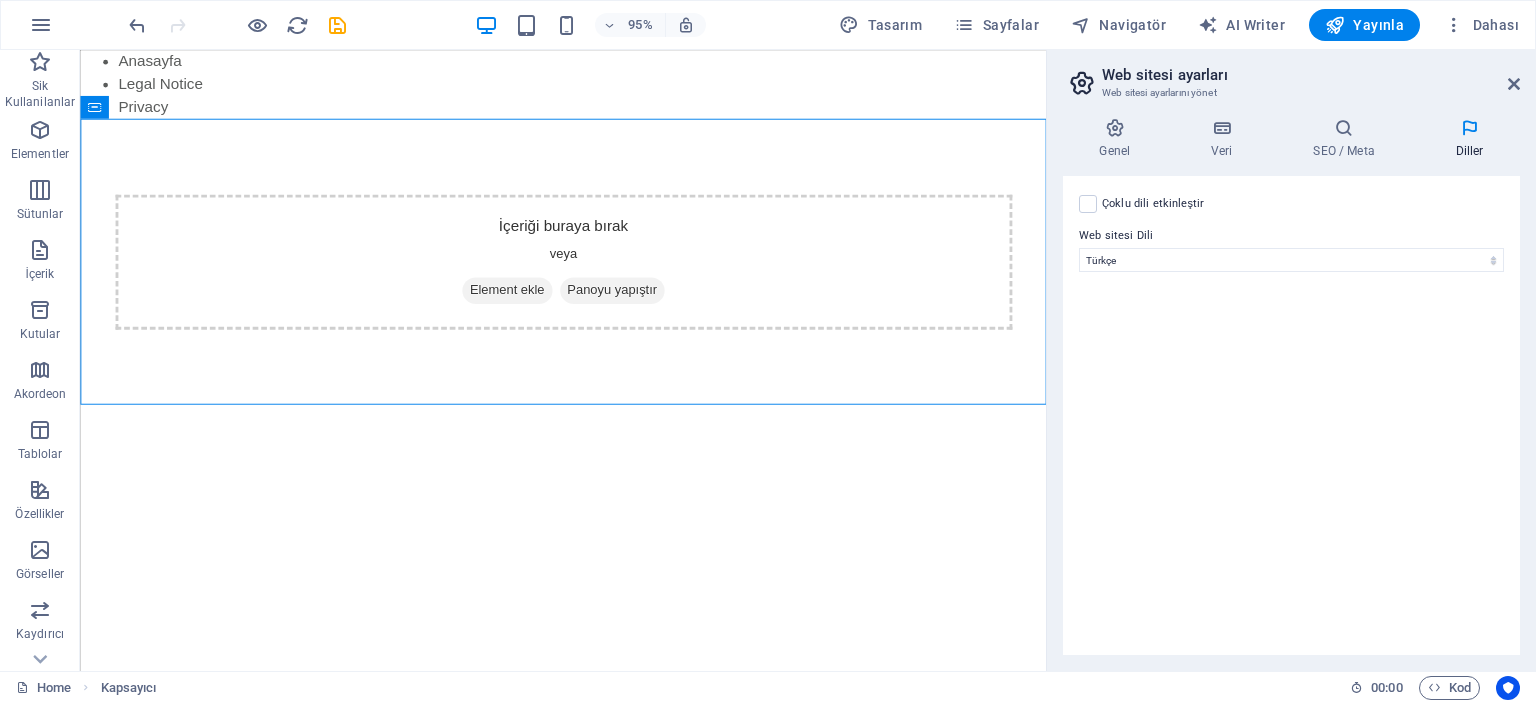 click on "Diller" at bounding box center [1469, 139] 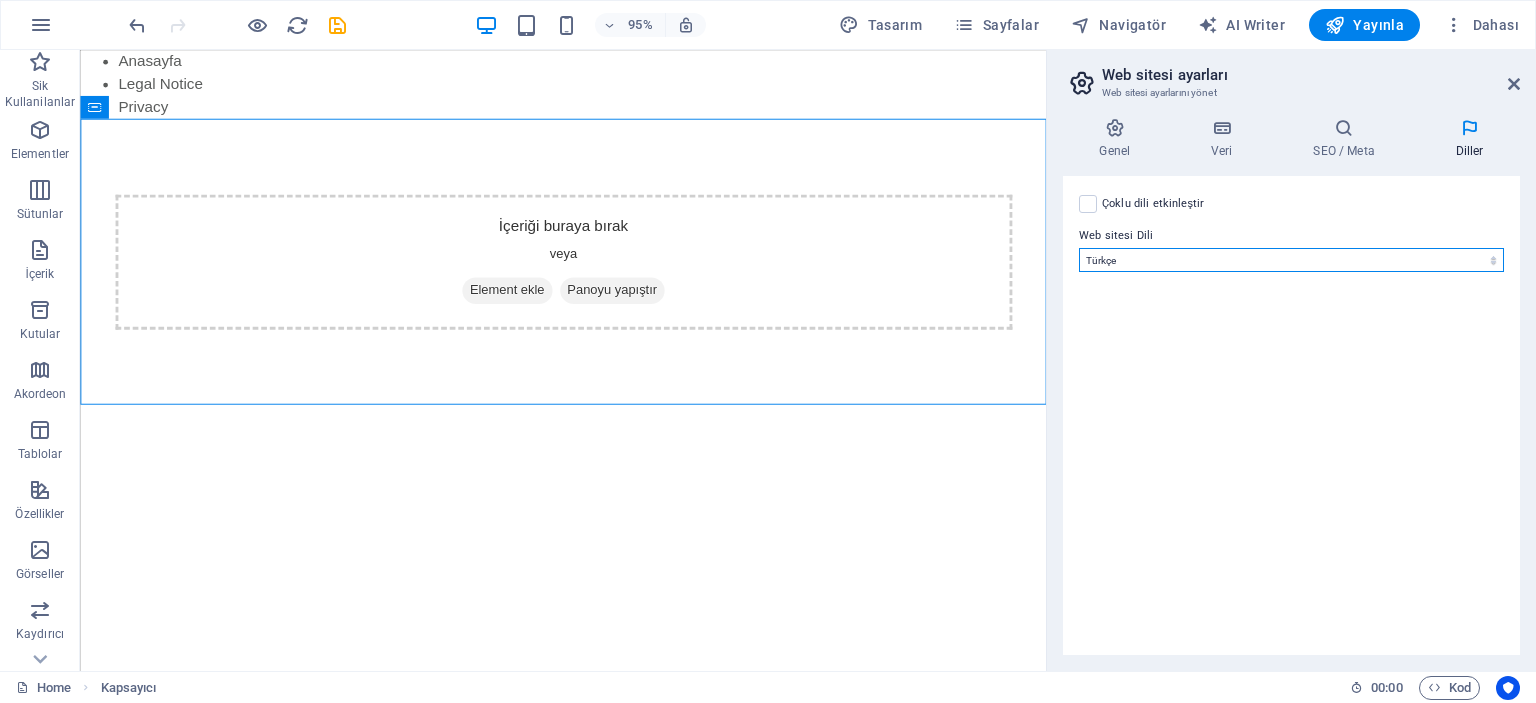 click on "Abkhazian Afar Afrikaans Akan Albanian Almanca Amharic Aragonese Arapça Armenian Assamese Avaric Avestan Aymara Azerbaijani Bambara Bashkir Basque Belarusian Bengalce Bihari languages Bislama Bokmål Bosnian Breton Bulgarca Burmese Central Khmer Chamorro Chechen Church Slavic Chuvash Cornish Corsican Cree Çekçe Çince Danca Dzongkha Endonezce Esperanto Estonian Ewe Faroese Farsça Felemenkçe Fijian Fince Fransızca Fulah Gaelic Galician Ganda Georgian Greenlandic Guaraní Gujarati Haitian Creole Hausa Herero Hırvatça Hintçe Hiri Motu Icelandic Ido Igbo Interlingua Interlingue Inuktitut Inupiaq Irish İbranice İngilizce İspanyolca İtalyanca Japonca Javanese Kannada Kanurice Kashmiri Katalanca Kazakh Kikuyu Kinyarwanda Komi Kongo Korece Kurdish Kwanyama Kyrgyz Lao Latin Lehçe Letonca Limburgish Lingala Litvanyaca Luba-Katanga Luxembourgish Macarca Makedonca Malagasy Malay Malayalam Maldivian Maltaca Manx Maori Marathi Marshallese Mongolian Nauru Navajo Ndonga Nepali North Ndebele Northern Sami Nuosu" at bounding box center [1291, 260] 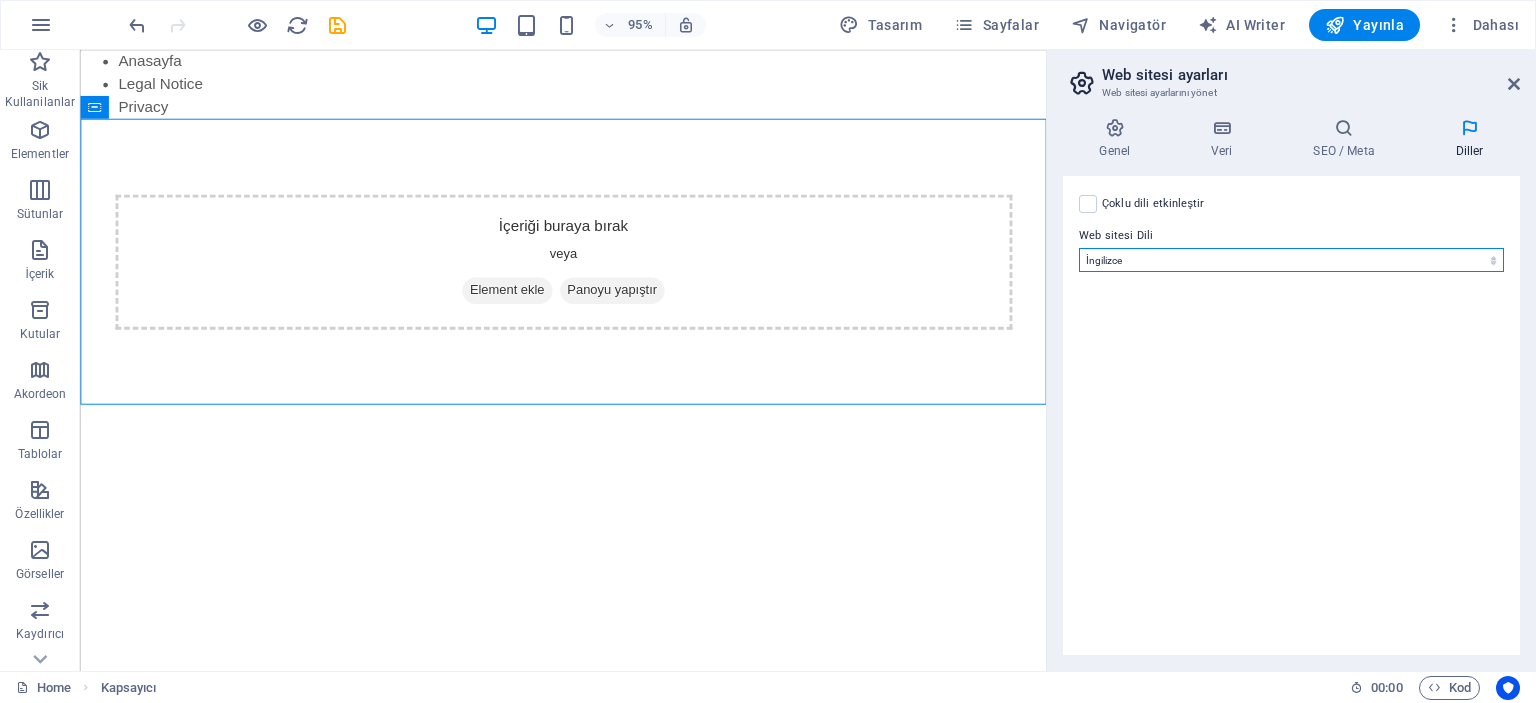 click on "Abkhazian Afar Afrikaans Akan Albanian Almanca Amharic Aragonese Arapça Armenian Assamese Avaric Avestan Aymara Azerbaijani Bambara Bashkir Basque Belarusian Bengalce Bihari languages Bislama Bokmål Bosnian Breton Bulgarca Burmese Central Khmer Chamorro Chechen Church Slavic Chuvash Cornish Corsican Cree Çekçe Çince Danca Dzongkha Endonezce Esperanto Estonian Ewe Faroese Farsça Felemenkçe Fijian Fince Fransızca Fulah Gaelic Galician Ganda Georgian Greenlandic Guaraní Gujarati Haitian Creole Hausa Herero Hırvatça Hintçe Hiri Motu Icelandic Ido Igbo Interlingua Interlingue Inuktitut Inupiaq Irish İbranice İngilizce İspanyolca İtalyanca Japonca Javanese Kannada Kanurice Kashmiri Katalanca Kazakh Kikuyu Kinyarwanda Komi Kongo Korece Kurdish Kwanyama Kyrgyz Lao Latin Lehçe Letonca Limburgish Lingala Litvanyaca Luba-Katanga Luxembourgish Macarca Makedonca Malagasy Malay Malayalam Maldivian Maltaca Manx Maori Marathi Marshallese Mongolian Nauru Navajo Ndonga Nepali North Ndebele Northern Sami Nuosu" at bounding box center (1291, 260) 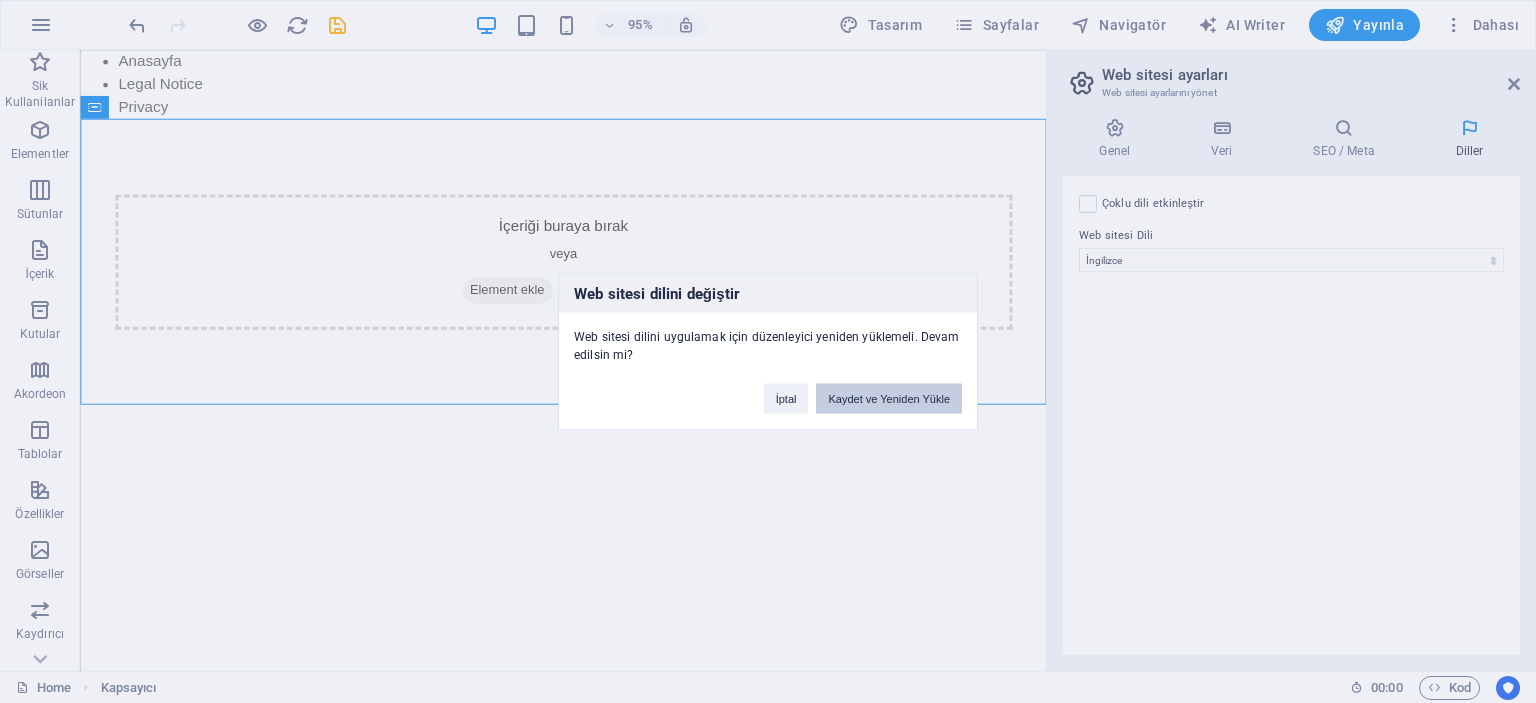 click on "Kaydet ve Yeniden Yükle" at bounding box center [889, 398] 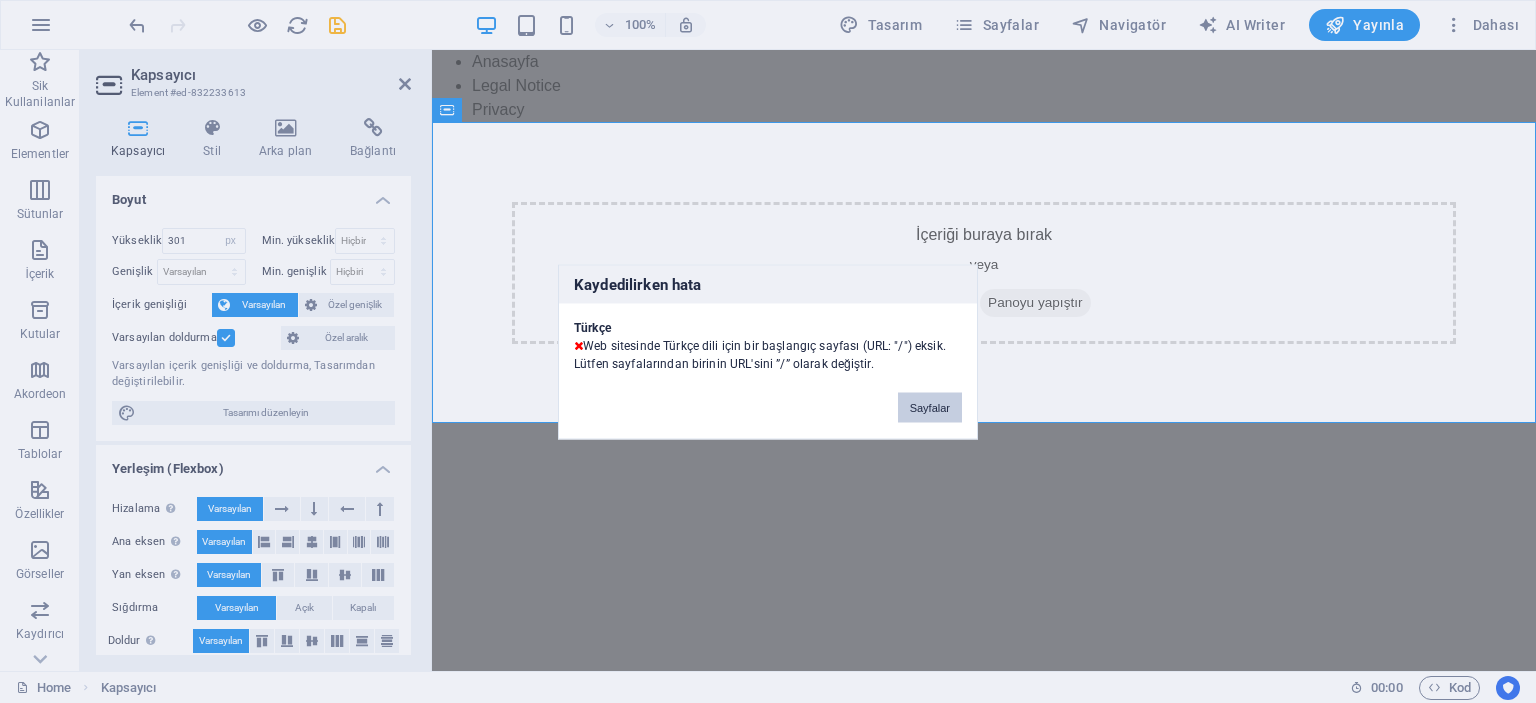 click on "Sayfalar" at bounding box center (930, 407) 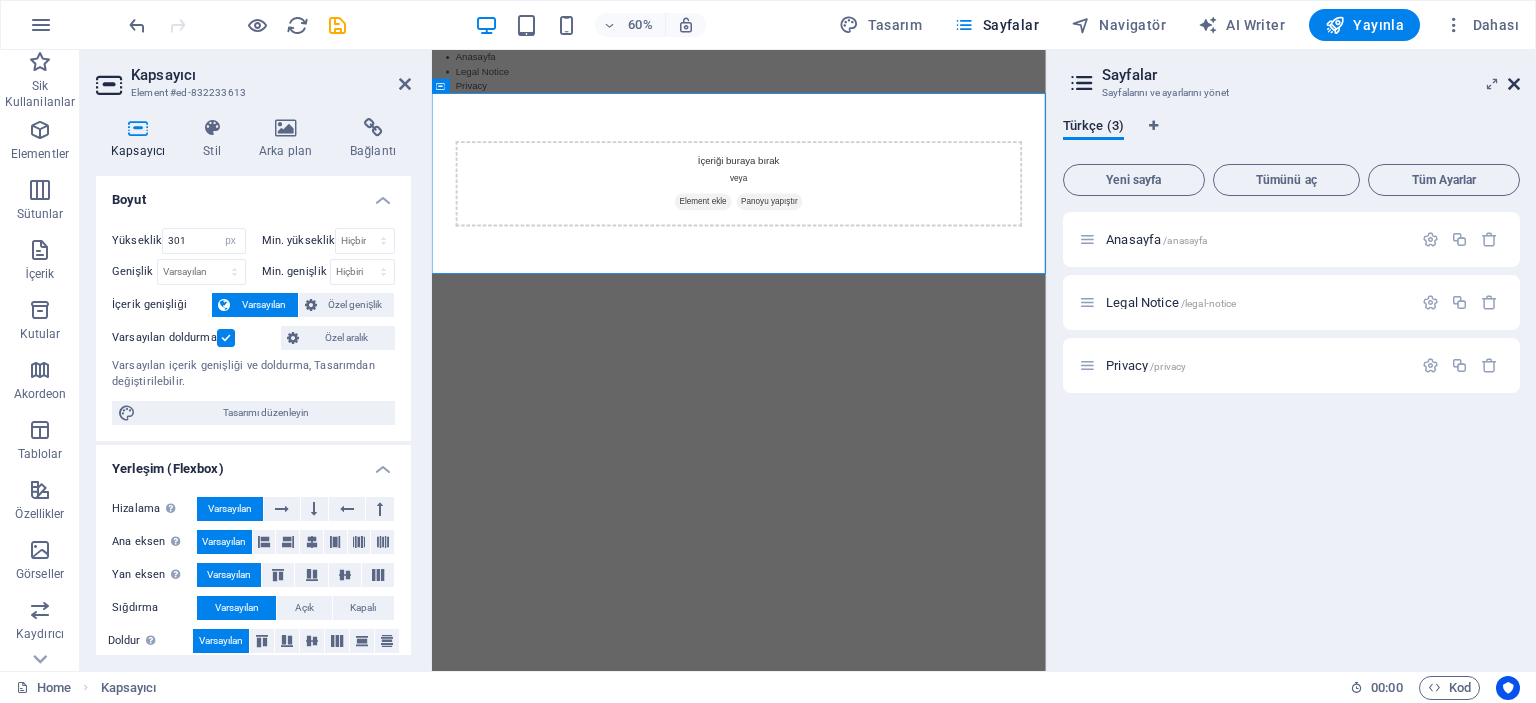 drag, startPoint x: 1517, startPoint y: 80, endPoint x: 1103, endPoint y: 93, distance: 414.20407 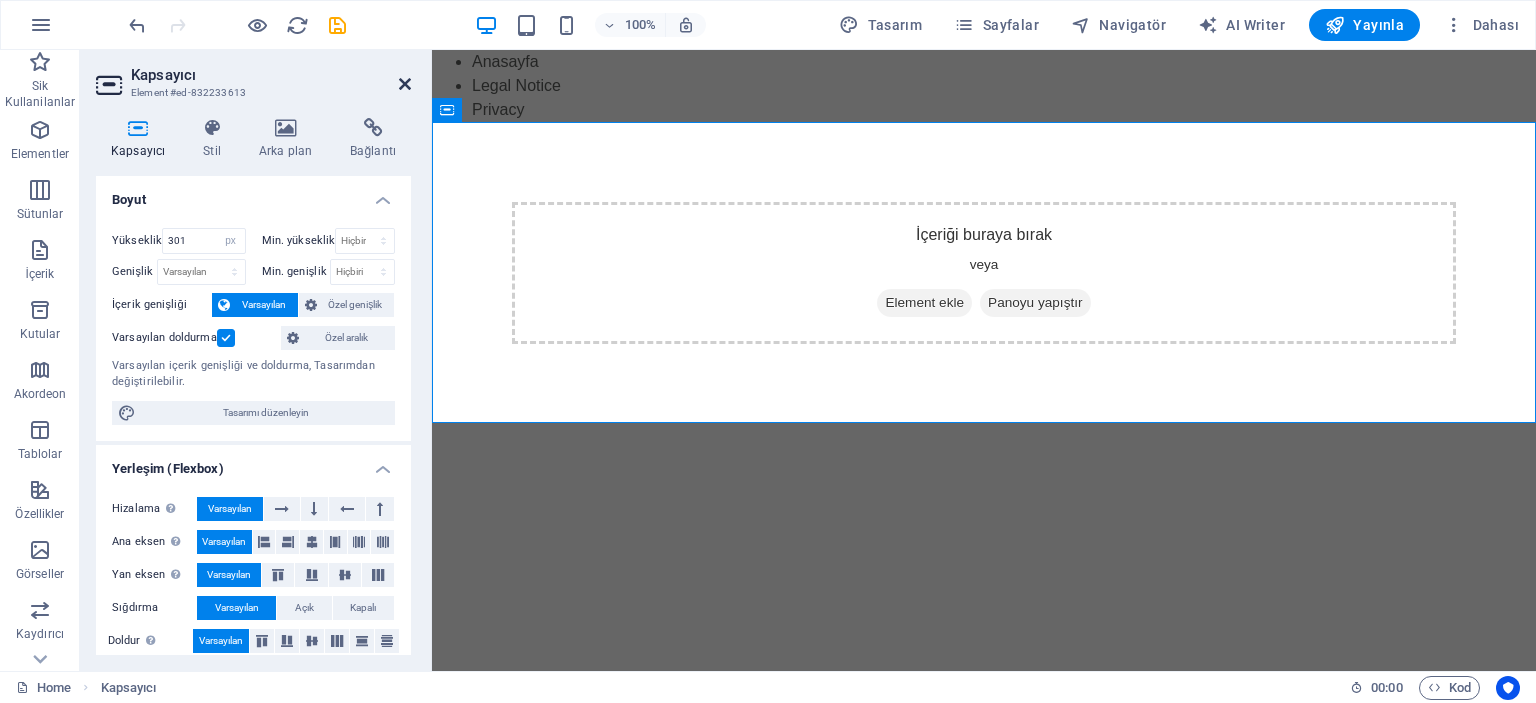click at bounding box center [405, 84] 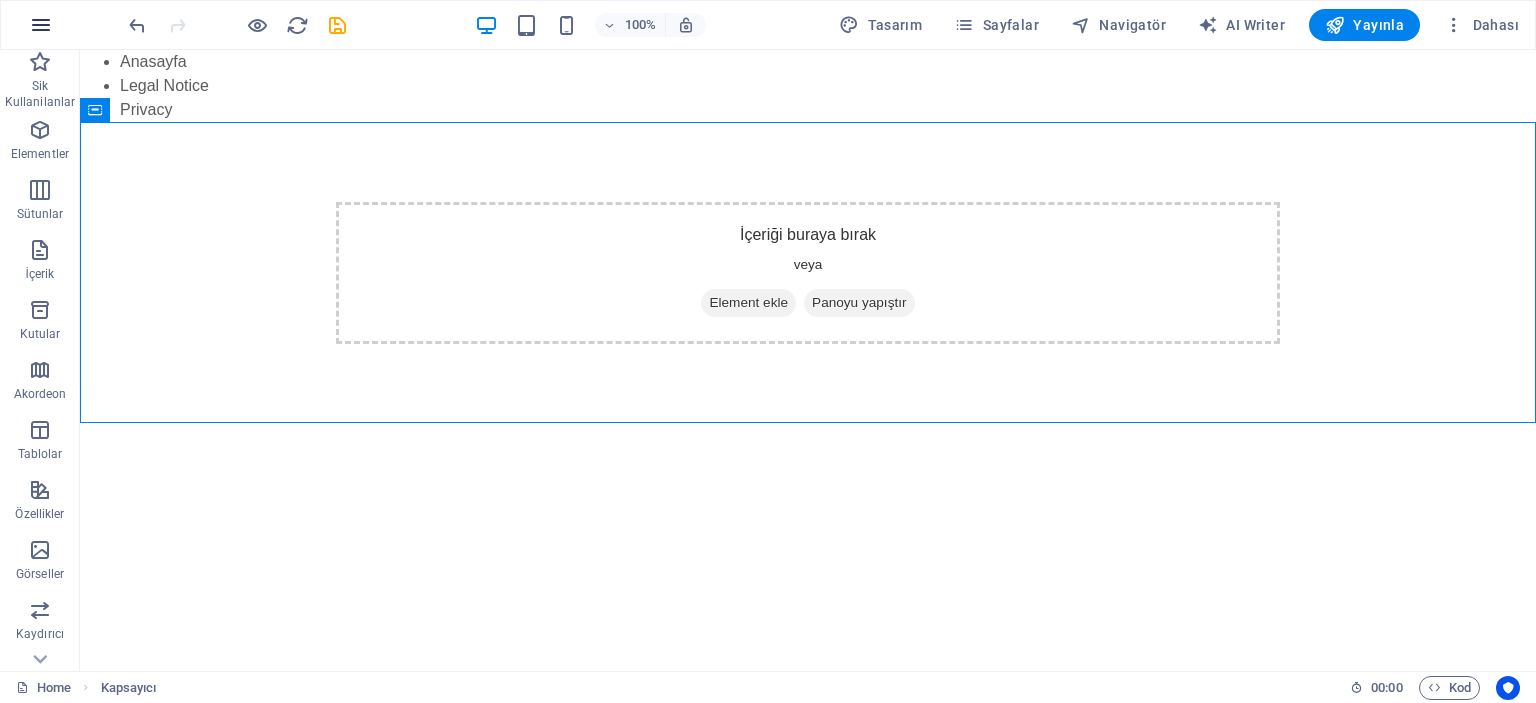 click at bounding box center (41, 25) 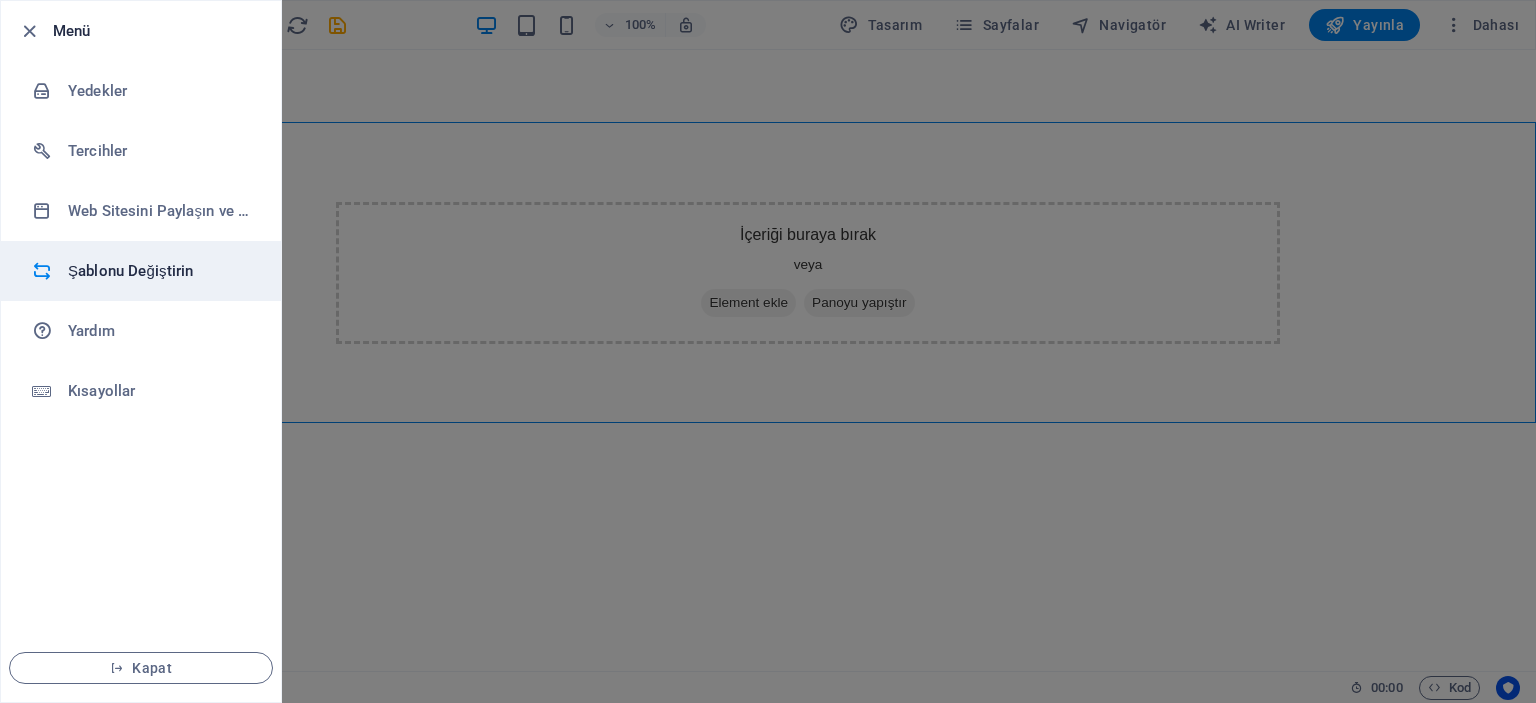 click on "Şablonu Değiştirin" at bounding box center (160, 271) 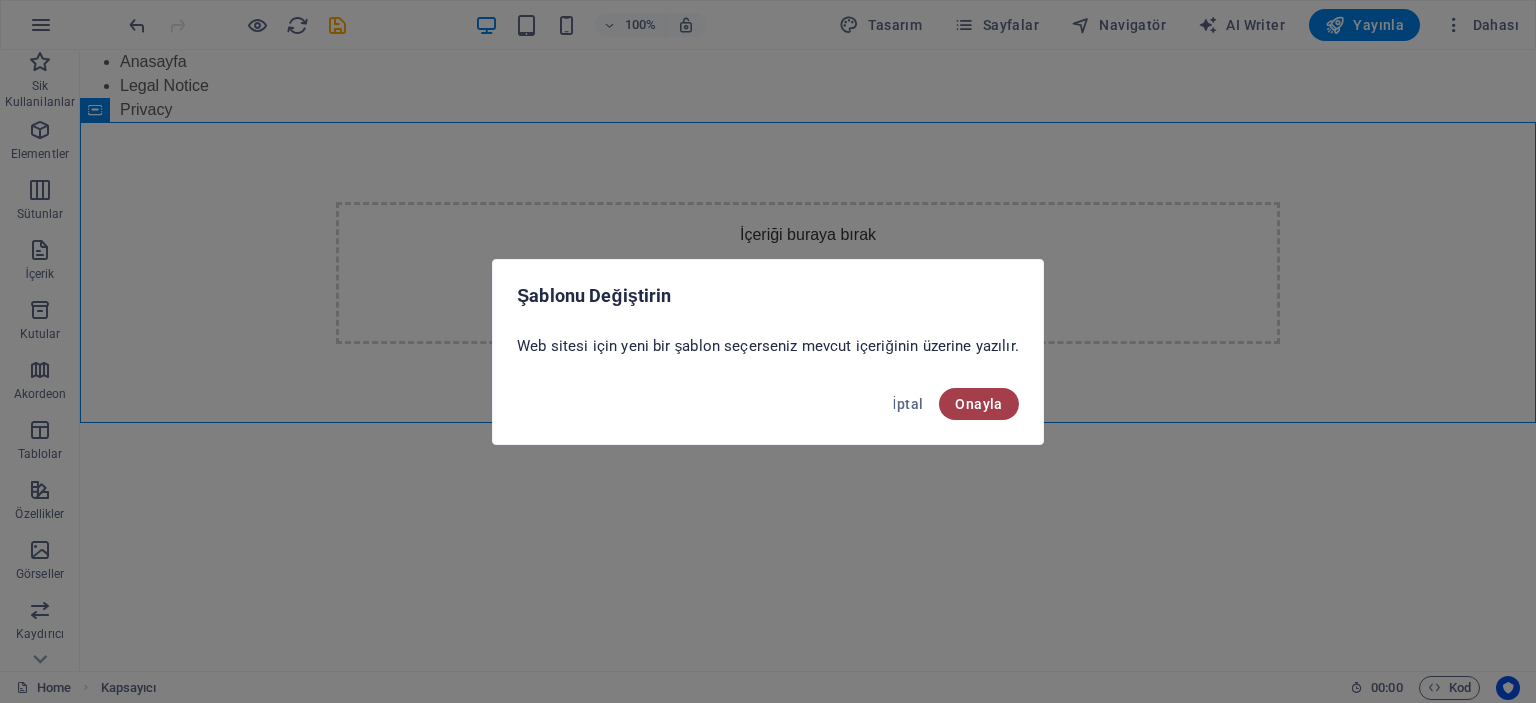 click on "Onayla" at bounding box center (978, 404) 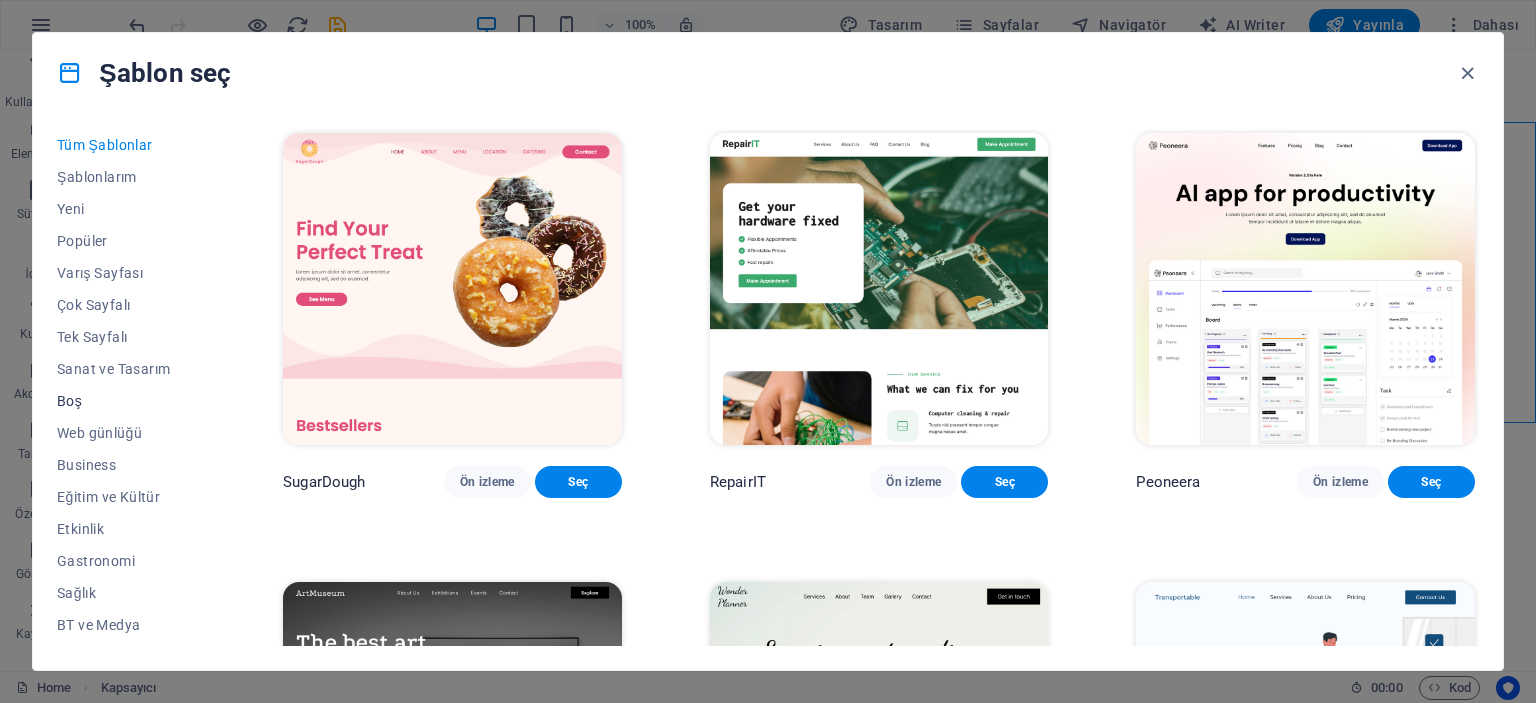 click on "Boş" at bounding box center (126, 401) 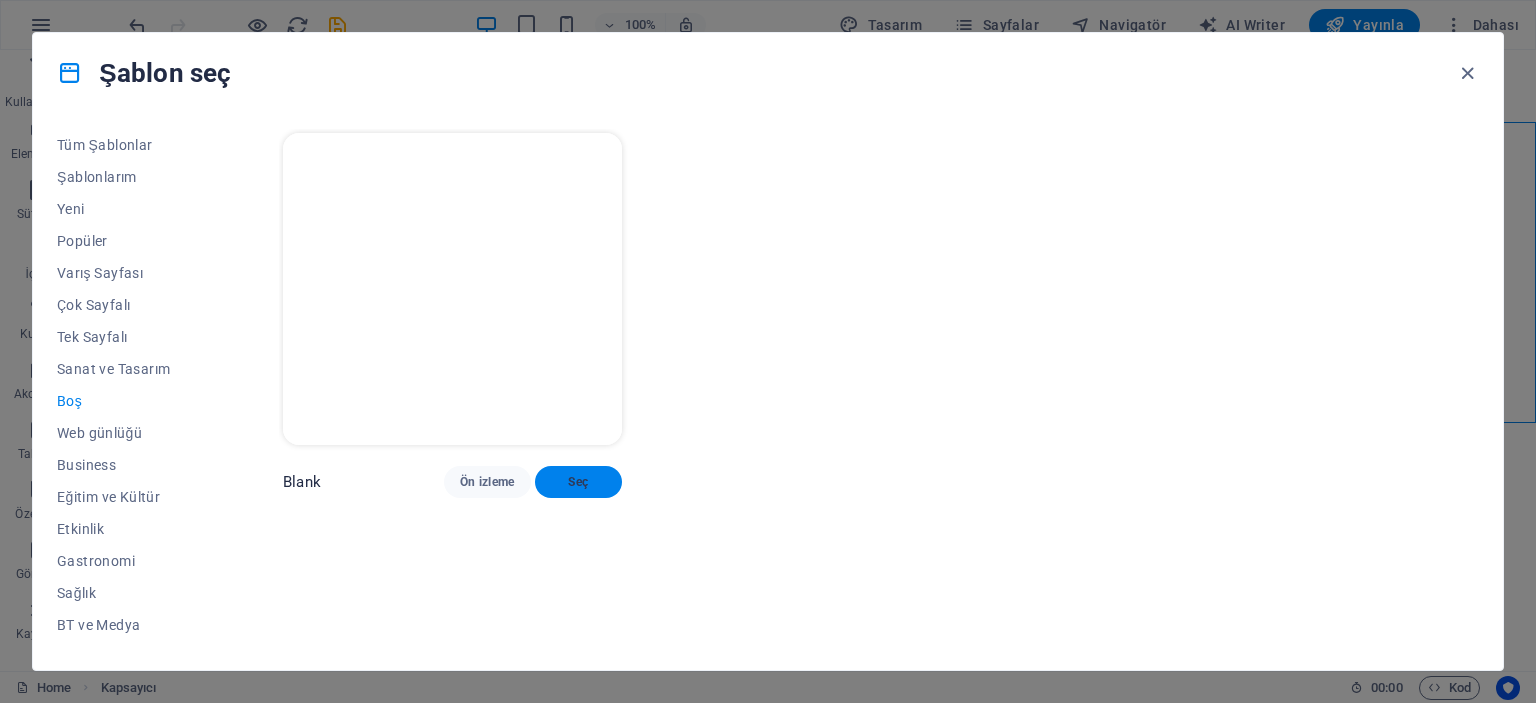 click on "Seç" at bounding box center (578, 482) 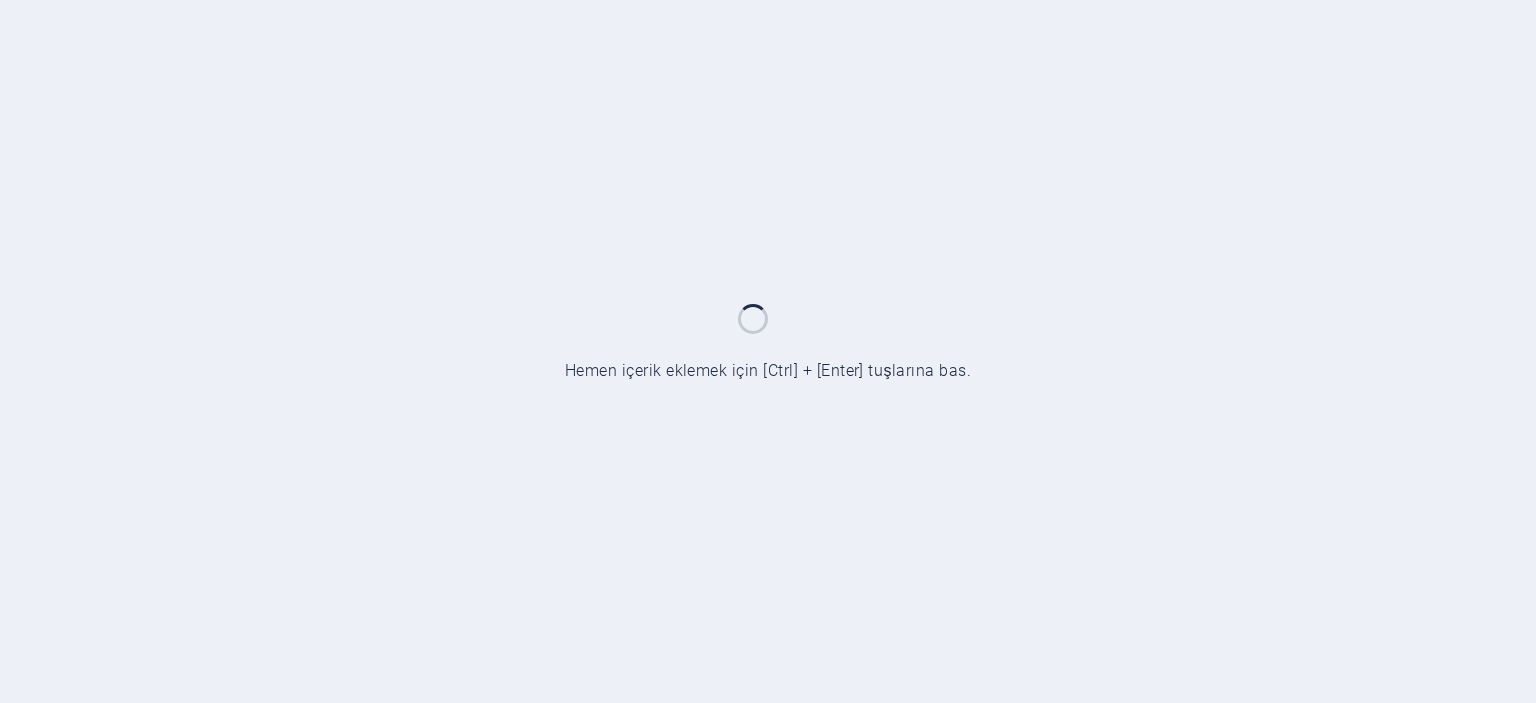 scroll, scrollTop: 0, scrollLeft: 0, axis: both 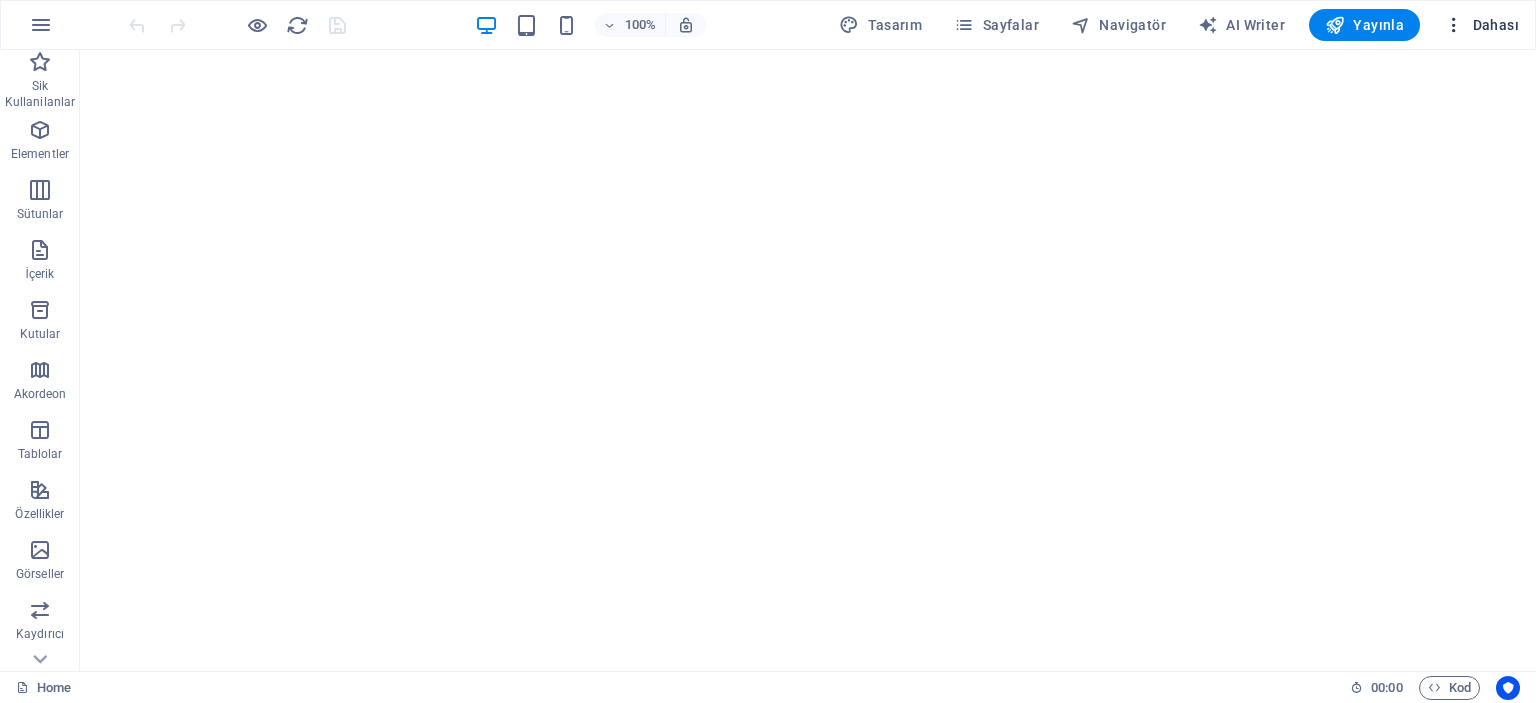 click on "Dahası" at bounding box center [1481, 25] 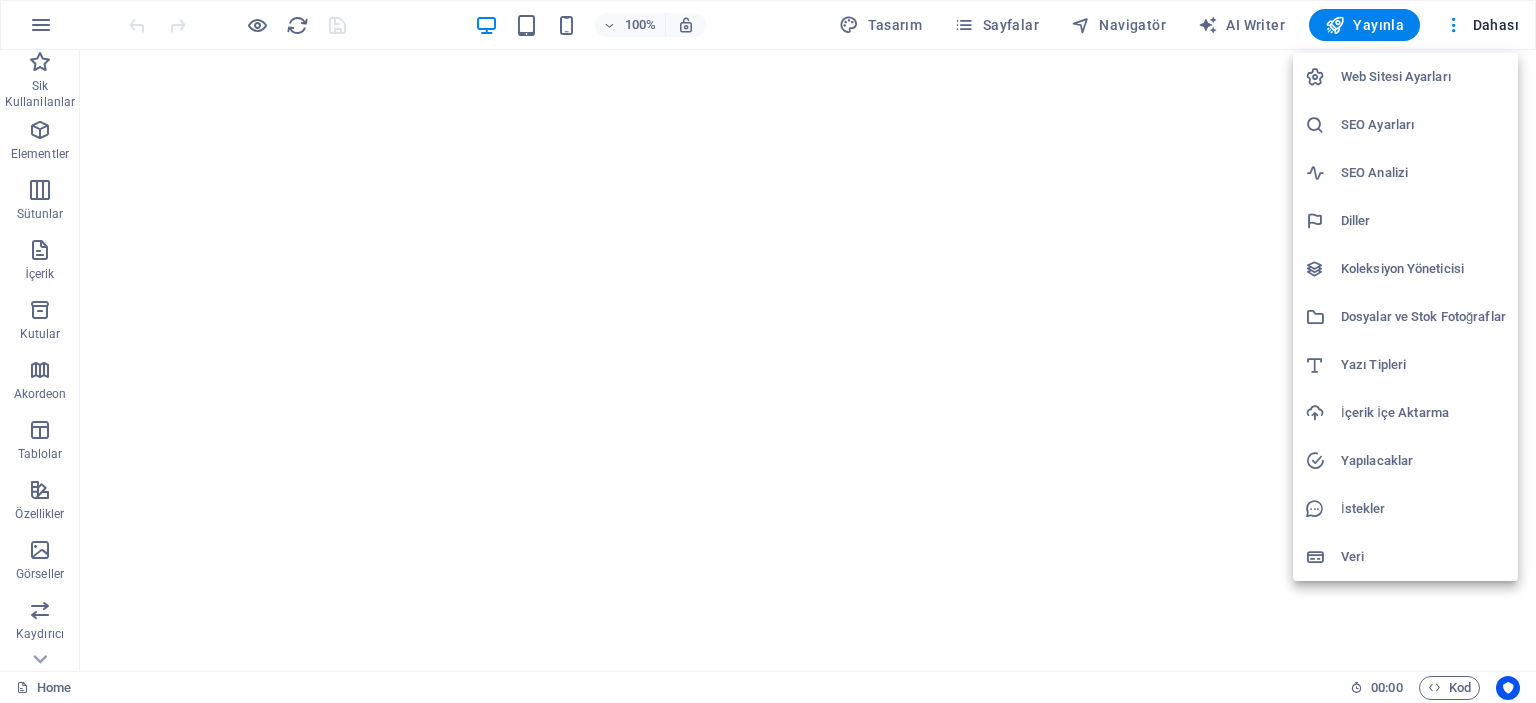 click on "Diller" at bounding box center [1423, 221] 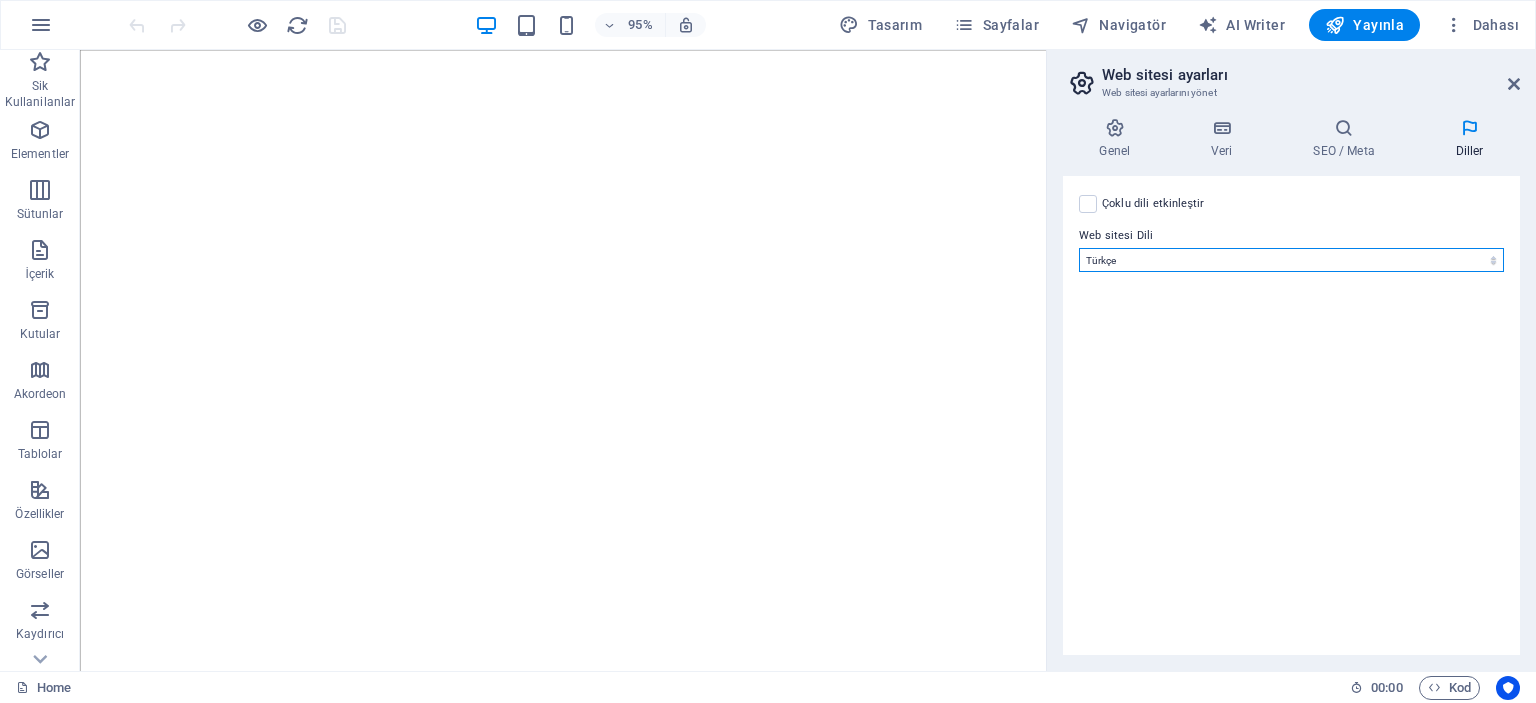 click on "Abkhazian Afar Afrikaans Akan Albanian Almanca Amharic Aragonese Arapça Armenian Assamese Avaric Avestan Aymara Azerbaijani Bambara Bashkir Basque Belarusian Bengalce Bihari languages Bislama Bokmål Bosnian Breton Bulgarca Burmese Central Khmer Chamorro Chechen Church Slavic Chuvash Cornish Corsican Cree Çekçe Çince Danca Dzongkha Endonezce Esperanto Estonian Ewe Faroese Farsça Felemenkçe Fijian Fince Fransızca Fulah Gaelic Galician Ganda Georgian Greenlandic Guaraní Gujarati Haitian Creole Hausa Herero Hırvatça Hintçe Hiri Motu Icelandic Ido Igbo Interlingua Interlingue Inuktitut Inupiaq Irish İbranice İngilizce İspanyolca İtalyanca Japonca Javanese Kannada Kanurice Kashmiri Katalanca Kazakh Kikuyu Kinyarwanda Komi Kongo Korece Kurdish Kwanyama Kyrgyz Lao Latin Lehçe Letonca Limburgish Lingala Litvanyaca Luba-Katanga Luxembourgish Macarca Makedonca Malagasy Malay Malayalam Maldivian Maltaca Manx Maori Marathi Marshallese Mongolian Nauru Navajo Ndonga Nepali North Ndebele Northern Sami Nuosu" at bounding box center (1291, 260) 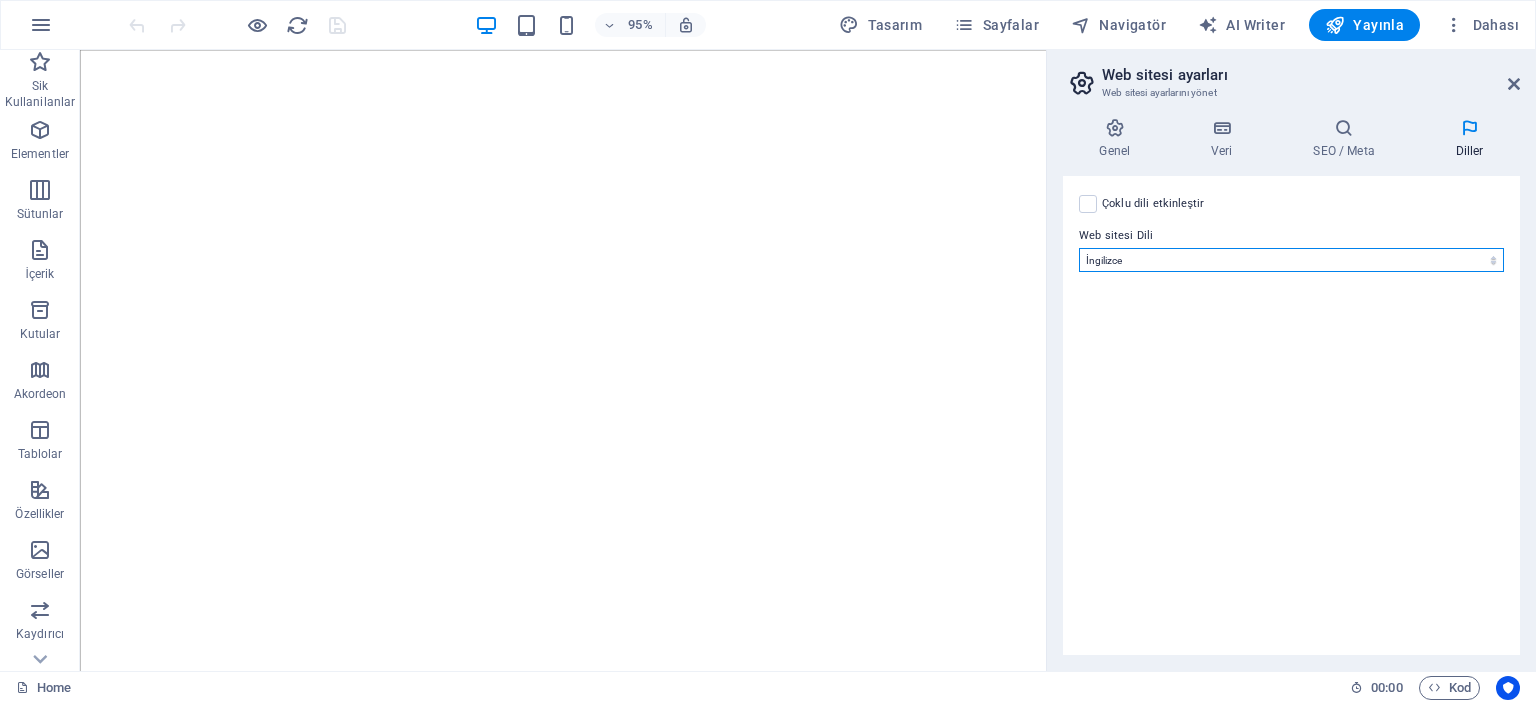 click on "Abkhazian Afar Afrikaans Akan Albanian Almanca Amharic Aragonese Arapça Armenian Assamese Avaric Avestan Aymara Azerbaijani Bambara Bashkir Basque Belarusian Bengalce Bihari languages Bislama Bokmål Bosnian Breton Bulgarca Burmese Central Khmer Chamorro Chechen Church Slavic Chuvash Cornish Corsican Cree Çekçe Çince Danca Dzongkha Endonezce Esperanto Estonian Ewe Faroese Farsça Felemenkçe Fijian Fince Fransızca Fulah Gaelic Galician Ganda Georgian Greenlandic Guaraní Gujarati Haitian Creole Hausa Herero Hırvatça Hintçe Hiri Motu Icelandic Ido Igbo Interlingua Interlingue Inuktitut Inupiaq Irish İbranice İngilizce İspanyolca İtalyanca Japonca Javanese Kannada Kanurice Kashmiri Katalanca Kazakh Kikuyu Kinyarwanda Komi Kongo Korece Kurdish Kwanyama Kyrgyz Lao Latin Lehçe Letonca Limburgish Lingala Litvanyaca Luba-Katanga Luxembourgish Macarca Makedonca Malagasy Malay Malayalam Maldivian Maltaca Manx Maori Marathi Marshallese Mongolian Nauru Navajo Ndonga Nepali North Ndebele Northern Sami Nuosu" at bounding box center [1291, 260] 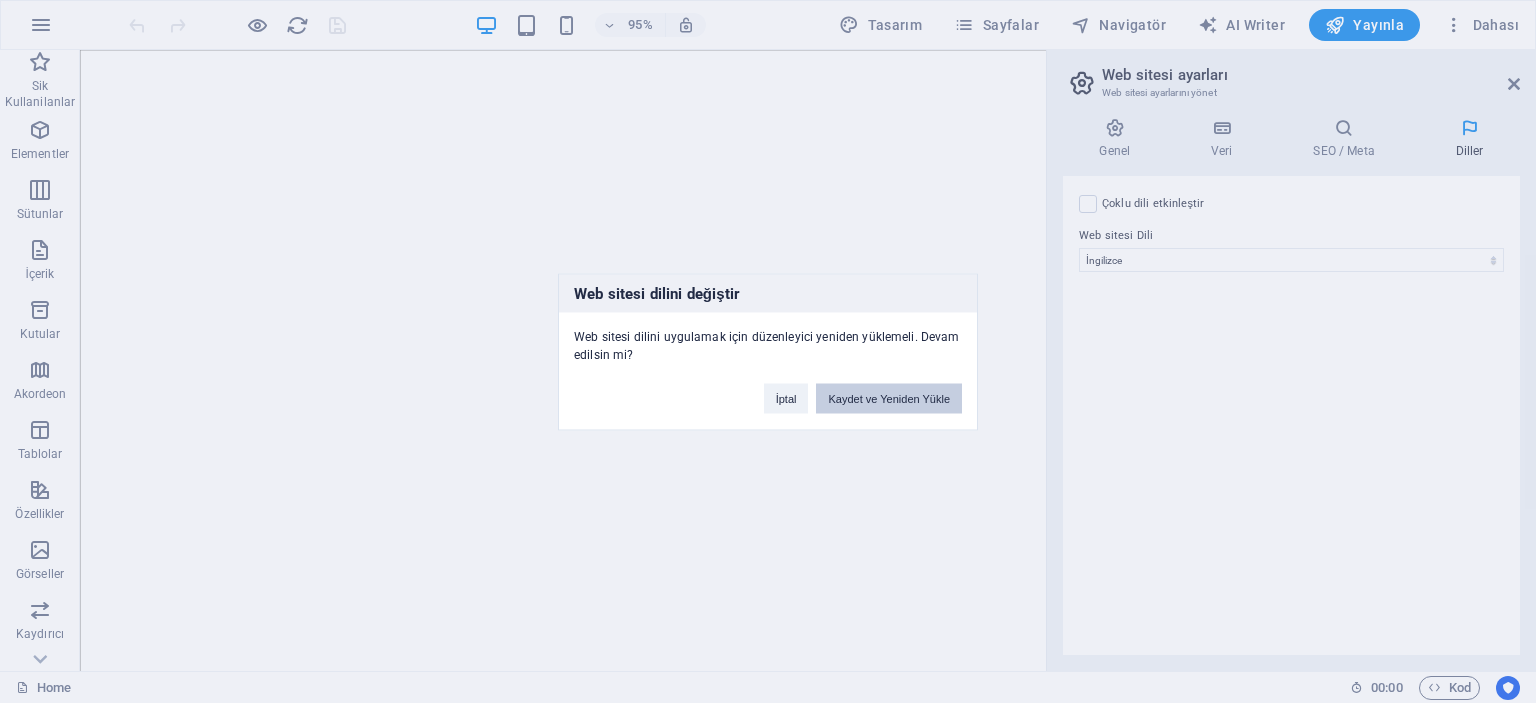 click on "Kaydet ve Yeniden Yükle" at bounding box center [889, 398] 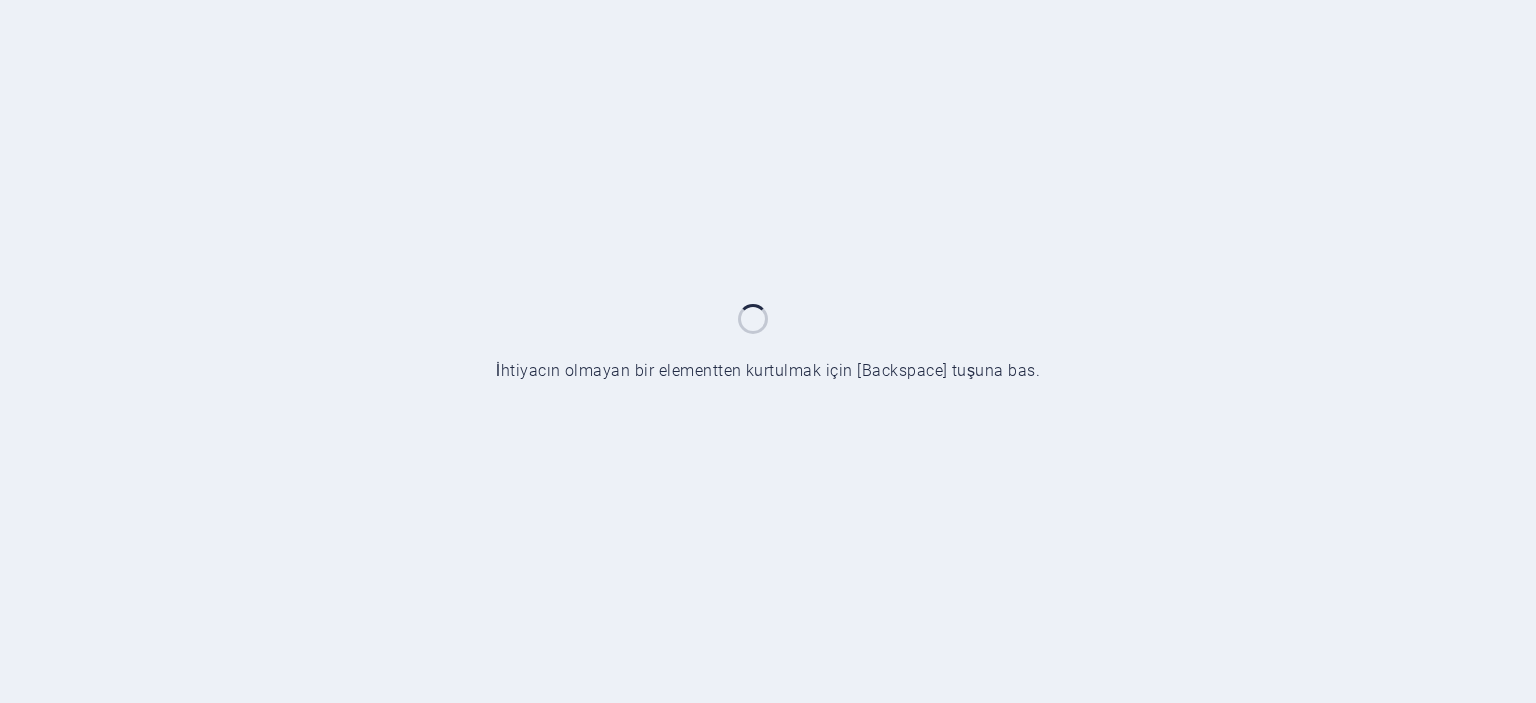 scroll, scrollTop: 0, scrollLeft: 0, axis: both 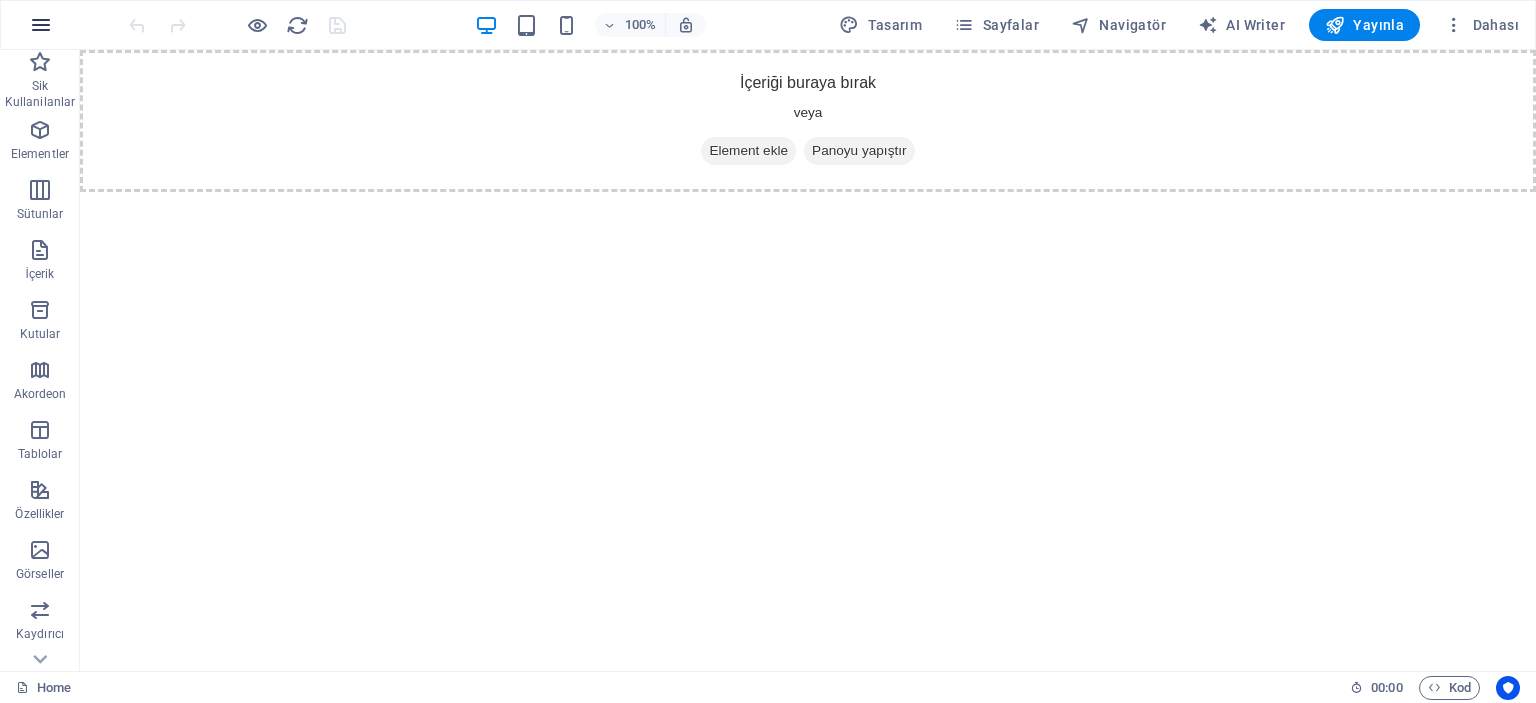 click at bounding box center (41, 25) 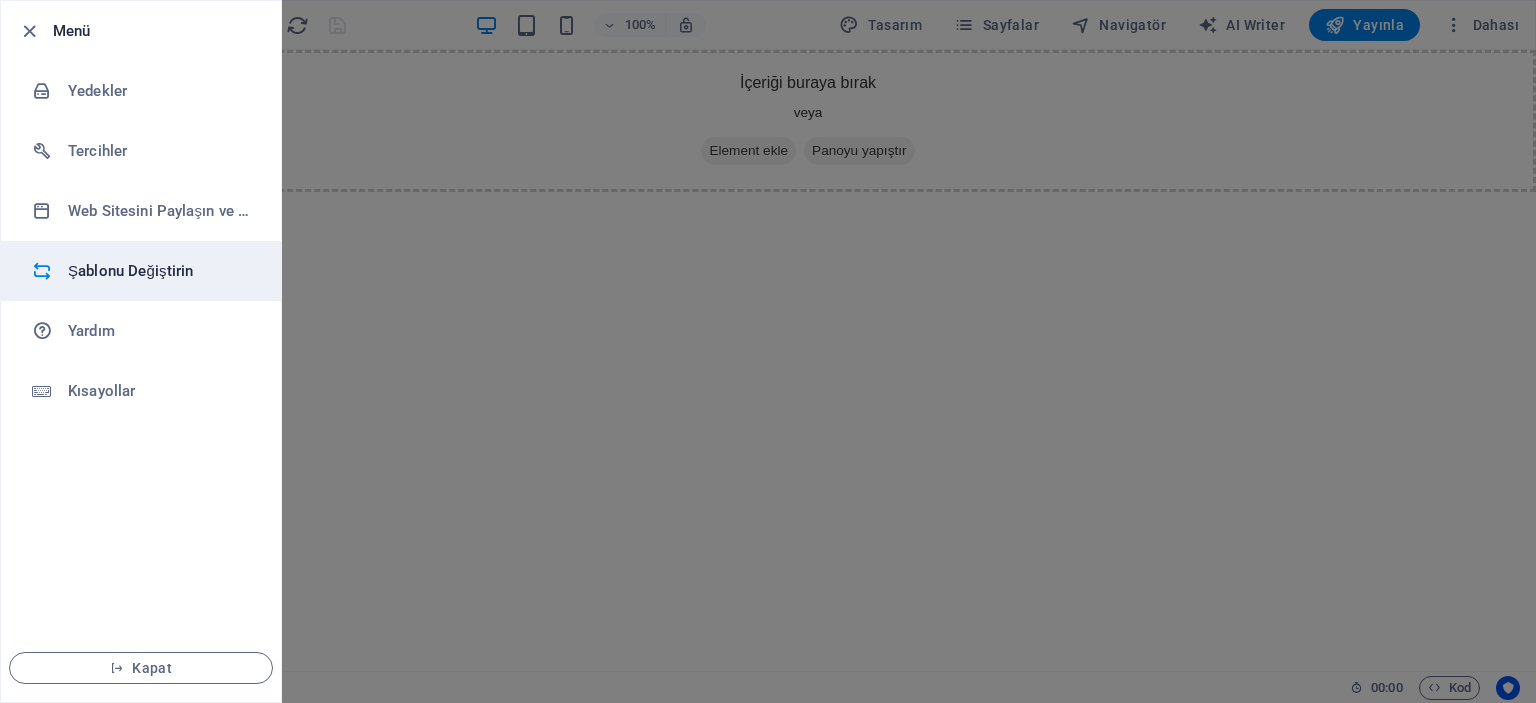 click on "Şablonu Değiştirin" at bounding box center [160, 271] 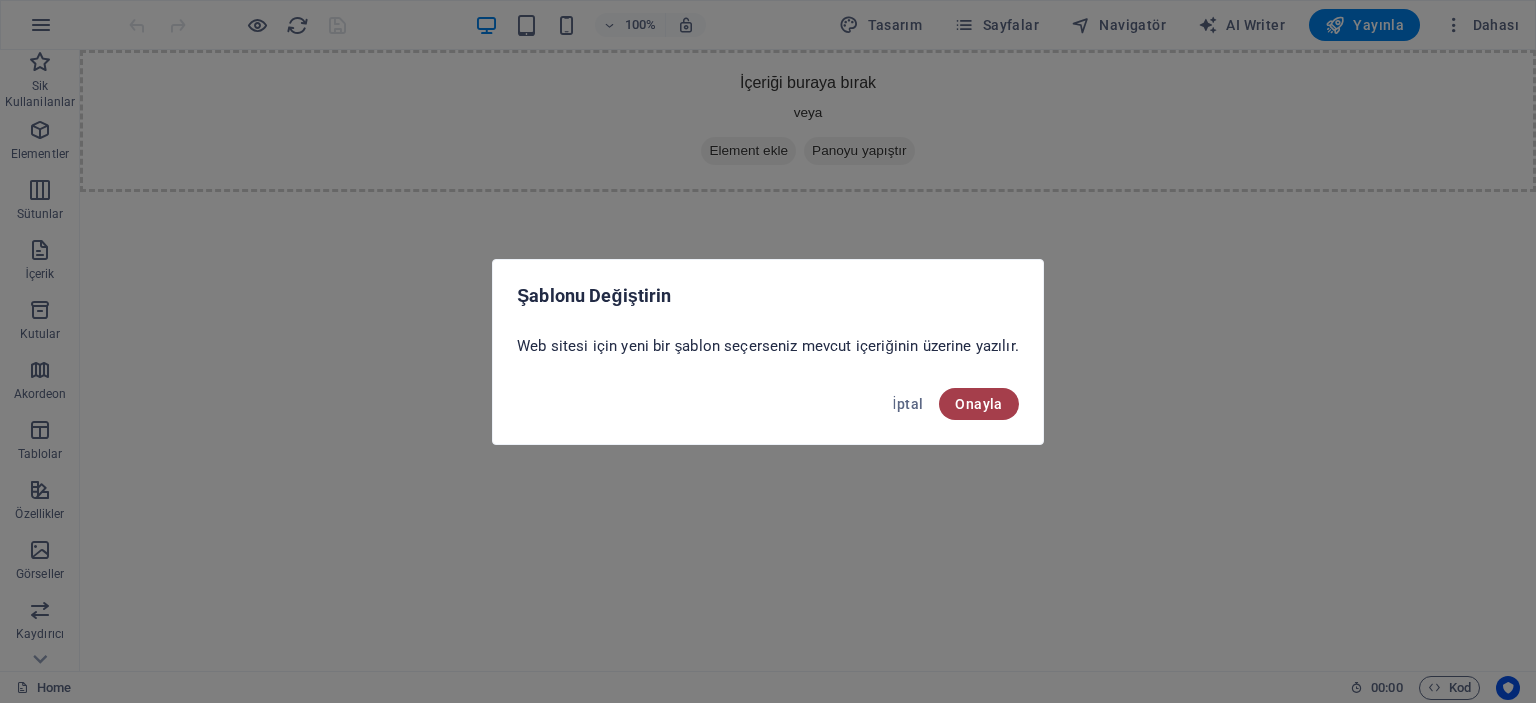 click on "Onayla" at bounding box center [978, 404] 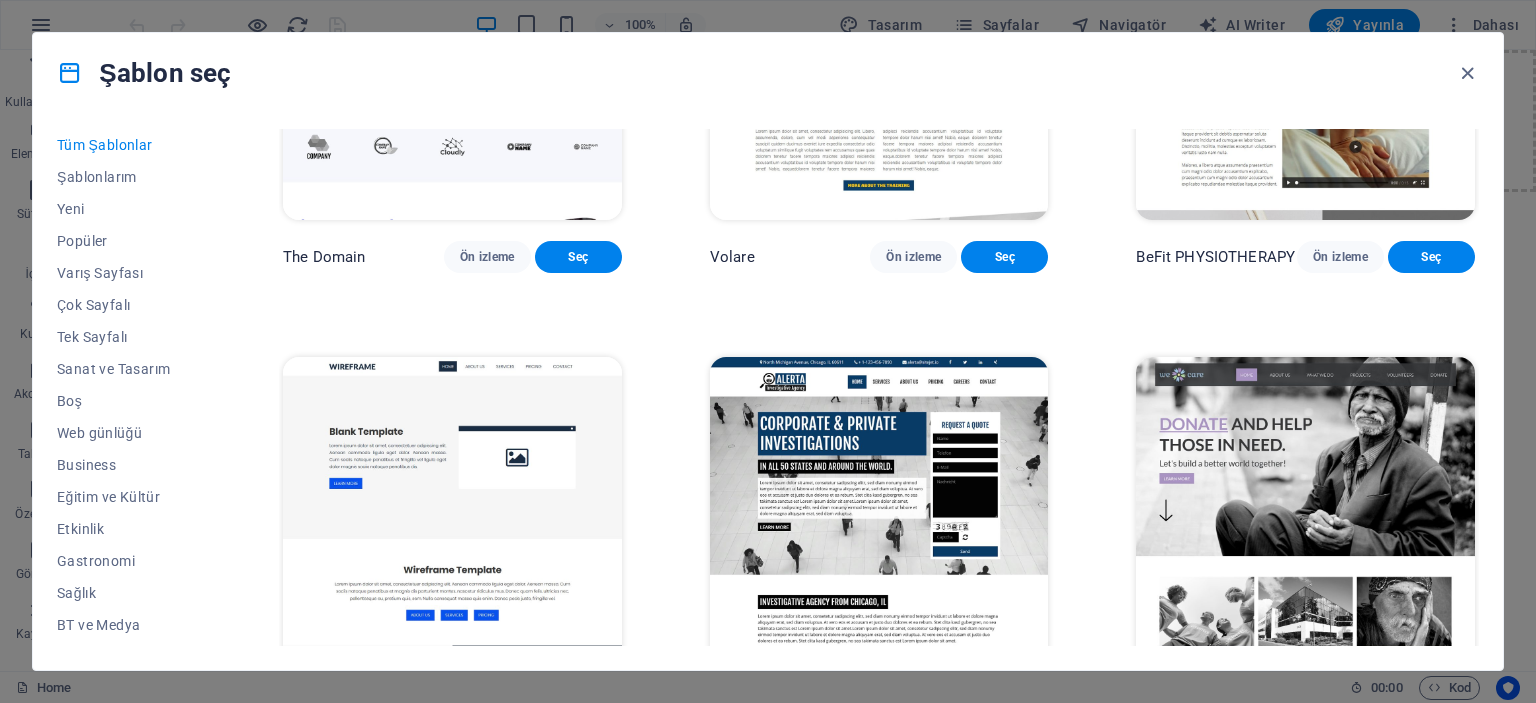 scroll, scrollTop: 11100, scrollLeft: 0, axis: vertical 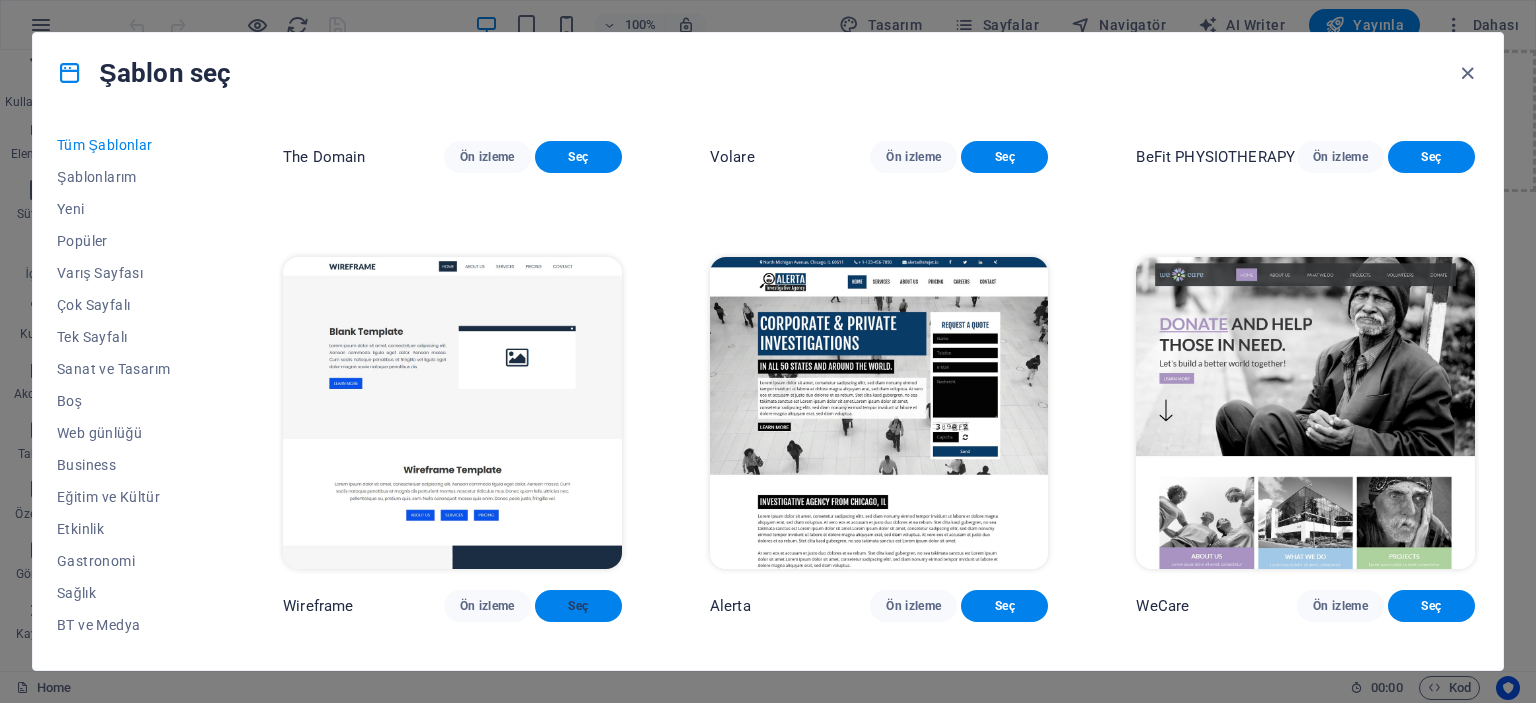 click on "Seç" at bounding box center (578, 606) 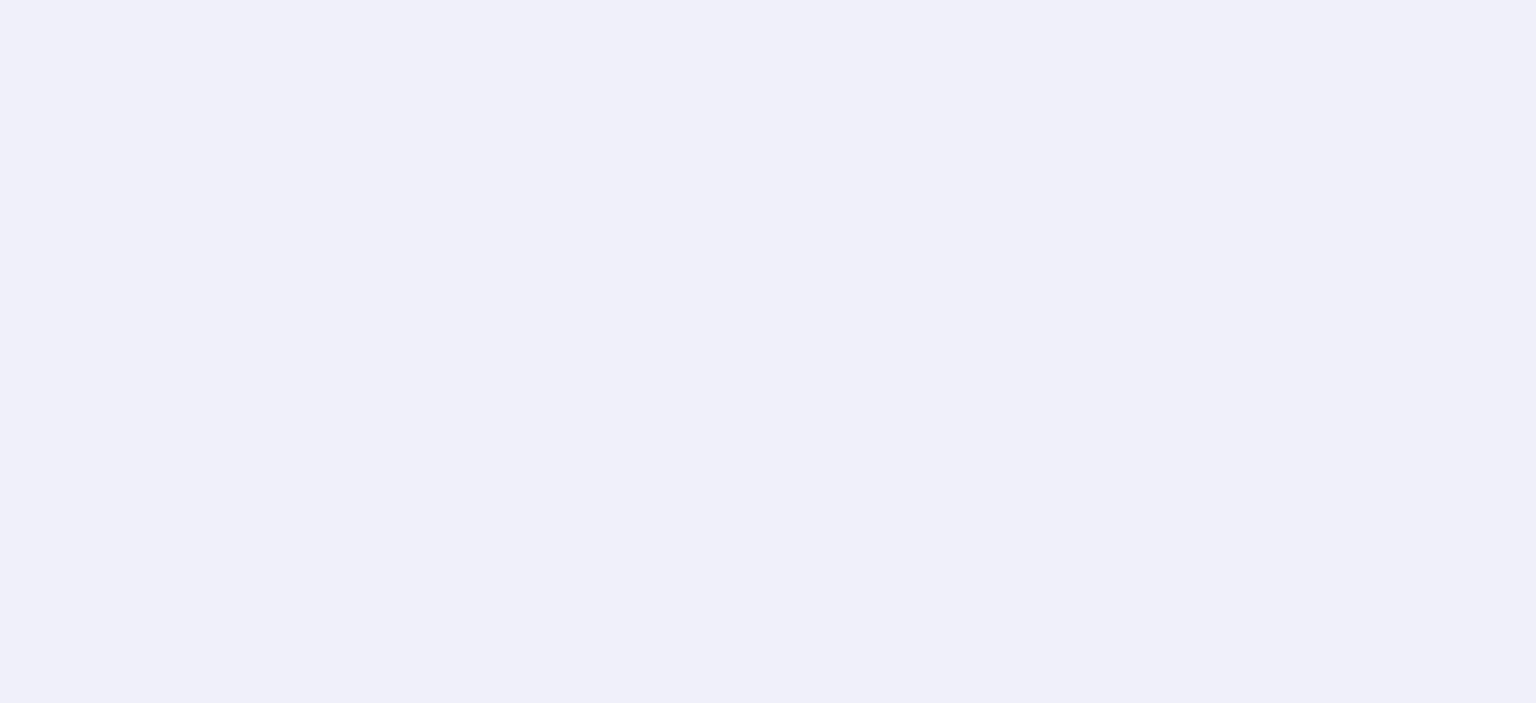 scroll, scrollTop: 0, scrollLeft: 0, axis: both 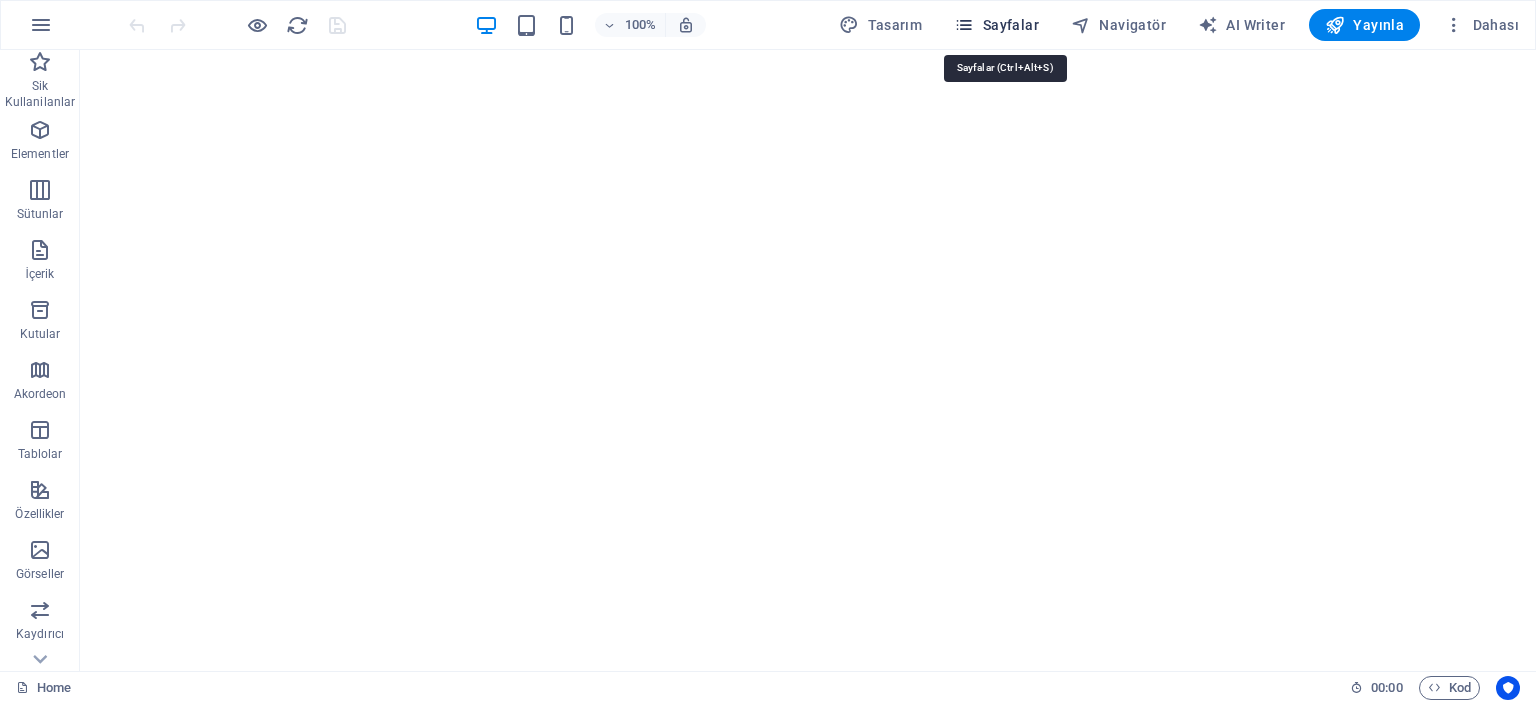 click on "Sayfalar" at bounding box center (996, 25) 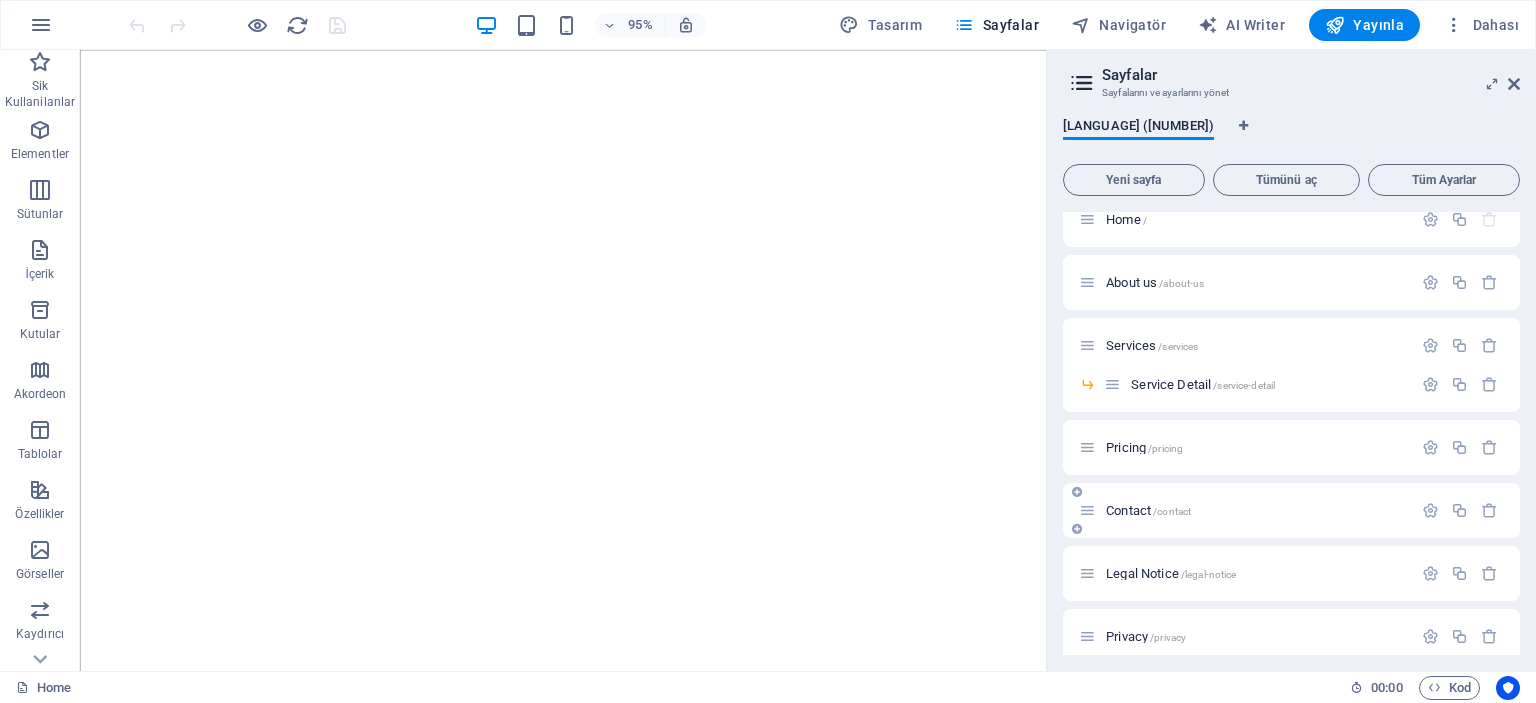 scroll, scrollTop: 0, scrollLeft: 0, axis: both 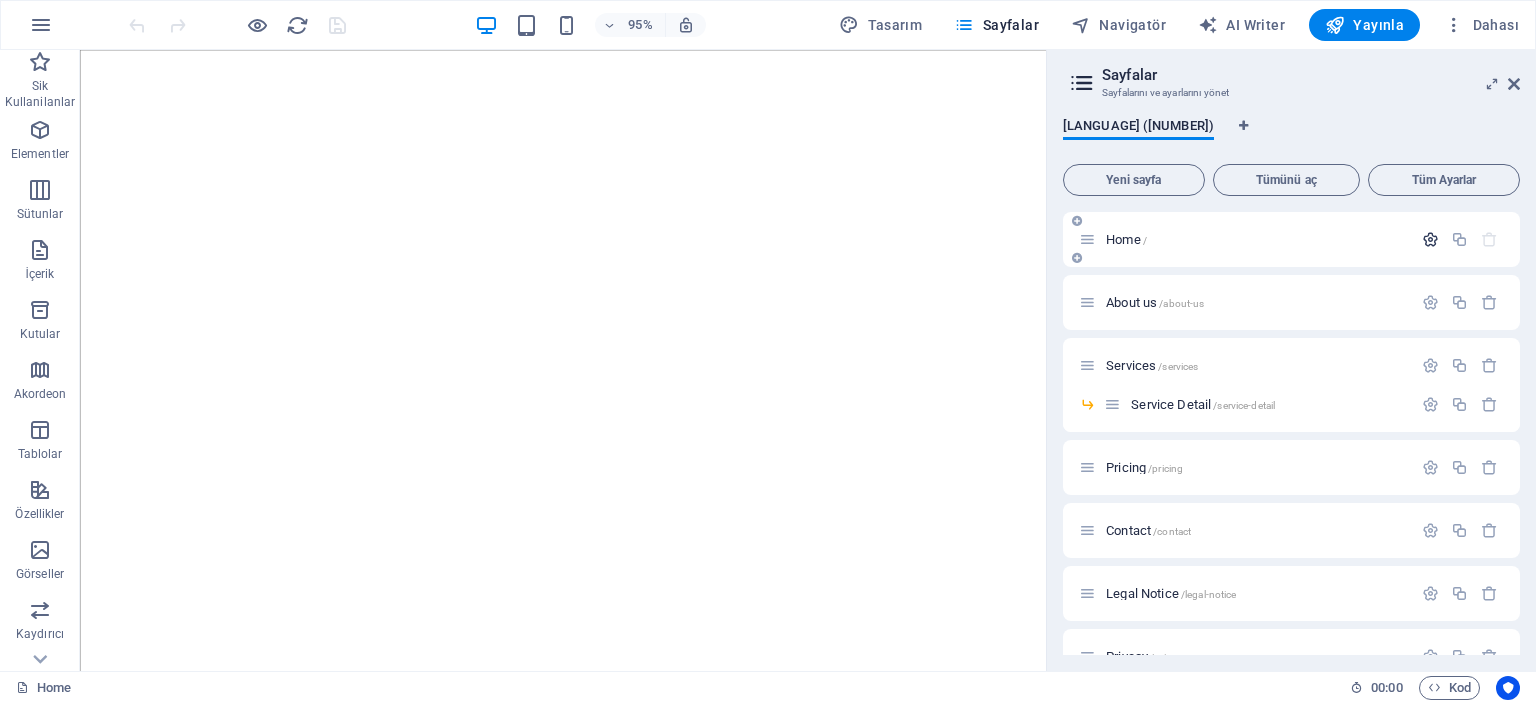 click at bounding box center (1430, 239) 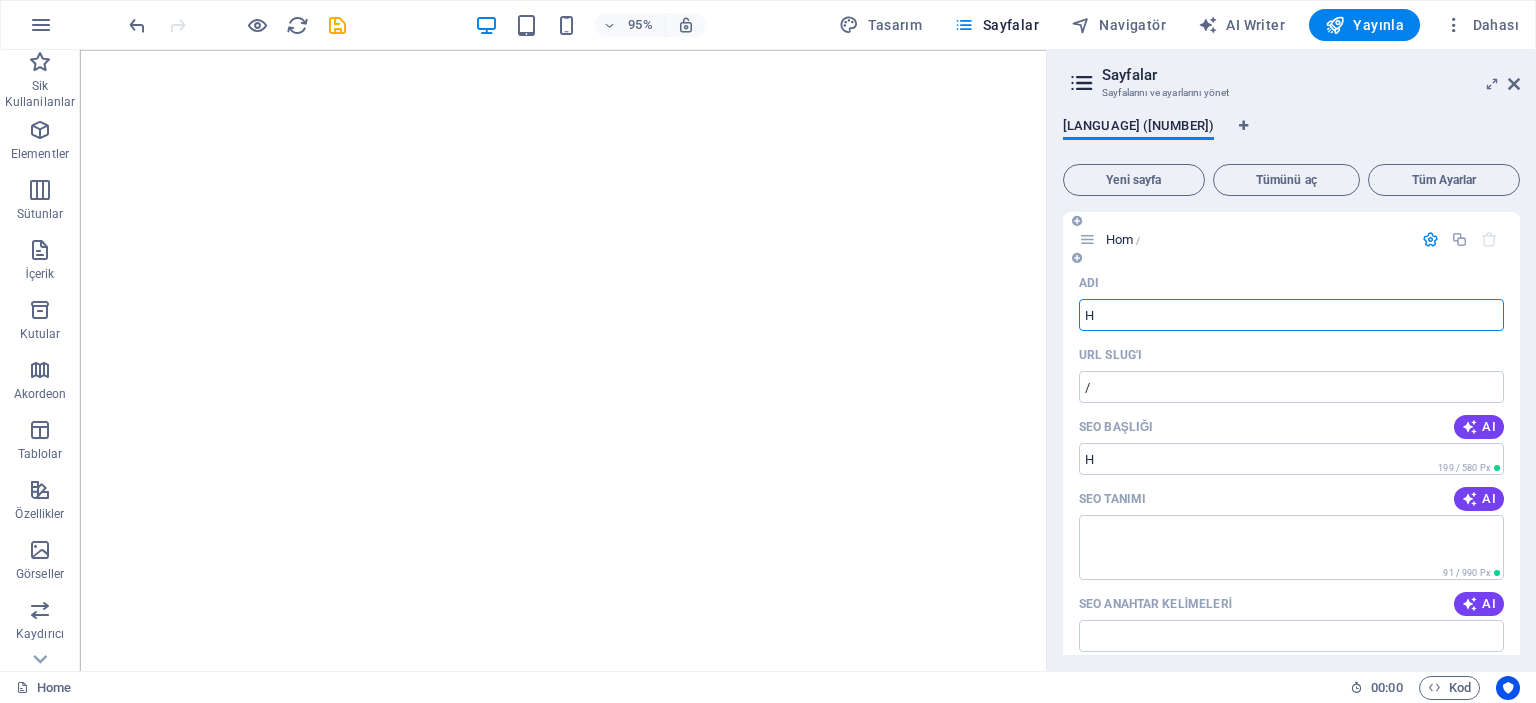 type on "H" 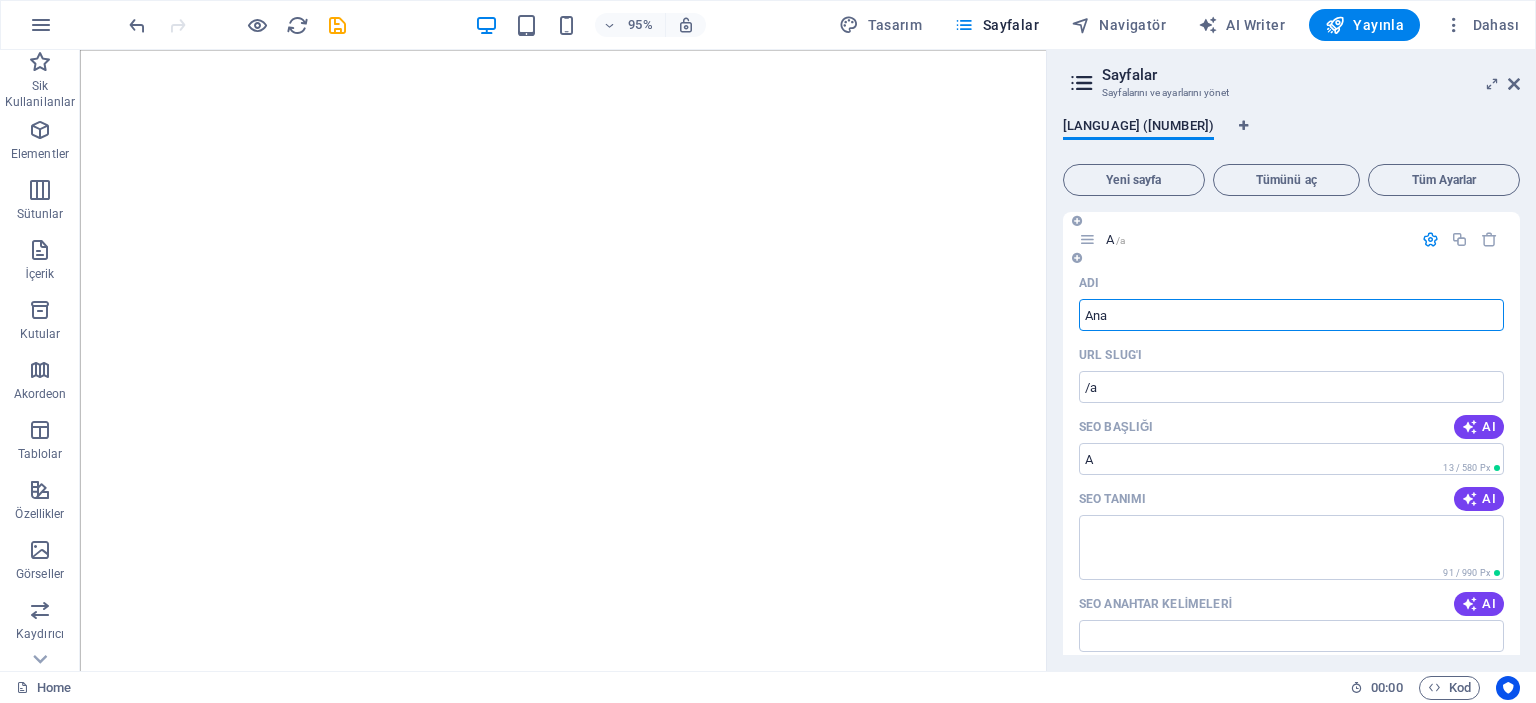 type on "Anas" 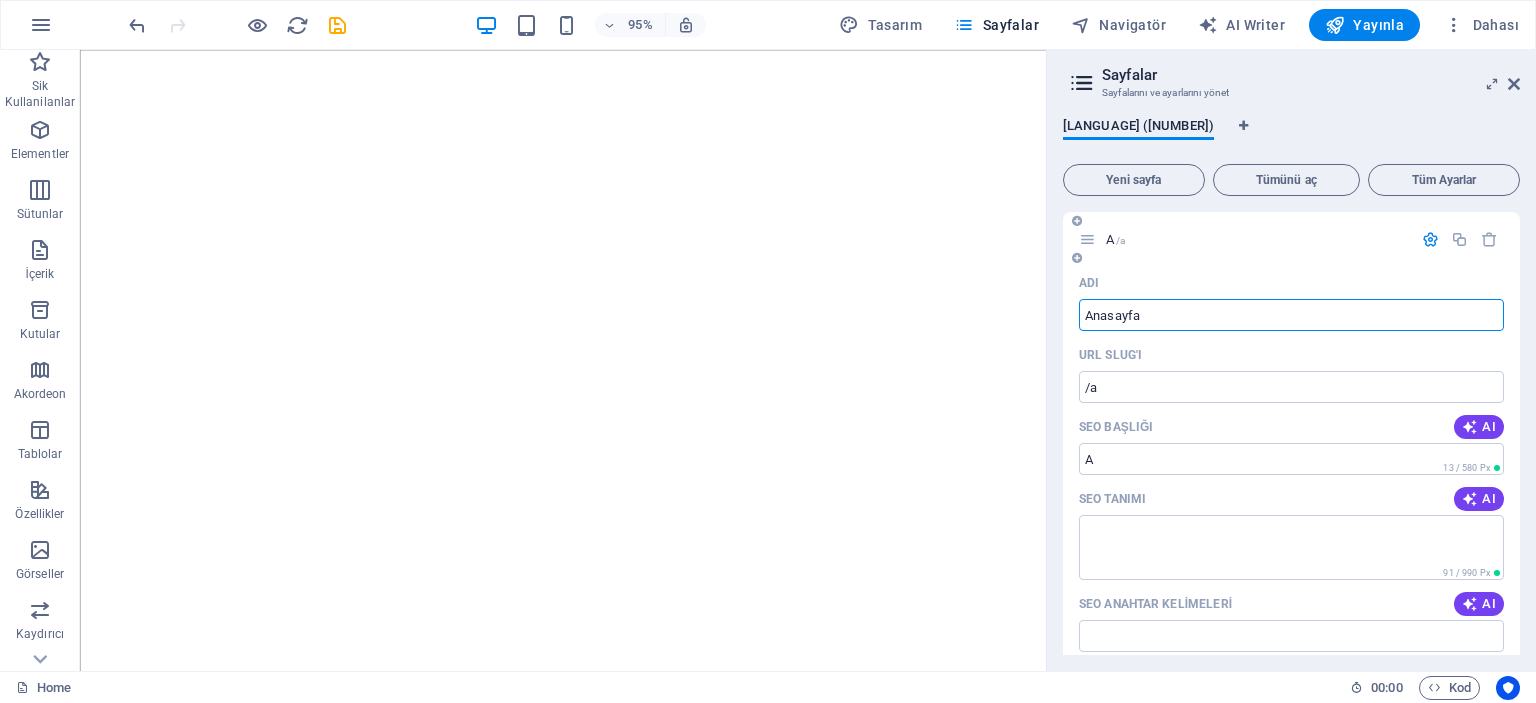 type on "Anasayfa" 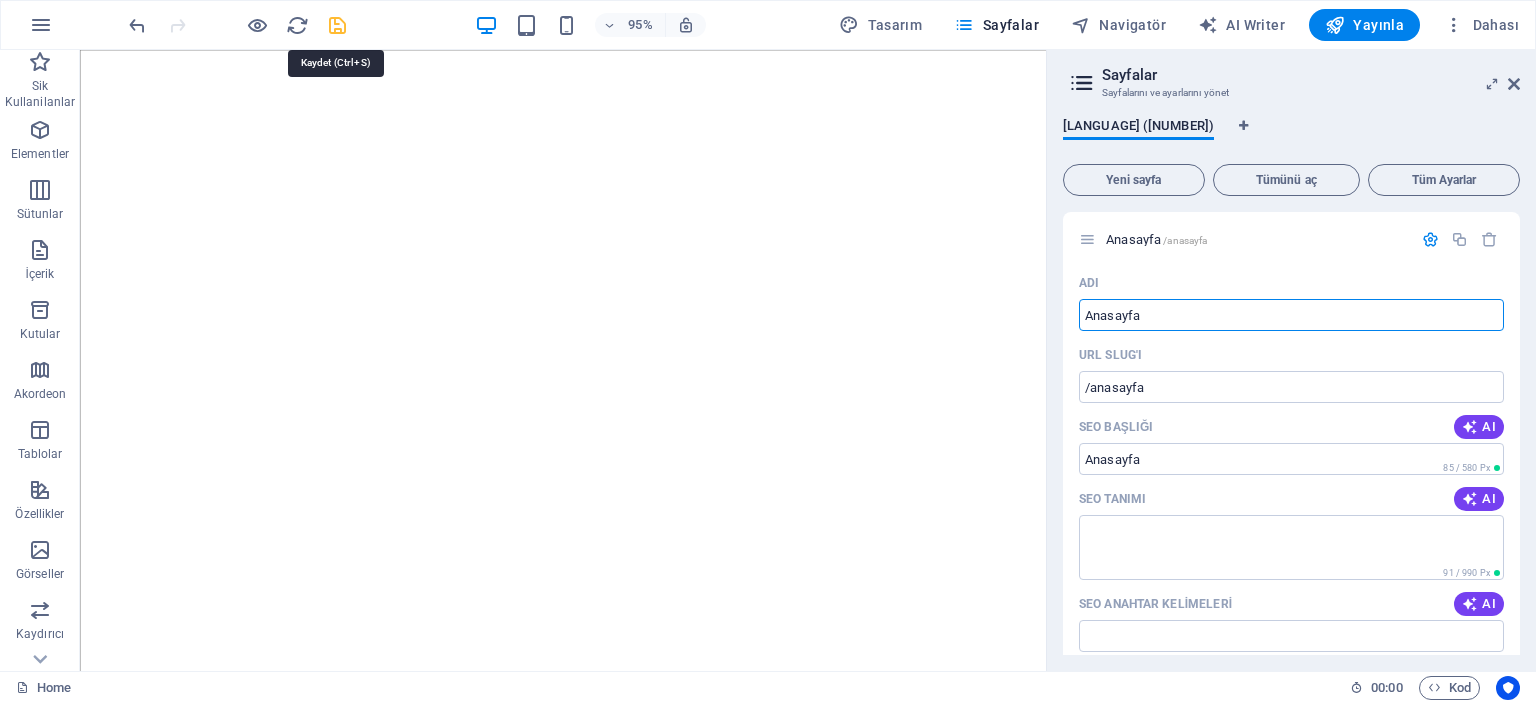 type on "Anasayfa" 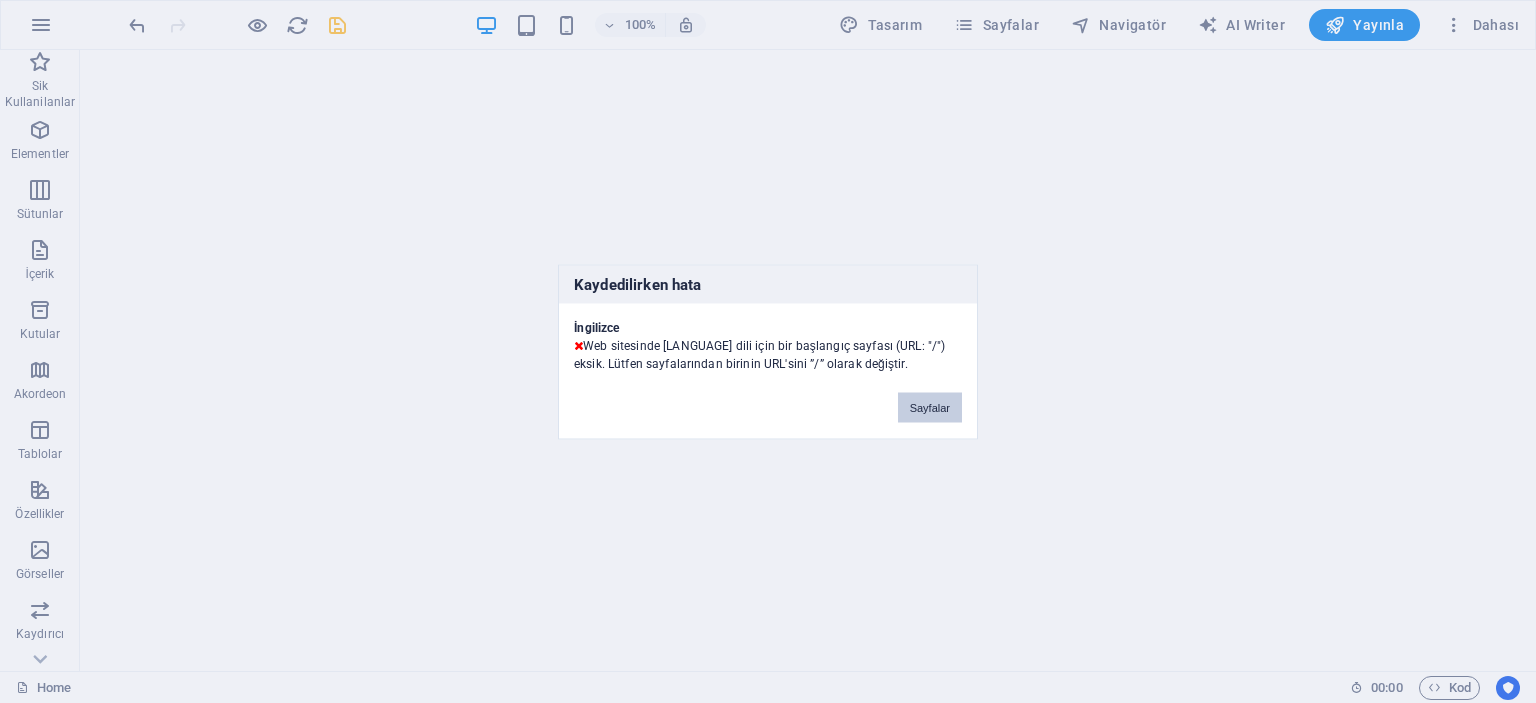 click on "Sayfalar" at bounding box center (930, 407) 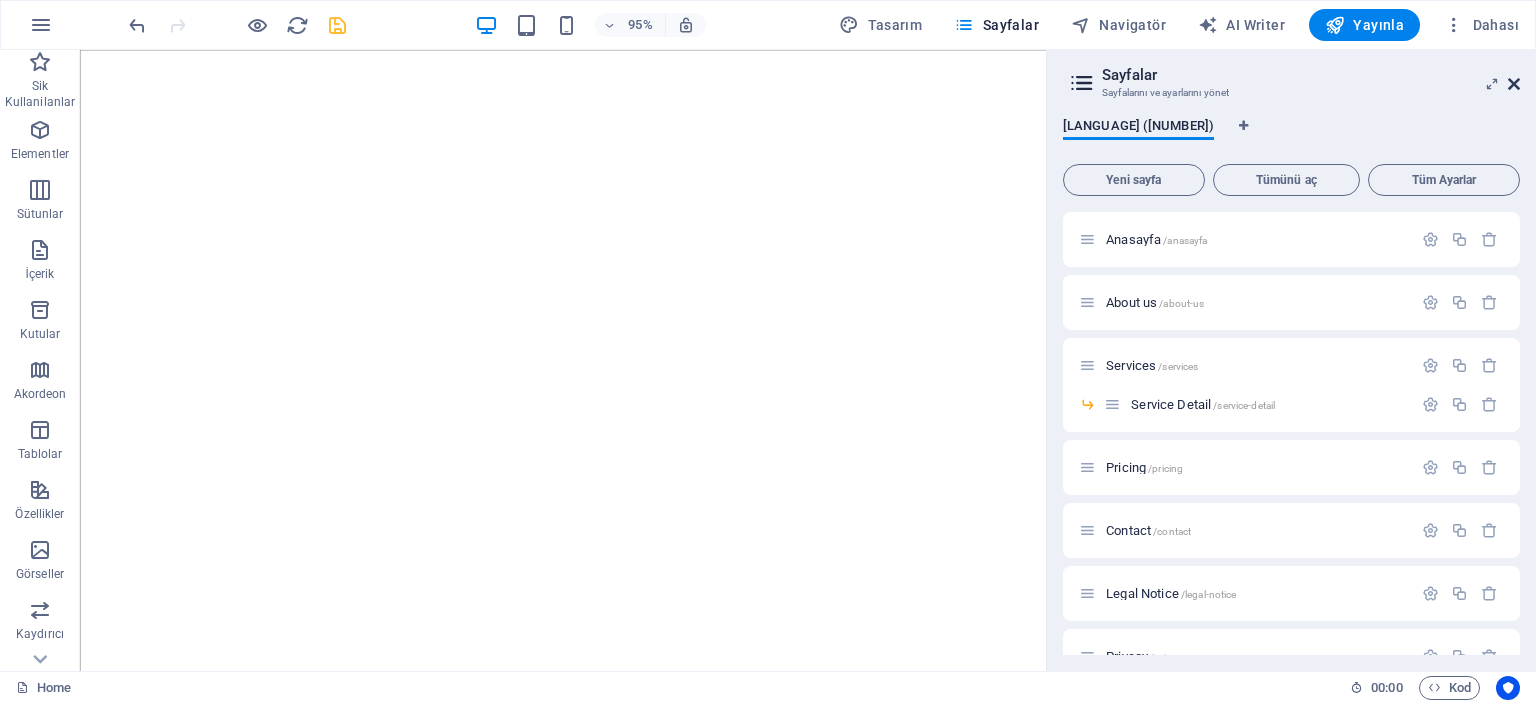 click at bounding box center (1514, 84) 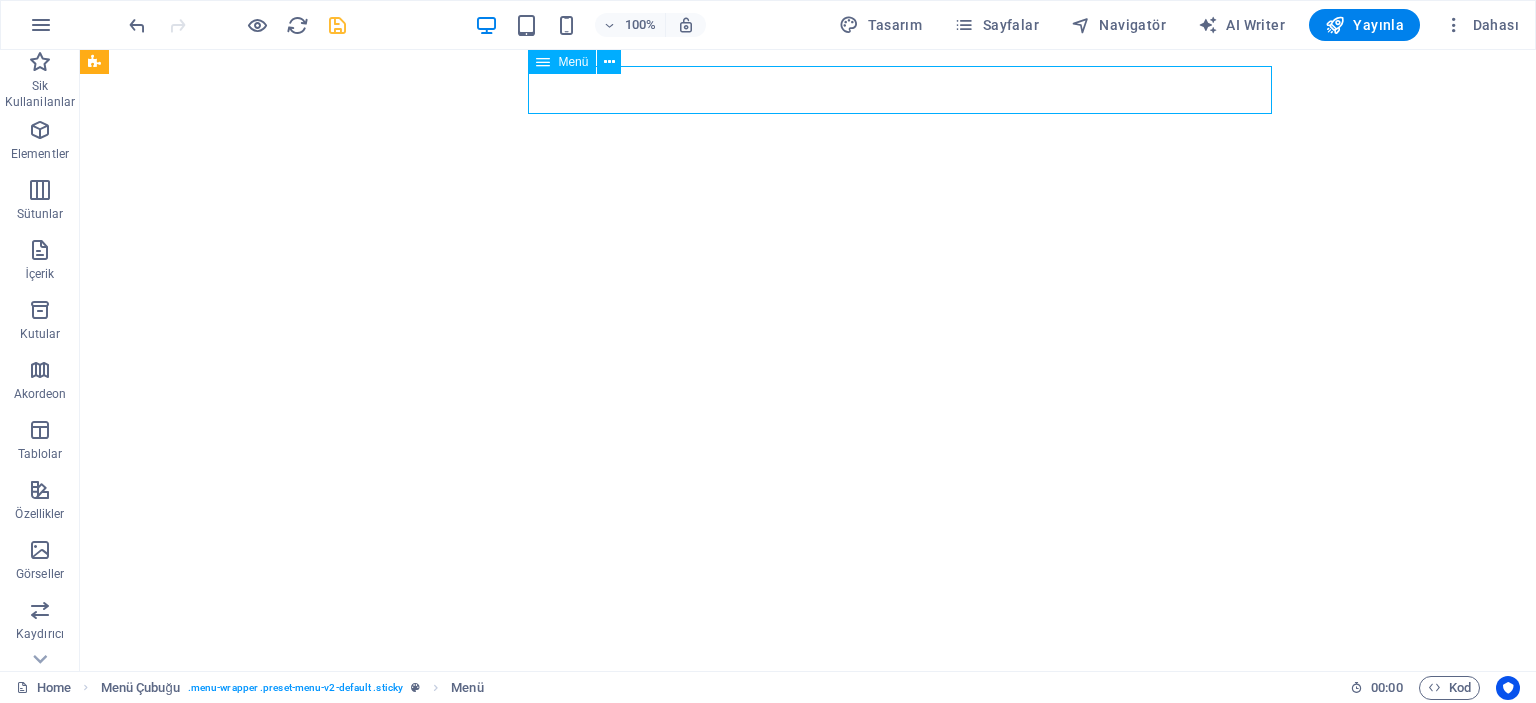 select 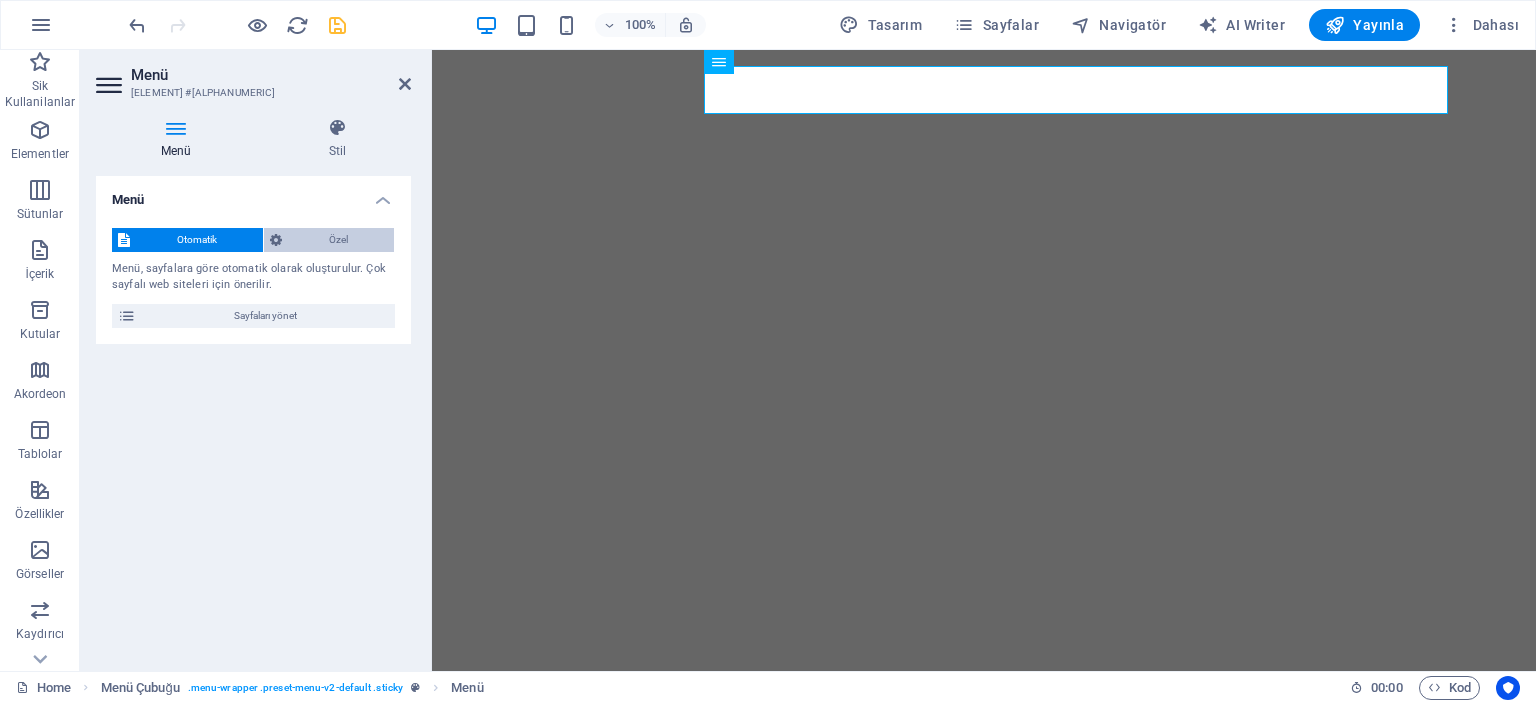 click on "Özel" at bounding box center (338, 240) 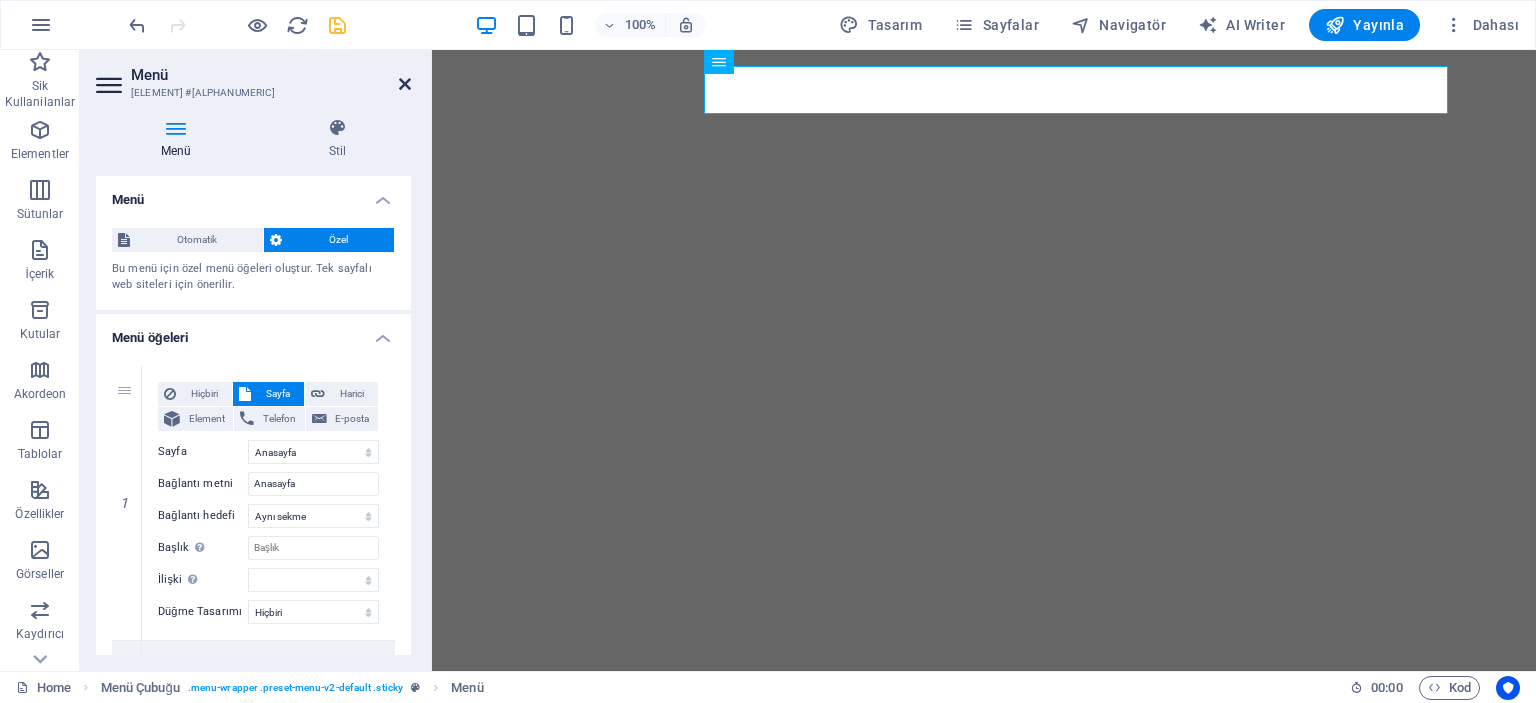 click at bounding box center (405, 84) 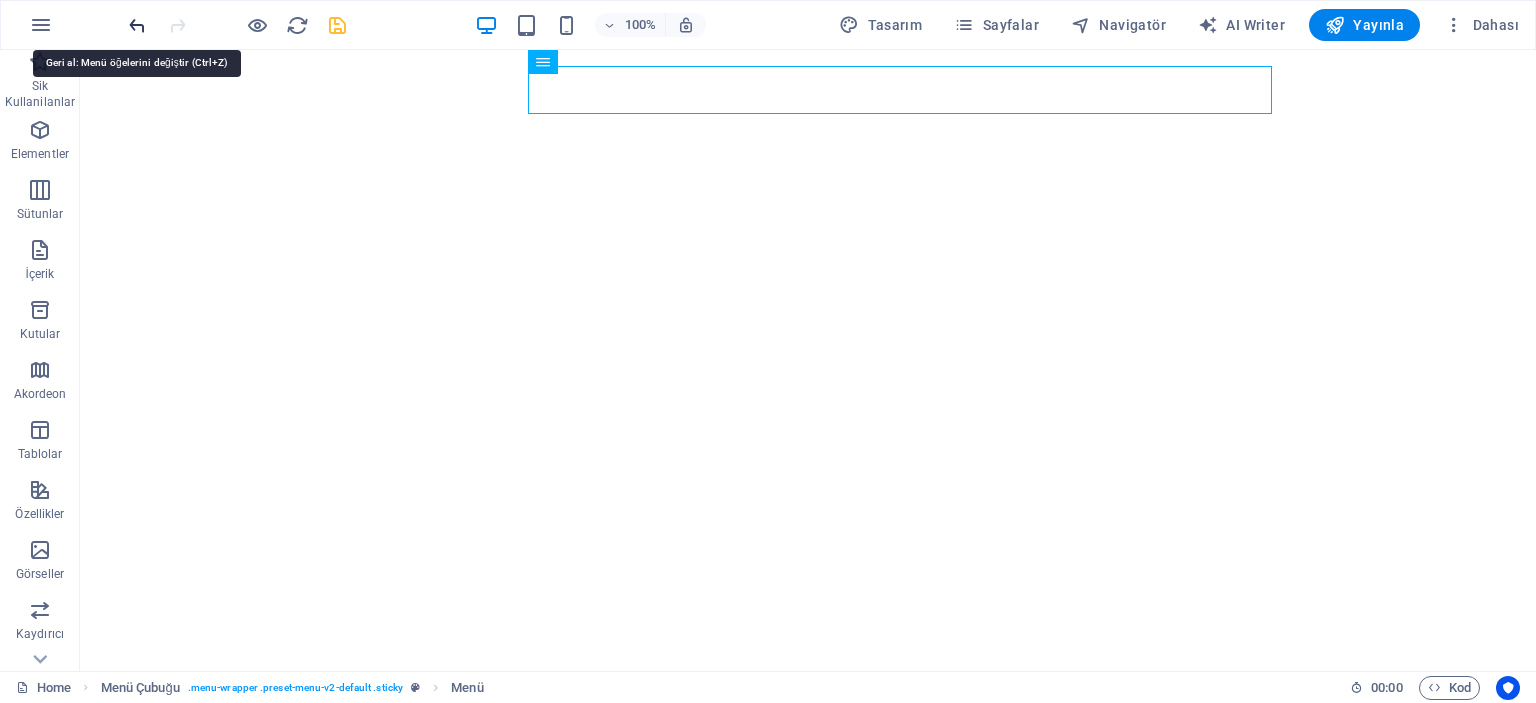 click at bounding box center (137, 25) 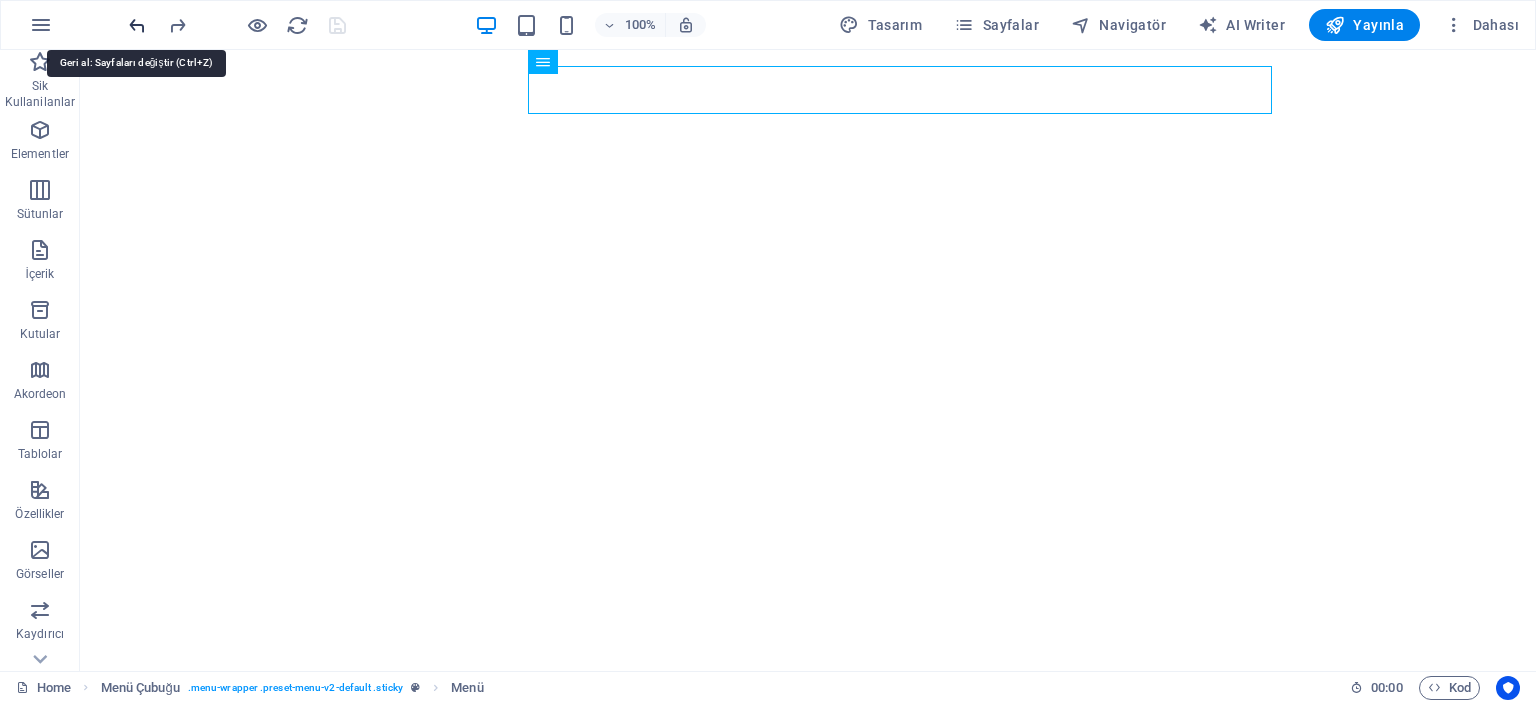 click at bounding box center [137, 25] 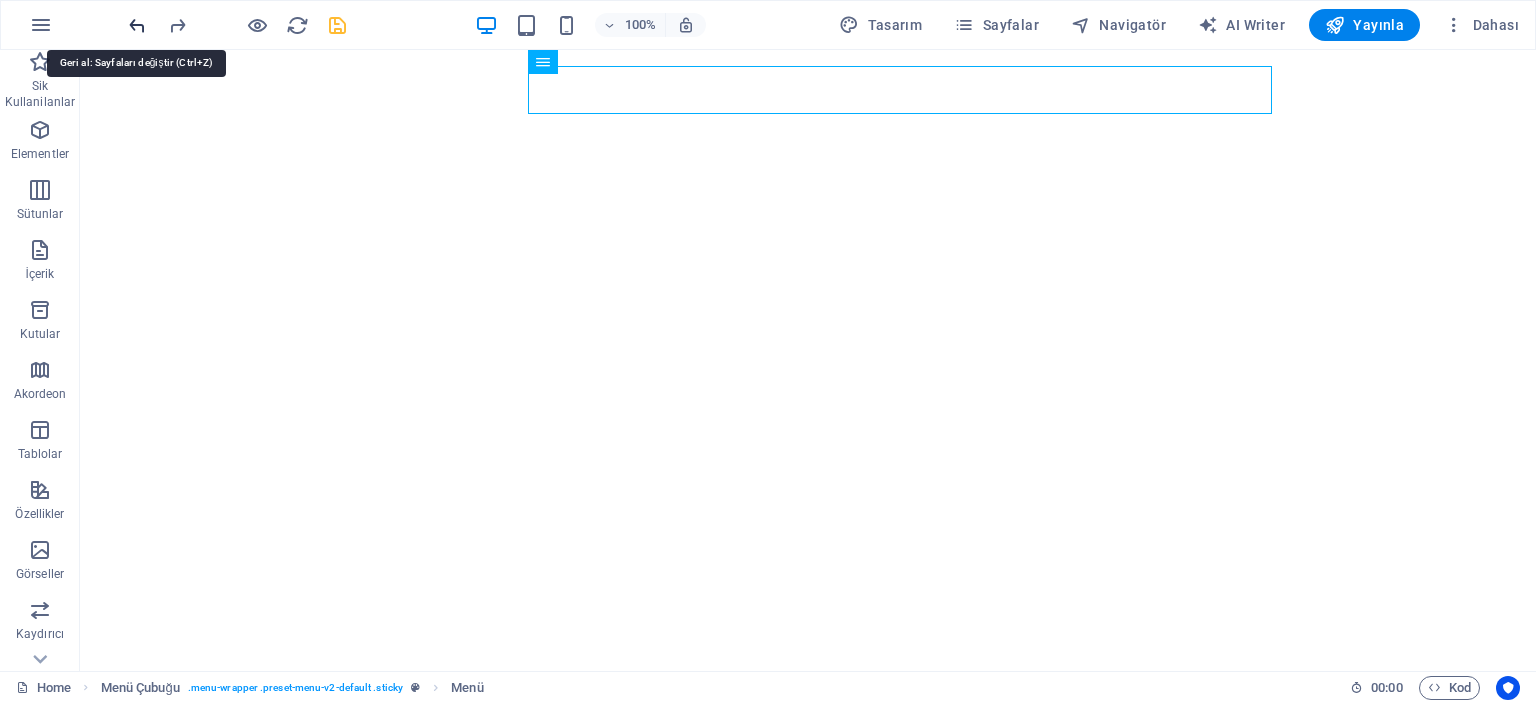 click at bounding box center [137, 25] 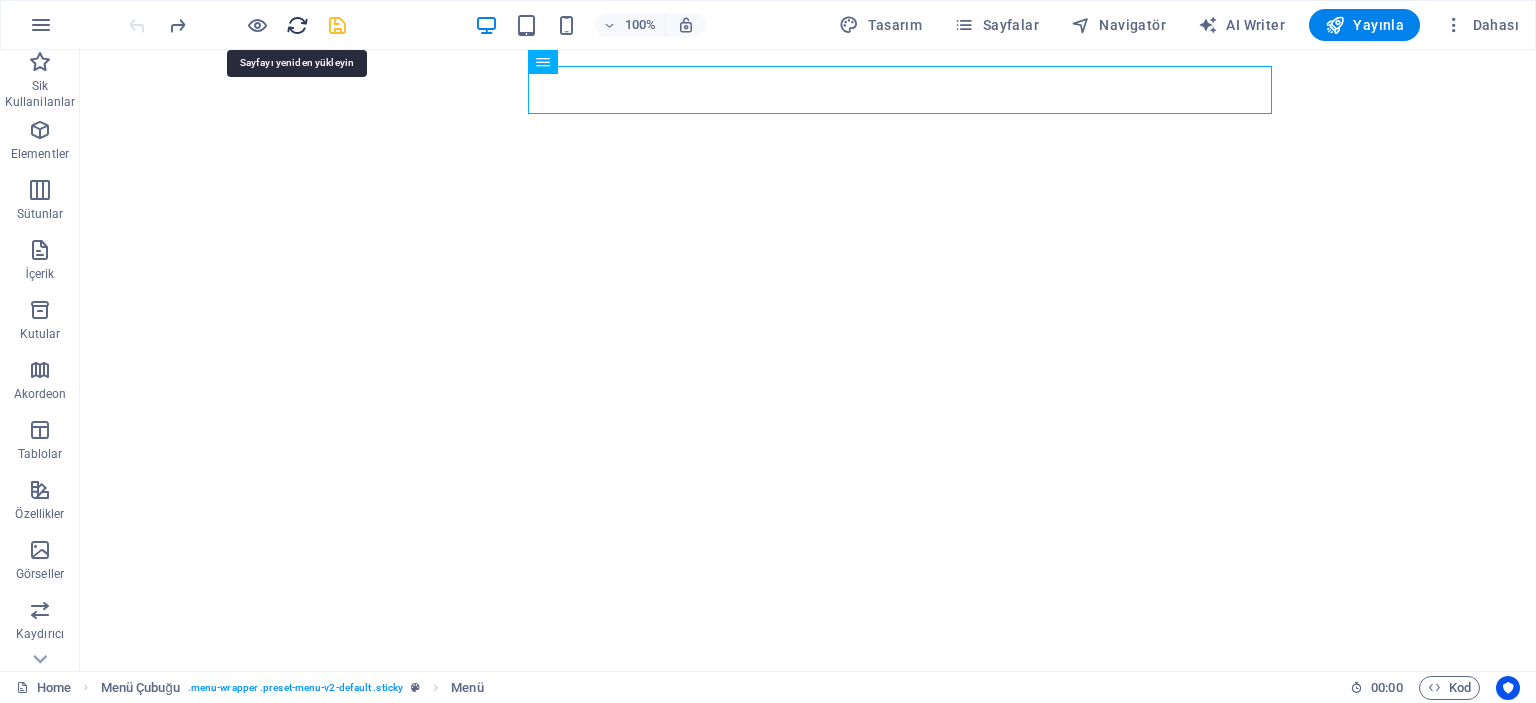 click at bounding box center [297, 25] 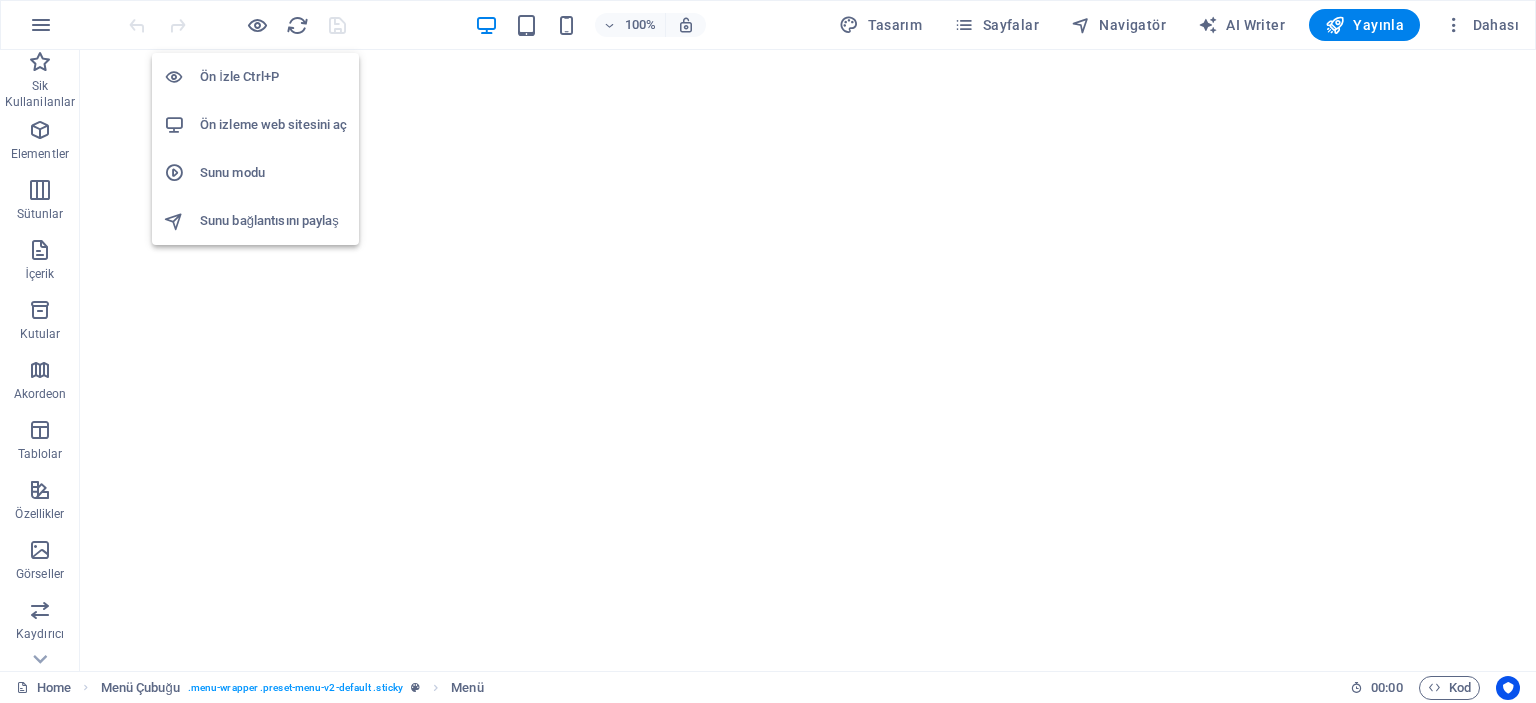 click on "Ön İzle Ctrl+P" at bounding box center [273, 77] 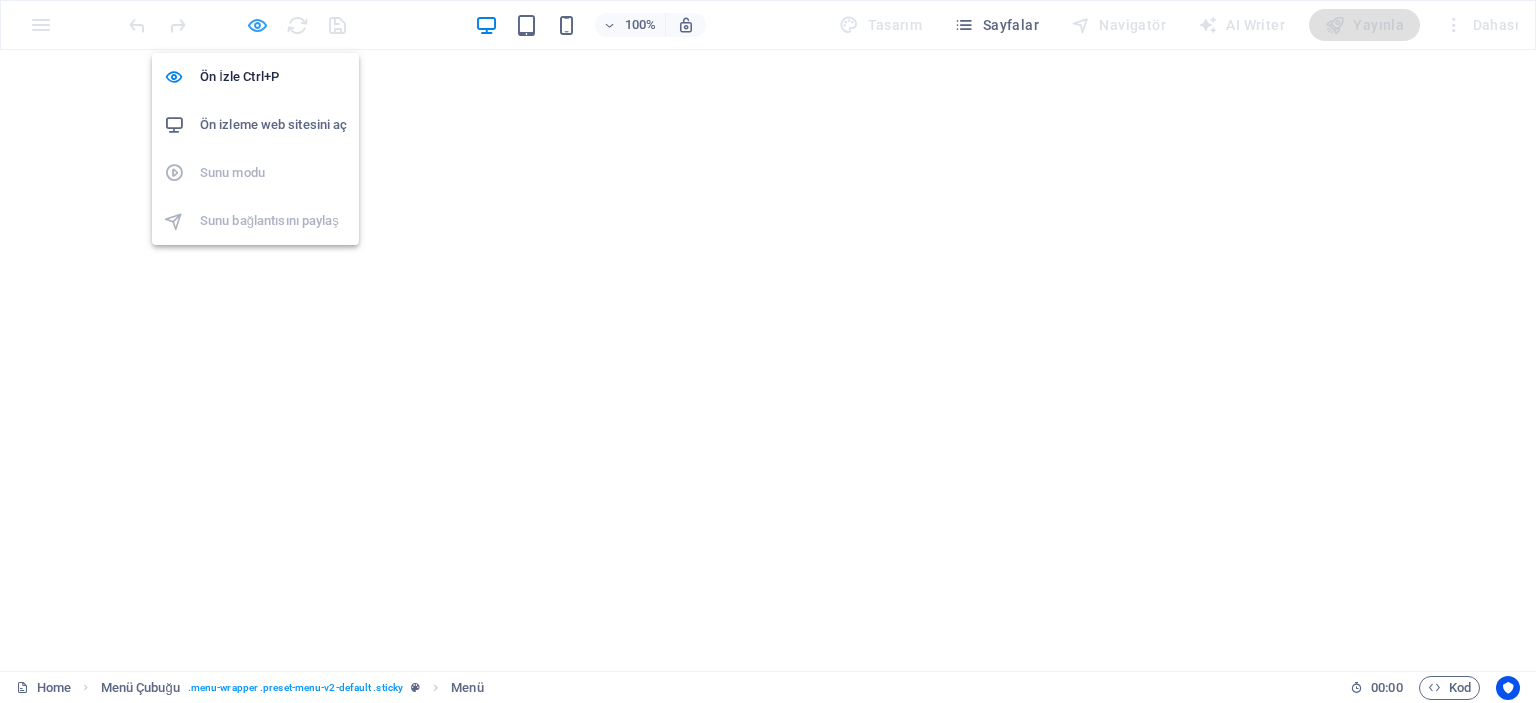 click at bounding box center (257, 25) 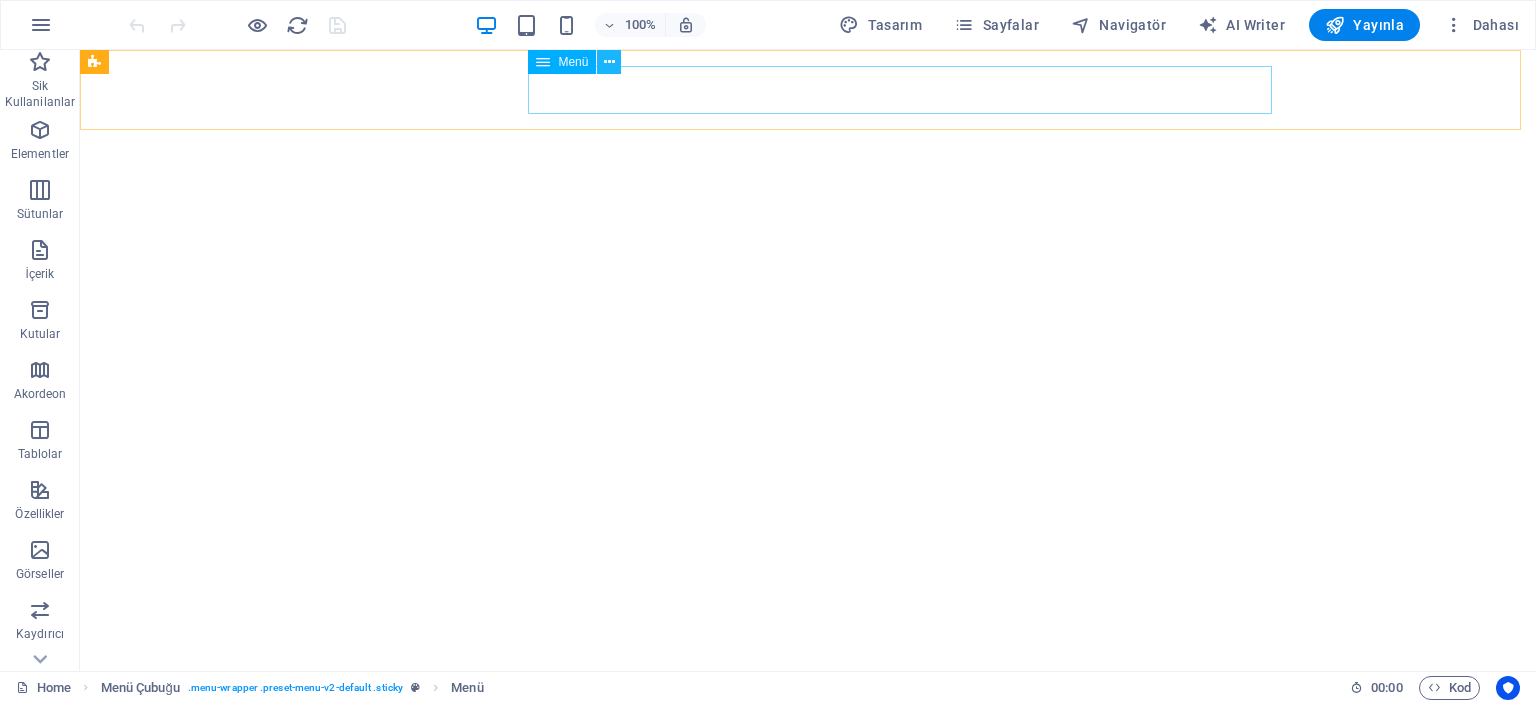 click at bounding box center [609, 62] 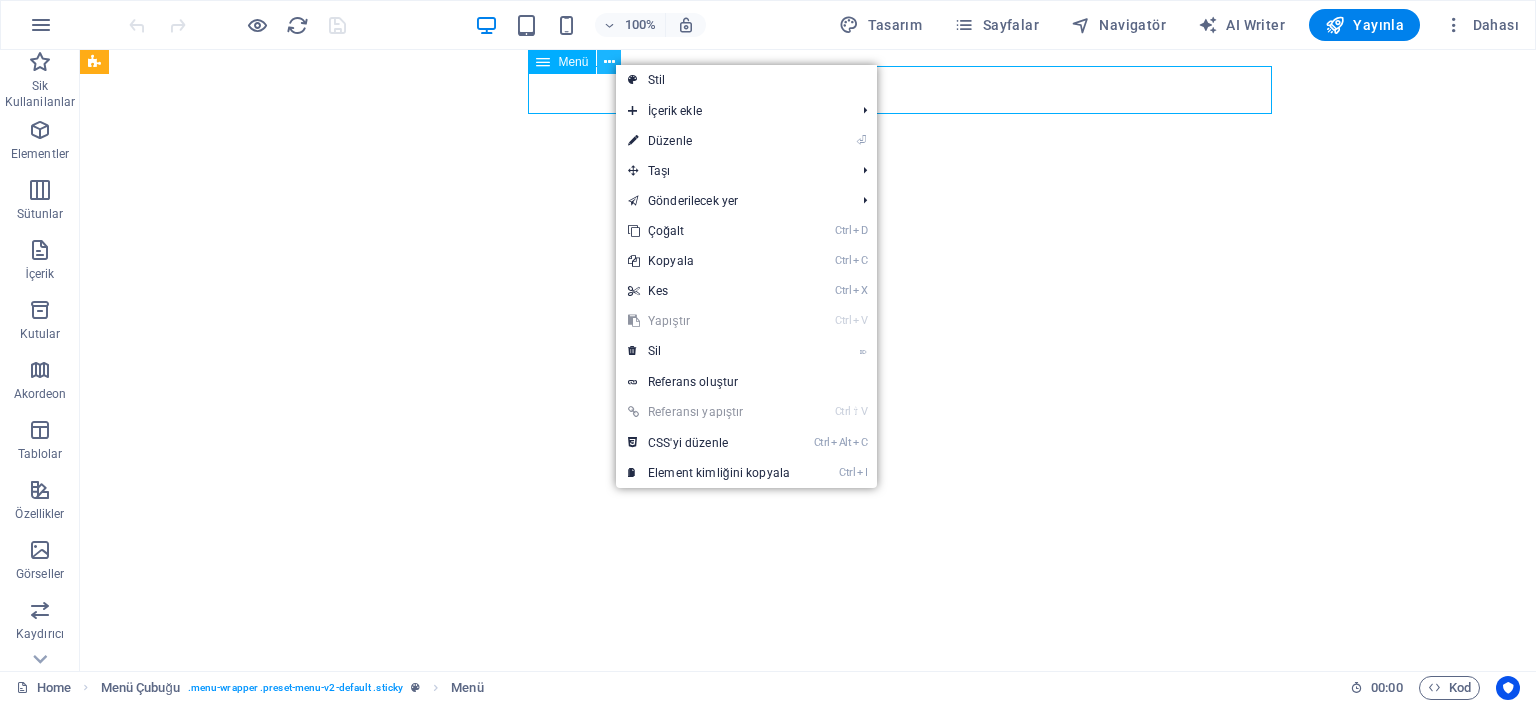 click at bounding box center [609, 62] 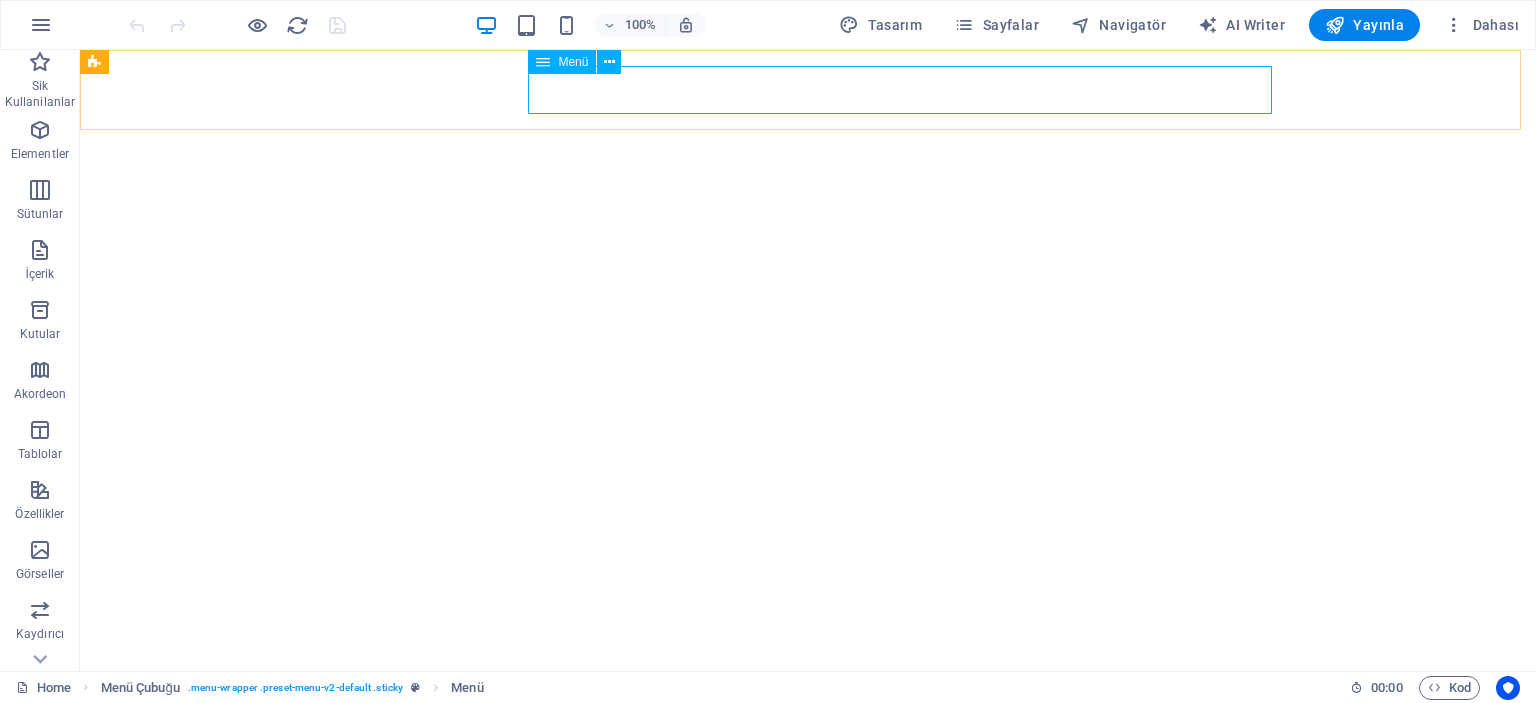 select 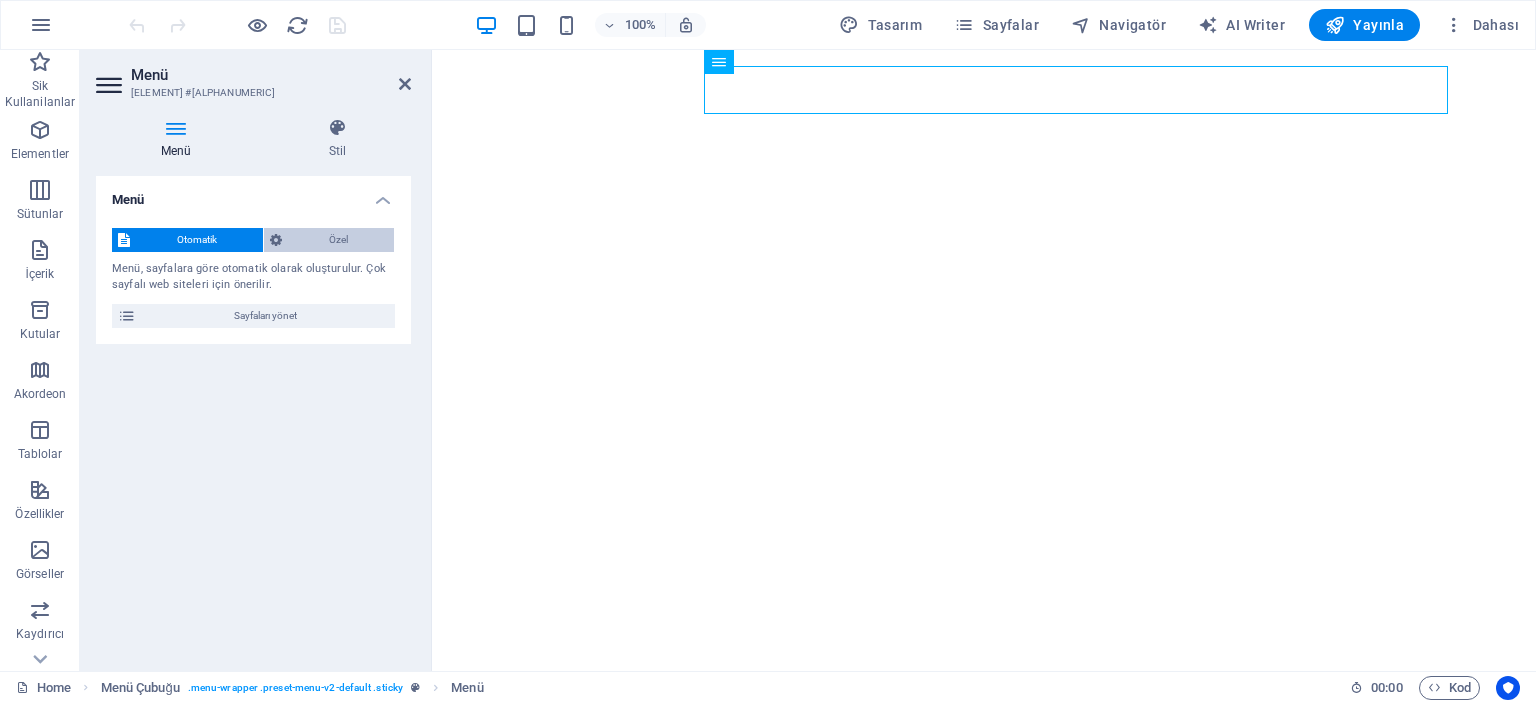click on "Özel" at bounding box center [338, 240] 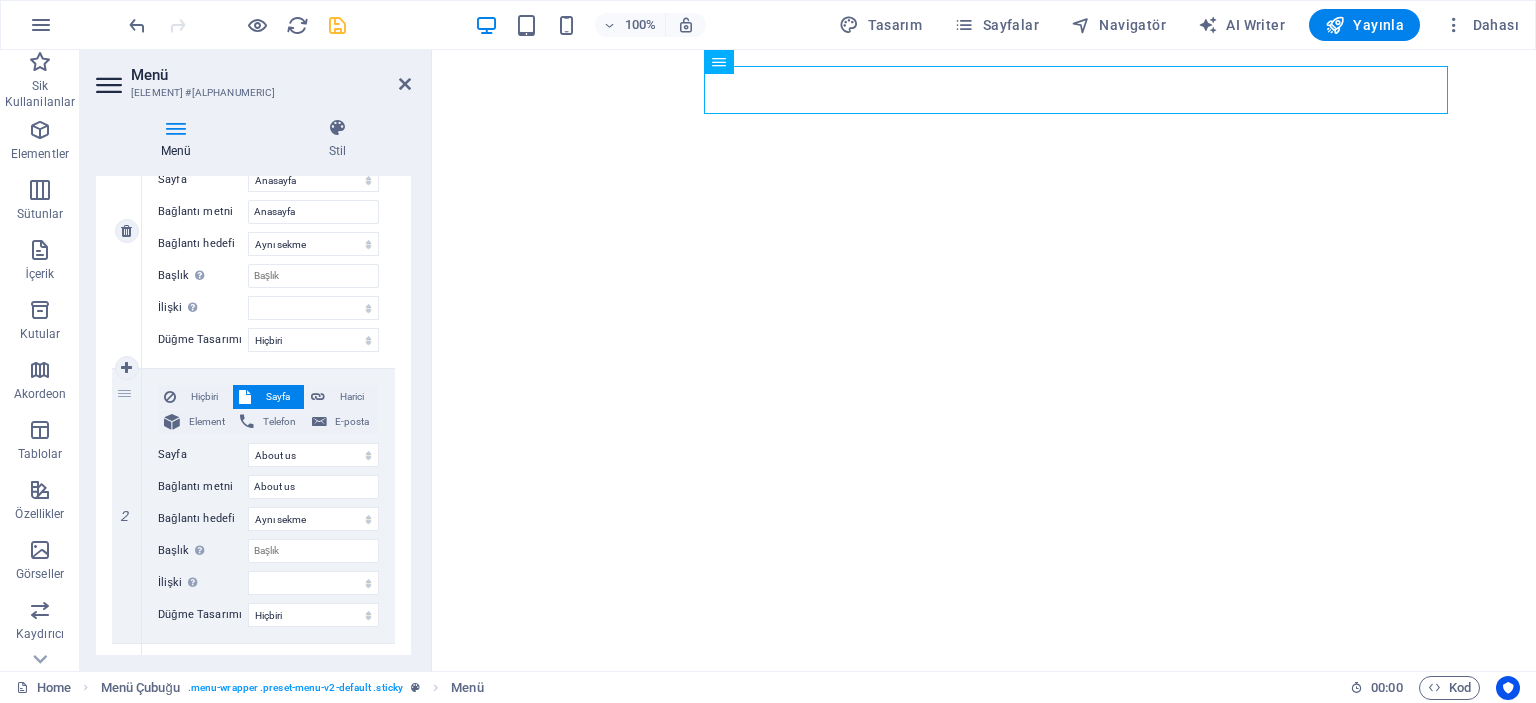 scroll, scrollTop: 300, scrollLeft: 0, axis: vertical 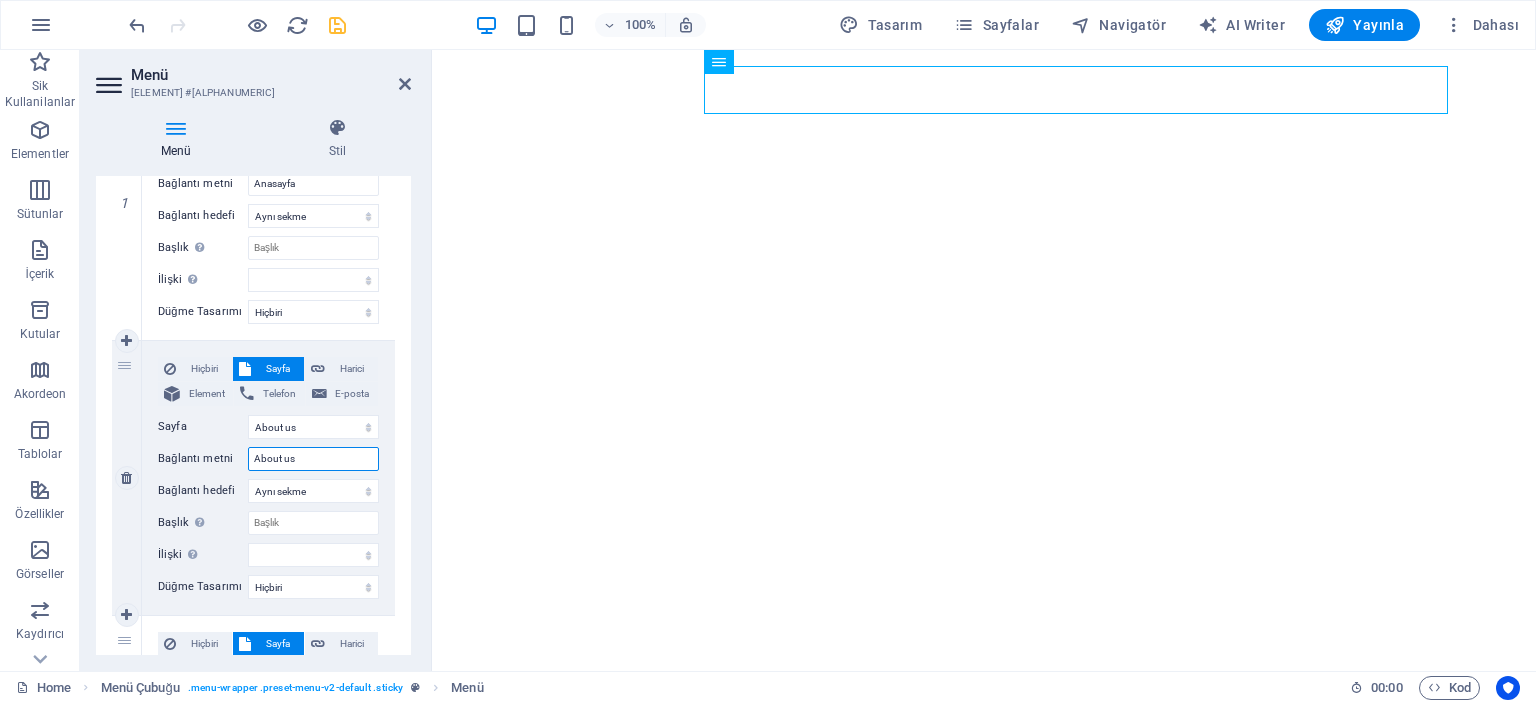 click on "About us" at bounding box center (313, 459) 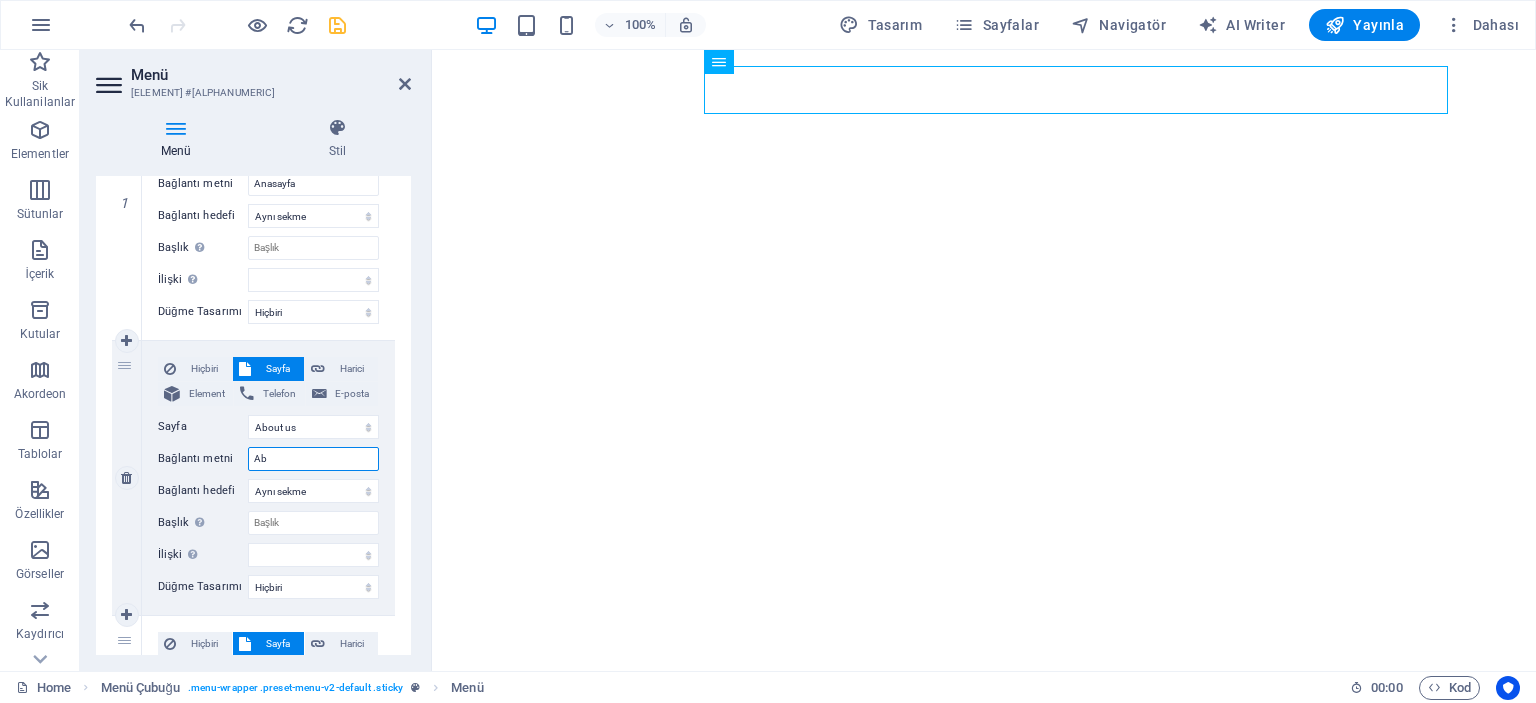 type on "A" 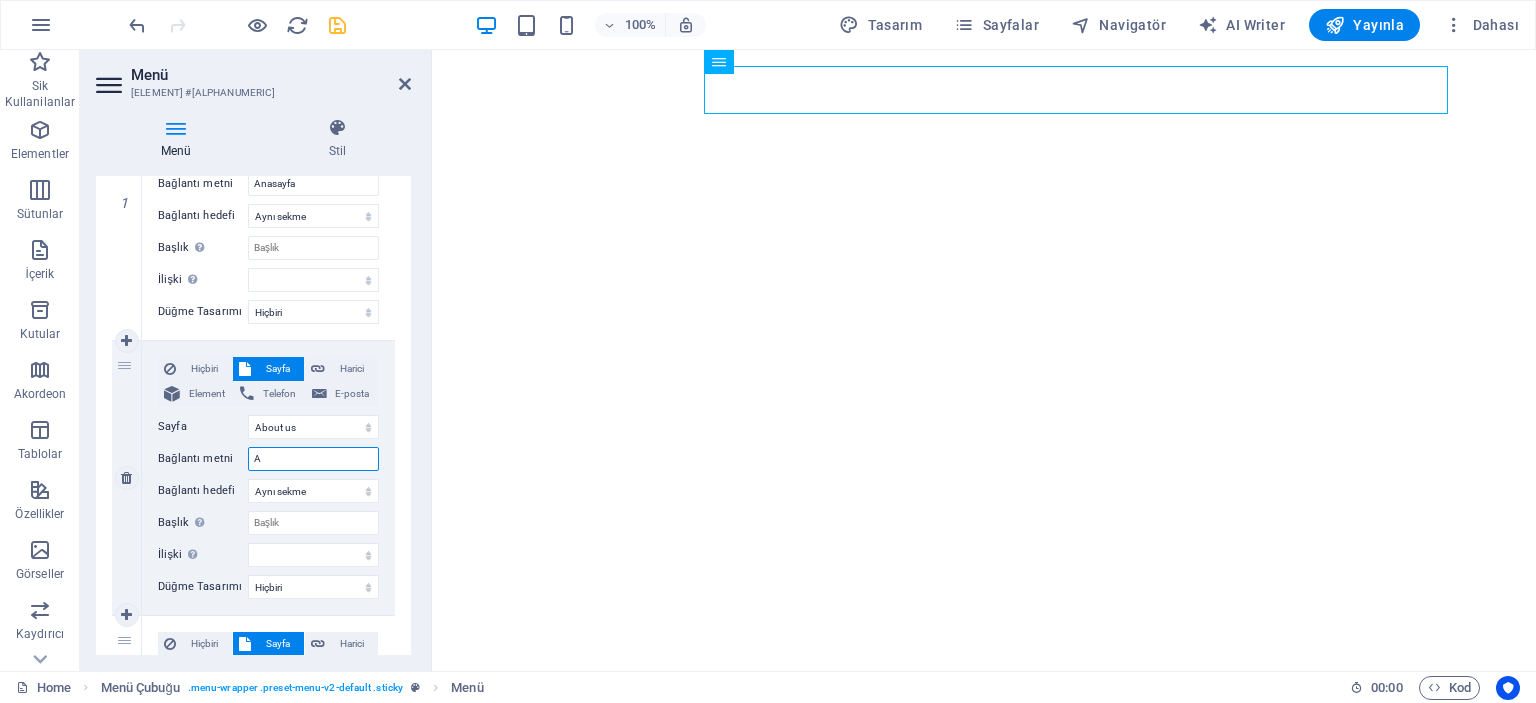 type 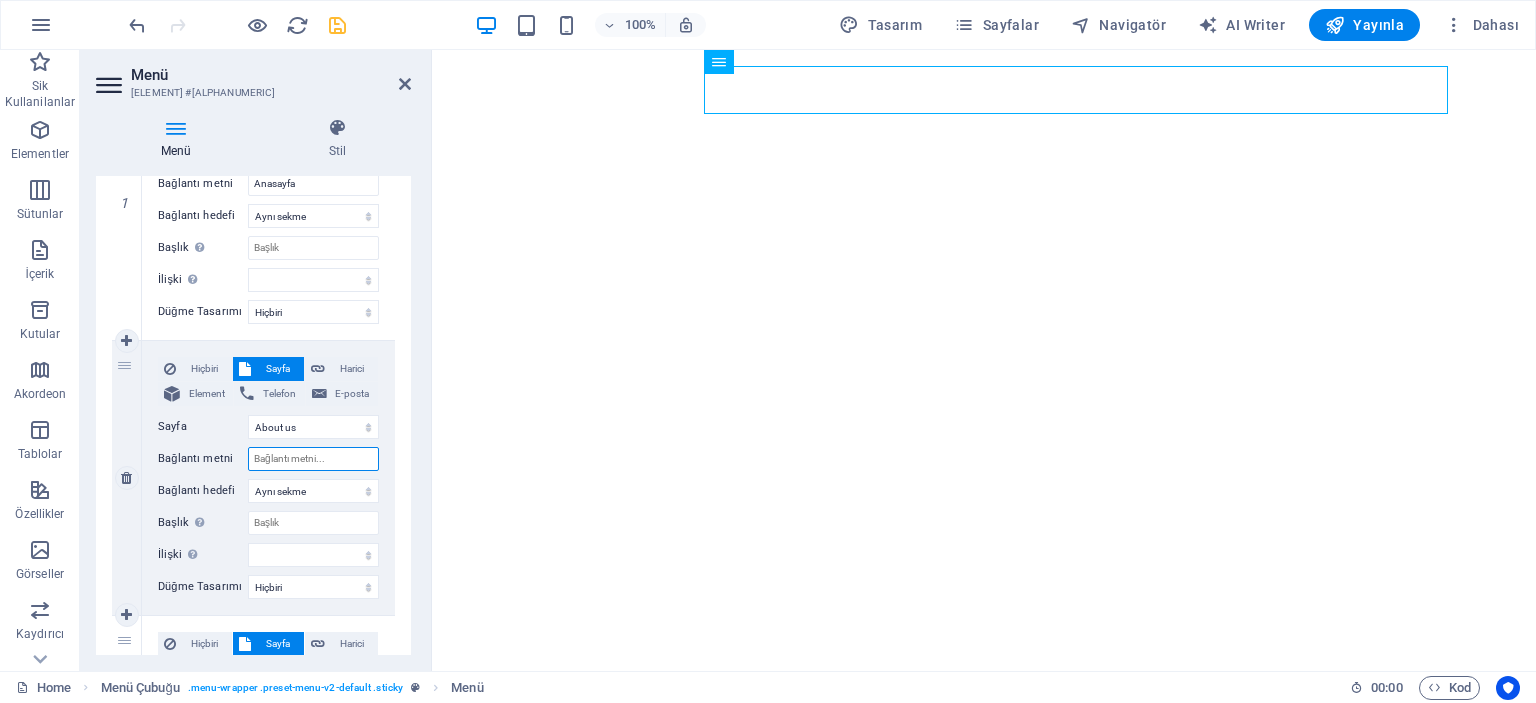 select 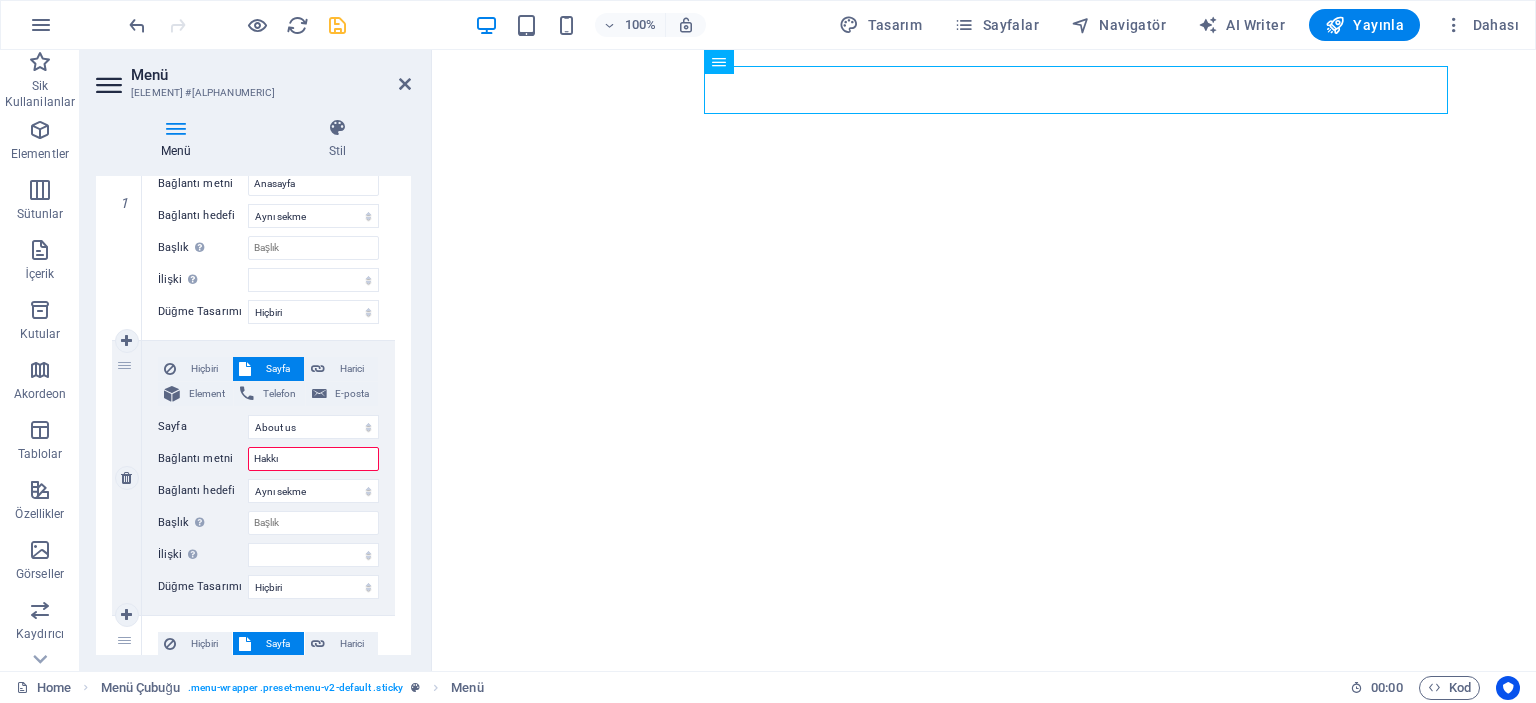 type on "[PERSON]" 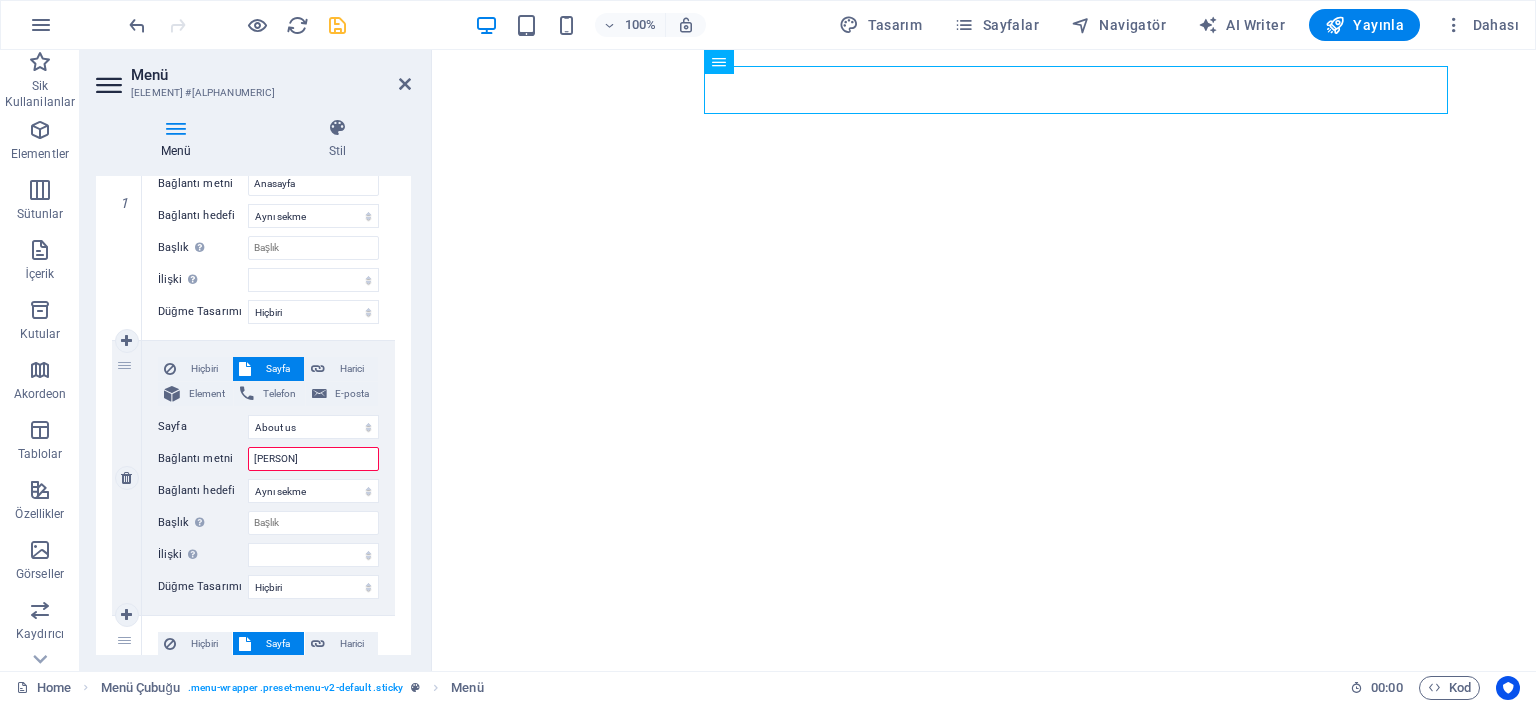 select 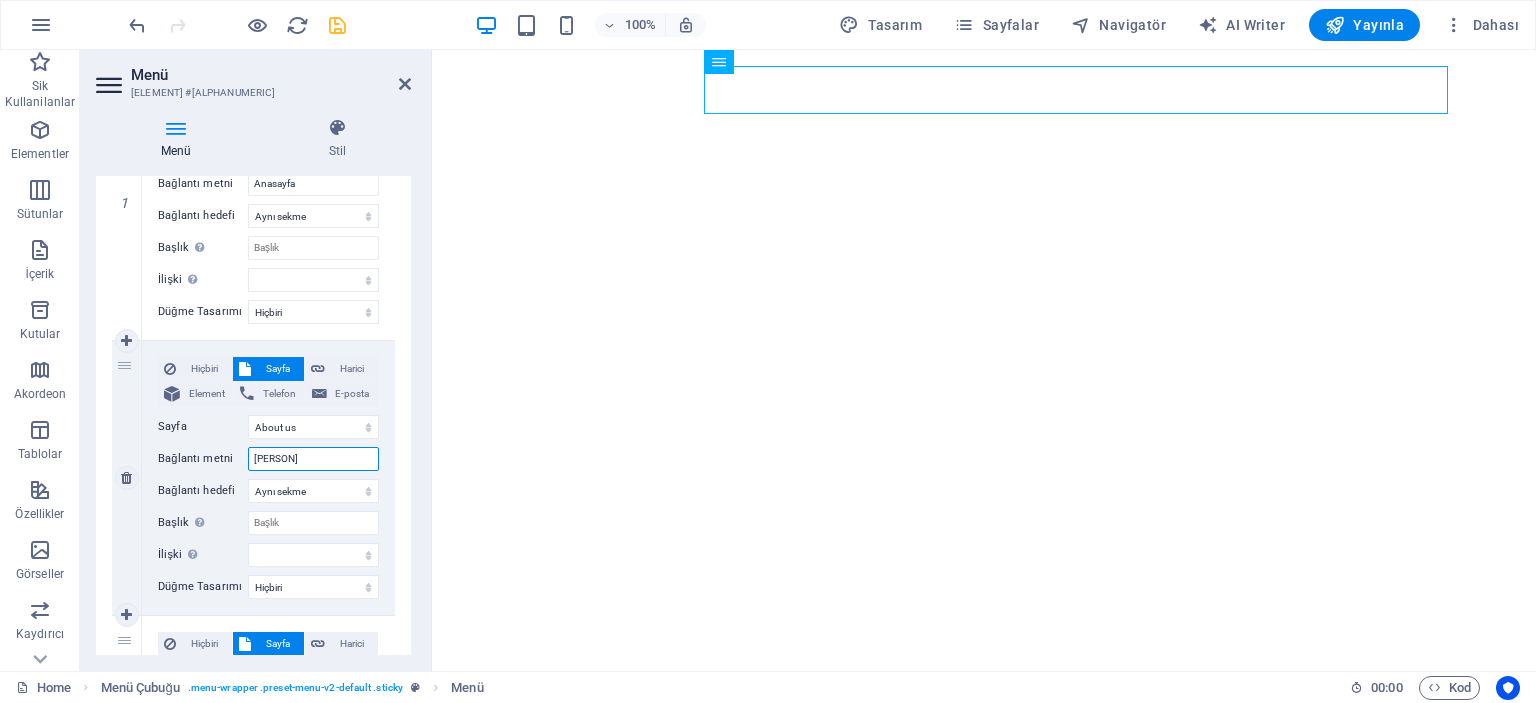 type on "Hakkı" 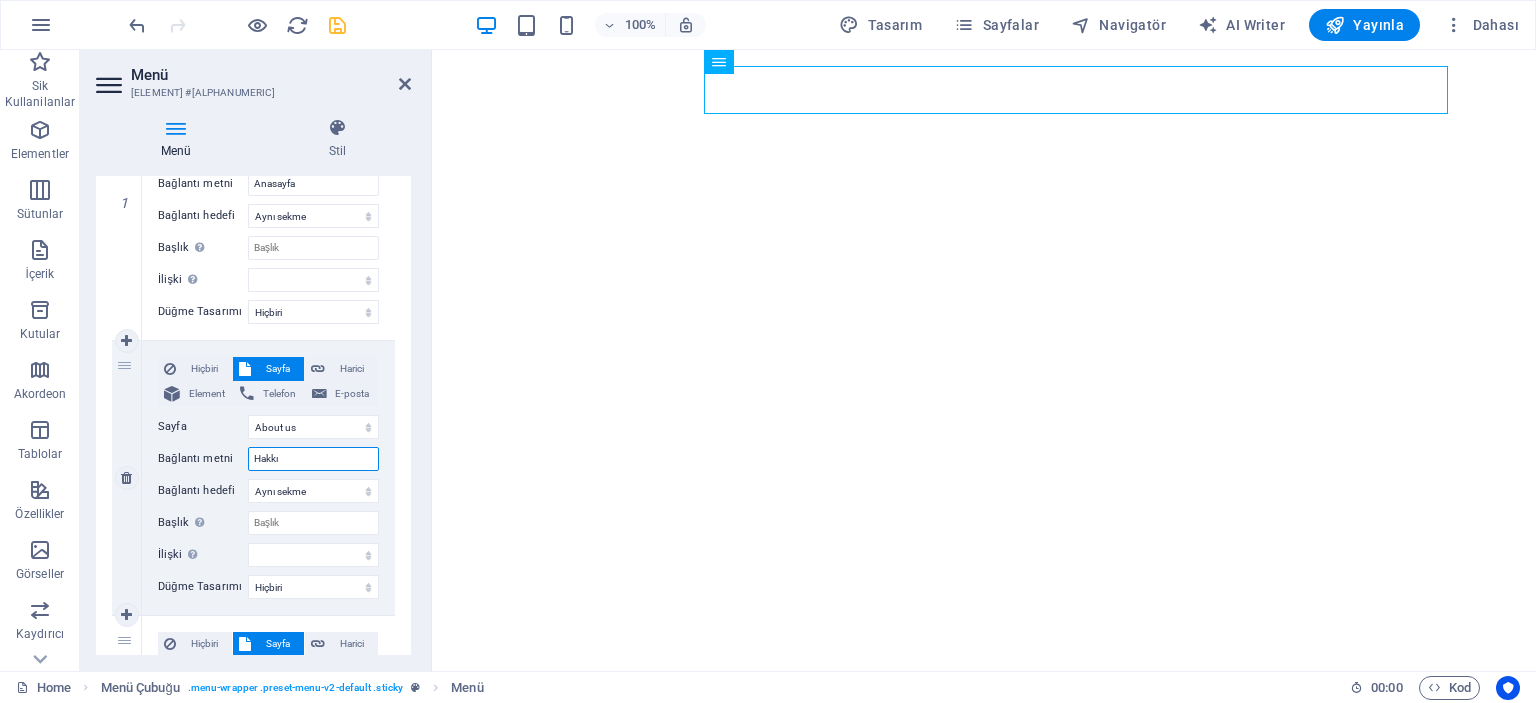 select 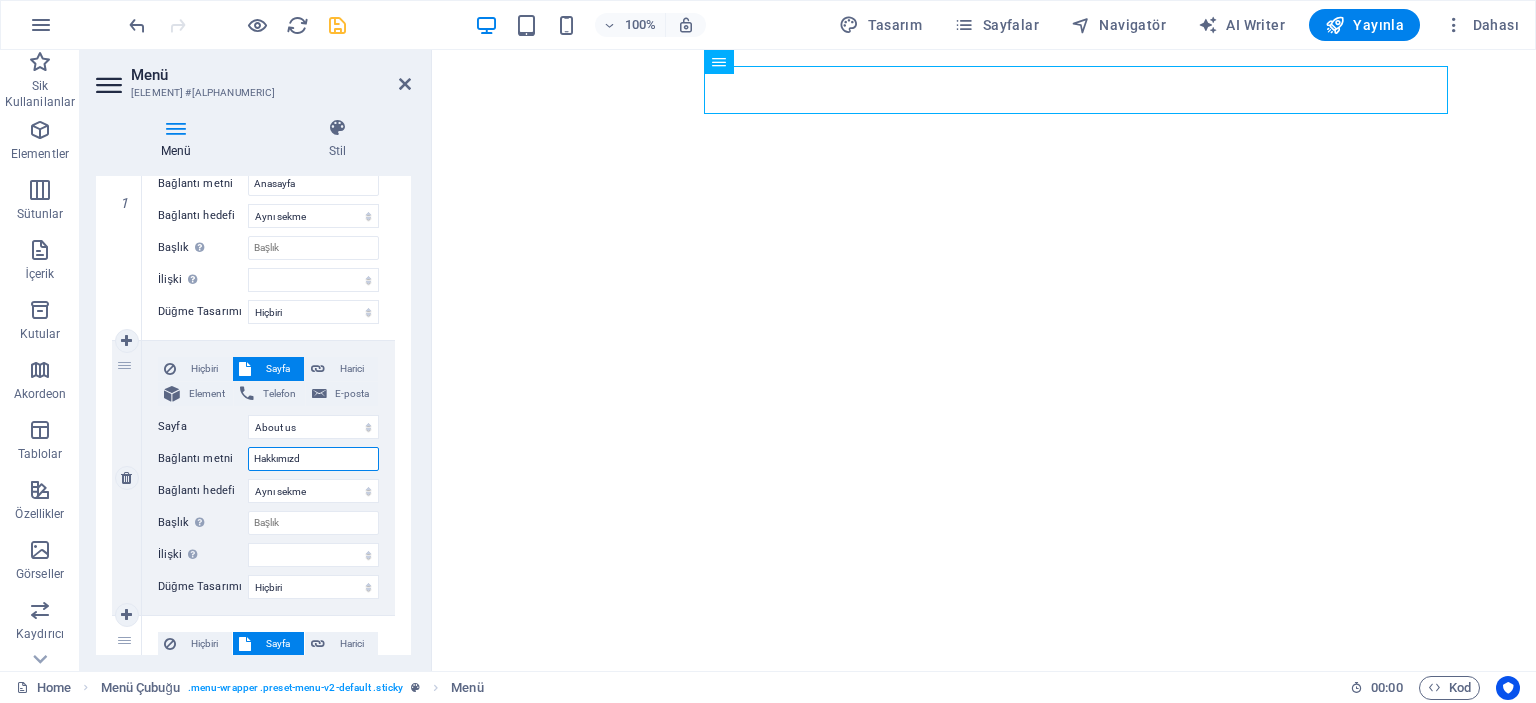 type on "Hakkımızda" 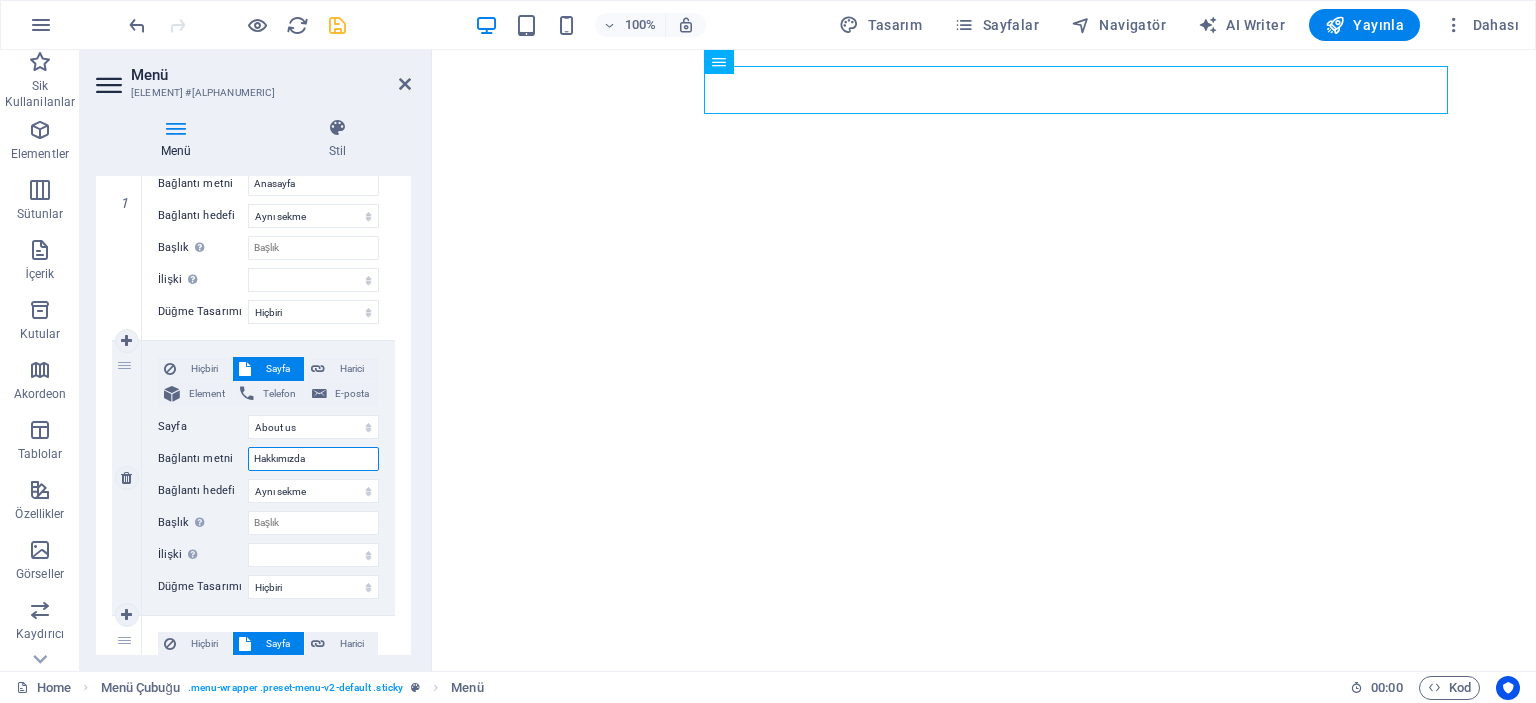 select 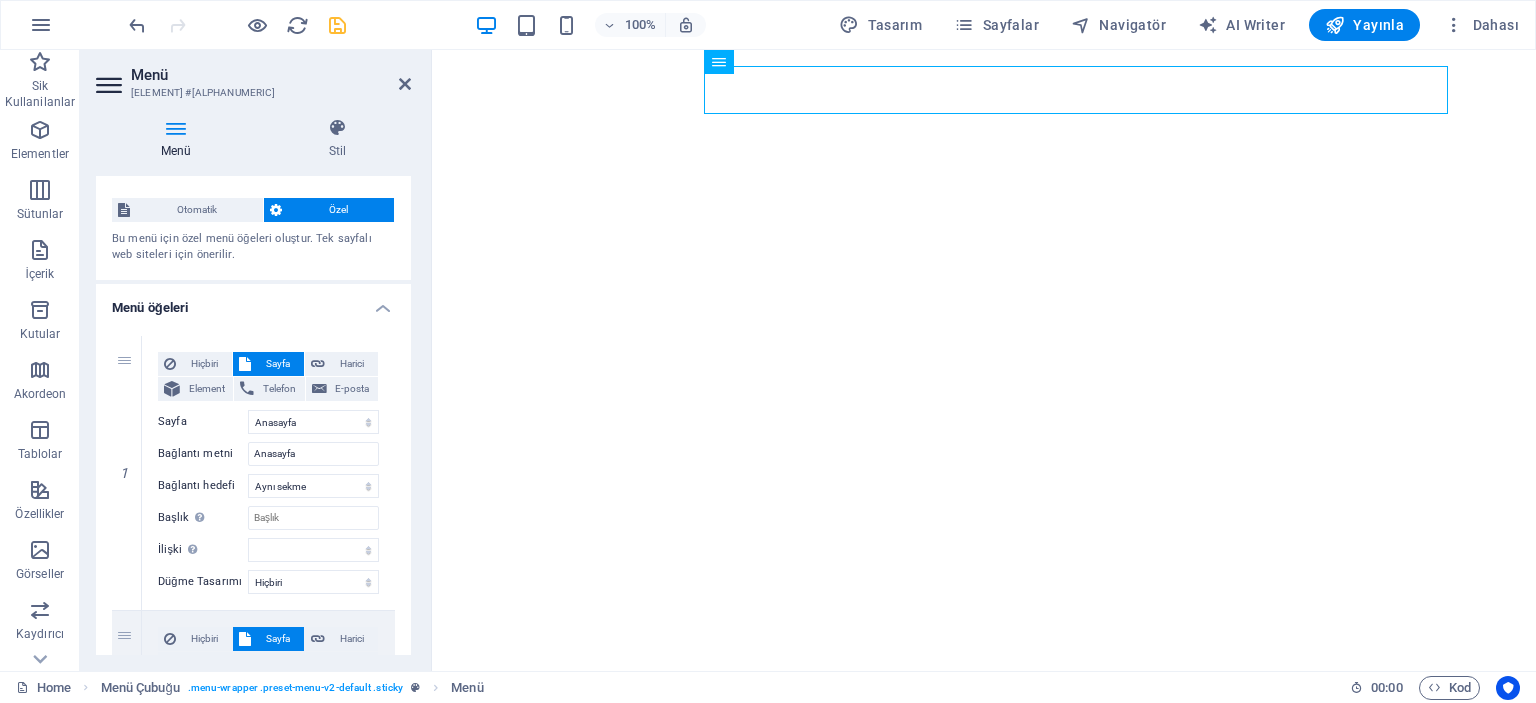 scroll, scrollTop: 0, scrollLeft: 0, axis: both 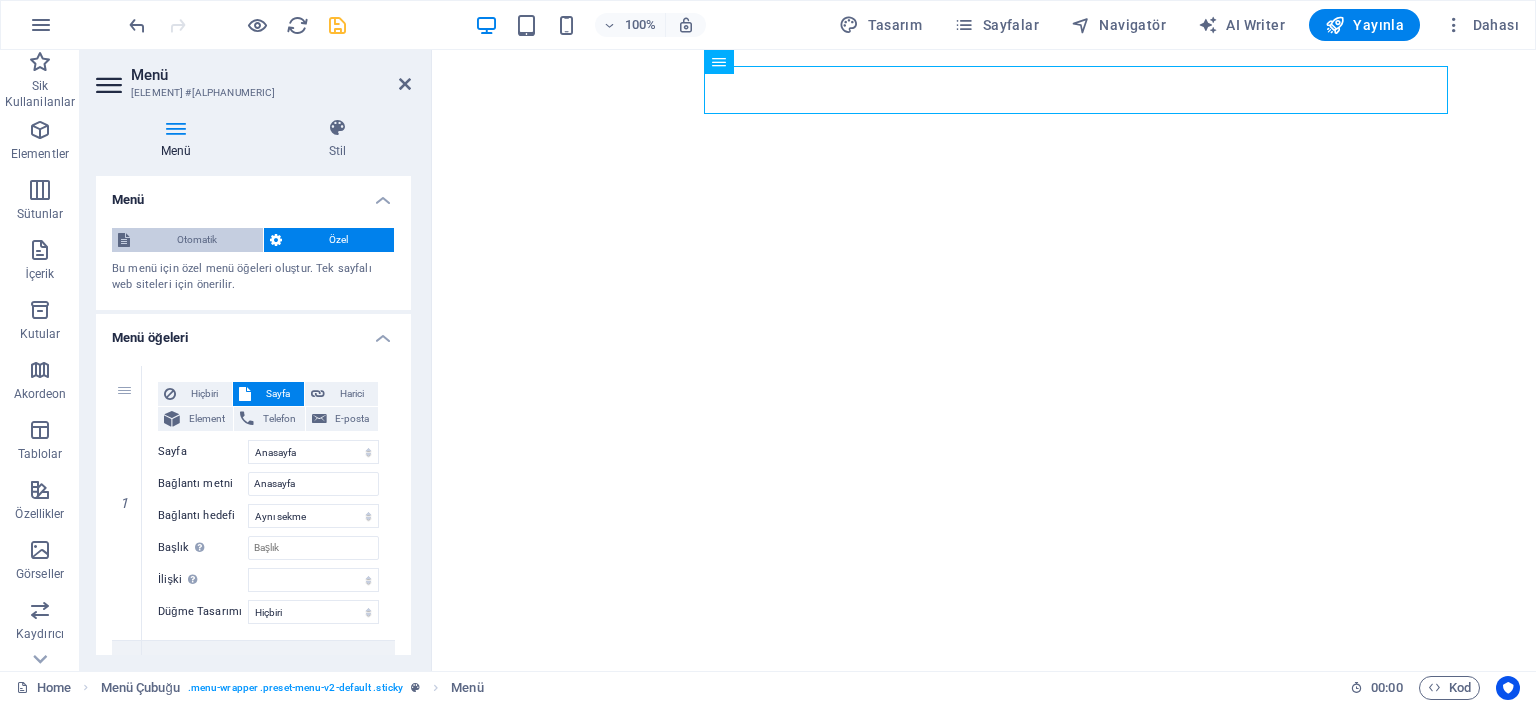 type on "Hakkımızda" 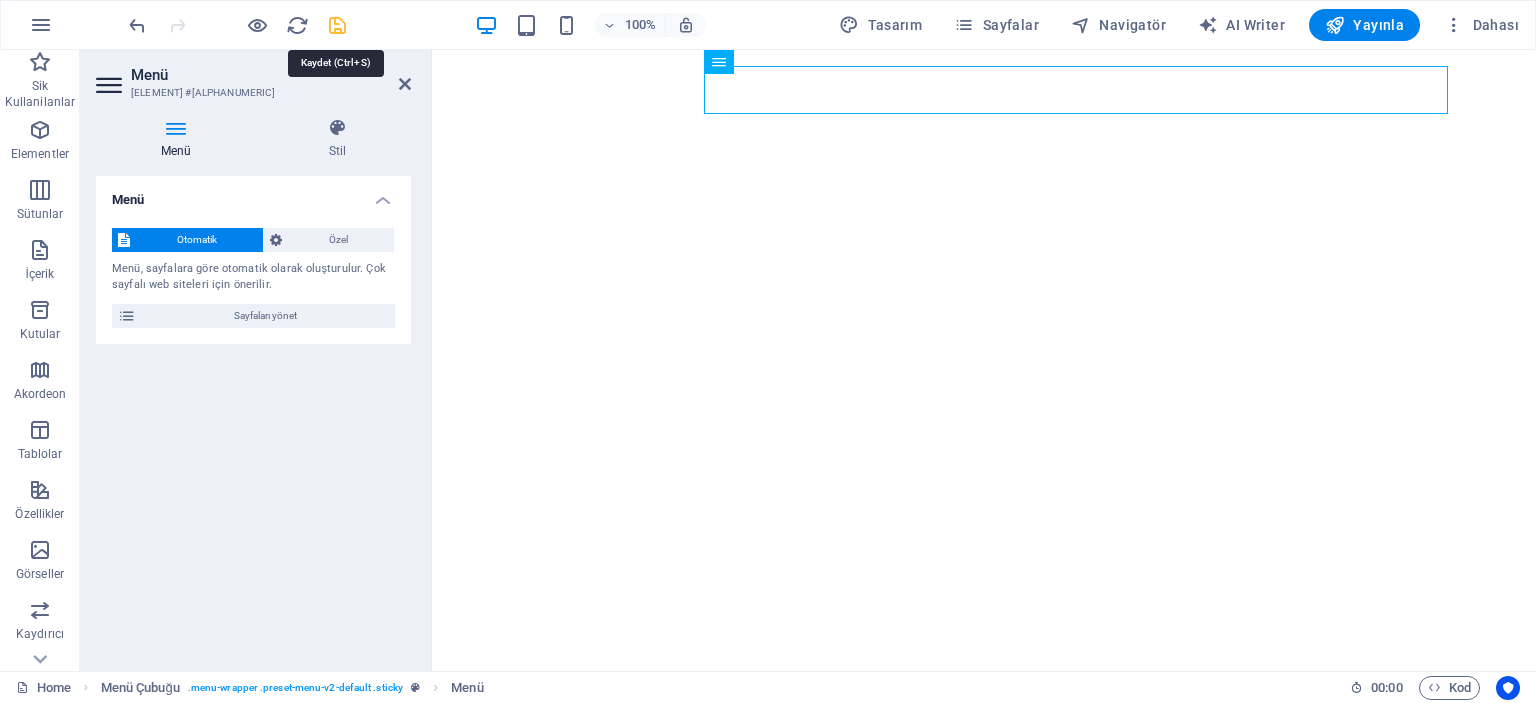 click at bounding box center [337, 25] 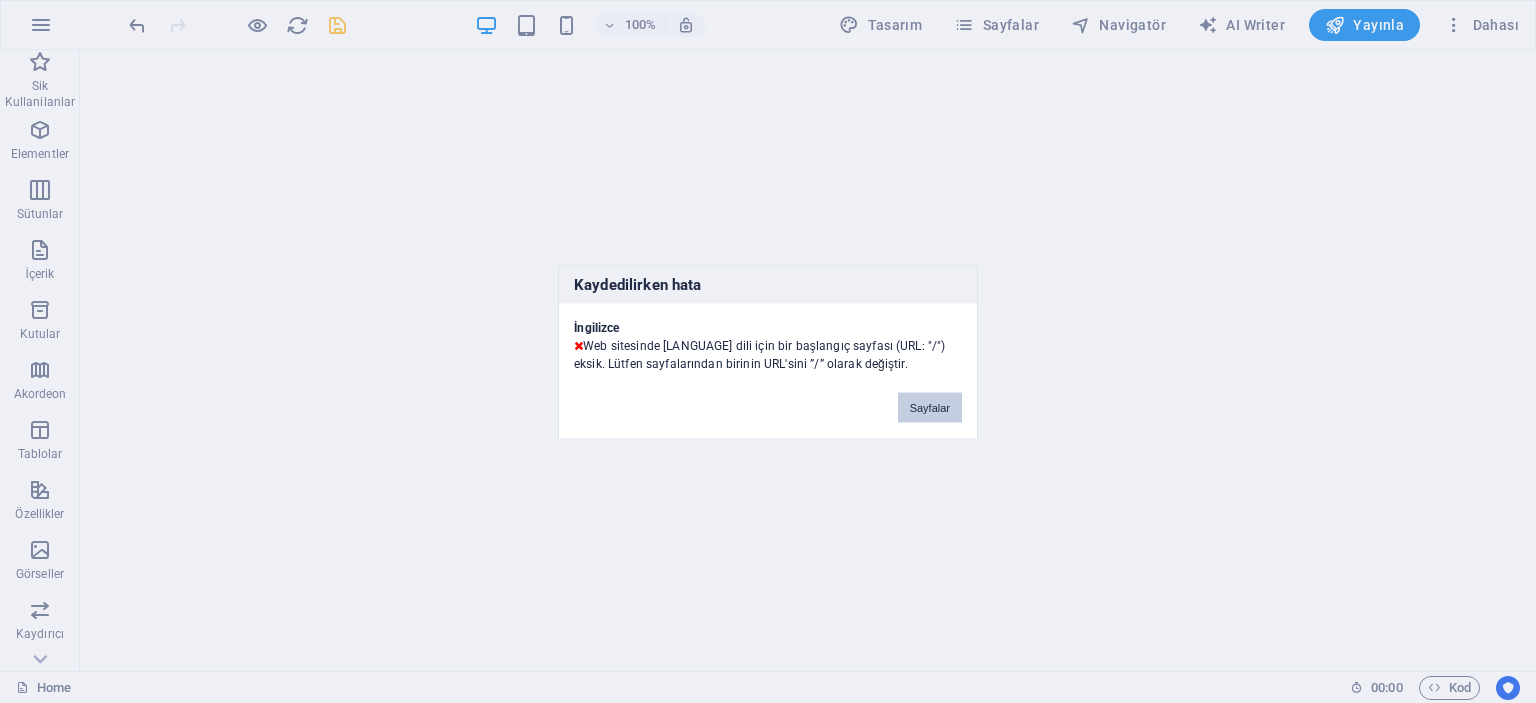 click on "Sayfalar" at bounding box center [930, 407] 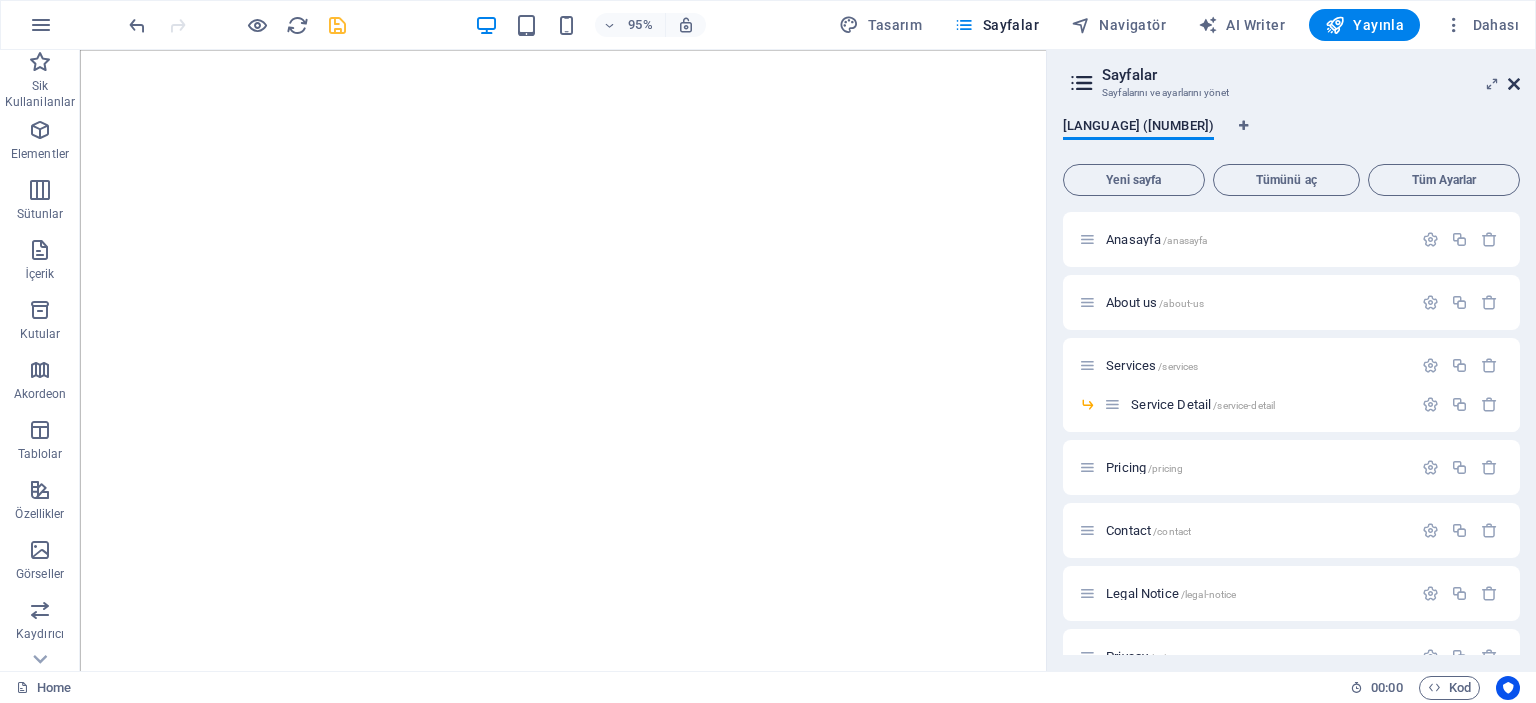 click at bounding box center (1514, 84) 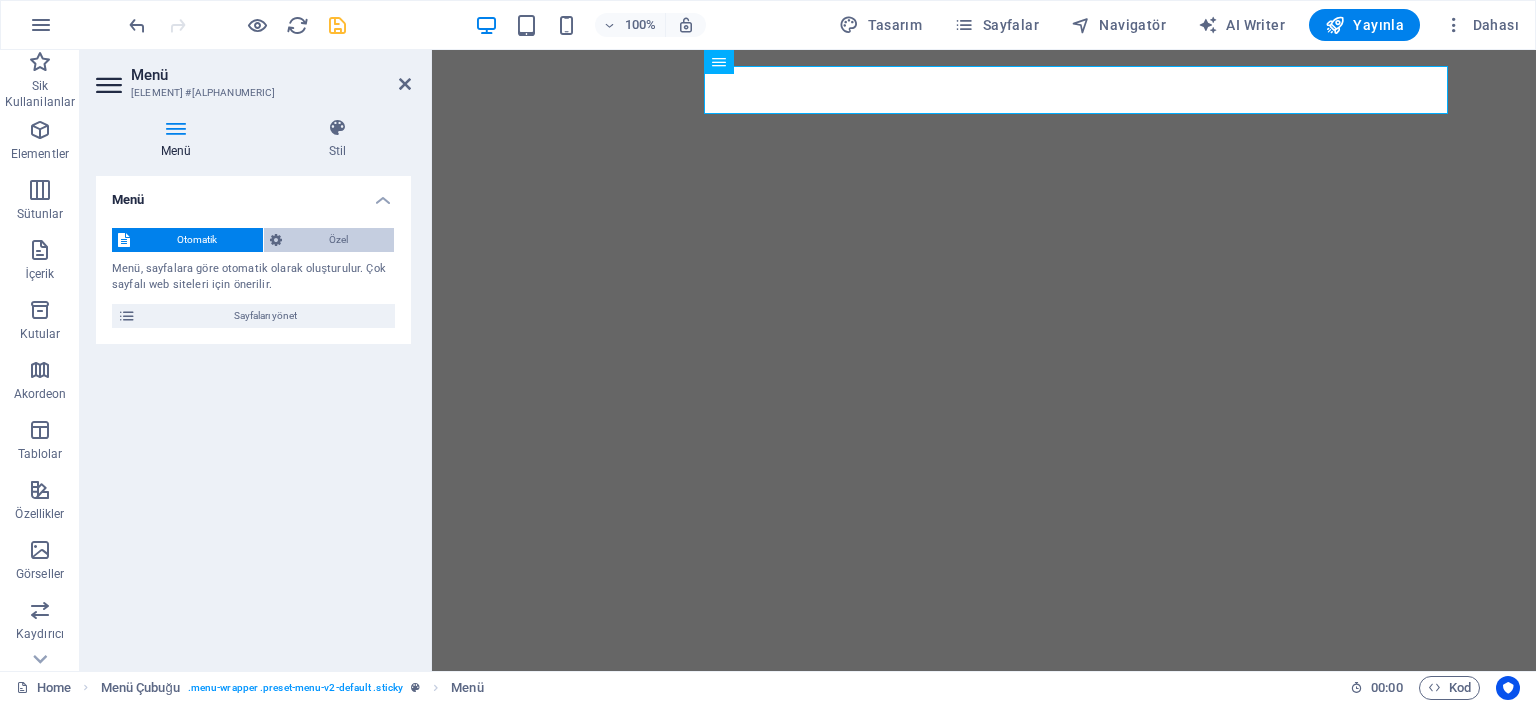 click on "Özel" at bounding box center (338, 240) 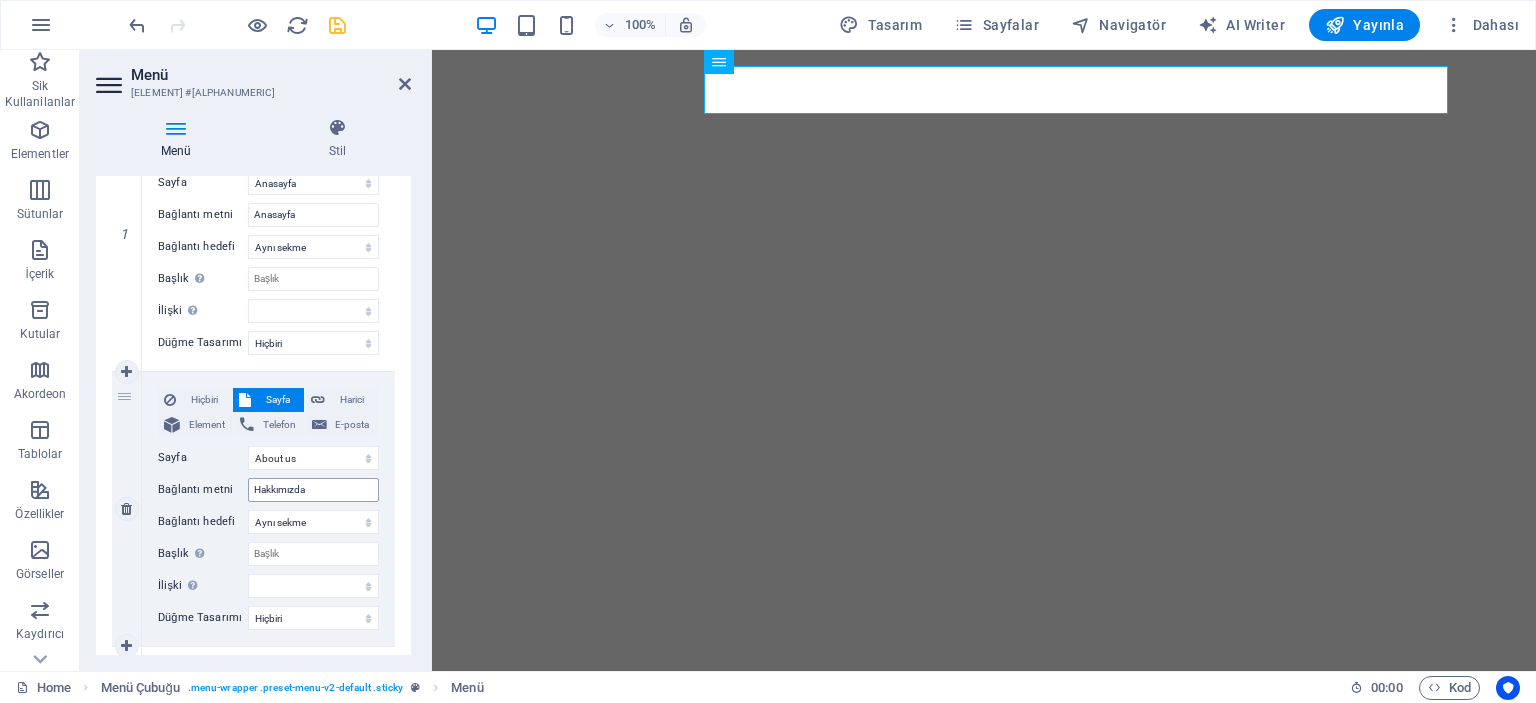 scroll, scrollTop: 300, scrollLeft: 0, axis: vertical 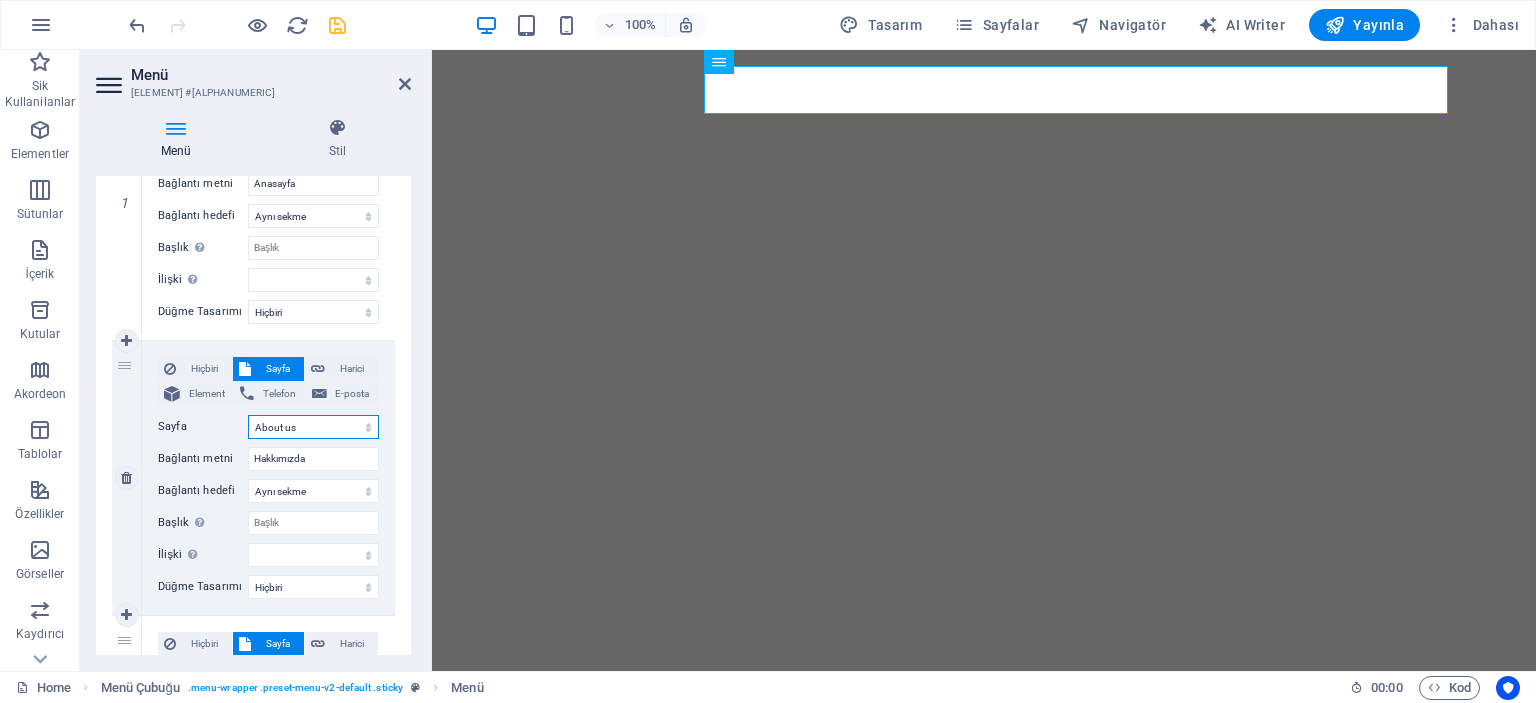 click on "Anasayfa About us Services -- Service Detail Pricing Contact Legal Notice Privacy" at bounding box center [313, 427] 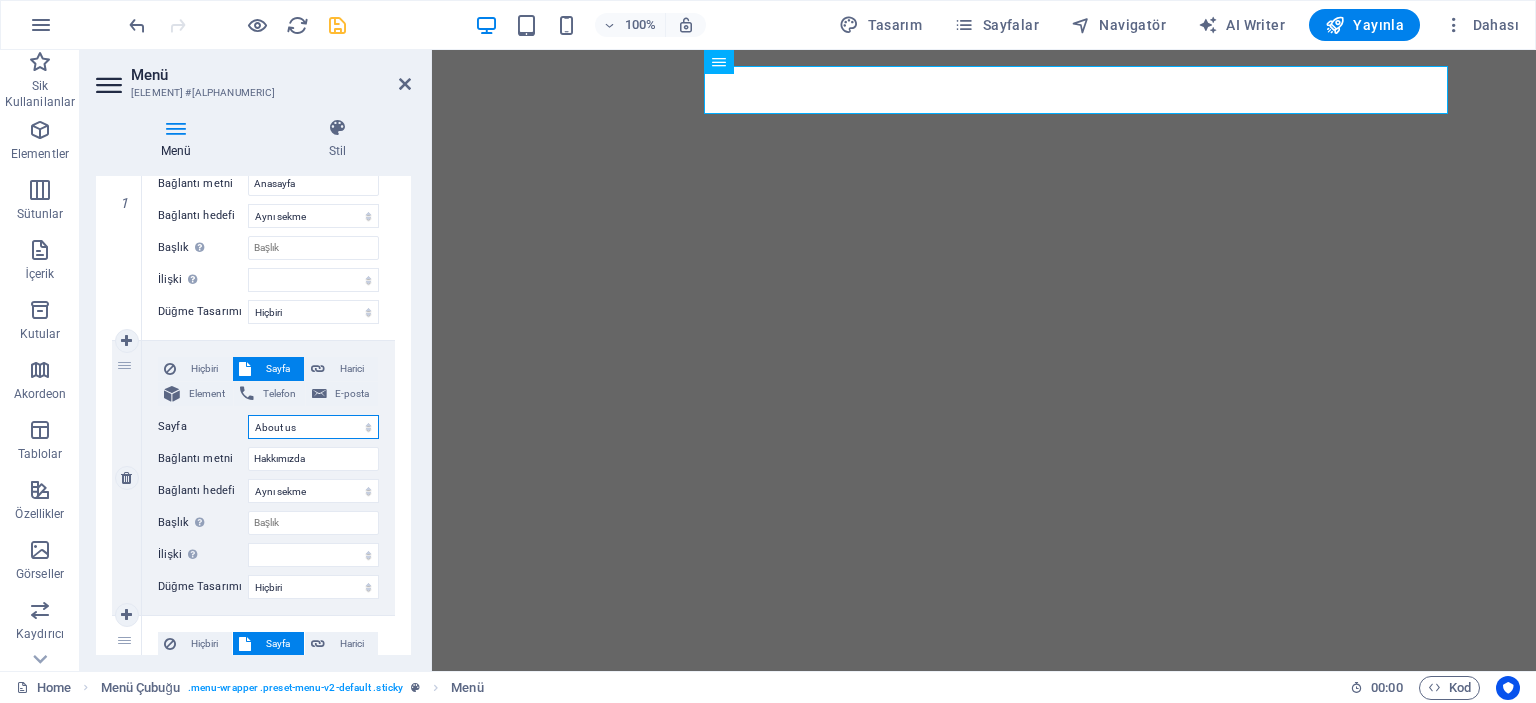 click on "Anasayfa About us Services -- Service Detail Pricing Contact Legal Notice Privacy" at bounding box center [313, 427] 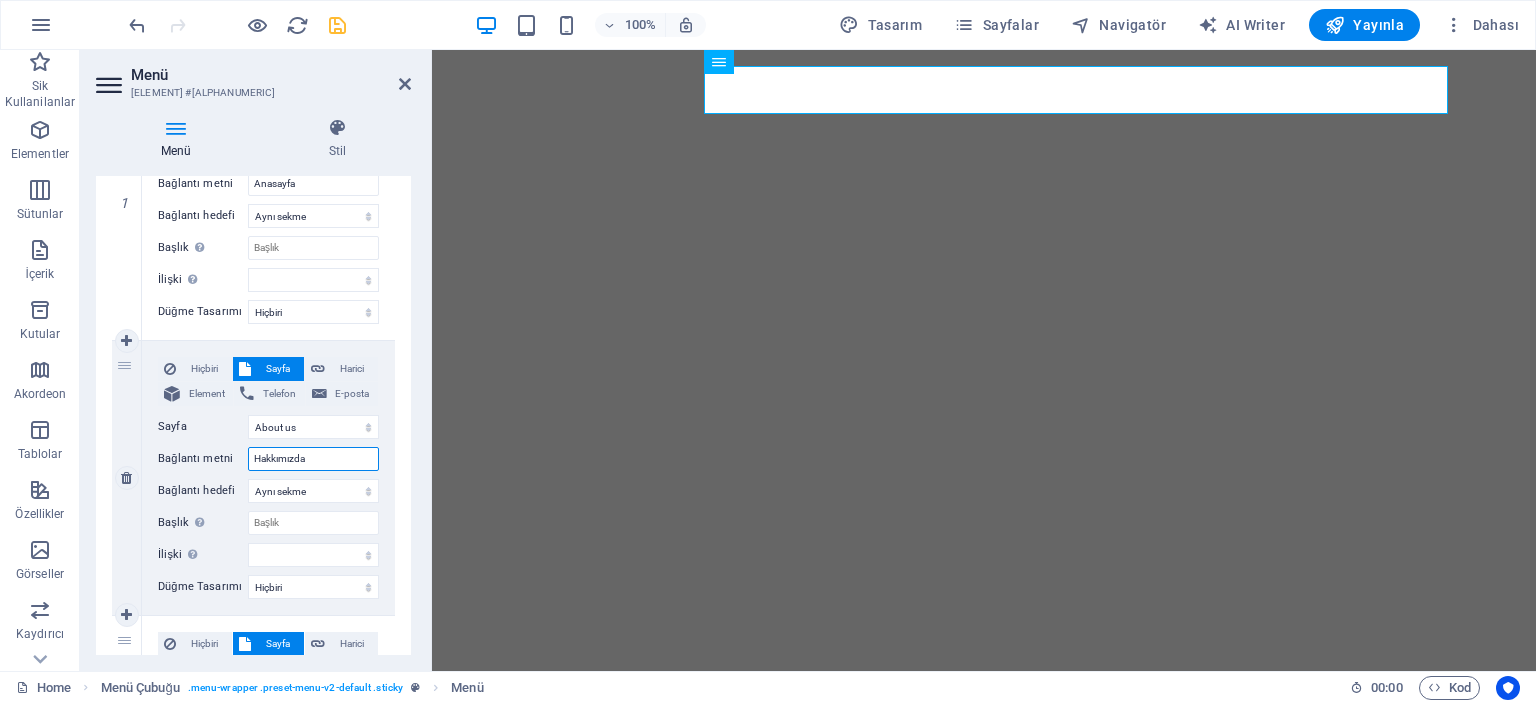 click on "Hakkımızda" at bounding box center (313, 459) 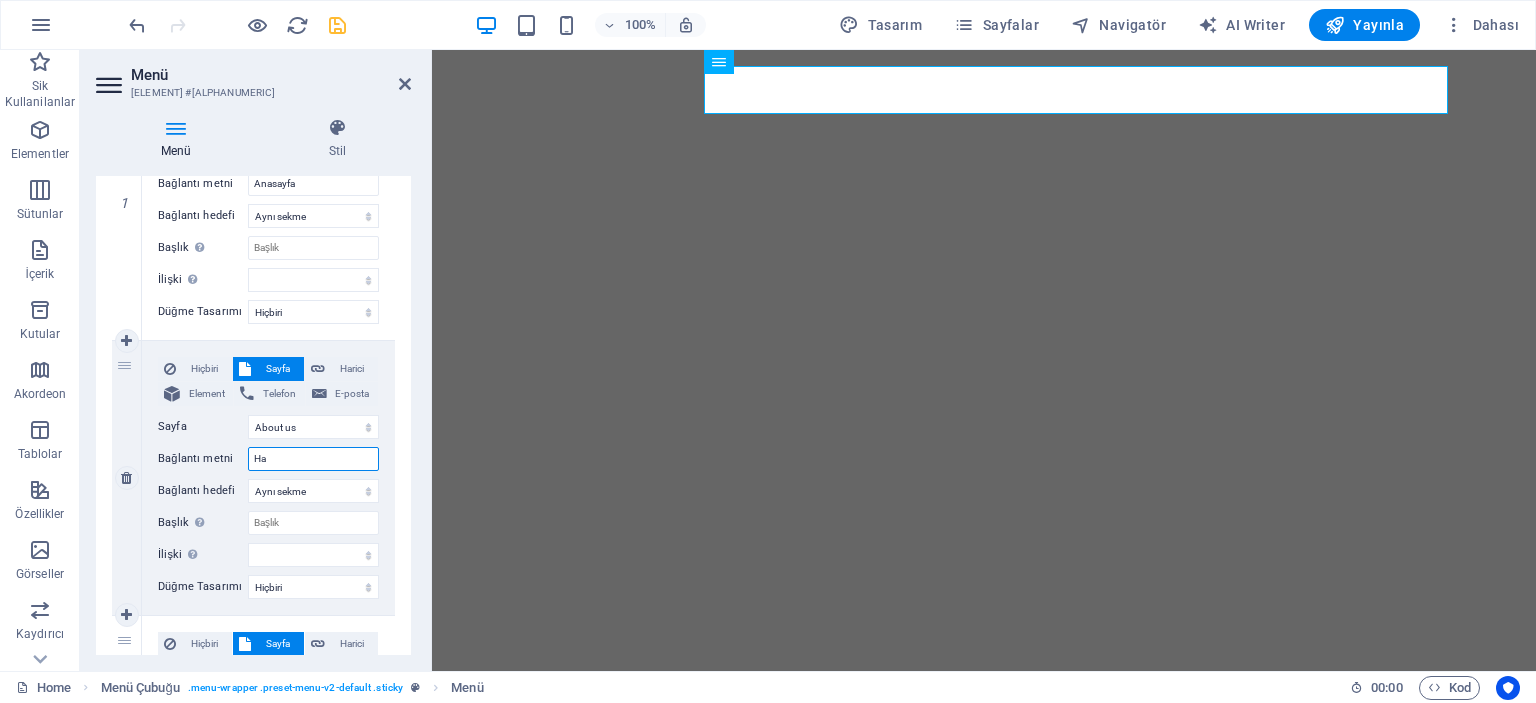 type on "H" 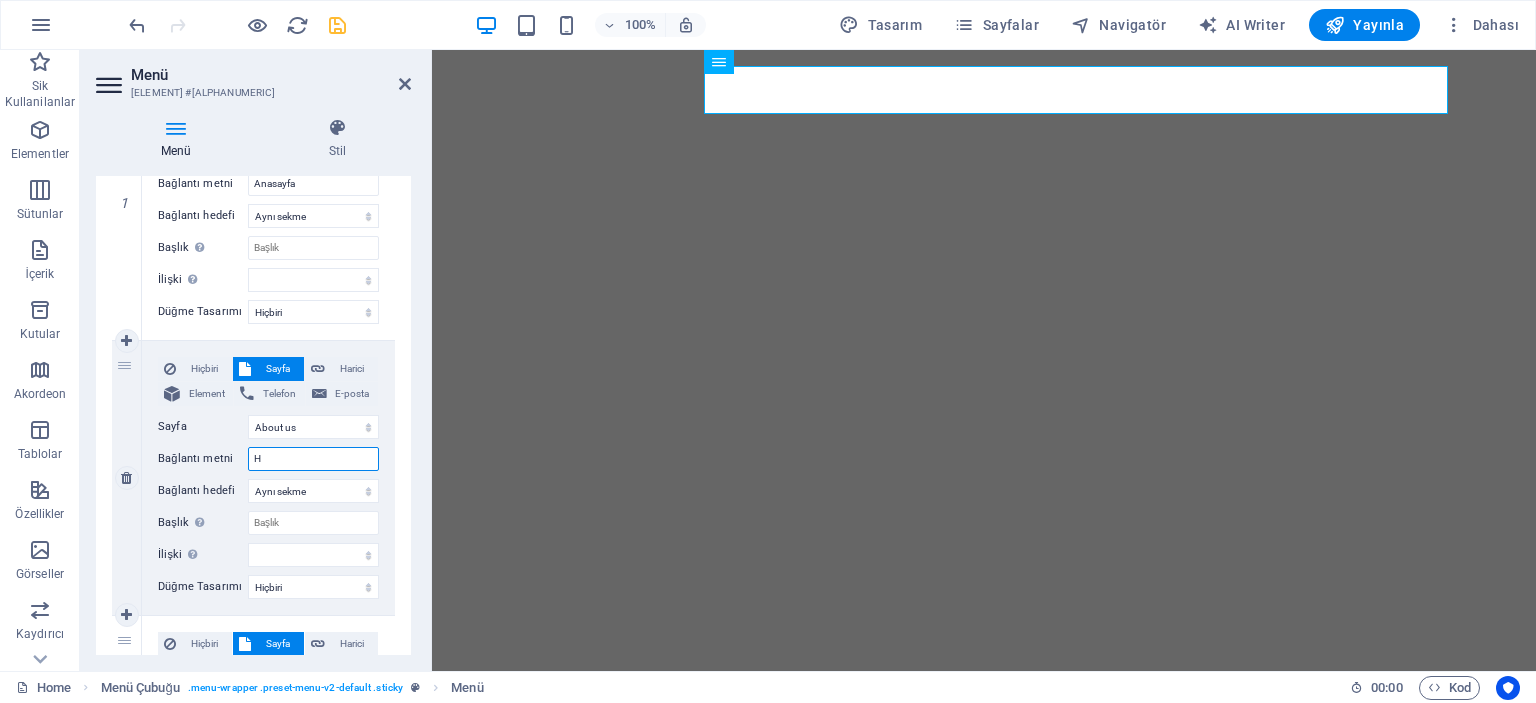 type 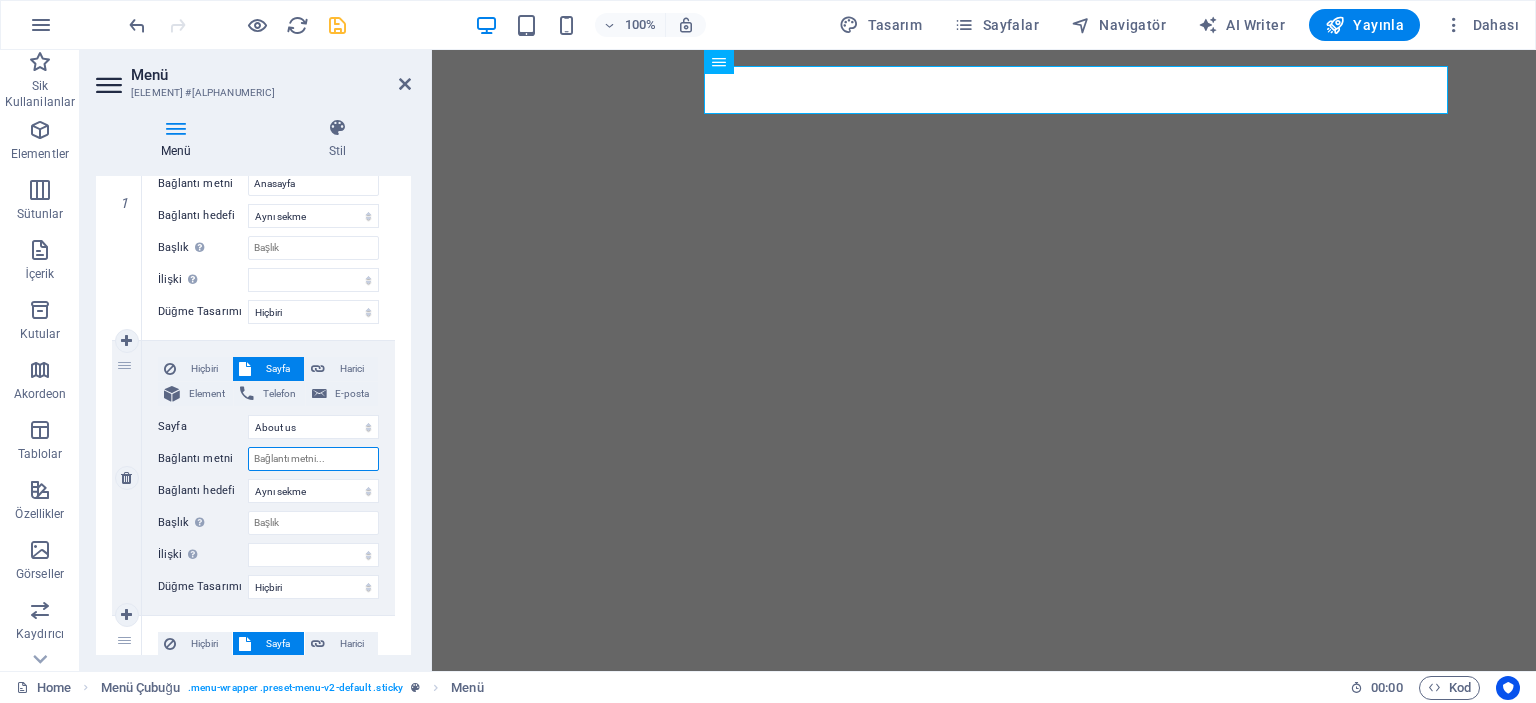 select 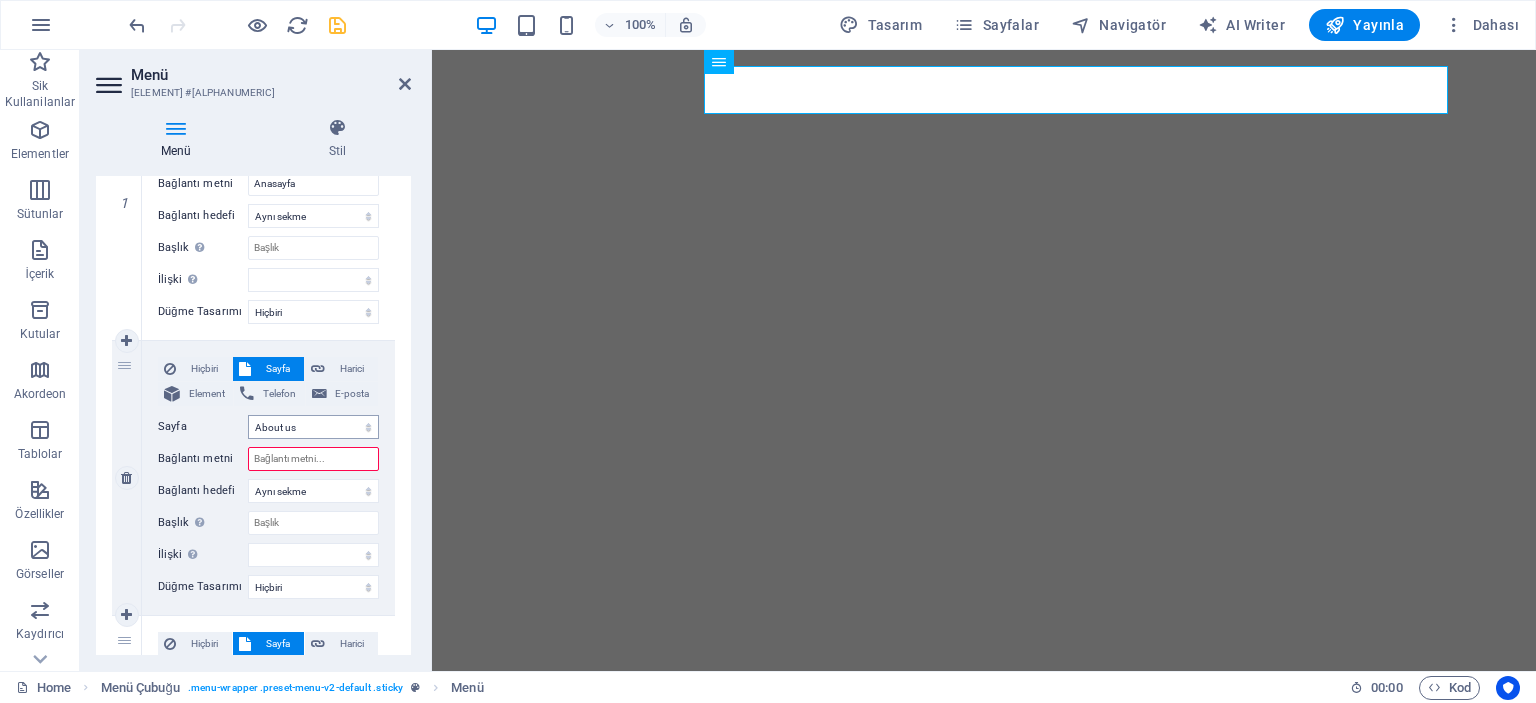 type 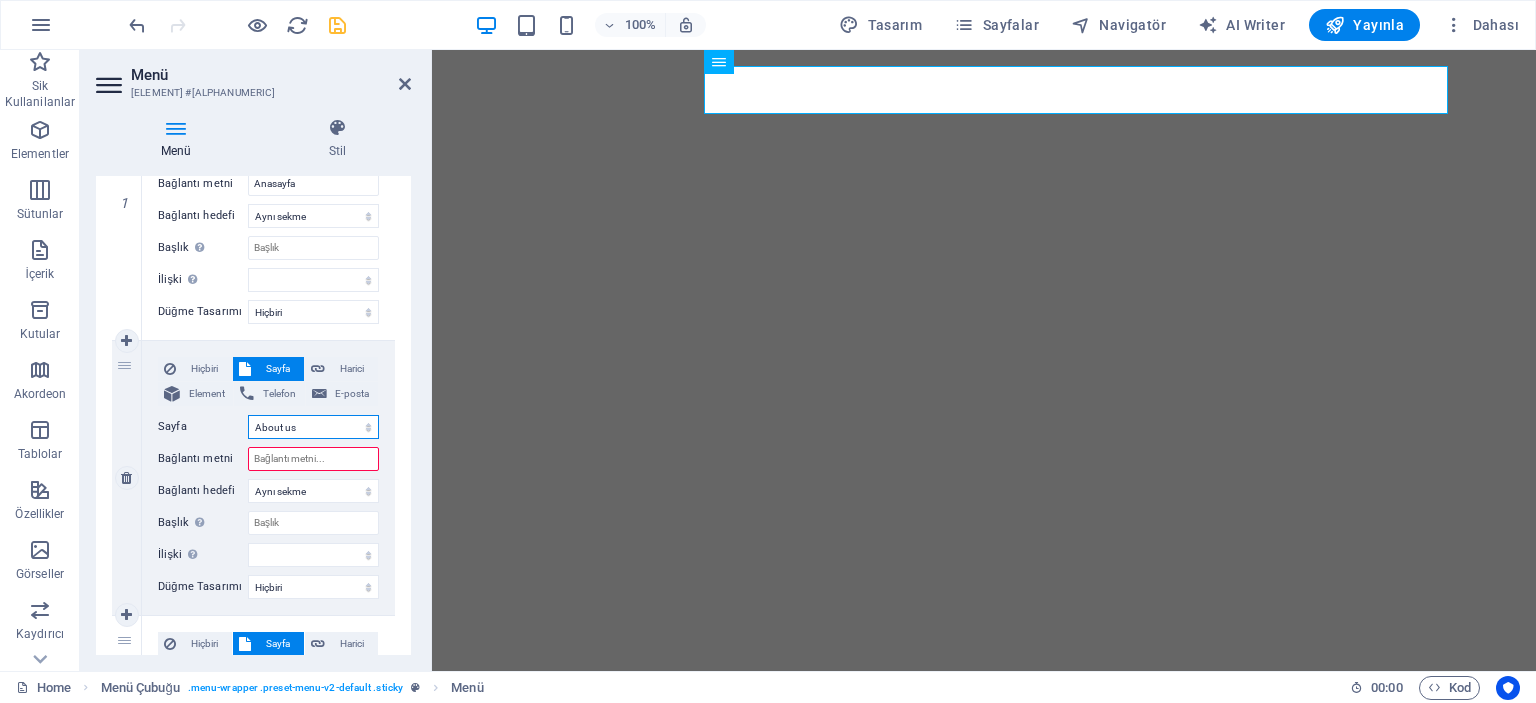 select 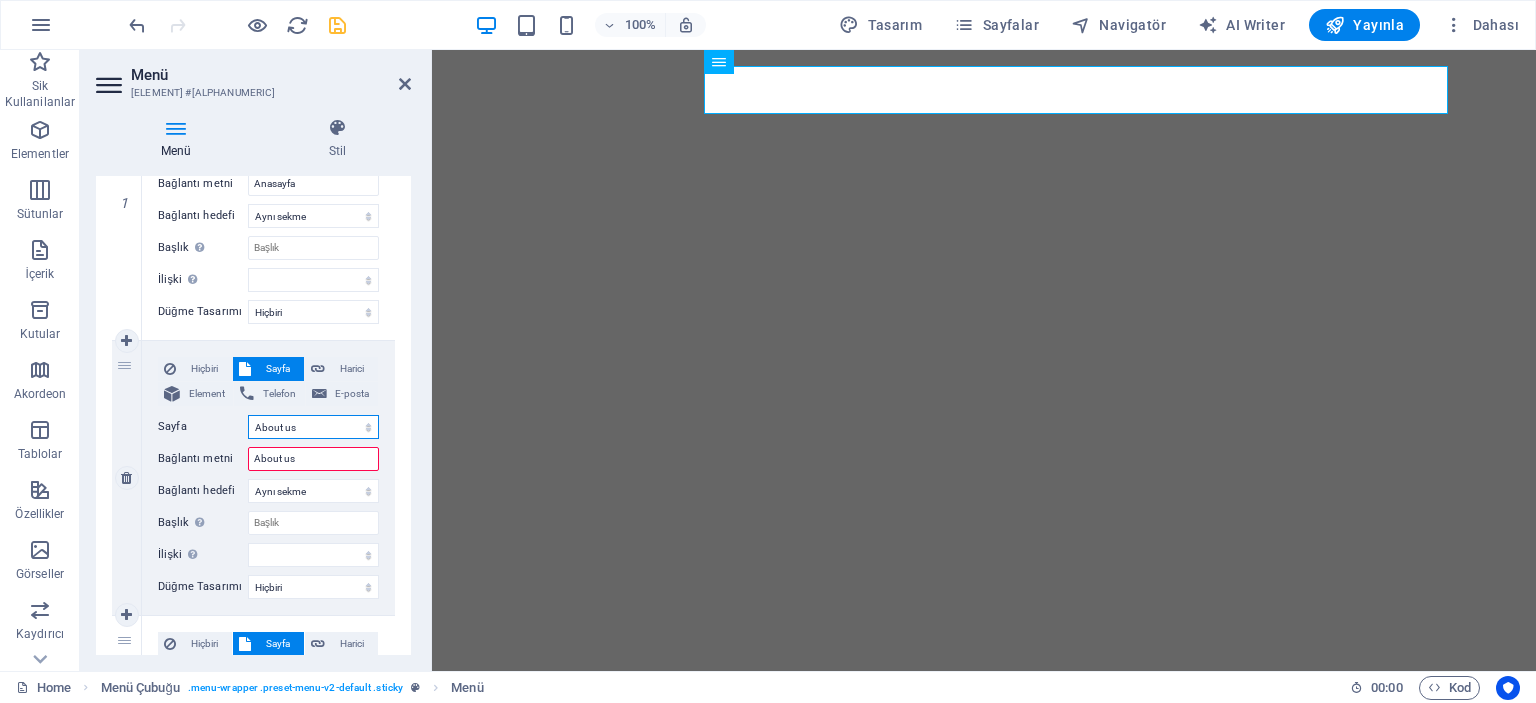 click on "Anasayfa About us Services -- Service Detail Pricing Contact Legal Notice Privacy" at bounding box center (313, 427) 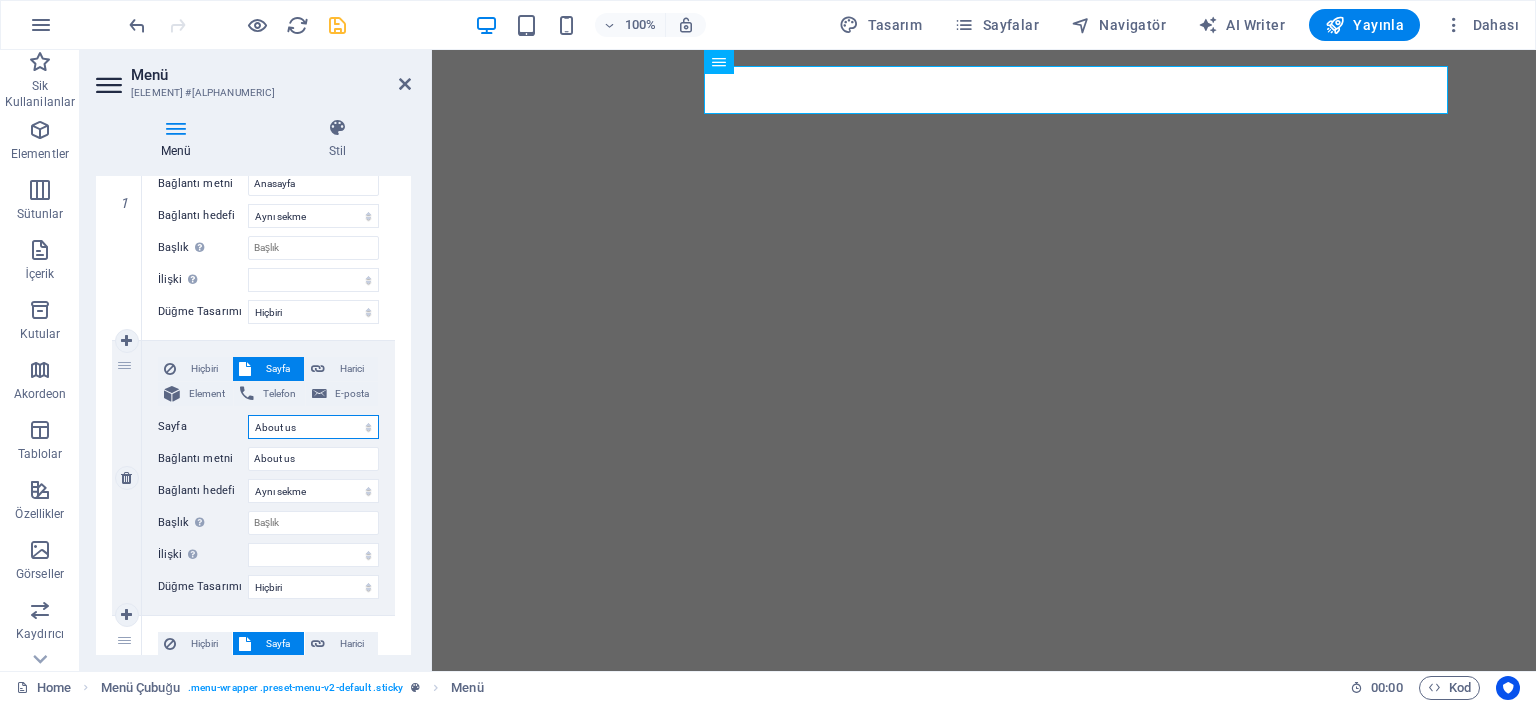 click on "Anasayfa About us Services -- Service Detail Pricing Contact Legal Notice Privacy" at bounding box center (313, 427) 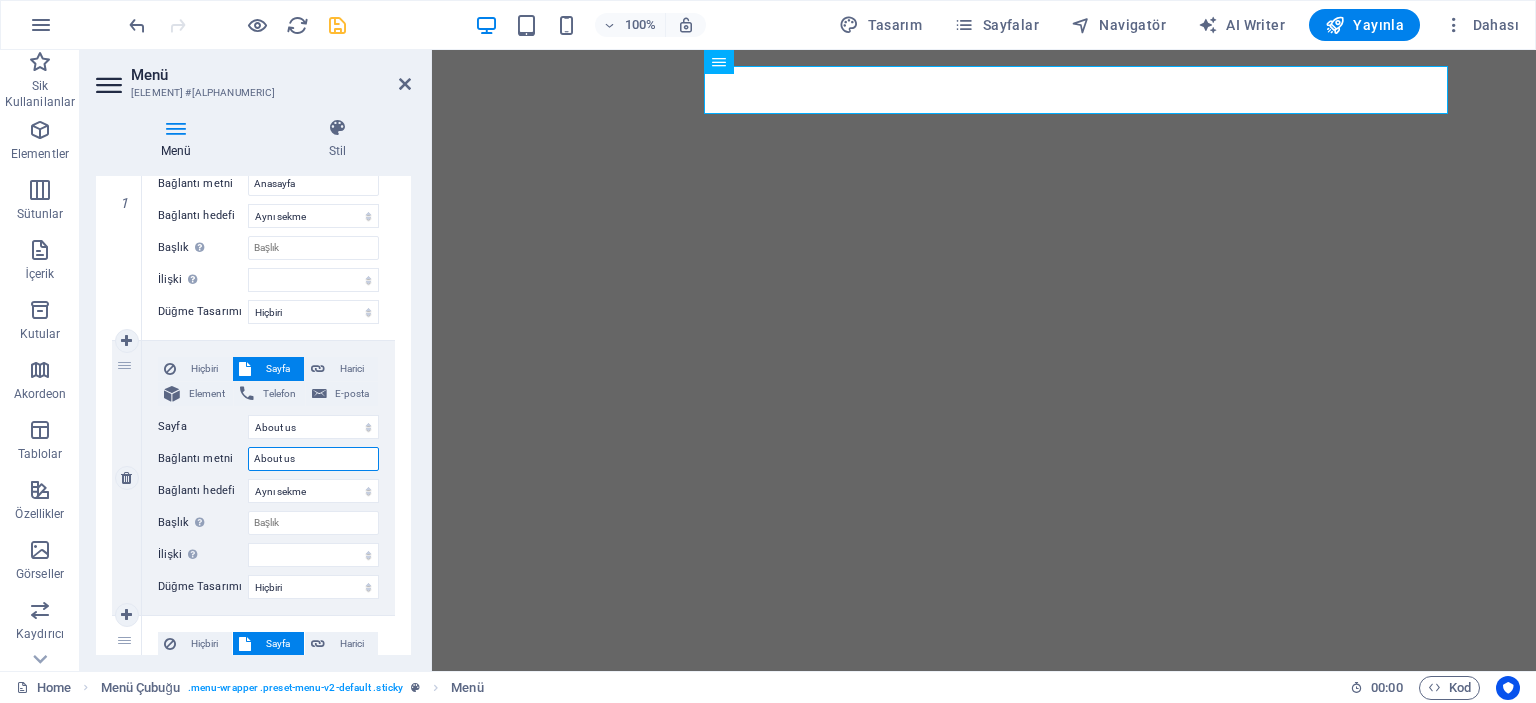 click on "About us" at bounding box center [313, 459] 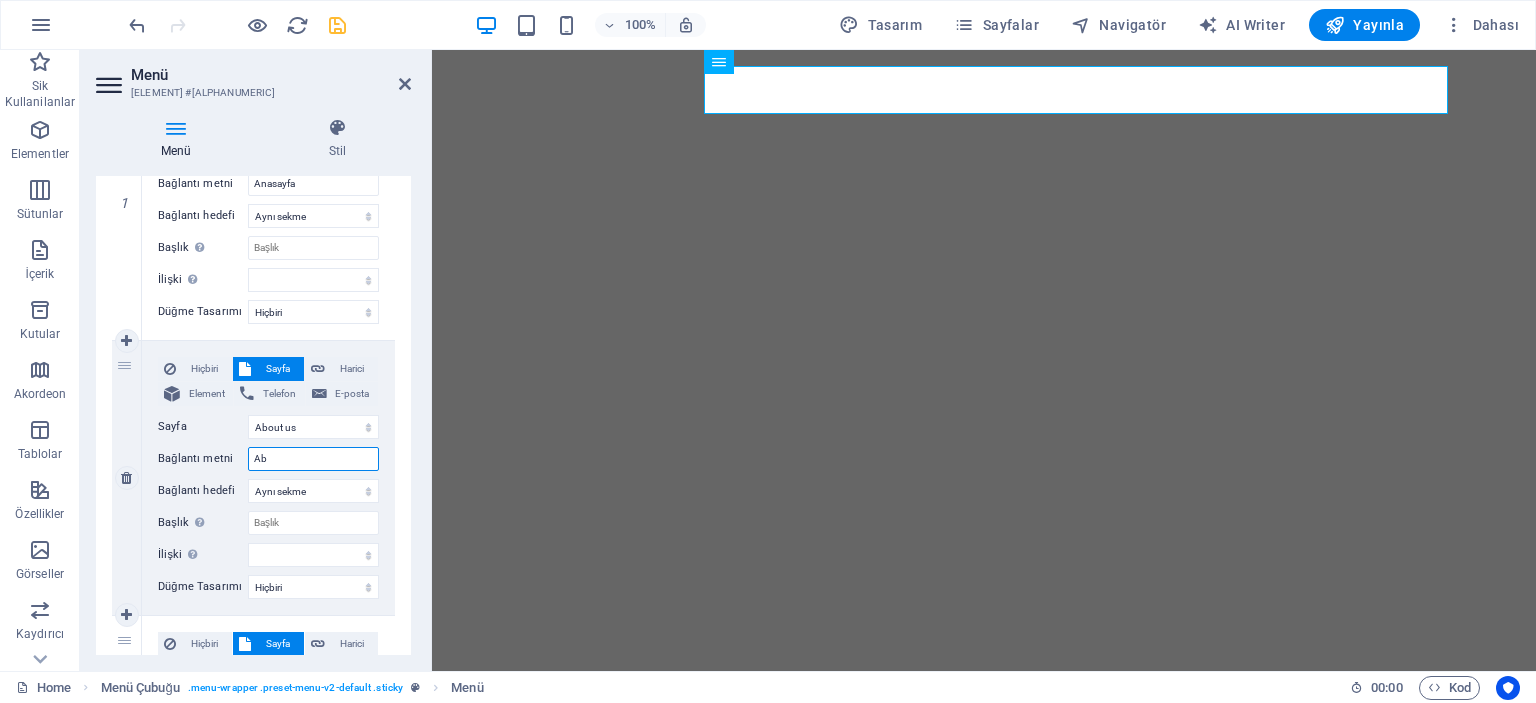 type on "A" 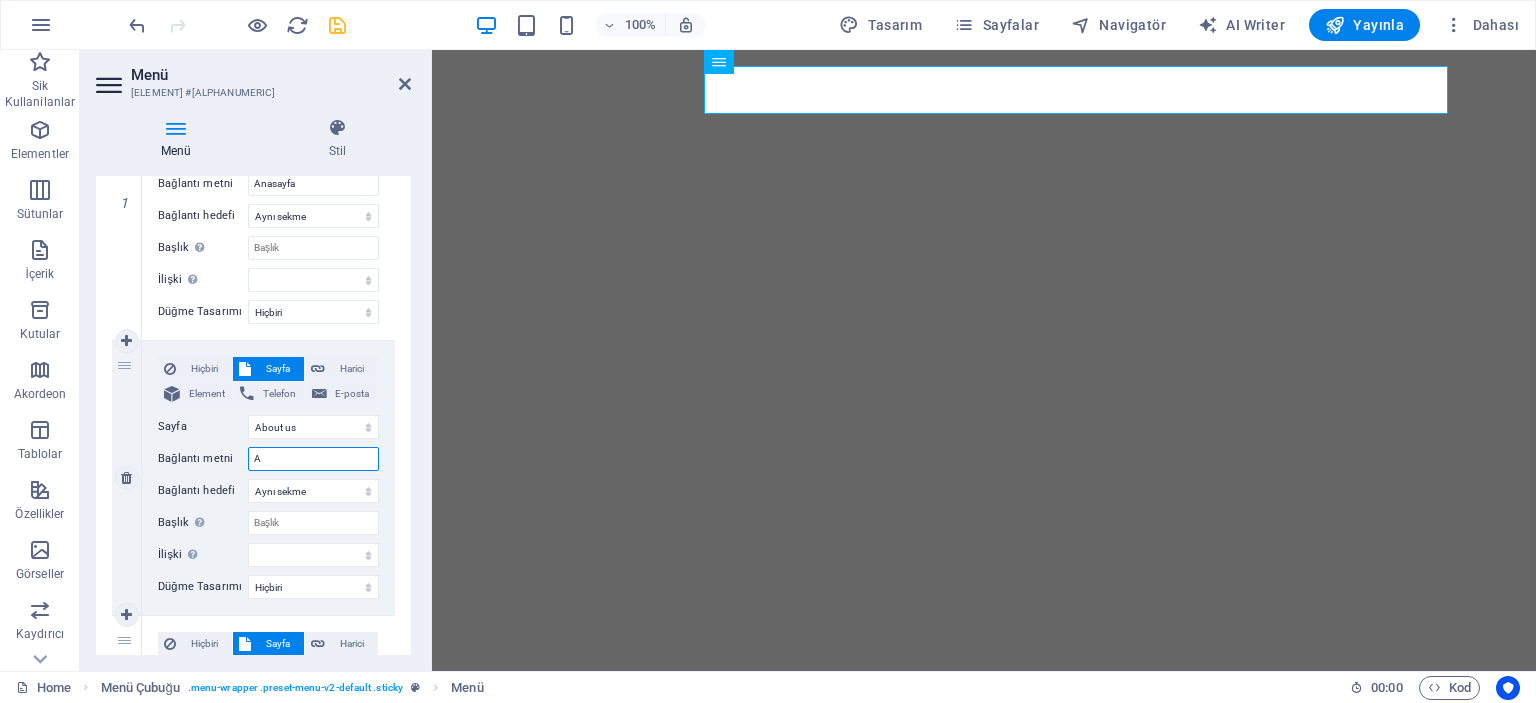 type 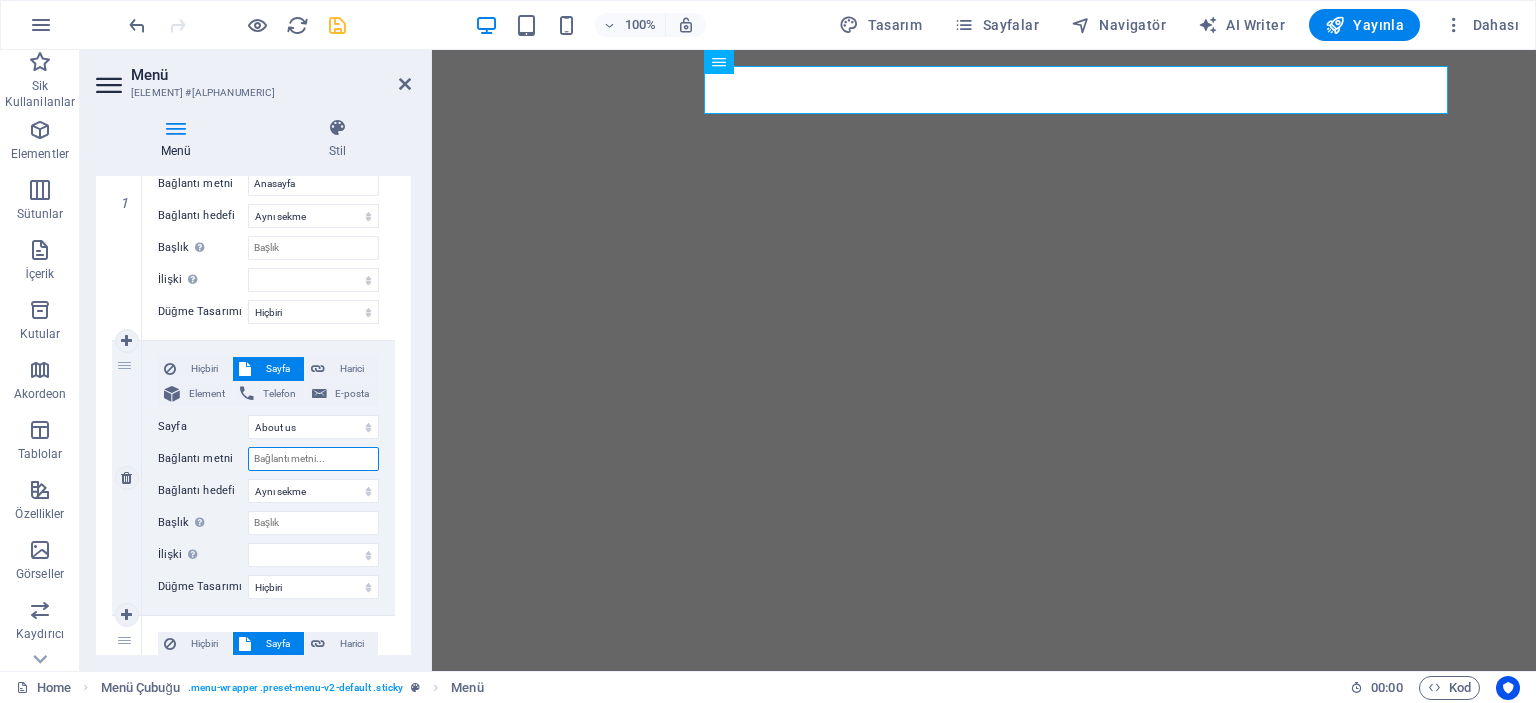 select 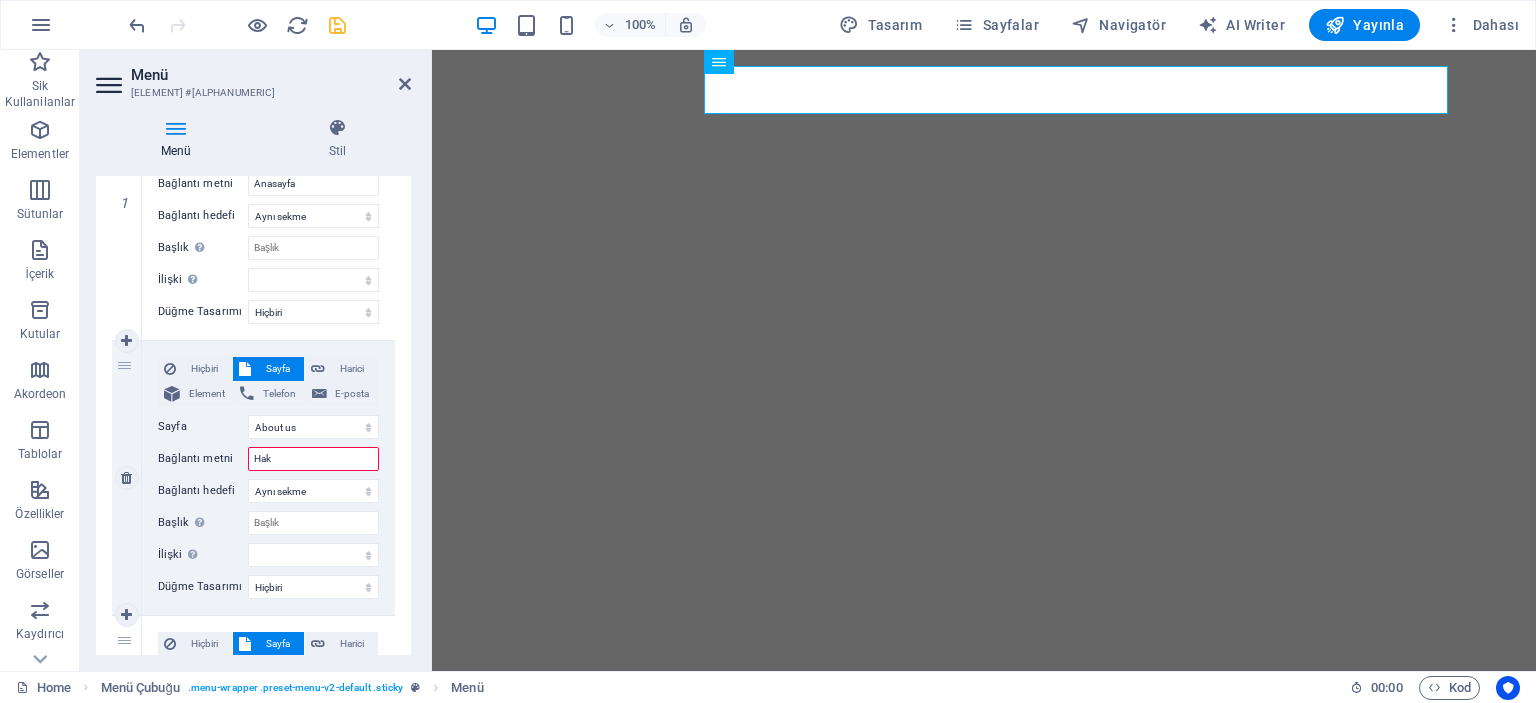 type on "Hakk" 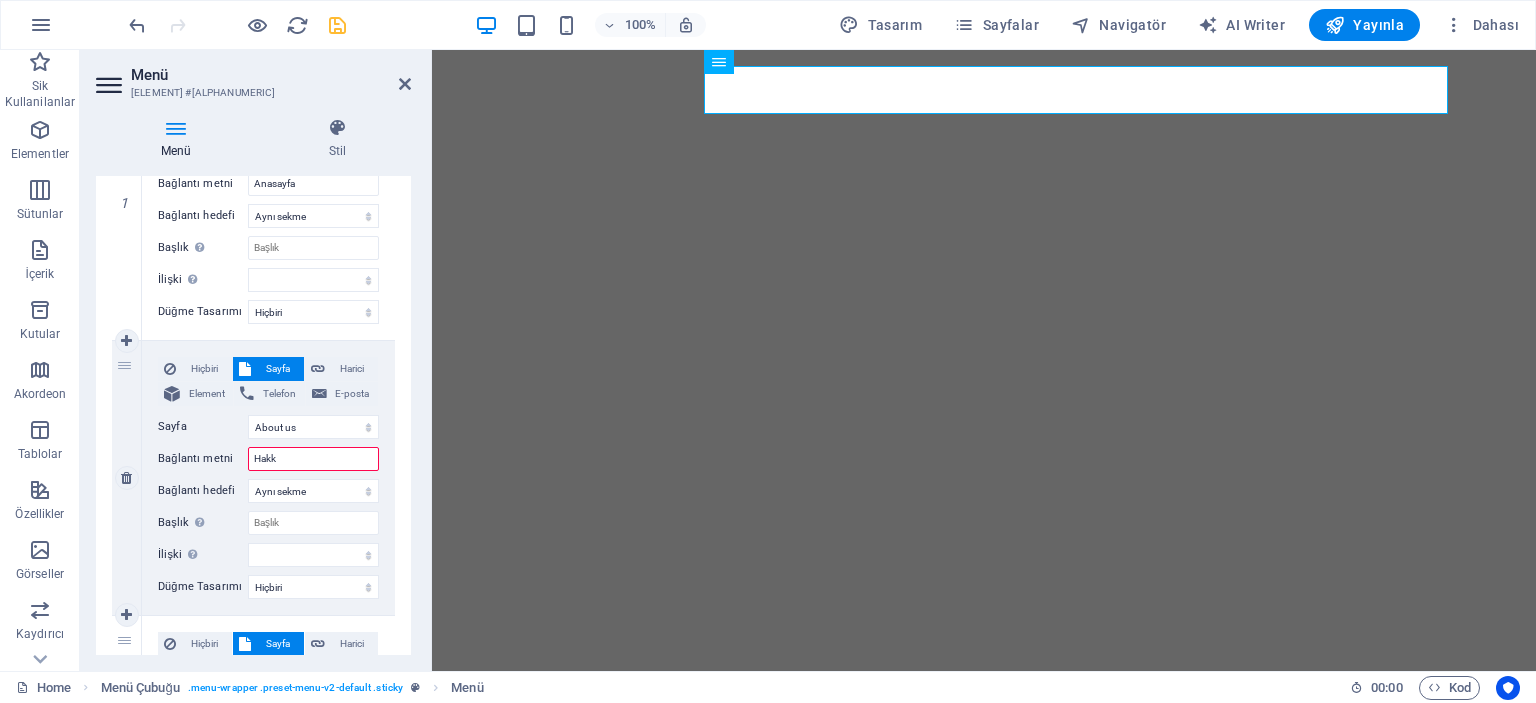 select 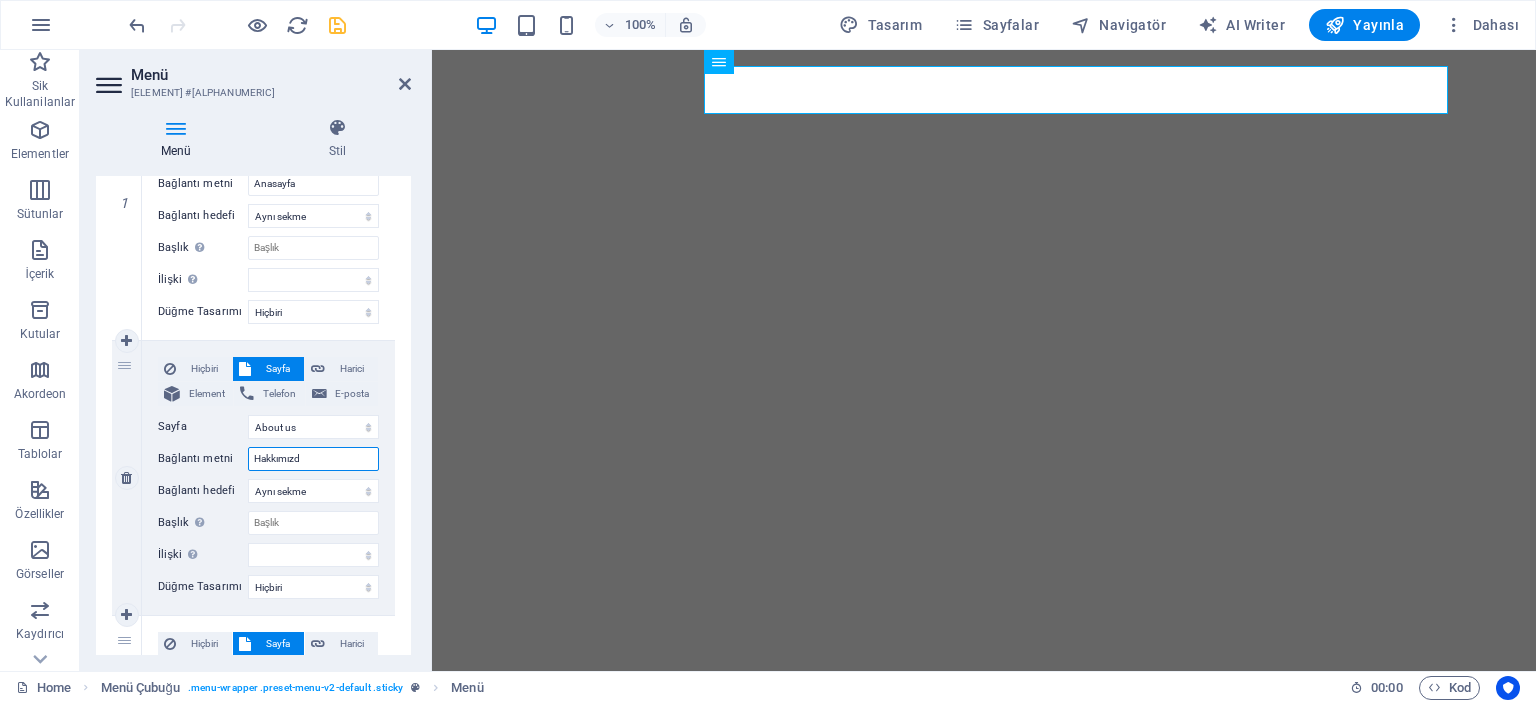 type on "Hakkımızda" 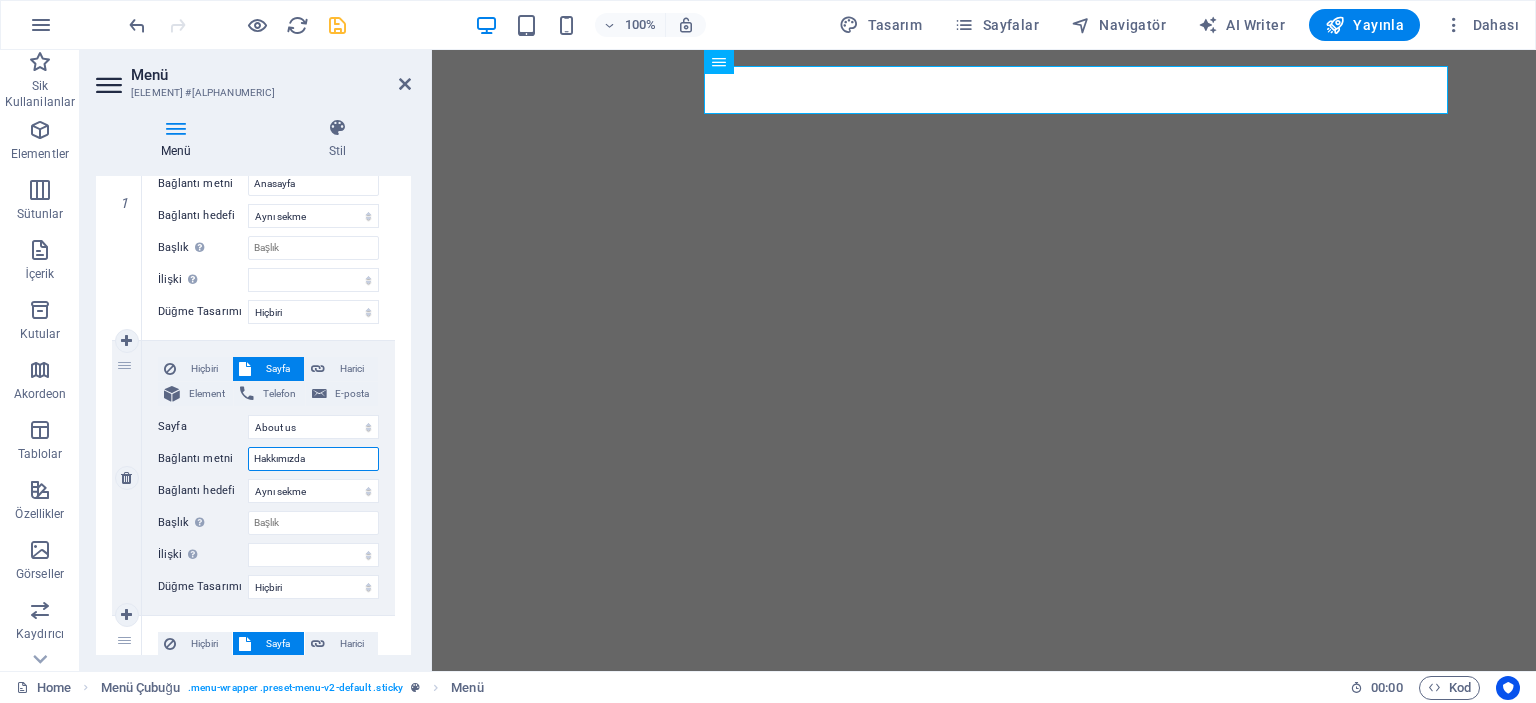 select 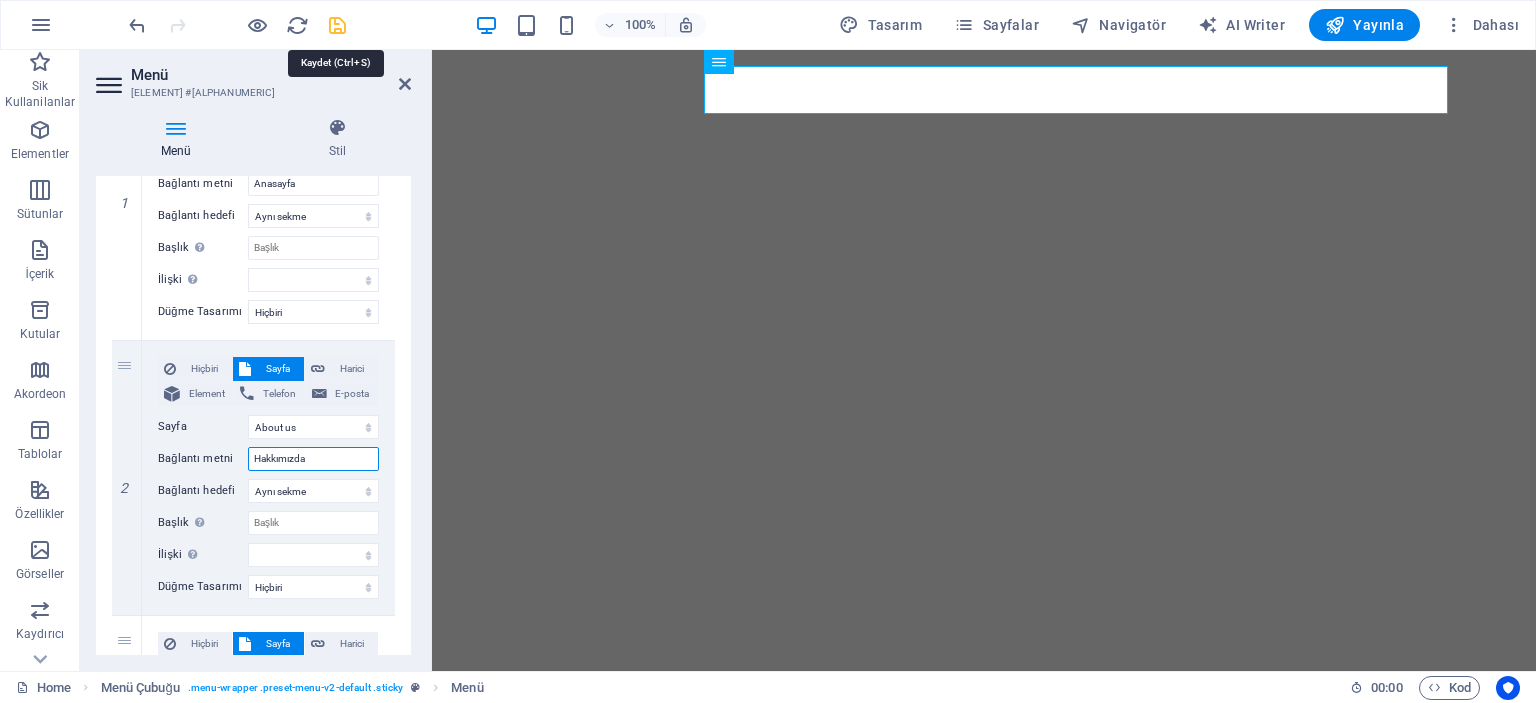 type on "Hakkımızda" 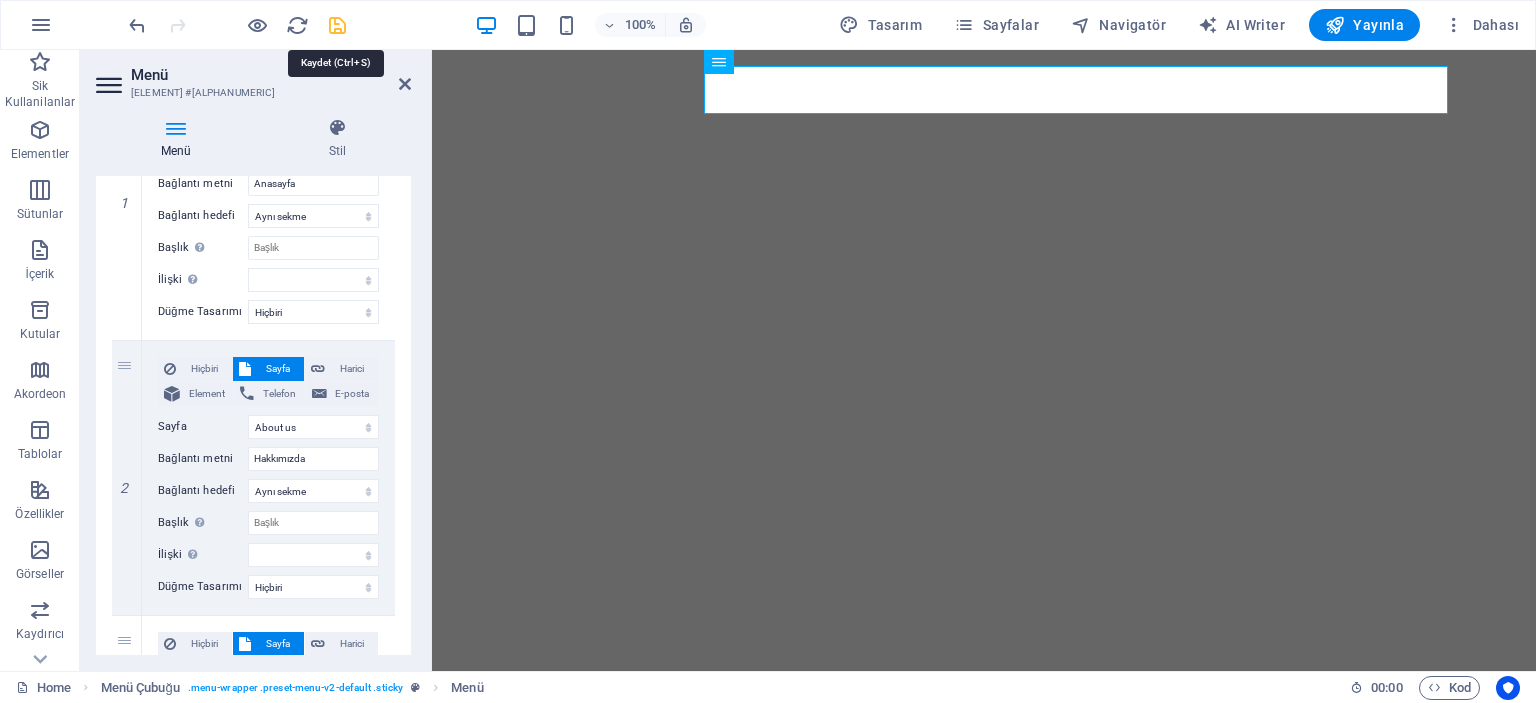 click at bounding box center (337, 25) 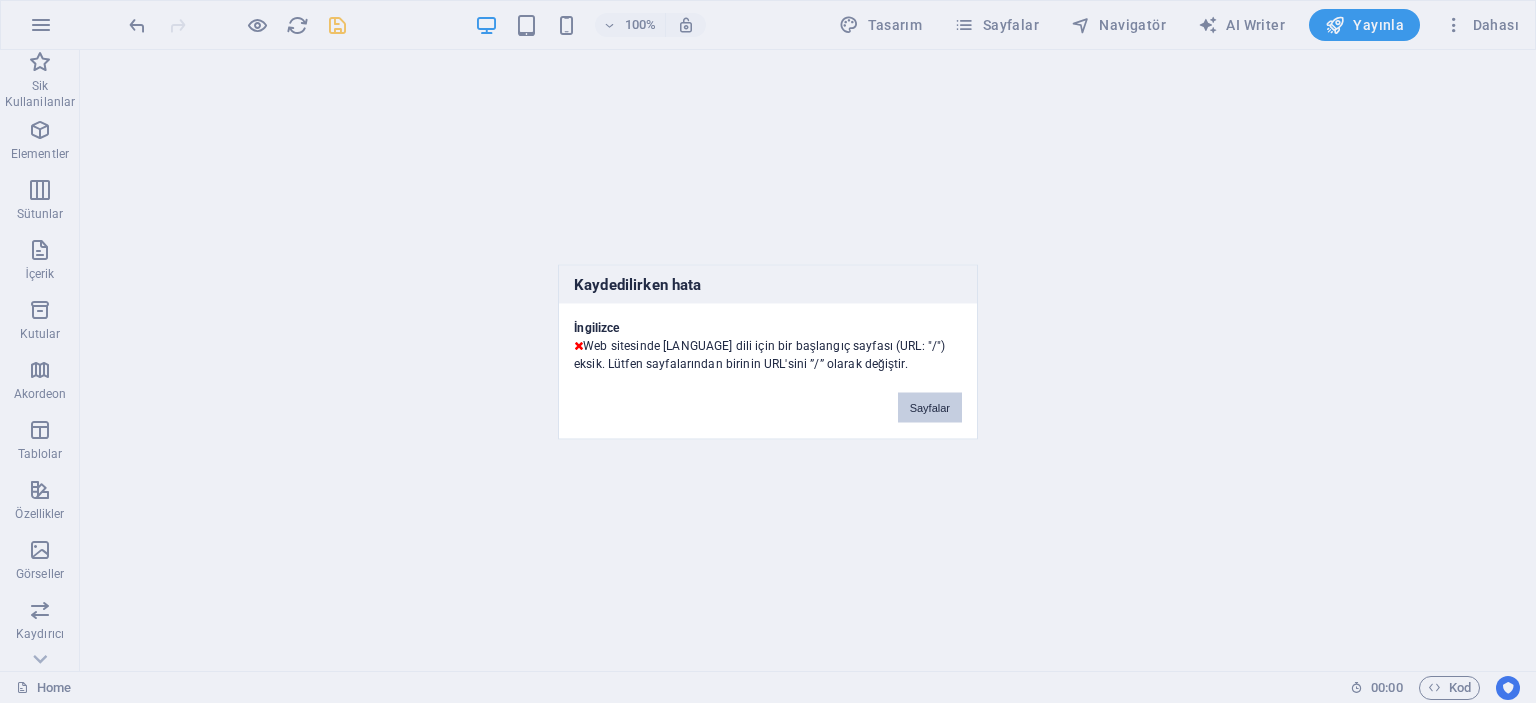click on "Sayfalar" at bounding box center [930, 407] 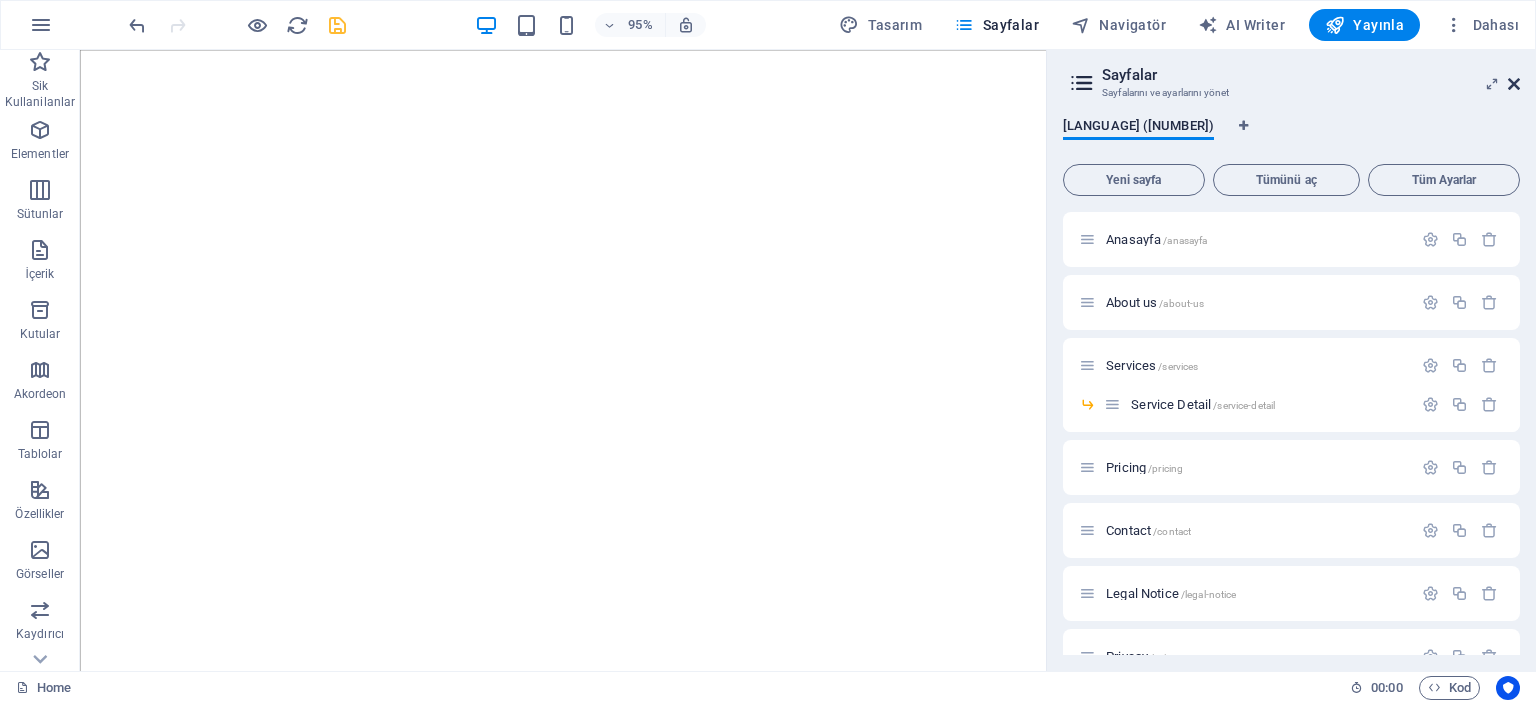 click at bounding box center [1514, 84] 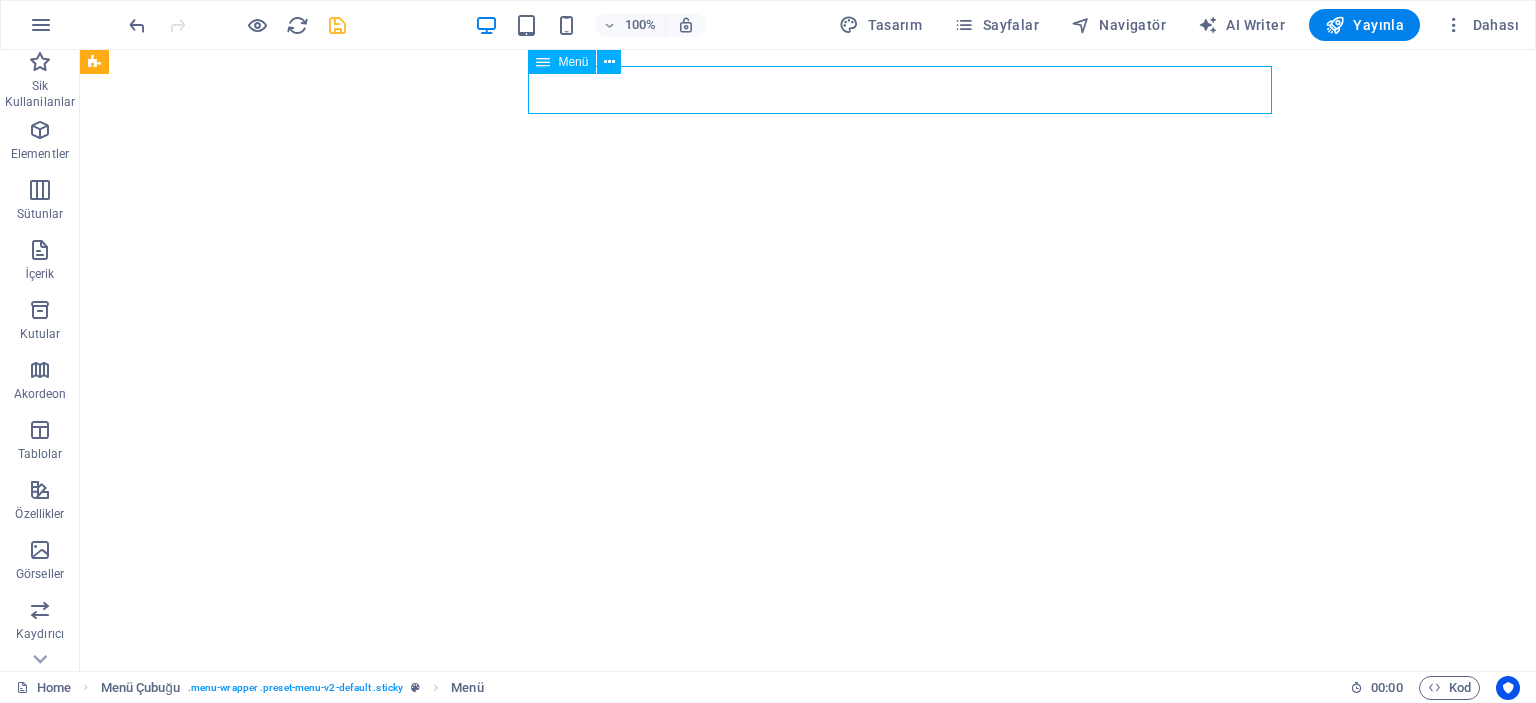 select 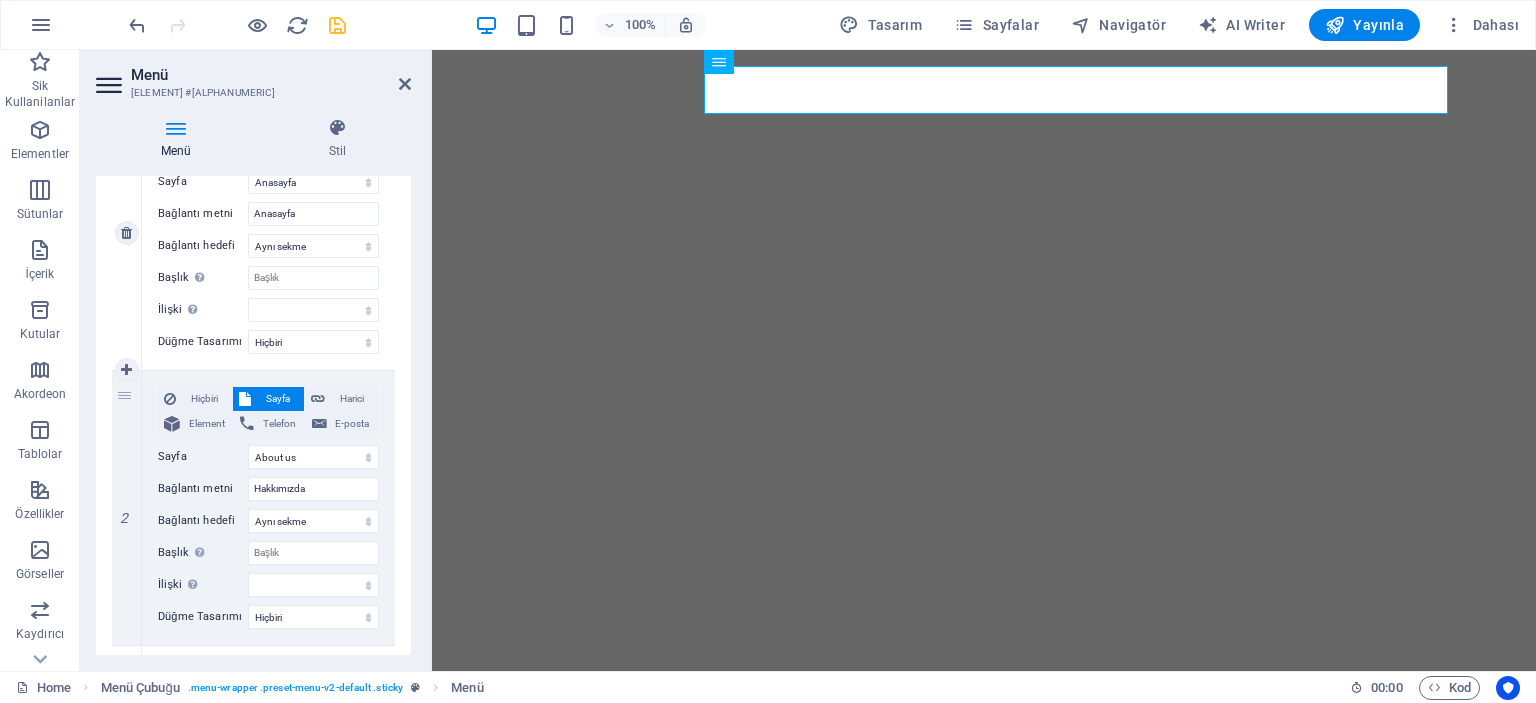 scroll, scrollTop: 300, scrollLeft: 0, axis: vertical 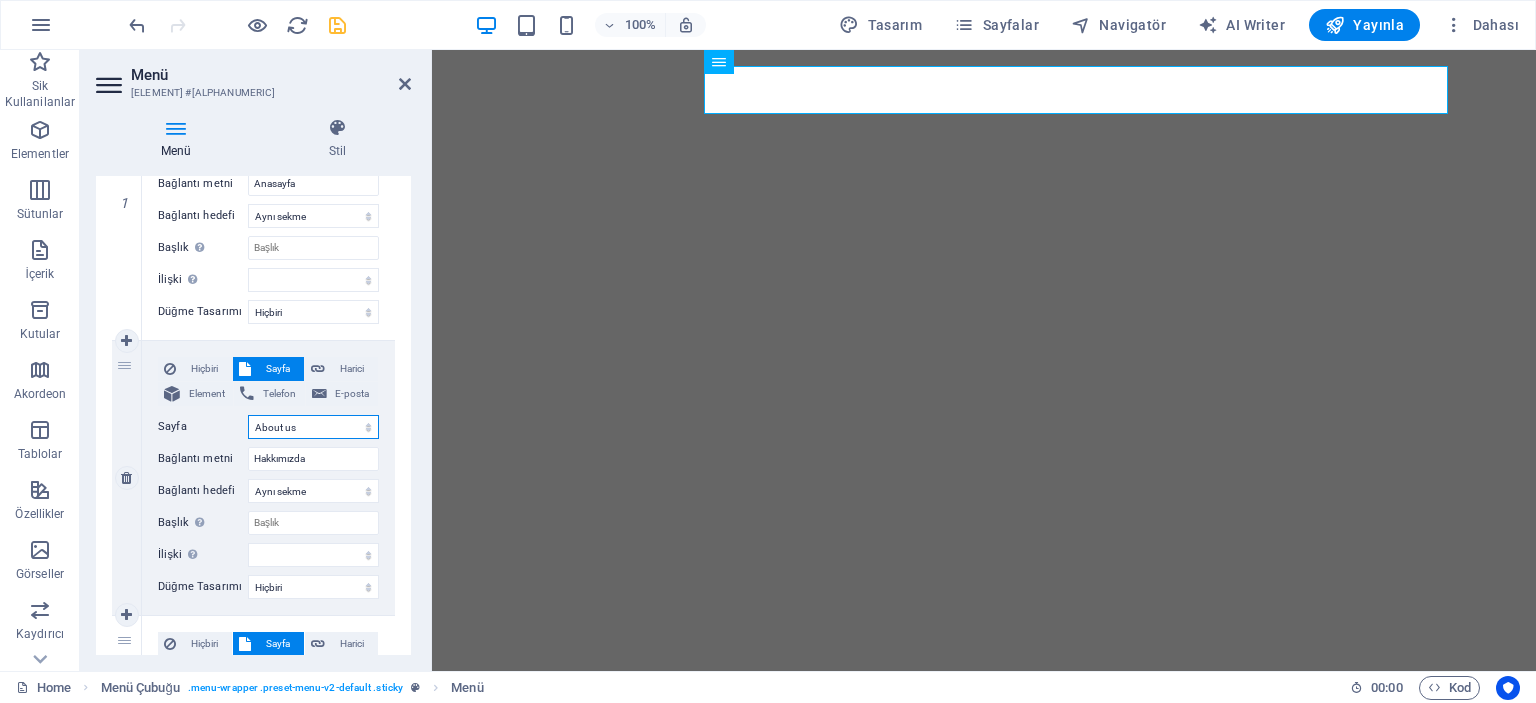 click on "Anasayfa About us Services -- Service Detail Pricing Contact Legal Notice Privacy" at bounding box center [313, 427] 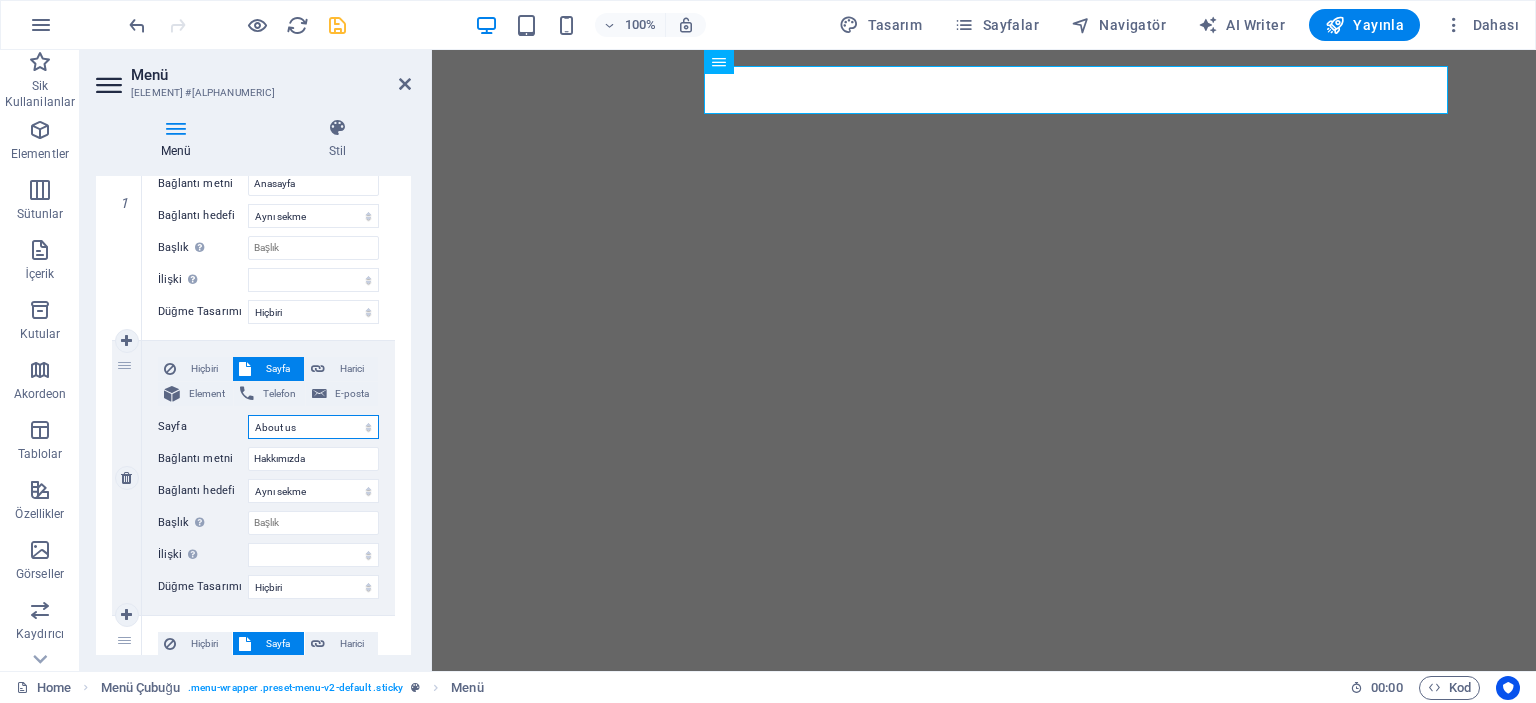 click on "Anasayfa About us Services -- Service Detail Pricing Contact Legal Notice Privacy" at bounding box center [313, 427] 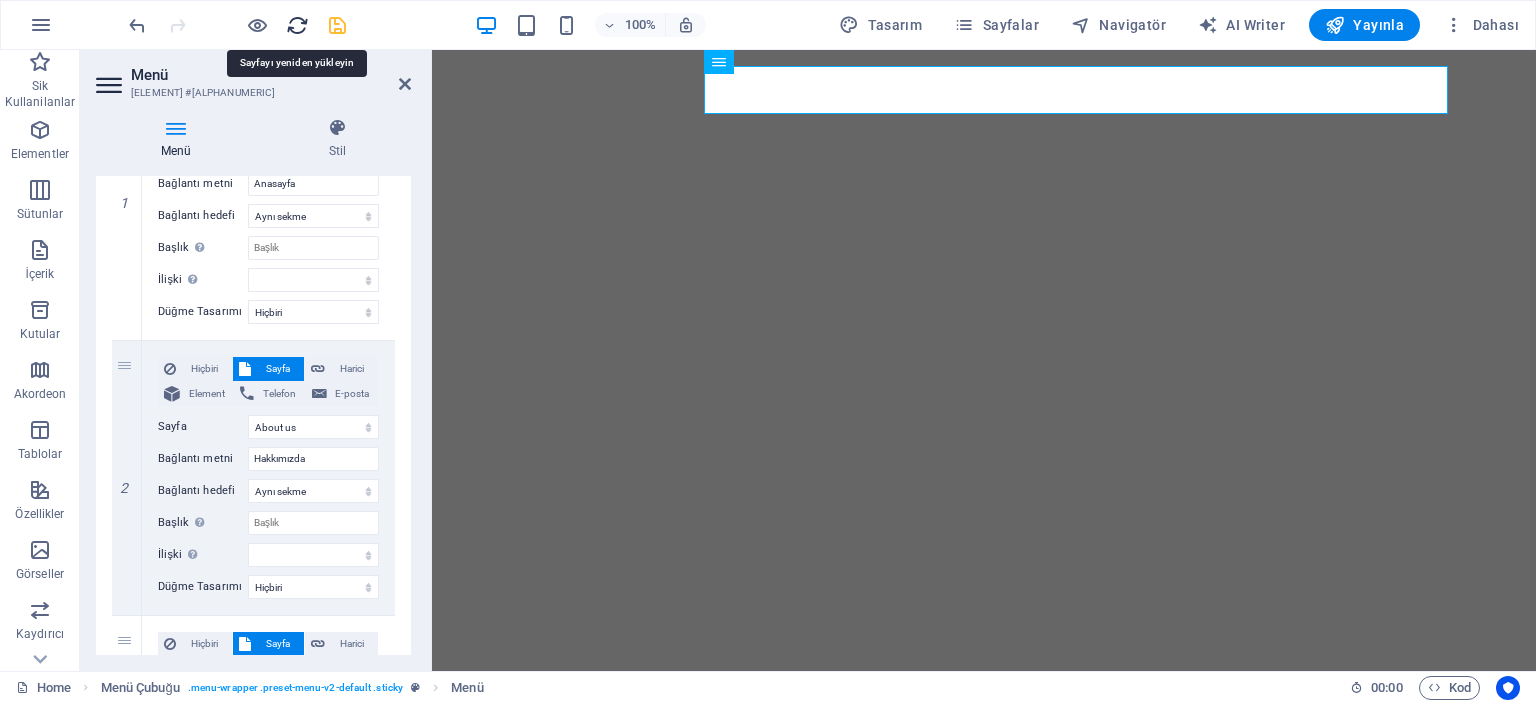 click at bounding box center (297, 25) 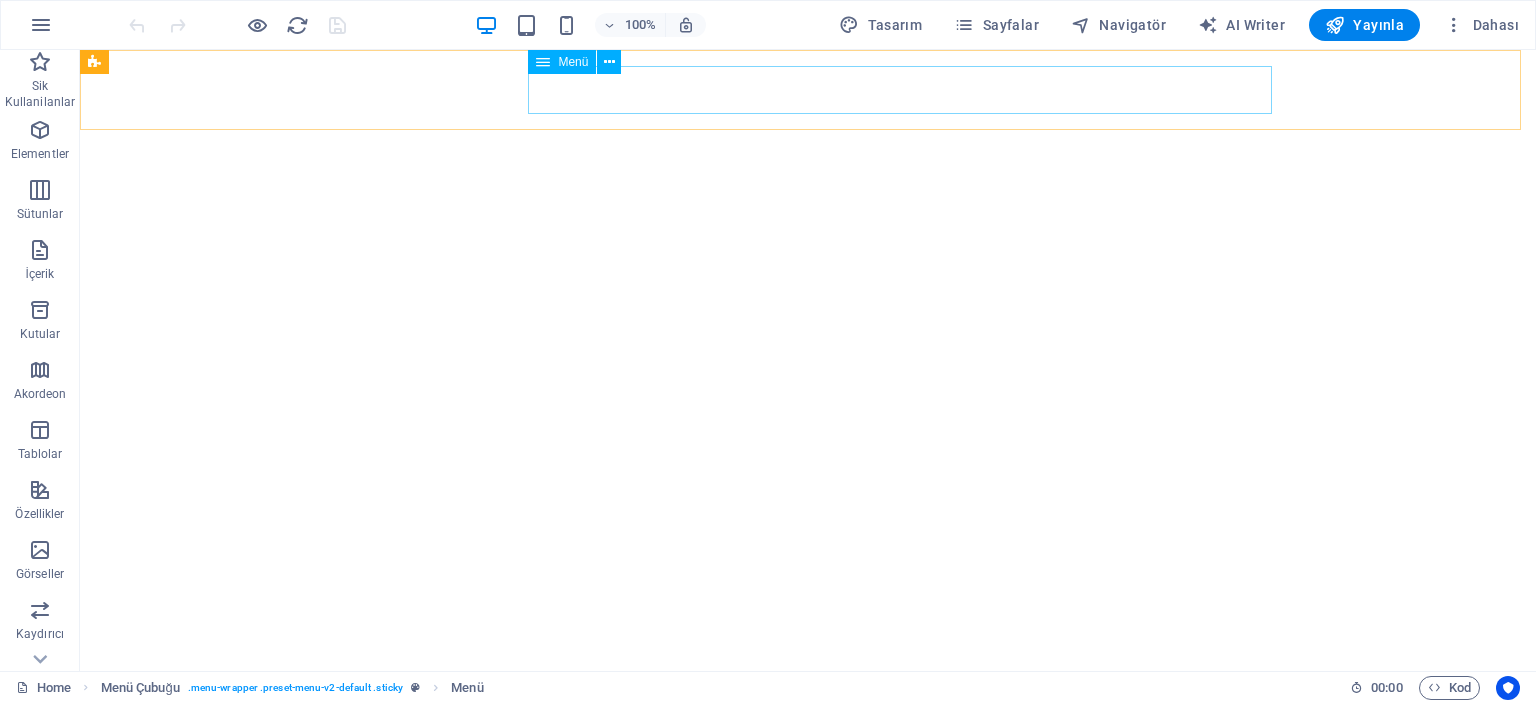 select 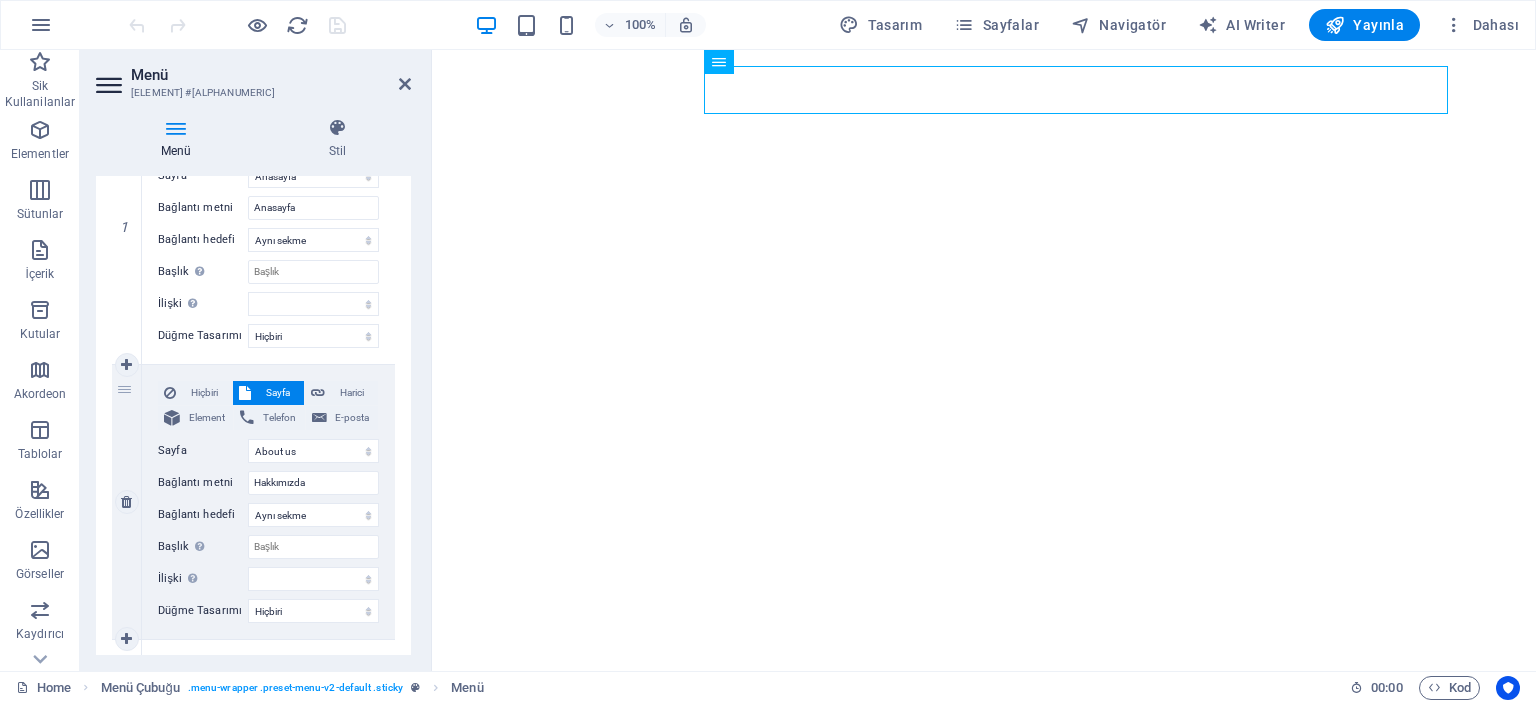 scroll, scrollTop: 0, scrollLeft: 0, axis: both 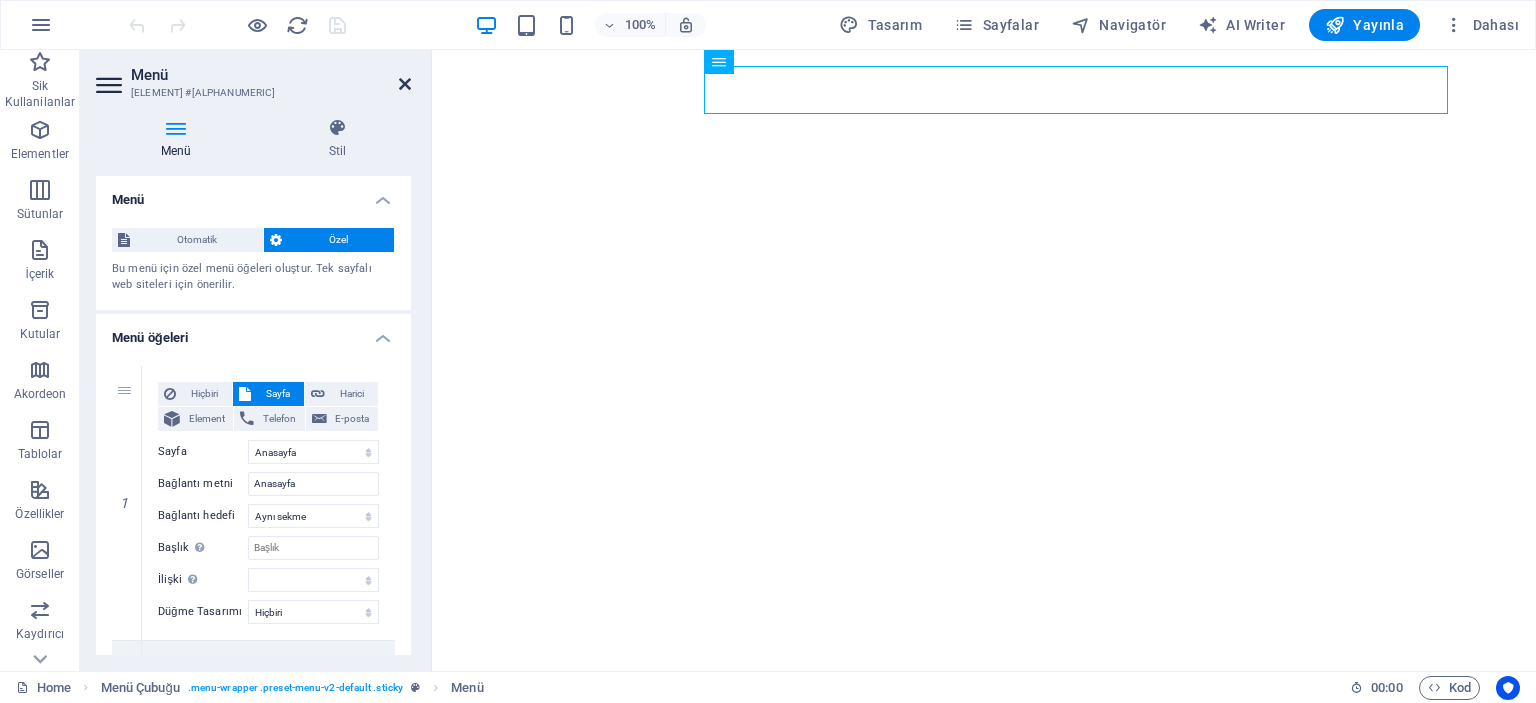 click at bounding box center (405, 84) 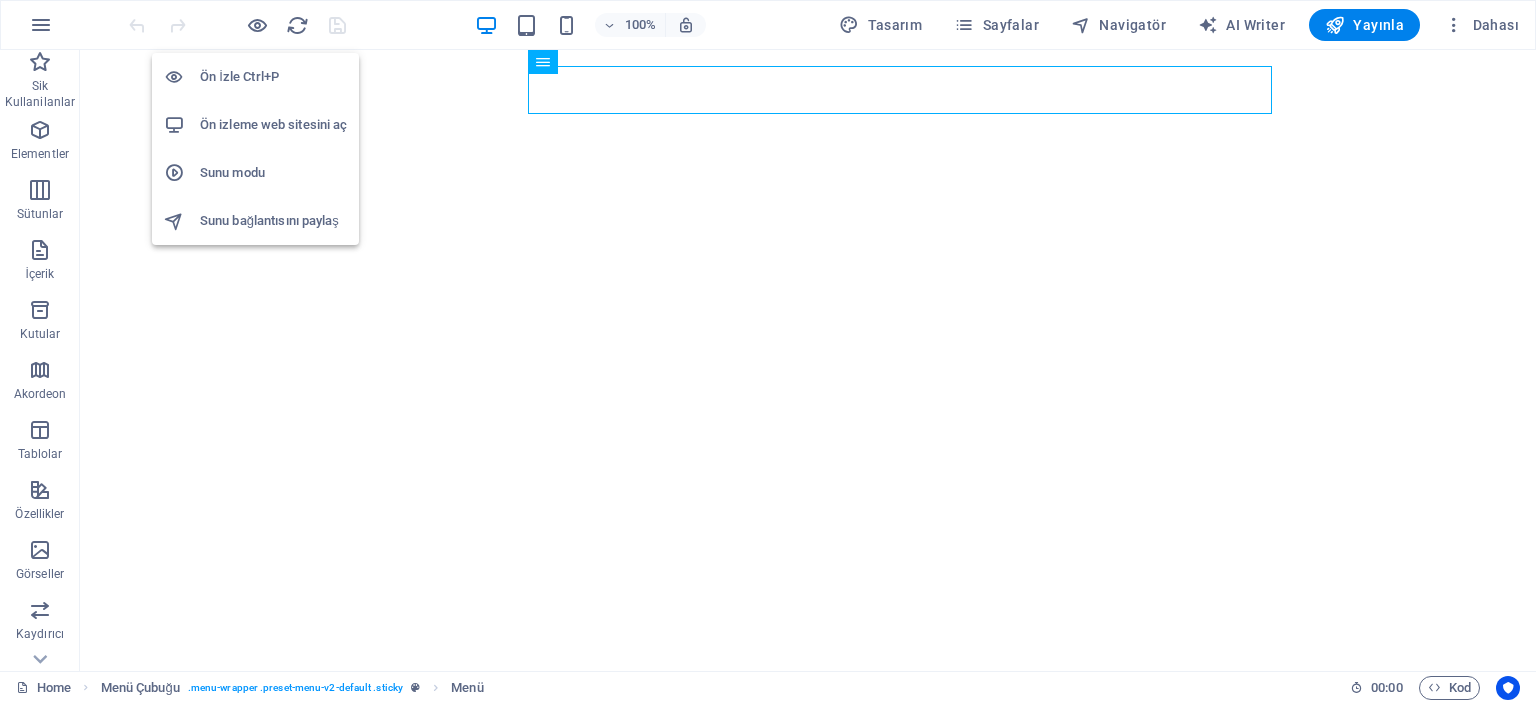 click on "Ön İzle Ctrl+P" at bounding box center [273, 77] 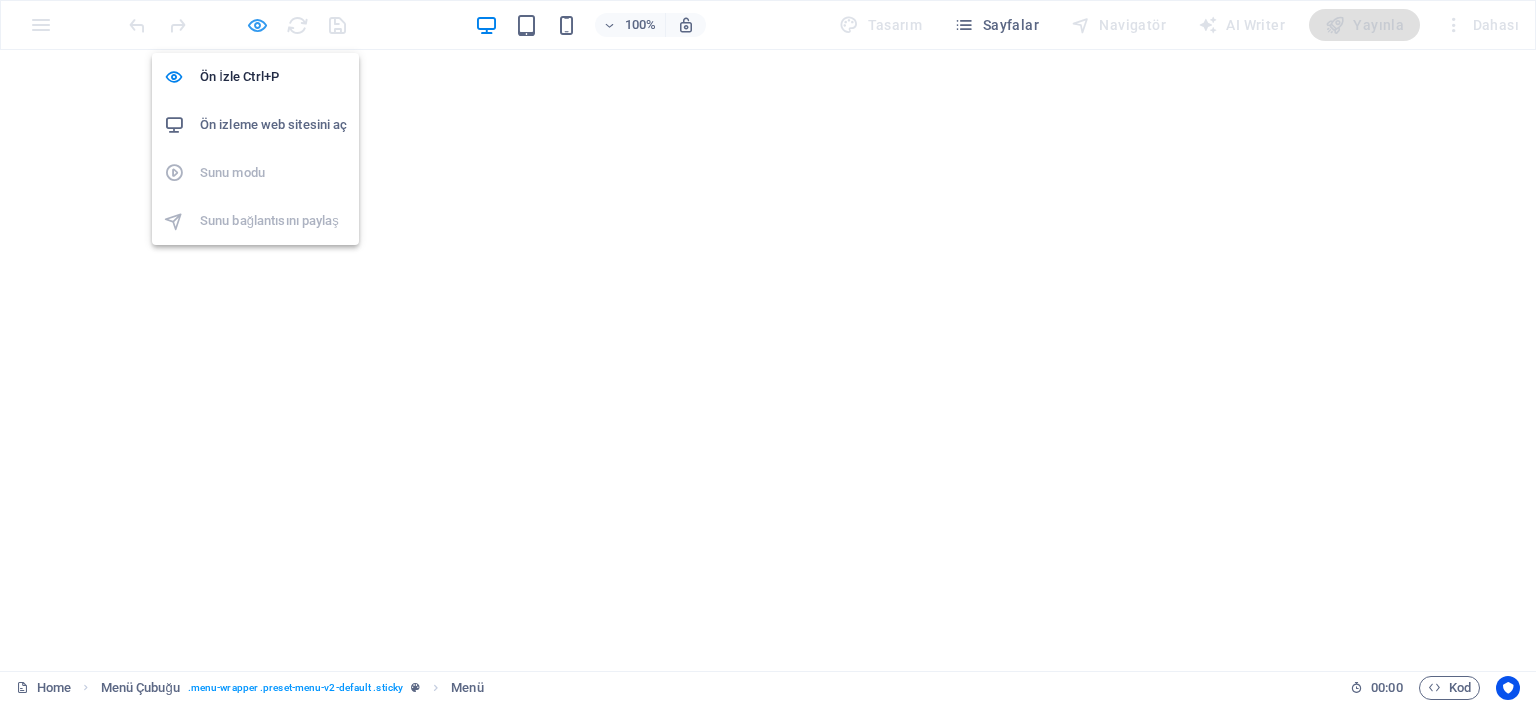 click at bounding box center [257, 25] 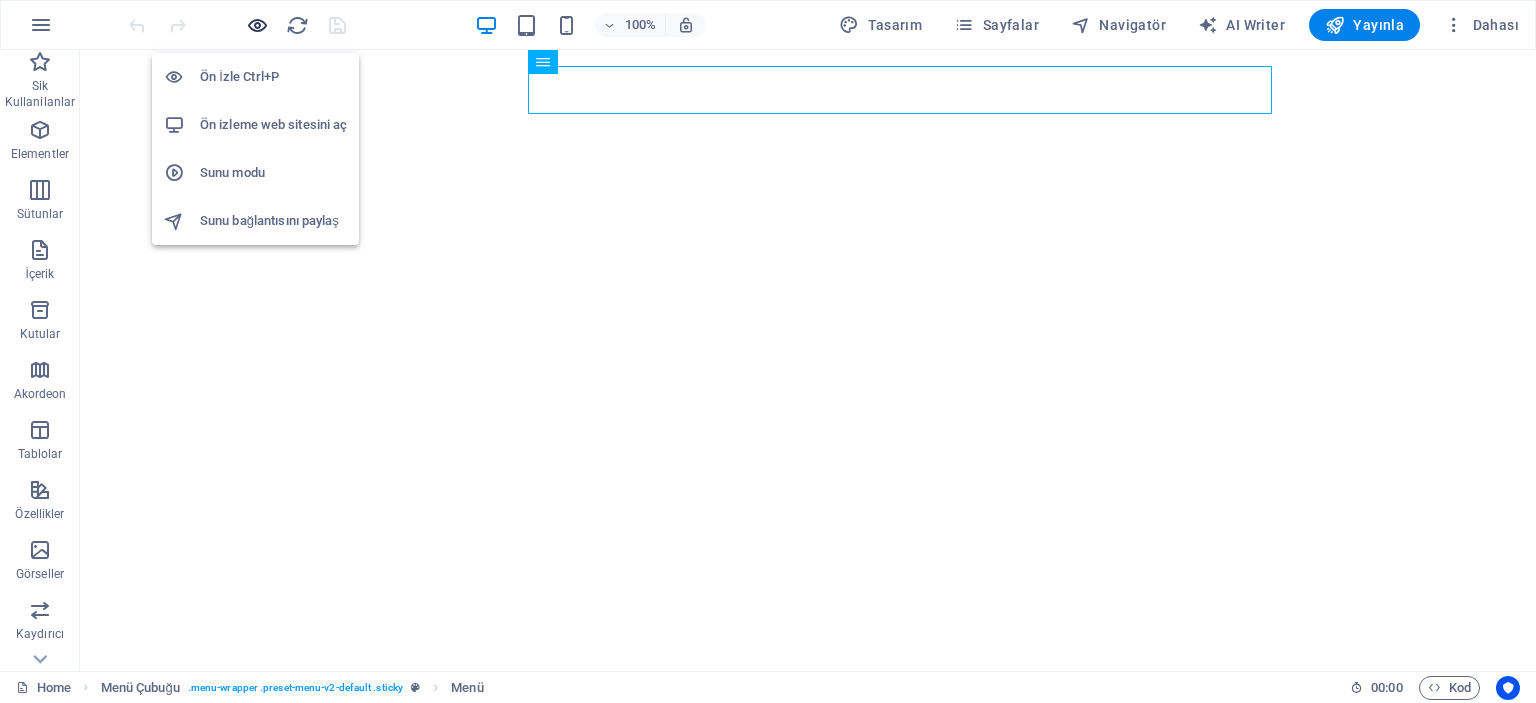 click at bounding box center [257, 25] 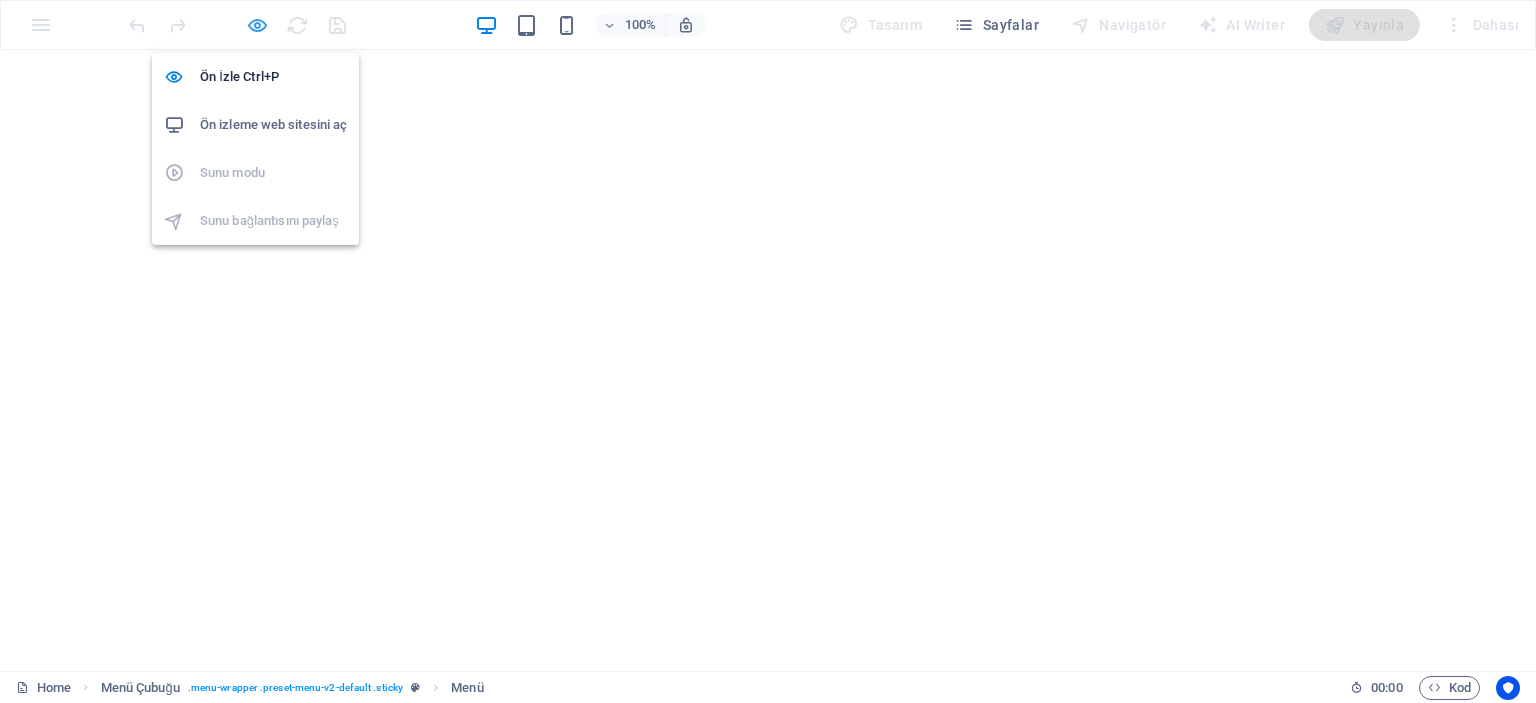 click at bounding box center [257, 25] 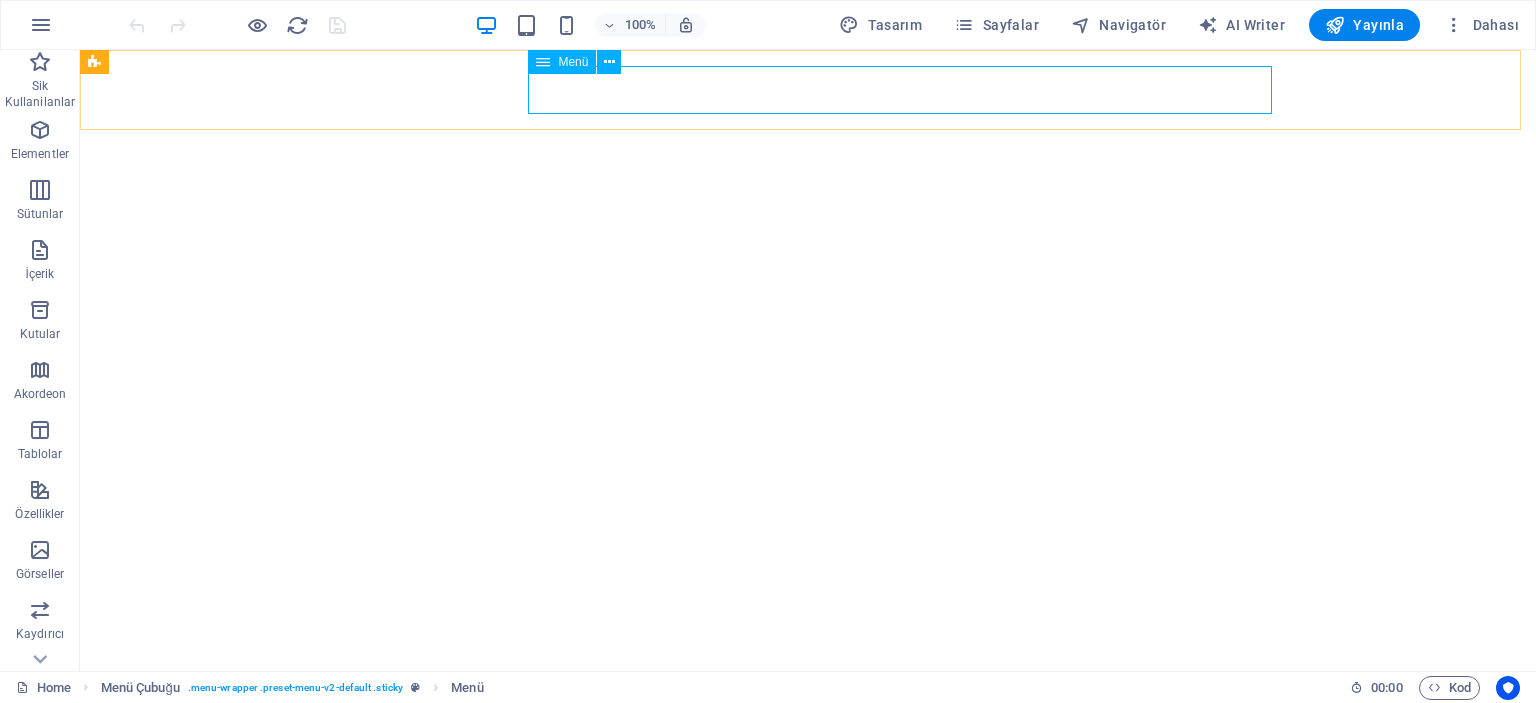 select 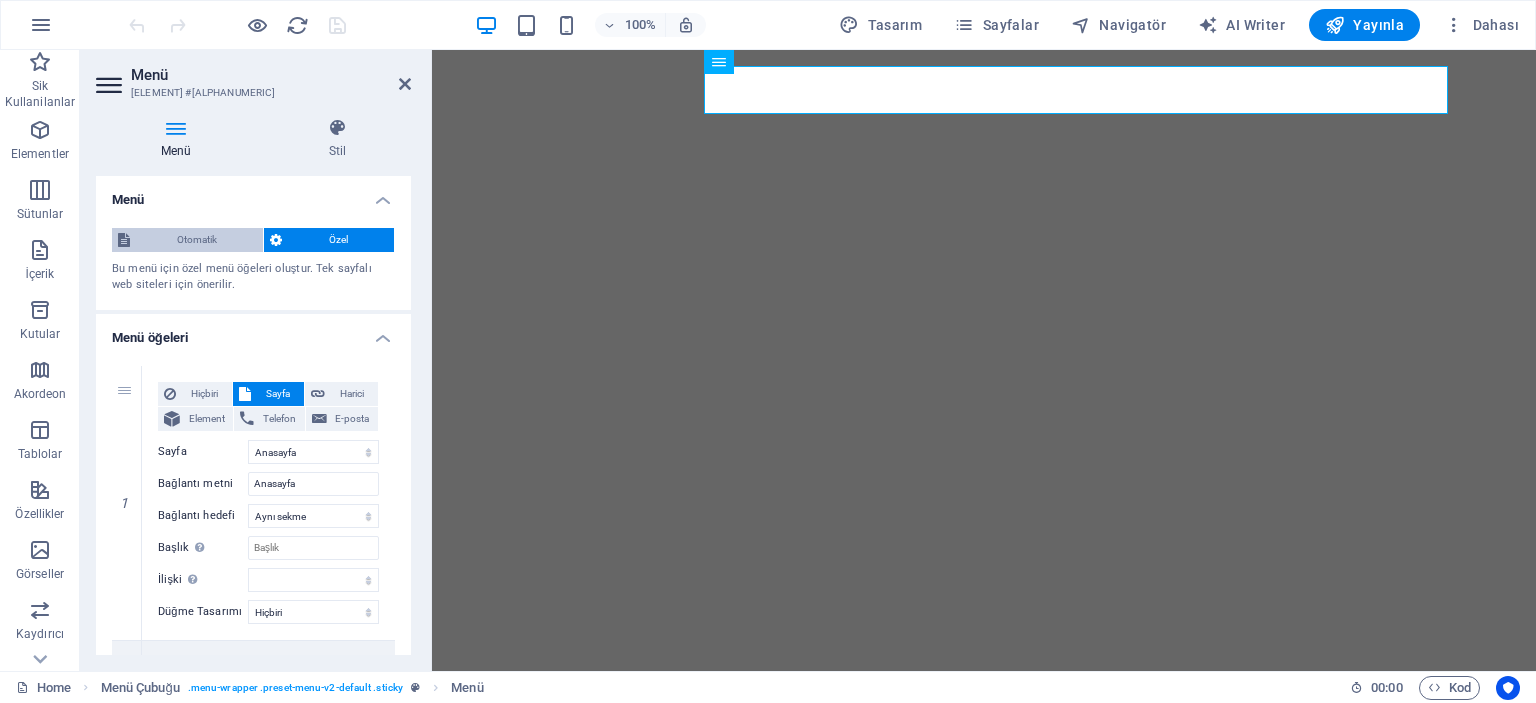 click on "Otomatik" at bounding box center [196, 240] 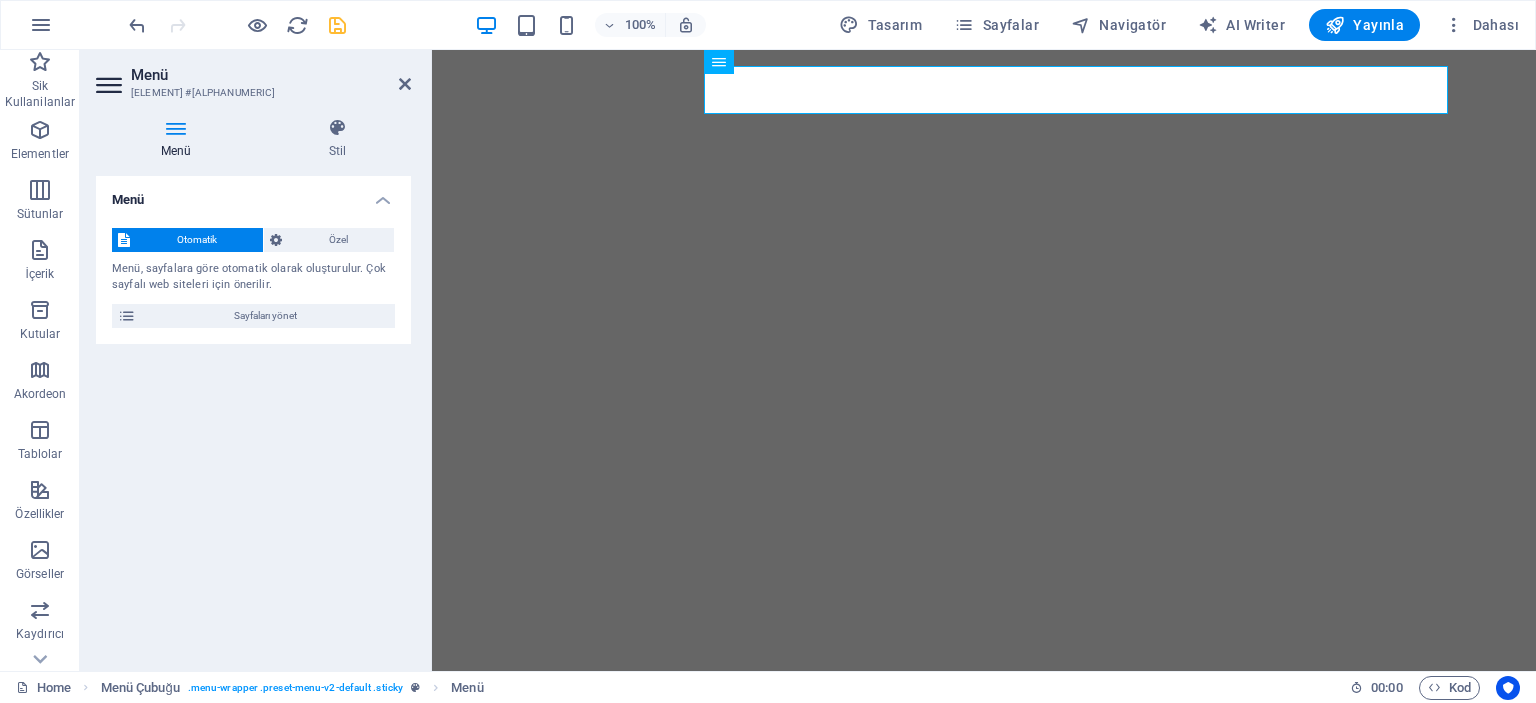 click on "Menü Otomatik Özel Menü, sayfalara göre otomatik olarak oluşturulur. Çok sayfalı web siteleri için önerilir. Sayfaları yönet Menü öğeleri 1 Hiçbiri Sayfa Harici Element Telefon E-posta Sayfa Anasayfa About us Services -- Service Detail Pricing Contact Legal Notice Privacy Element
URL [NUMBER] Telefon E-posta Bağlantı metni Anasayfa Bağlantı hedefi Yeni sekme Aynı sekme Kaplama Başlık Ek bağlantı tanımının bağlantı metniyle aynı olmaması gerekir. Başlık, genellikle fare elementin üzerine geldiğinde bir araç ipucu metni olarak gösterilir. Belirsizse boş bırak. İlişki Bu bağlantının bağlantı hedefiyle ilişkisini  ayarlar. Örneğin; "nofollow" (izleme) değeri, arama motorlarına bağlantıyı izleme talimatı verir. Boş bırakılabilir. alternate oluşturan bookmark harici yardım lisans ileri nofollow noreferrer noopener önceki arayın etiket Düğme Tasarımı Hiçbiri Varsayılan Birincil İkincil 2 Hiçbiri Sayfa Harici Element Sayfa" at bounding box center (253, 415) 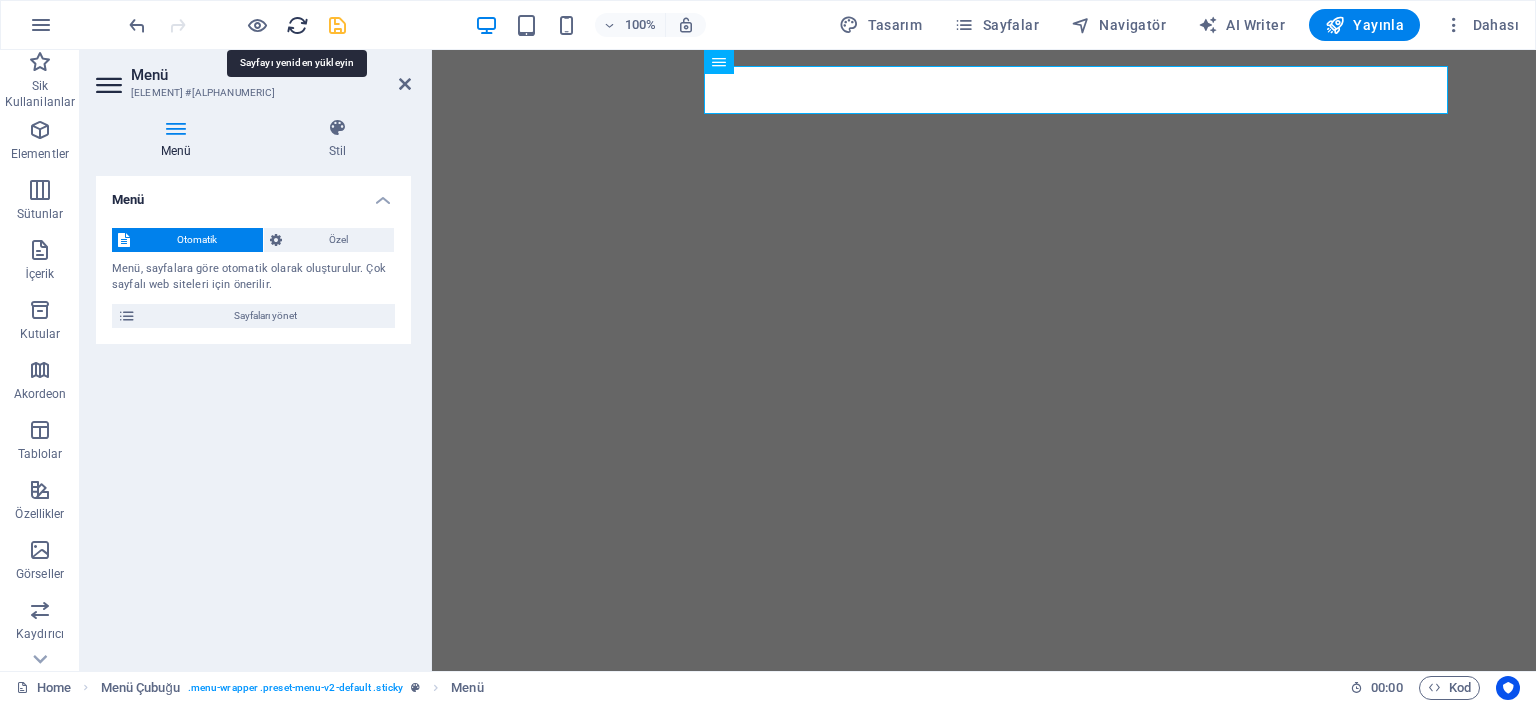 click at bounding box center (297, 25) 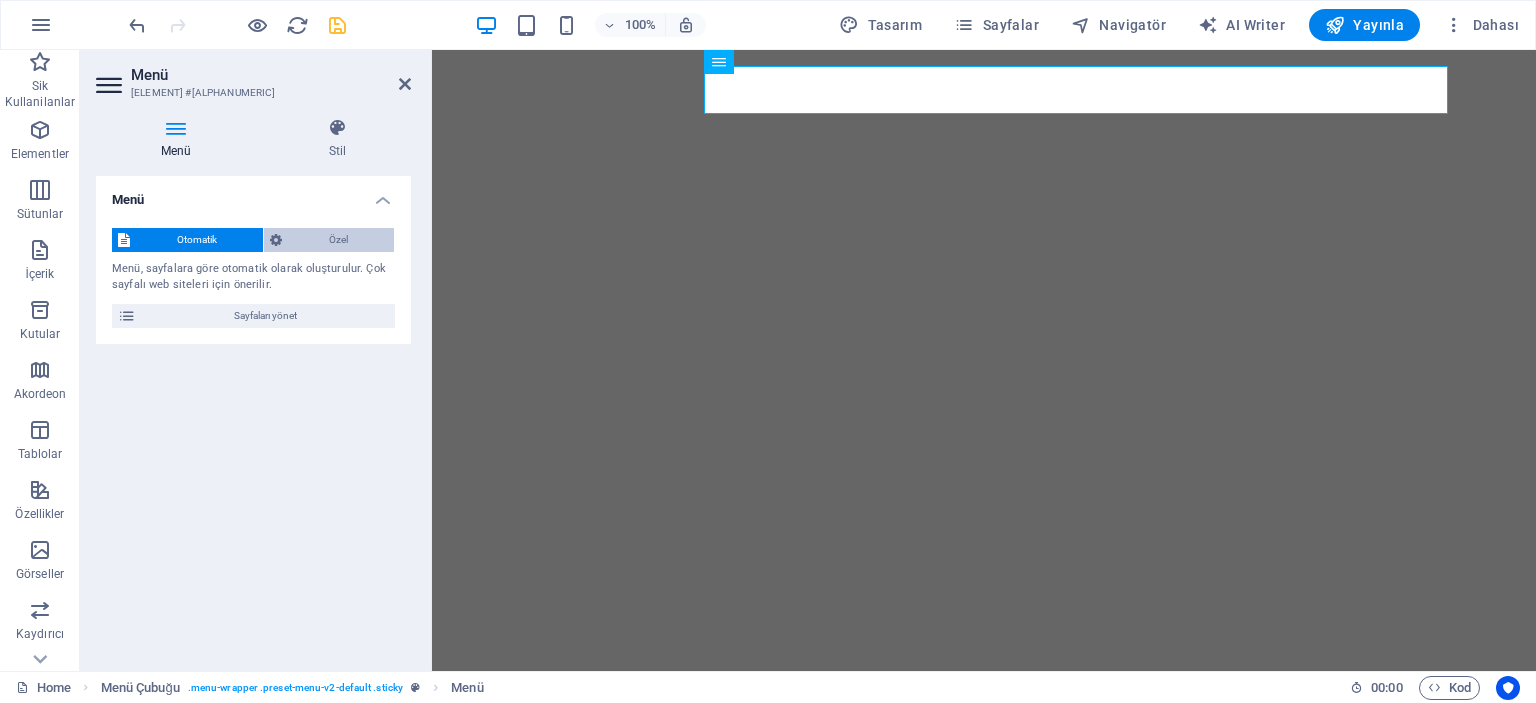 click on "Özel" at bounding box center (338, 240) 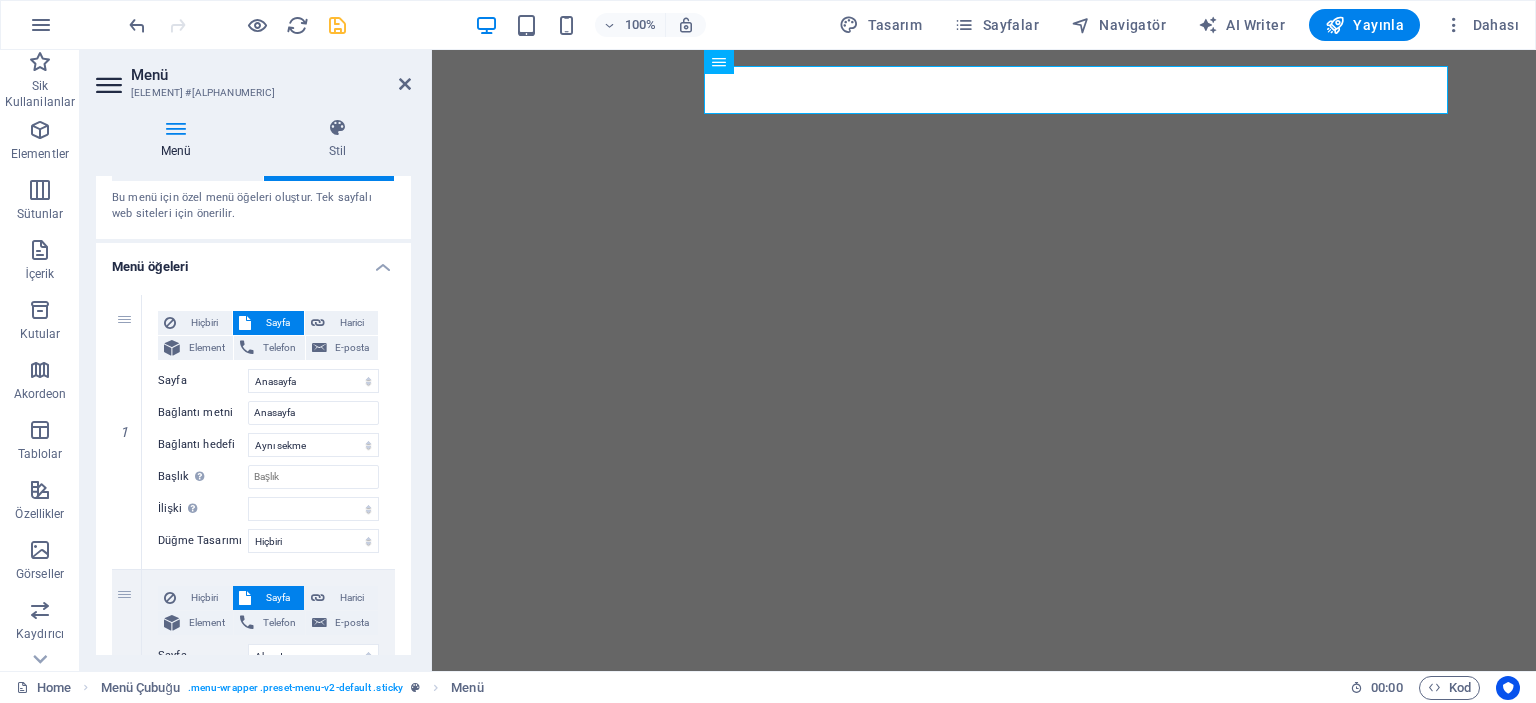 scroll, scrollTop: 100, scrollLeft: 0, axis: vertical 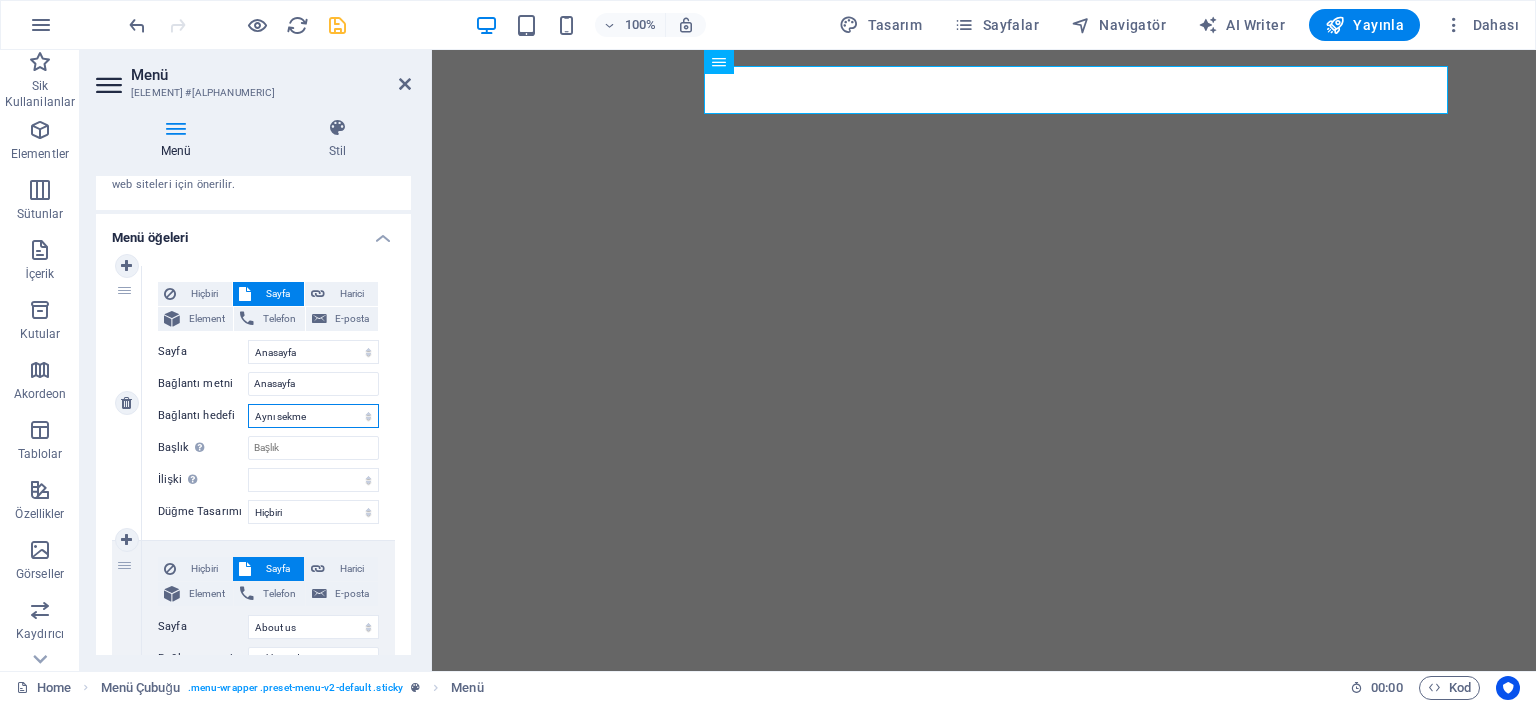 click on "Yeni sekme Aynı sekme Kaplama" at bounding box center (313, 416) 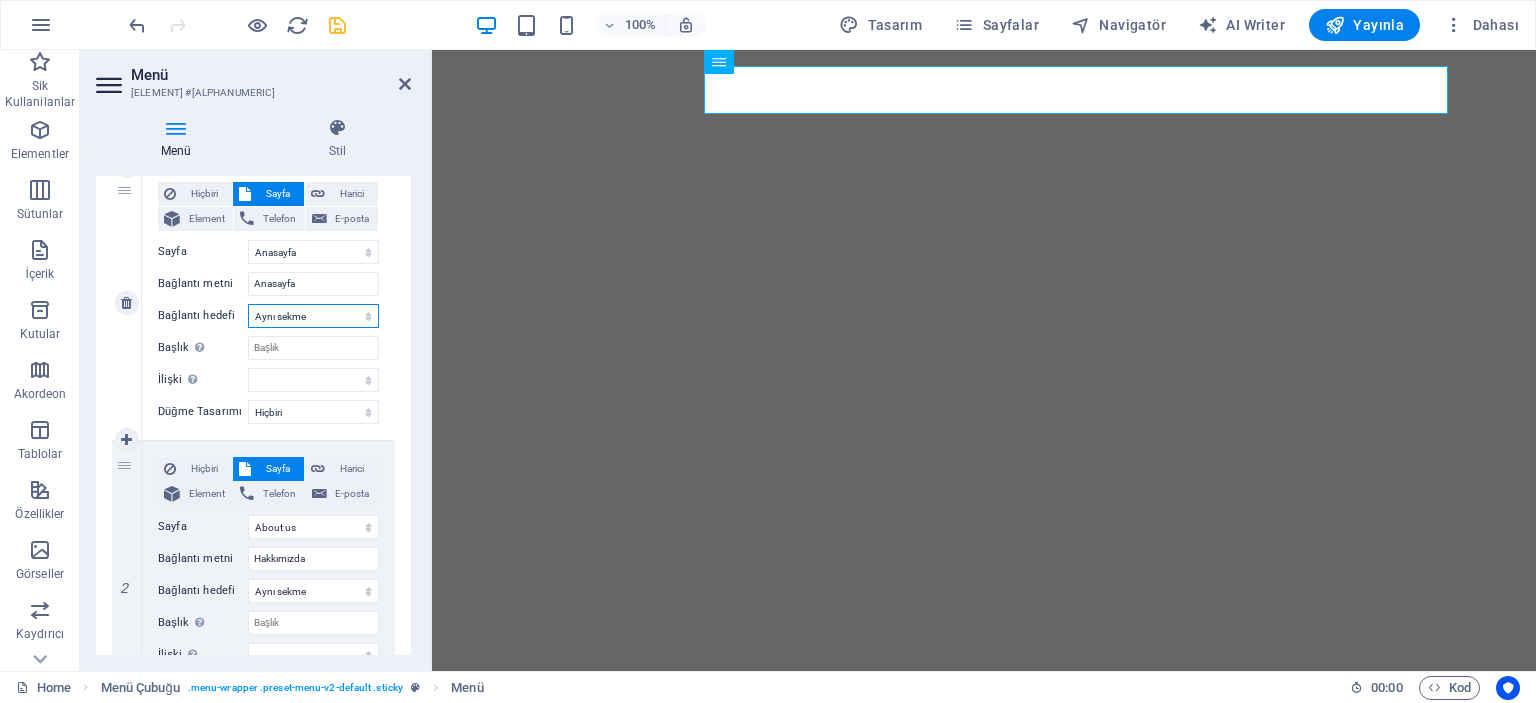 scroll, scrollTop: 300, scrollLeft: 0, axis: vertical 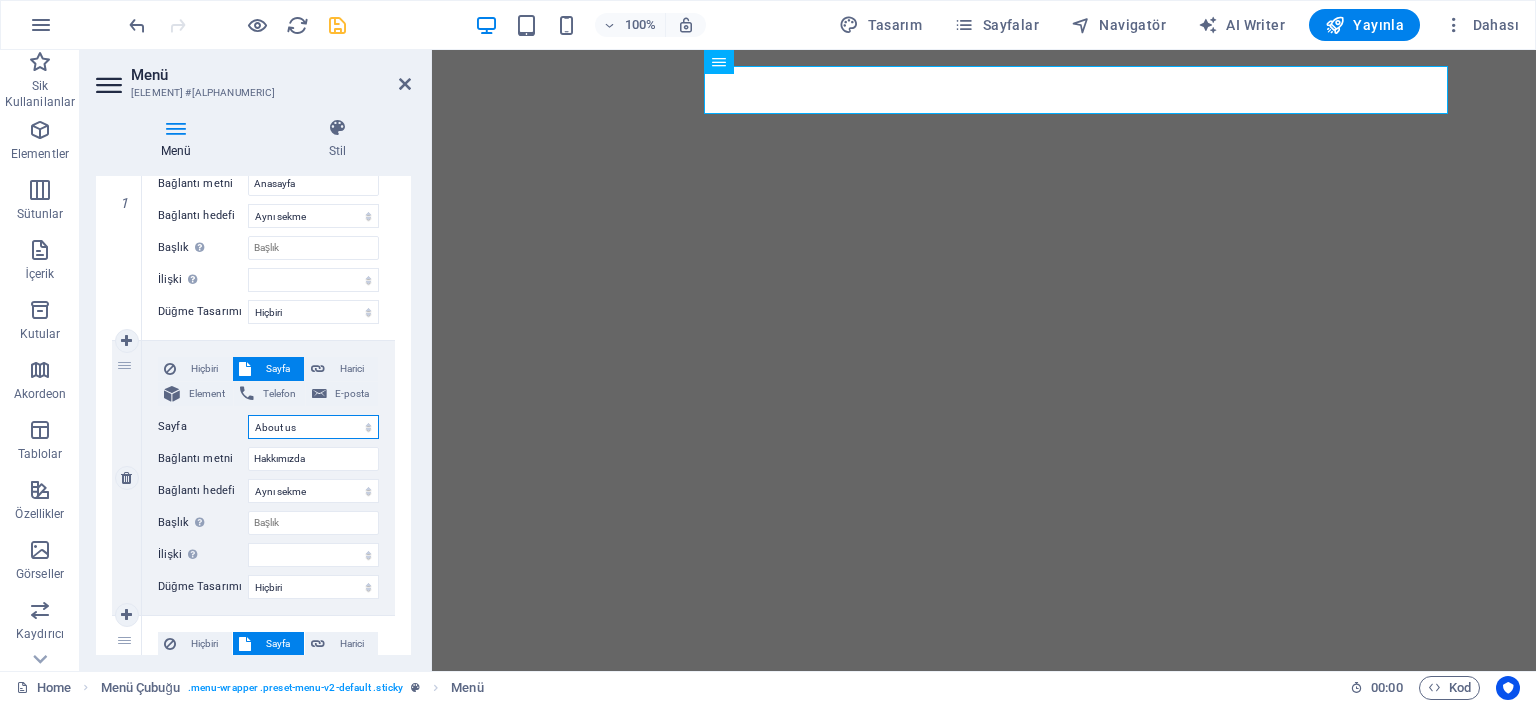 click on "Anasayfa About us Services -- Service Detail Pricing Contact Legal Notice Privacy" at bounding box center [313, 427] 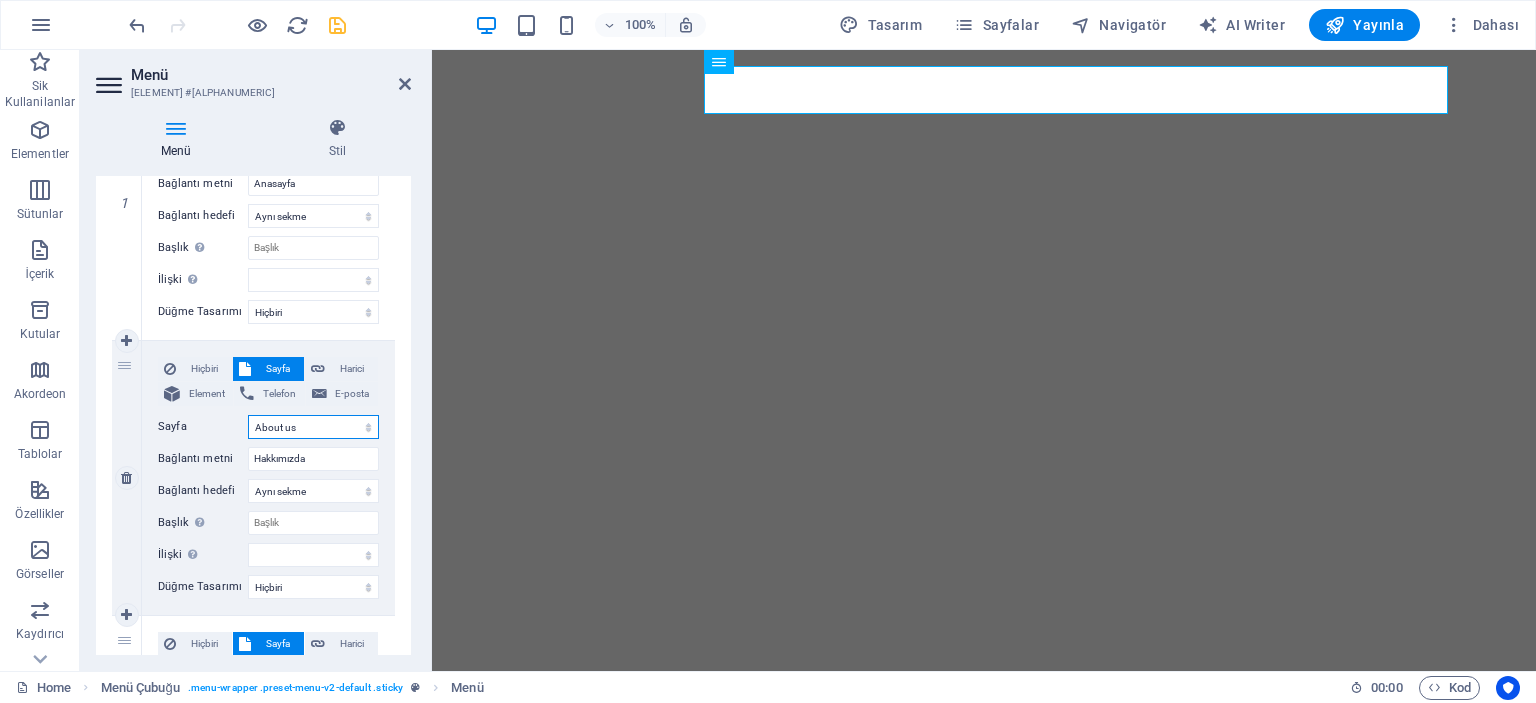 click on "Anasayfa About us Services -- Service Detail Pricing Contact Legal Notice Privacy" at bounding box center (313, 427) 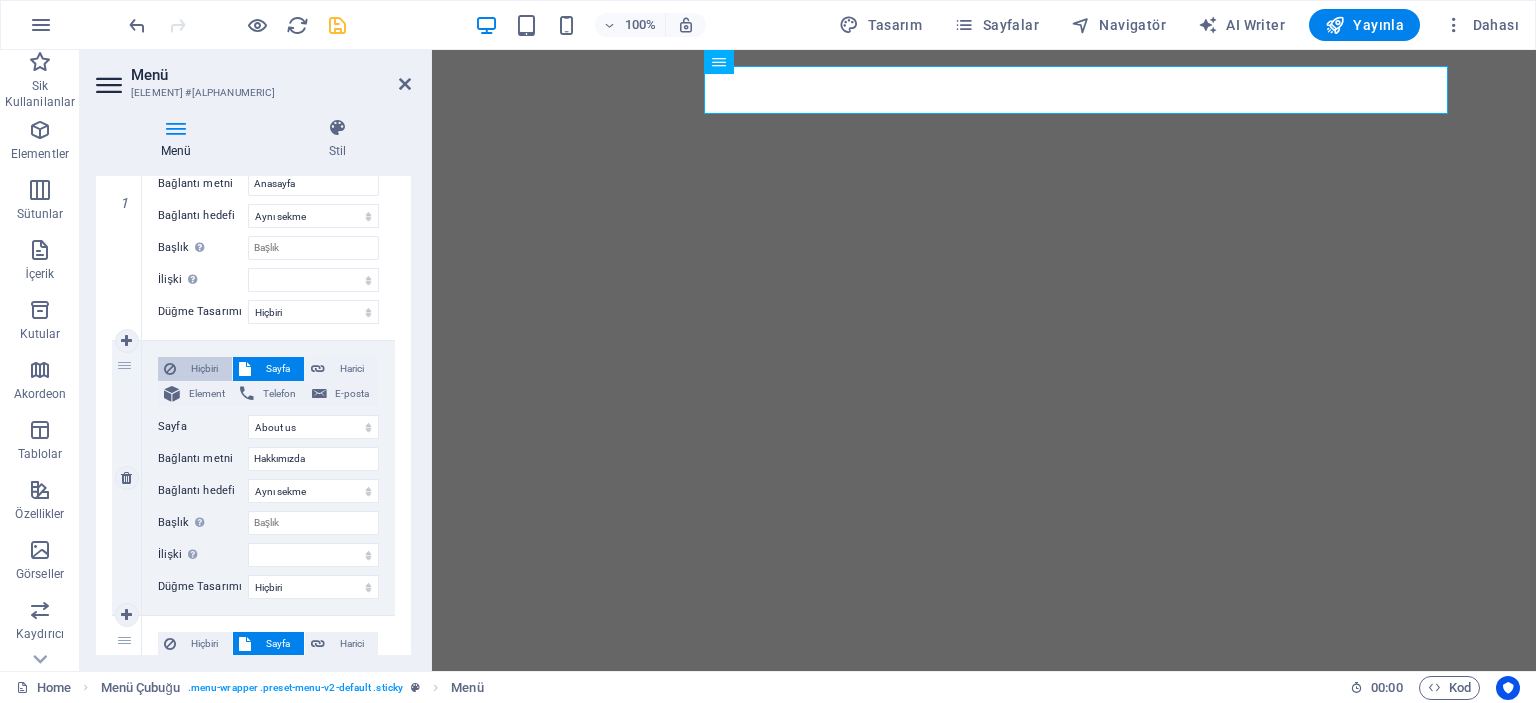 click on "Hiçbiri" at bounding box center (204, 369) 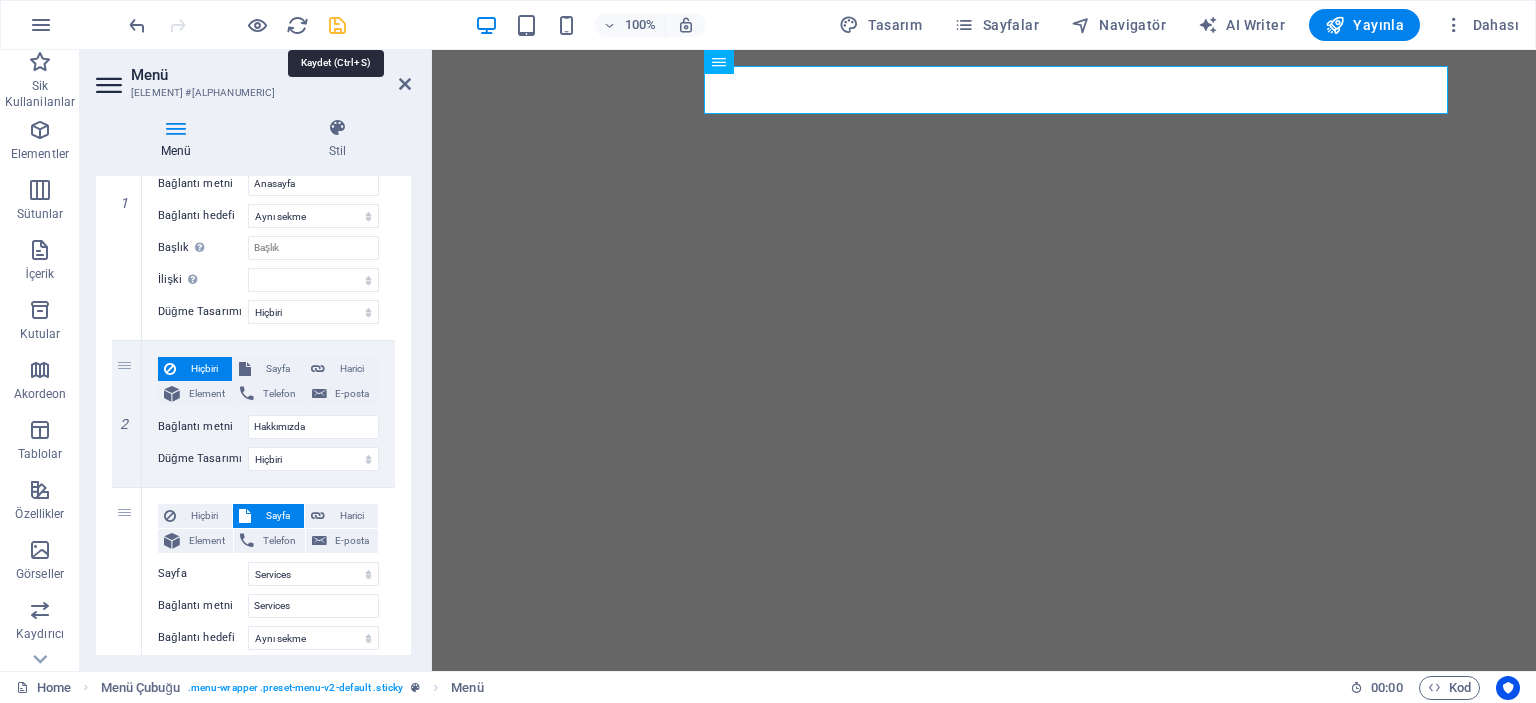 click at bounding box center [337, 25] 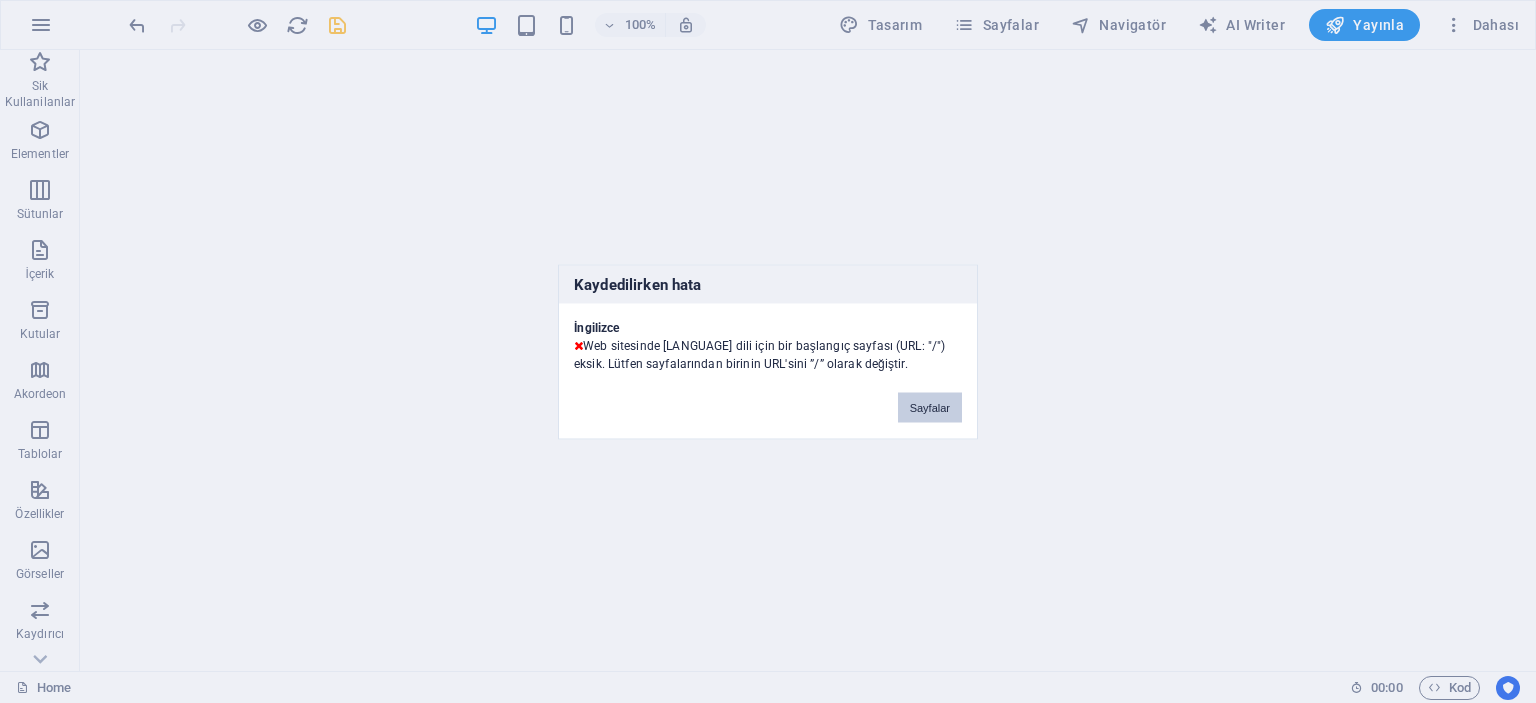 click on "Sayfalar" at bounding box center [930, 407] 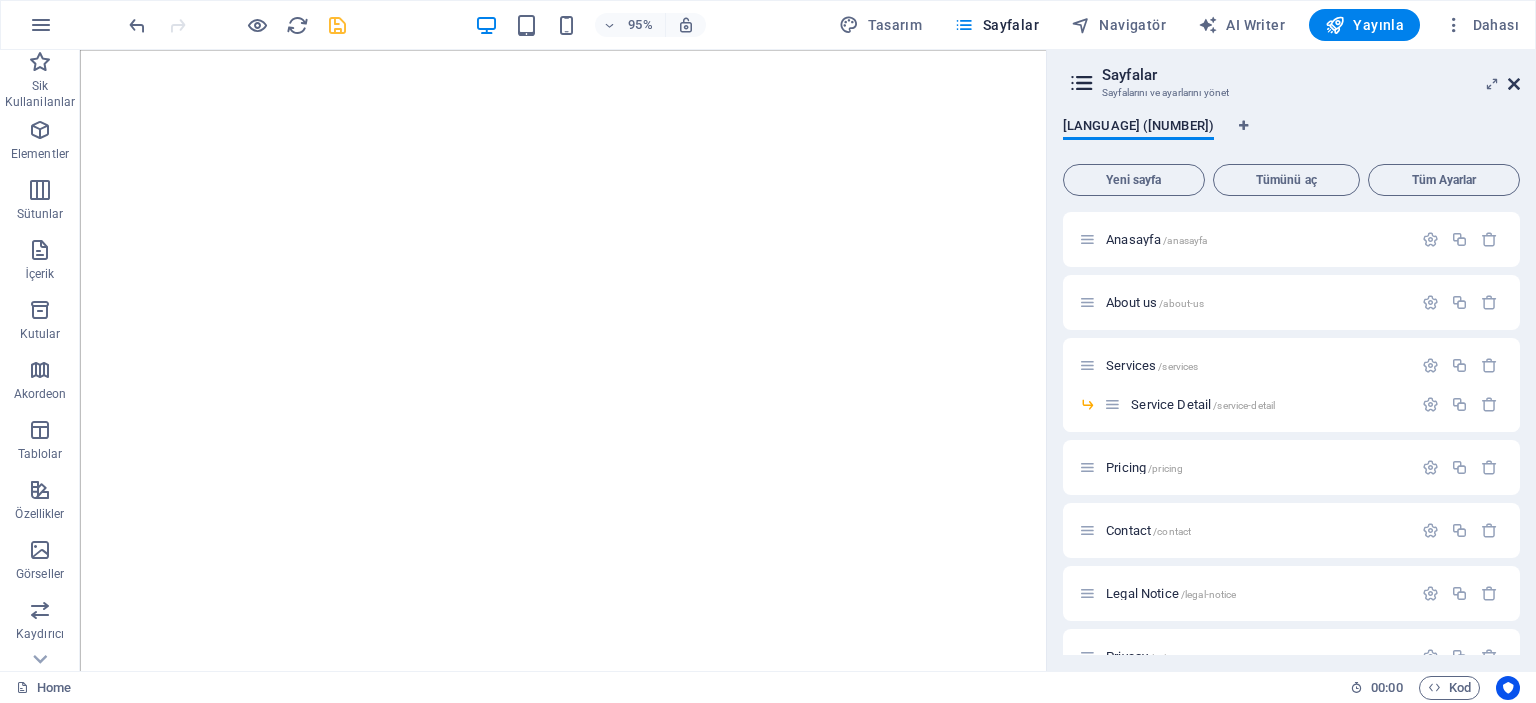 click at bounding box center [1514, 84] 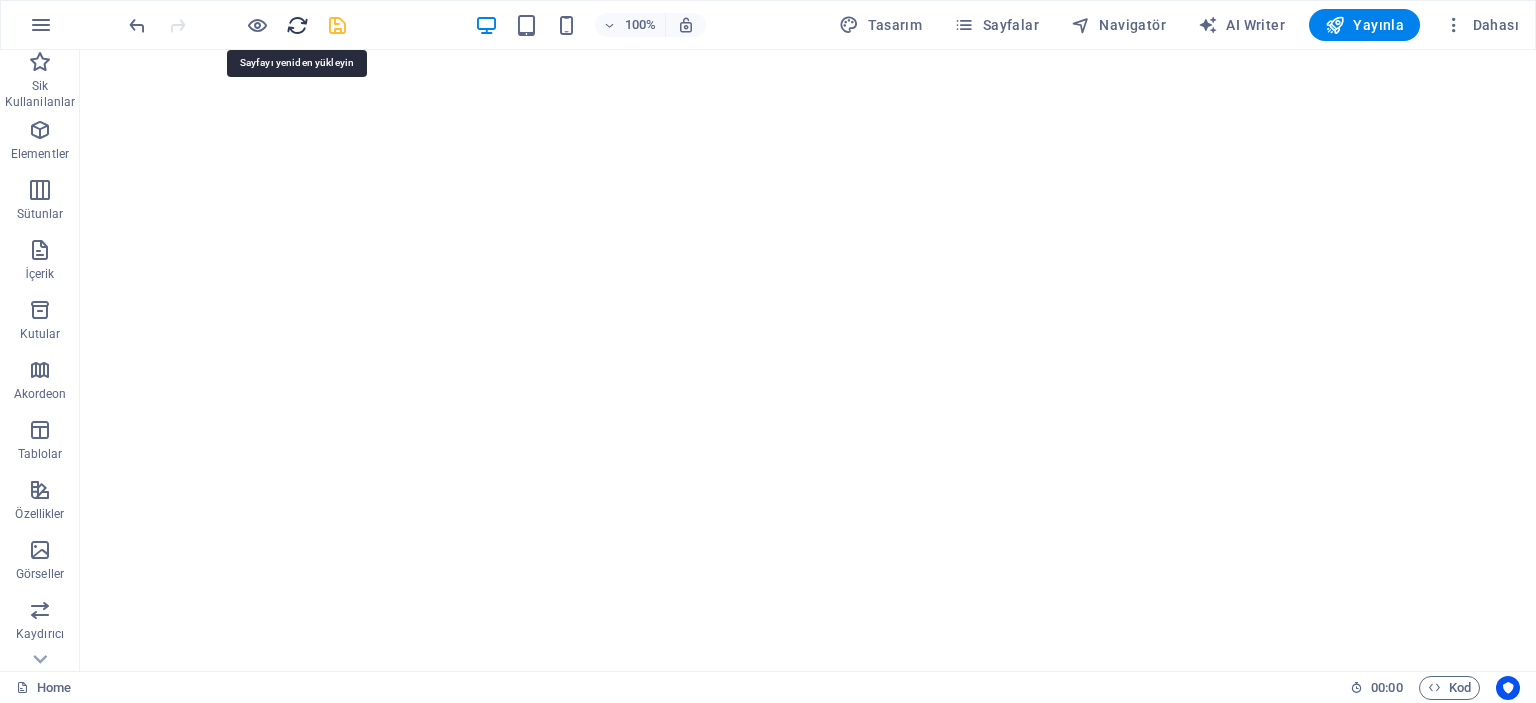 click at bounding box center [297, 25] 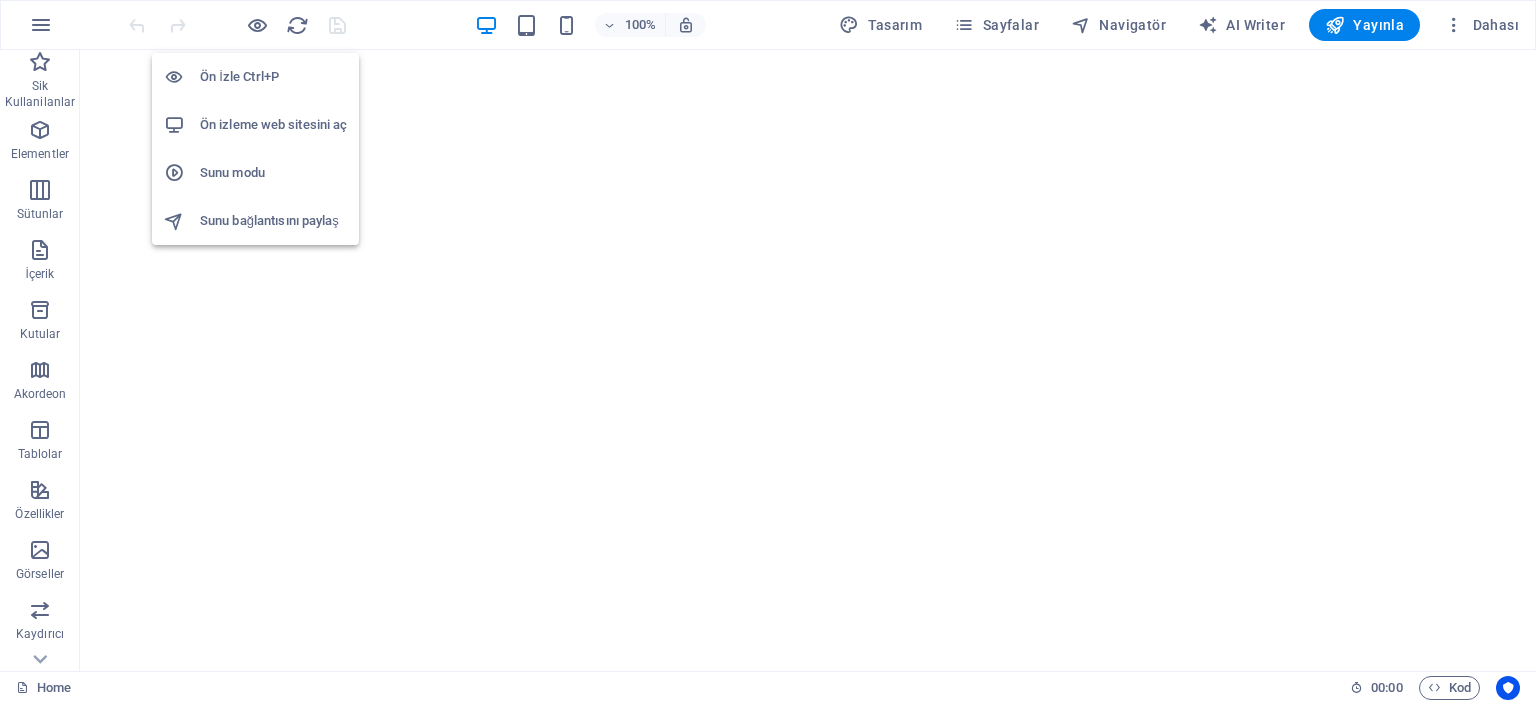 click on "Ön İzle Ctrl+P" at bounding box center (273, 77) 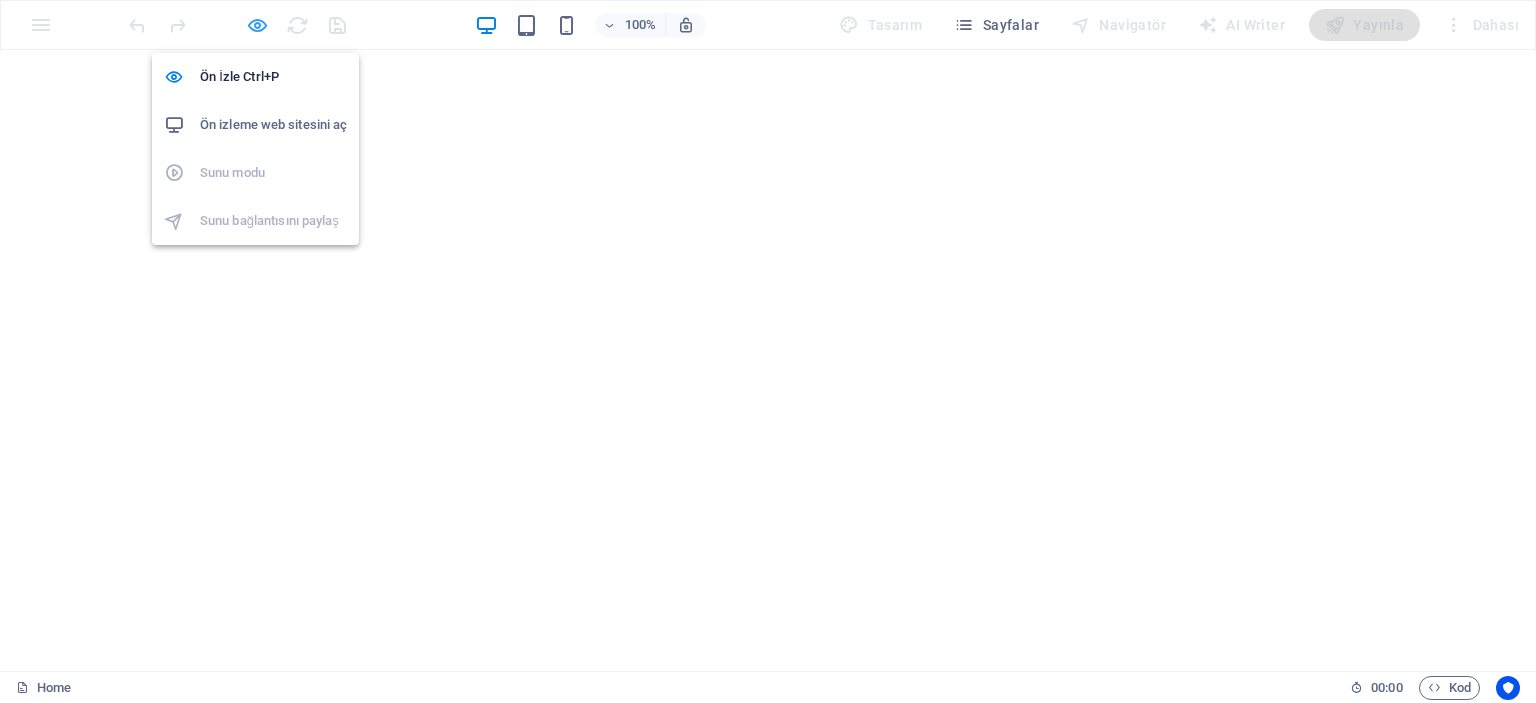 click at bounding box center [257, 25] 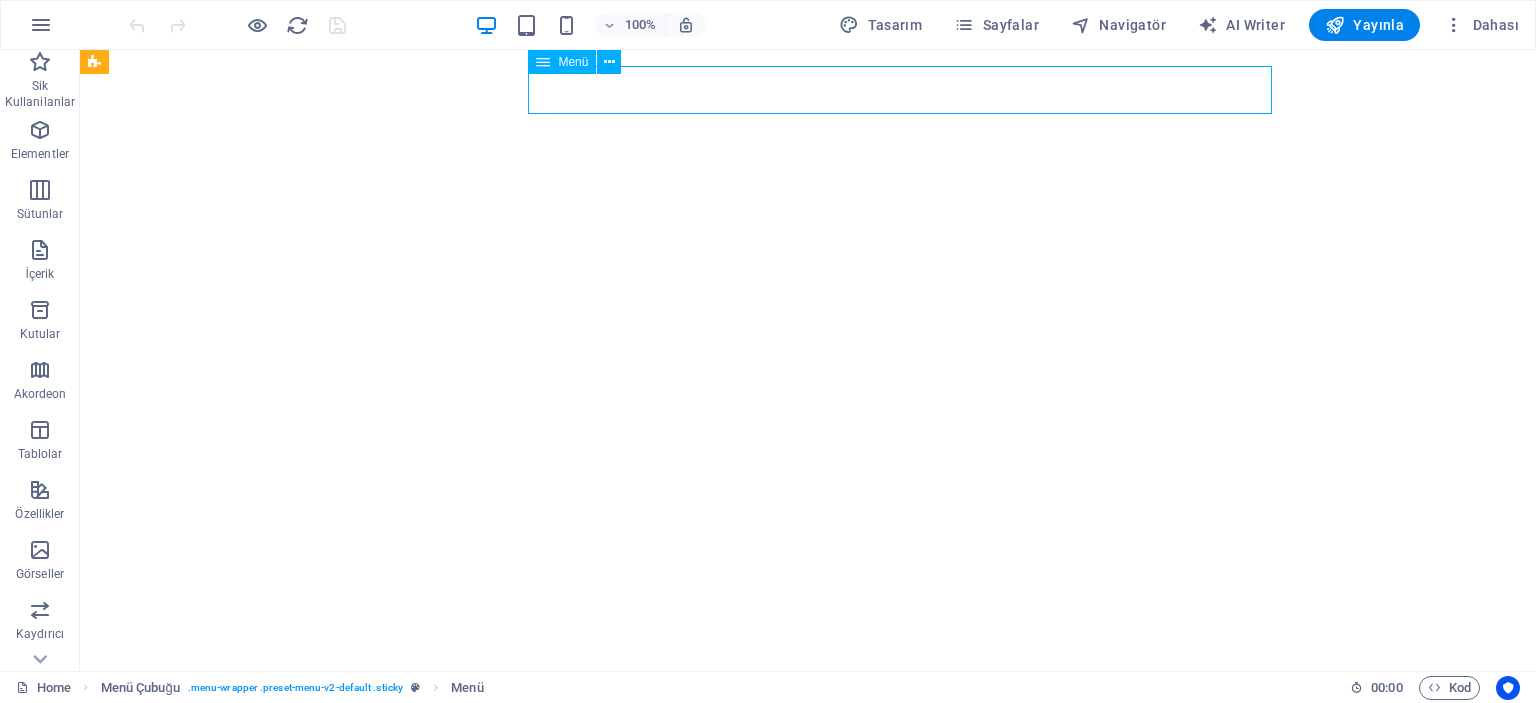 select 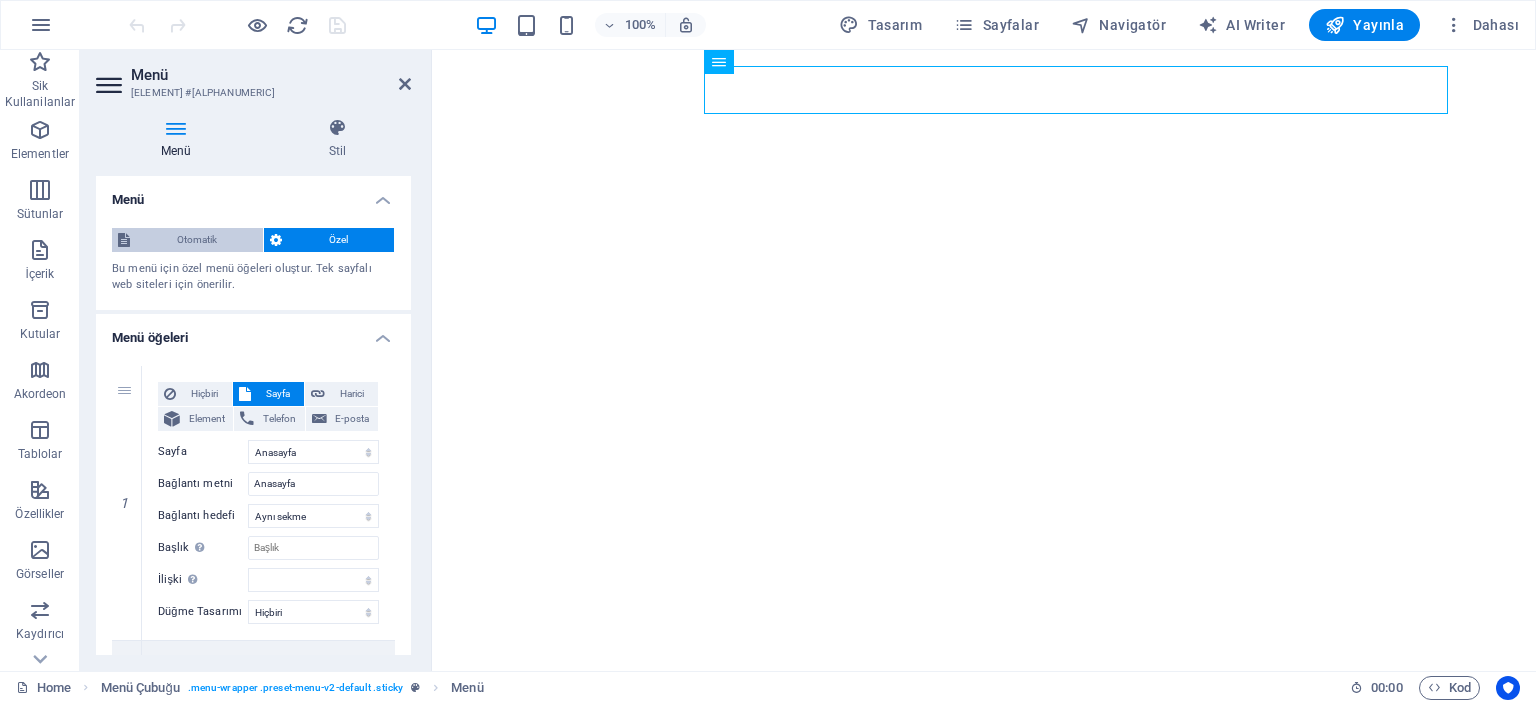 click on "Otomatik" at bounding box center [196, 240] 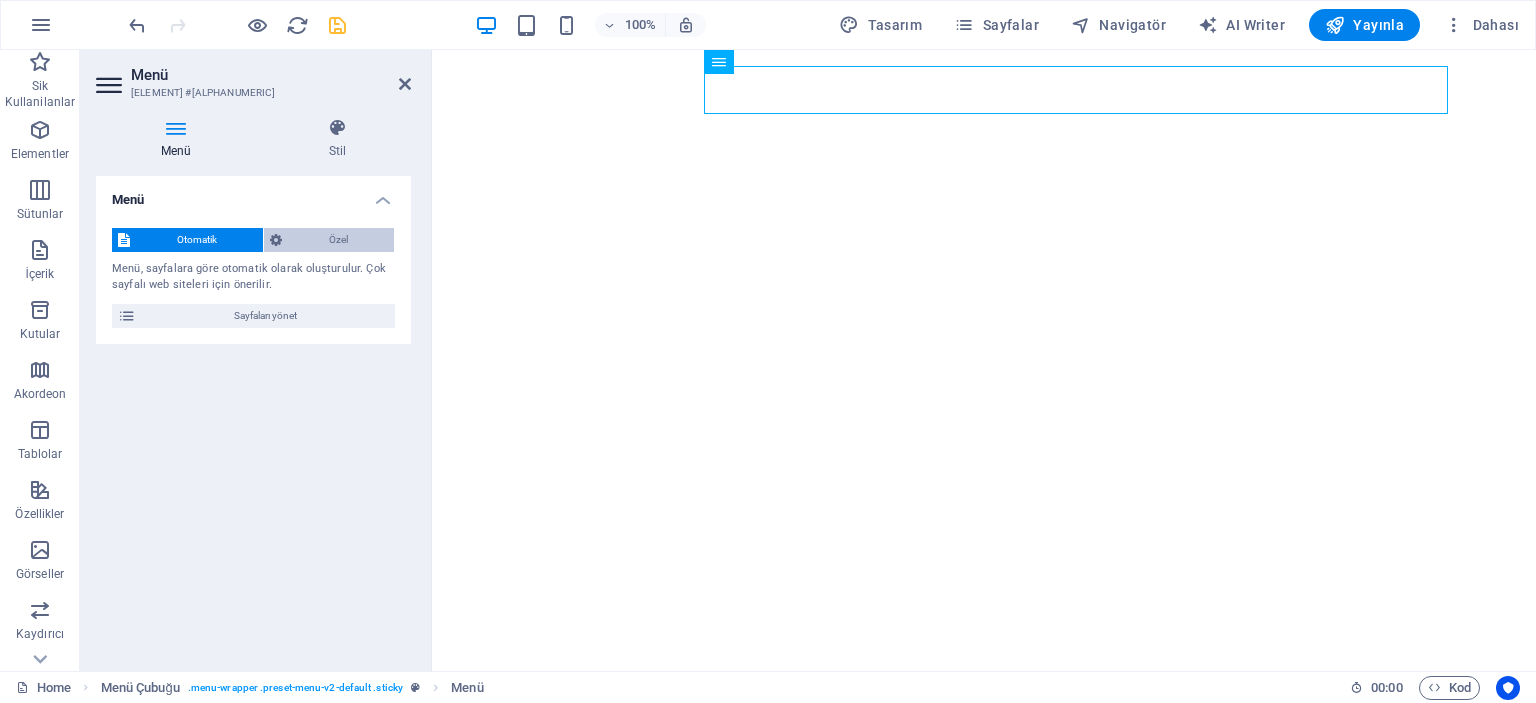click on "Özel" at bounding box center [338, 240] 